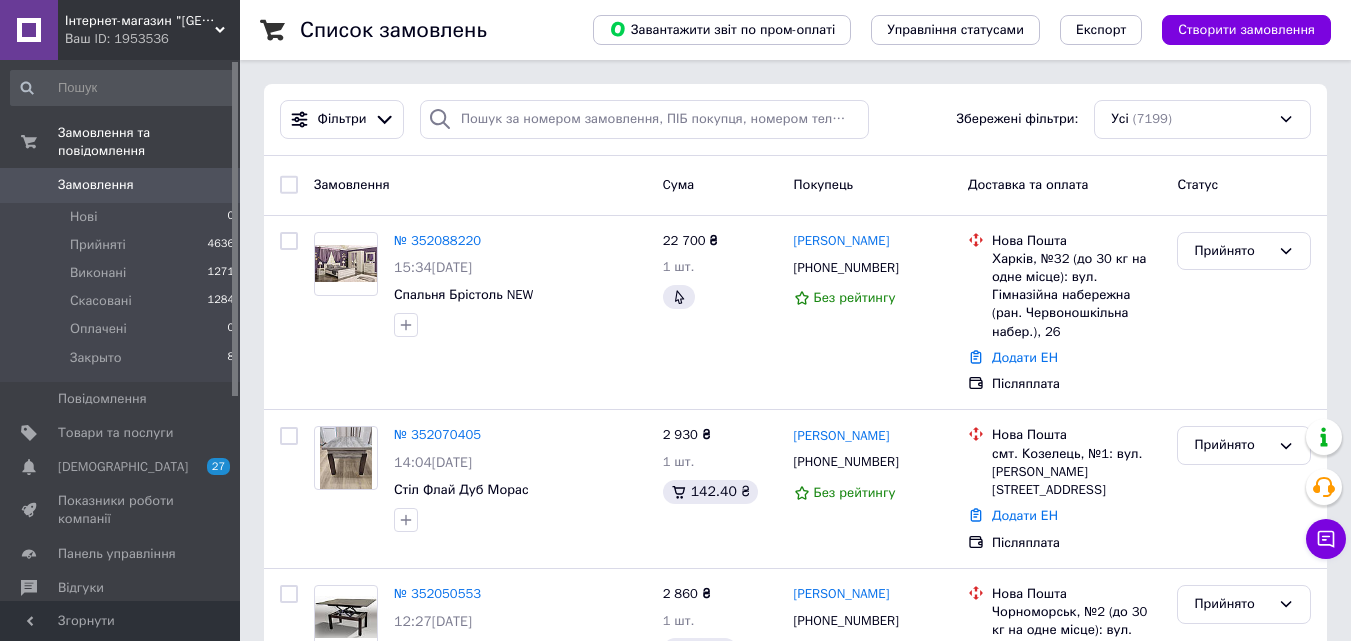 click at bounding box center [29, 185] 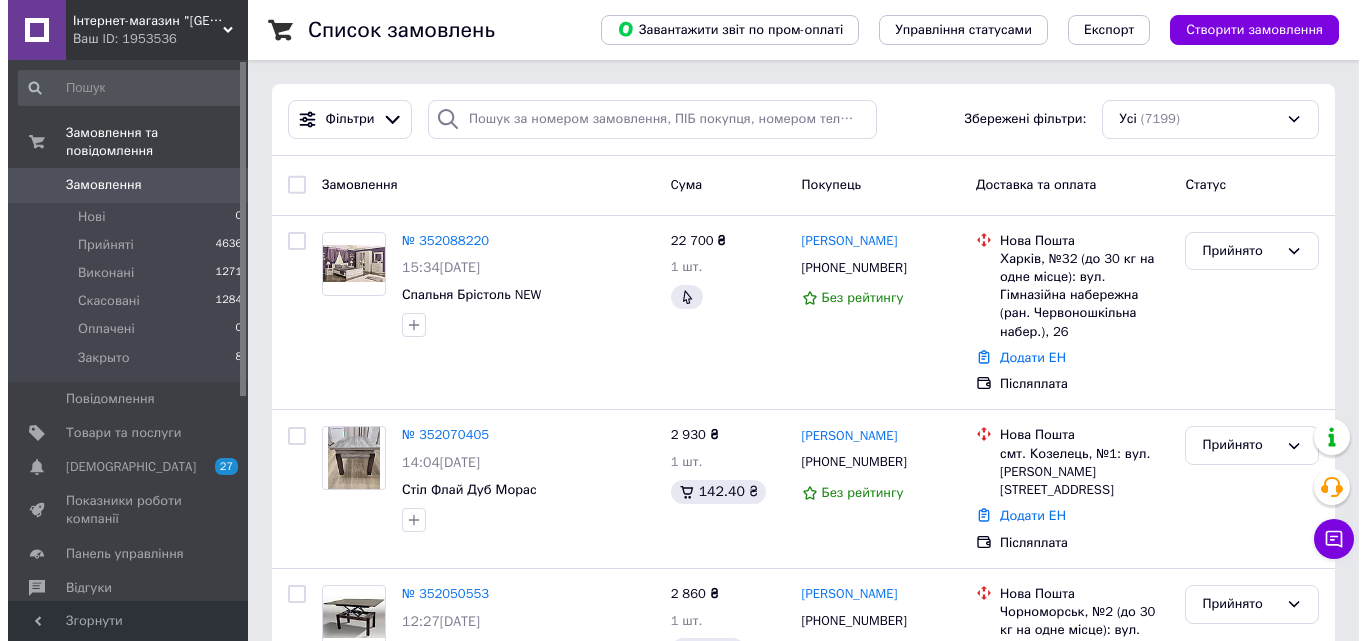 scroll, scrollTop: 0, scrollLeft: 0, axis: both 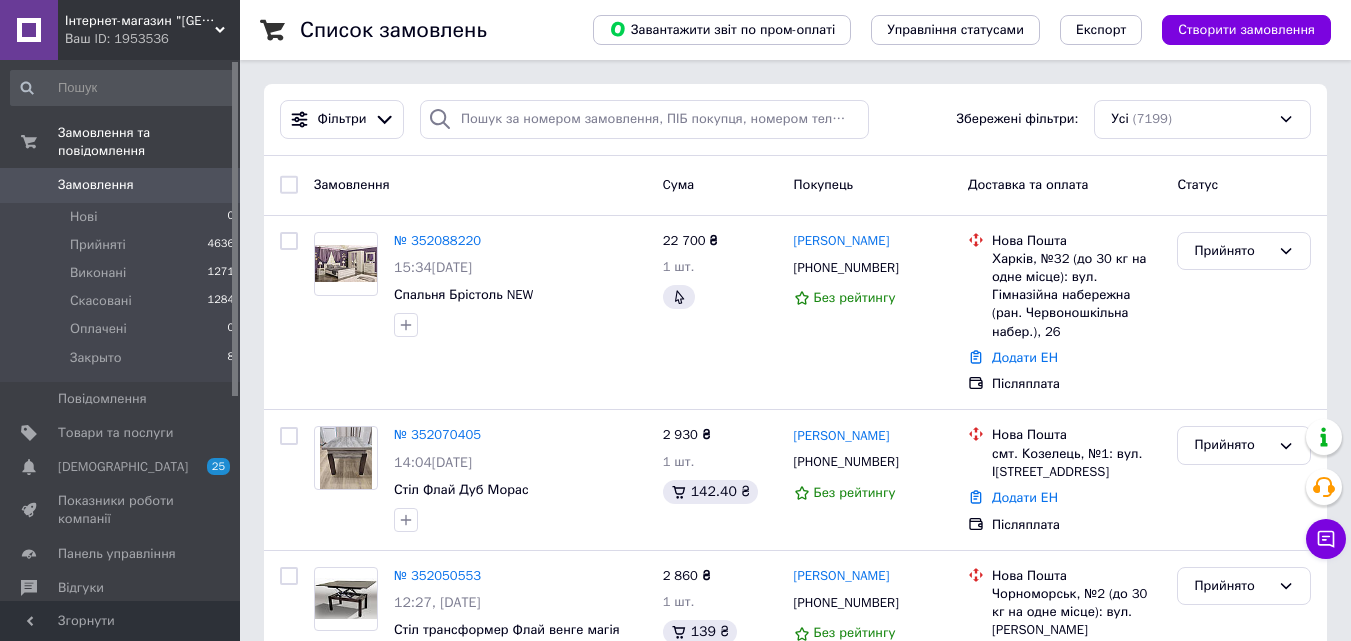 click on "Замовлення" at bounding box center (96, 185) 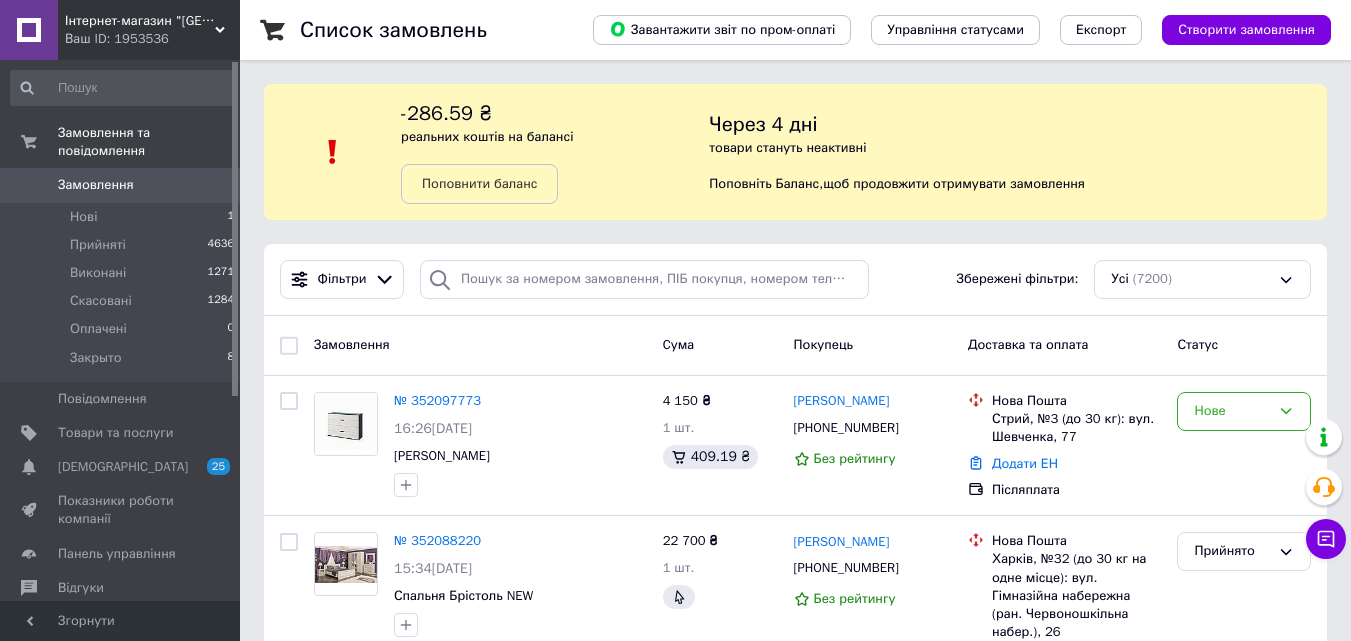 click on "Замовлення 0" at bounding box center [123, 185] 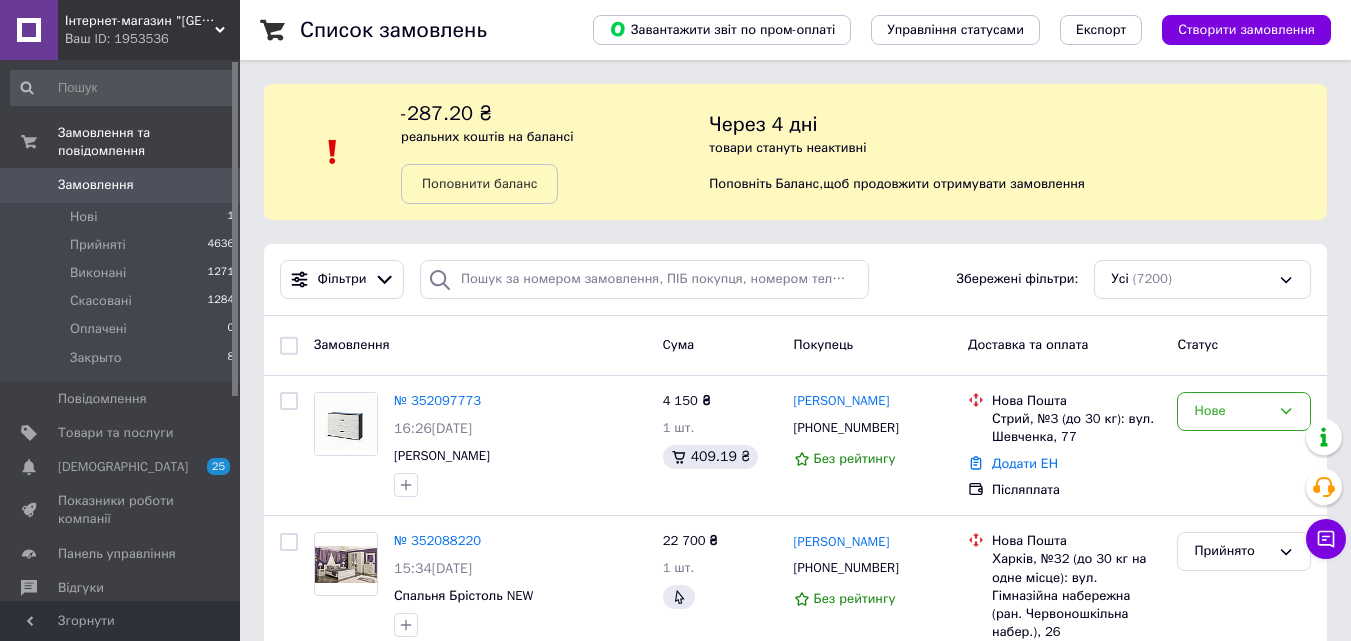 click on "Замовлення 0" at bounding box center (123, 185) 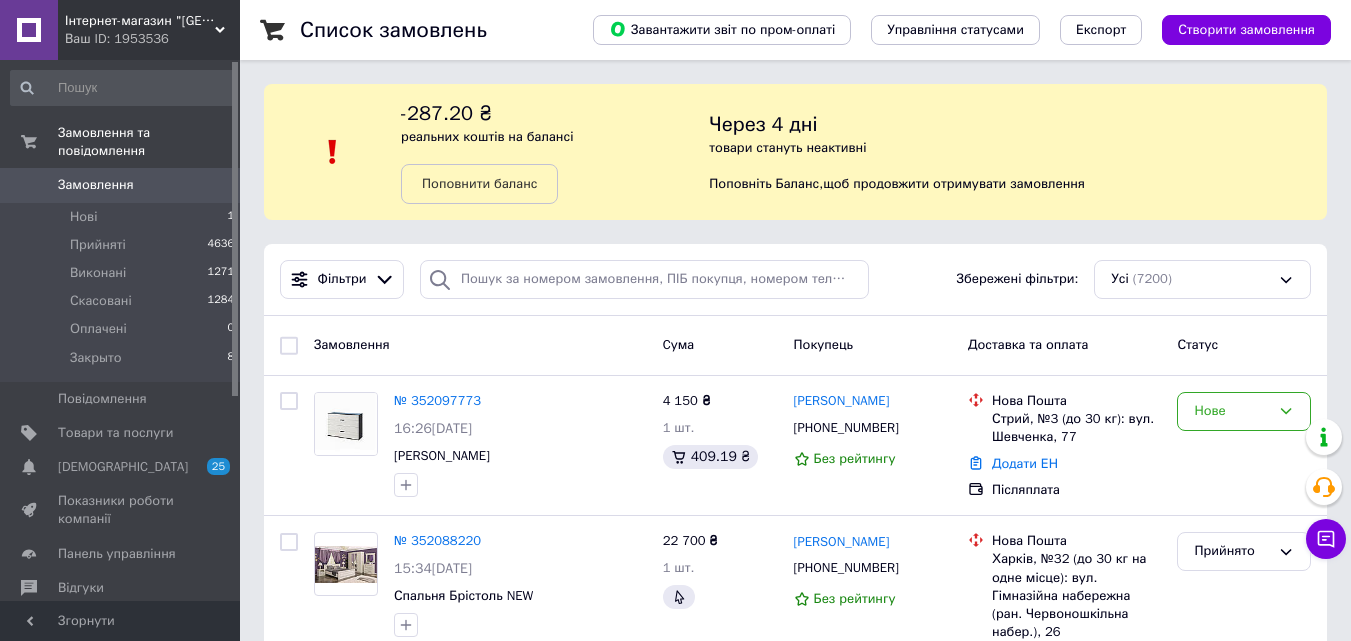click on "Замовлення" at bounding box center (96, 185) 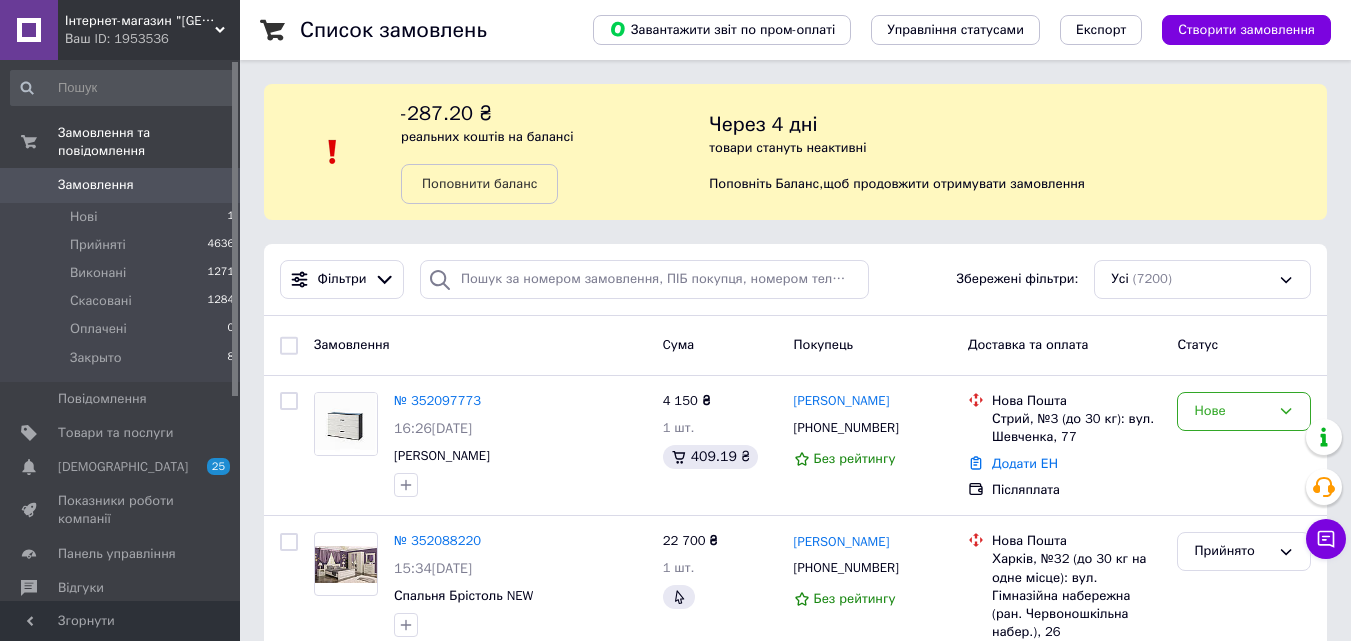 click on "Замовлення" at bounding box center [96, 185] 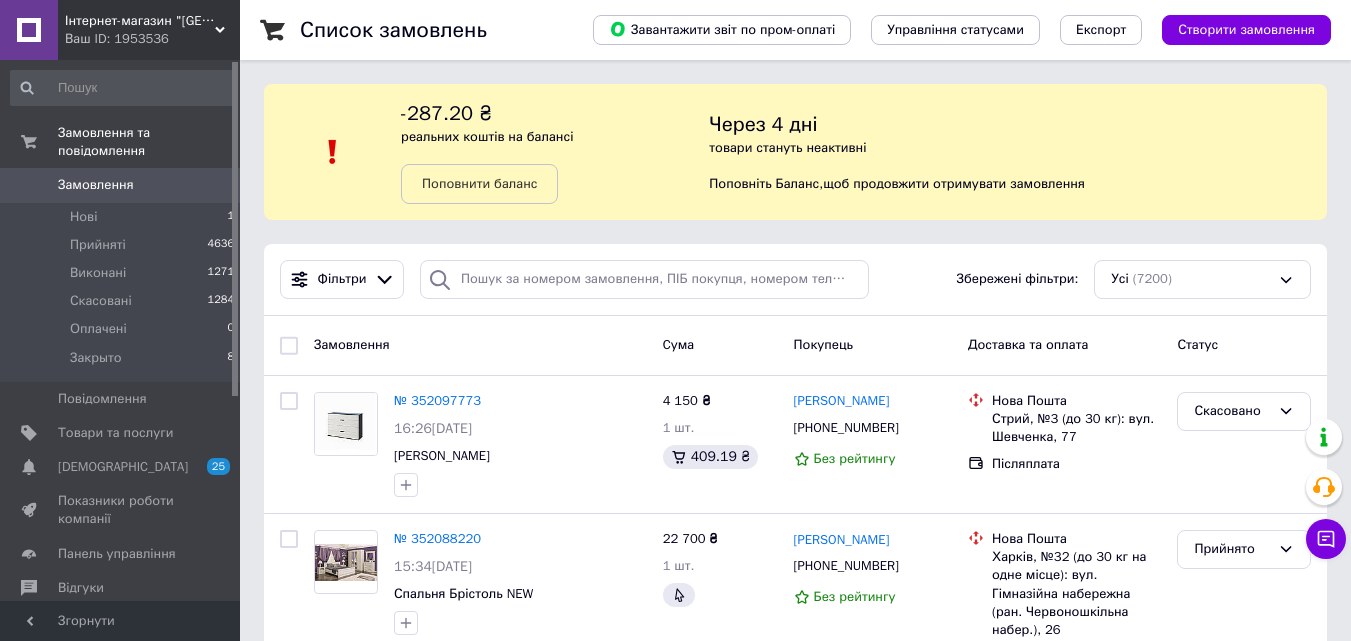 click on "Замовлення" at bounding box center [96, 185] 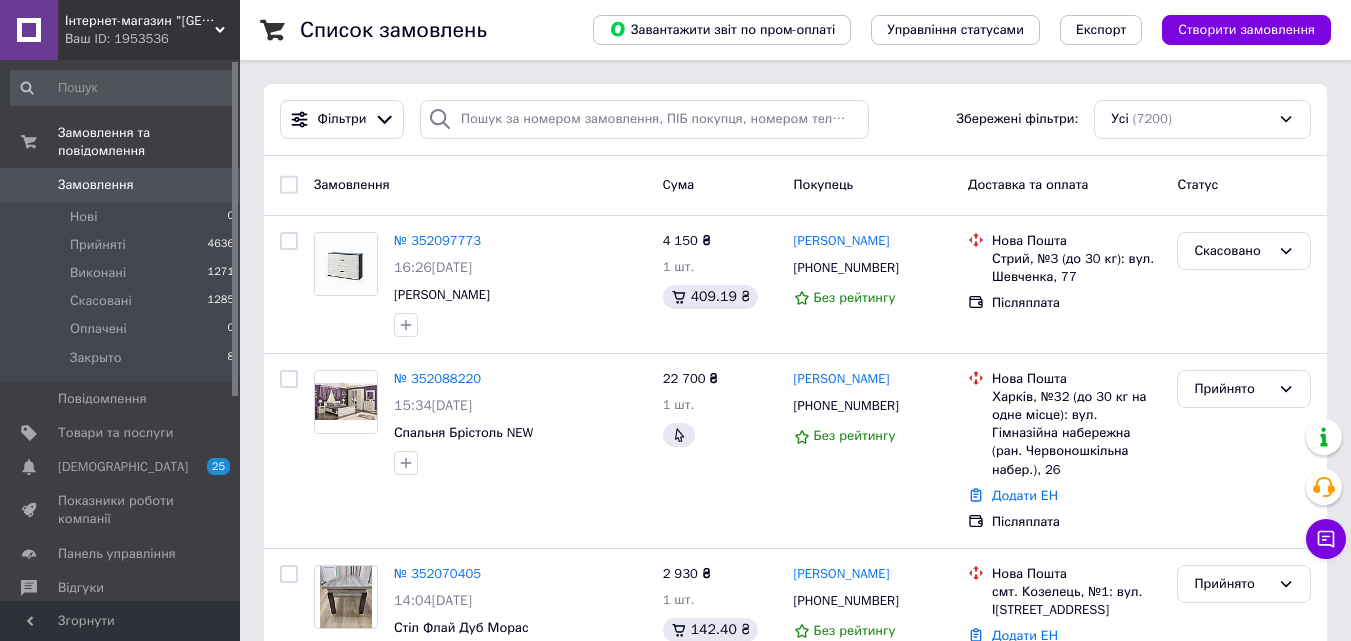click on "Замовлення" at bounding box center [96, 185] 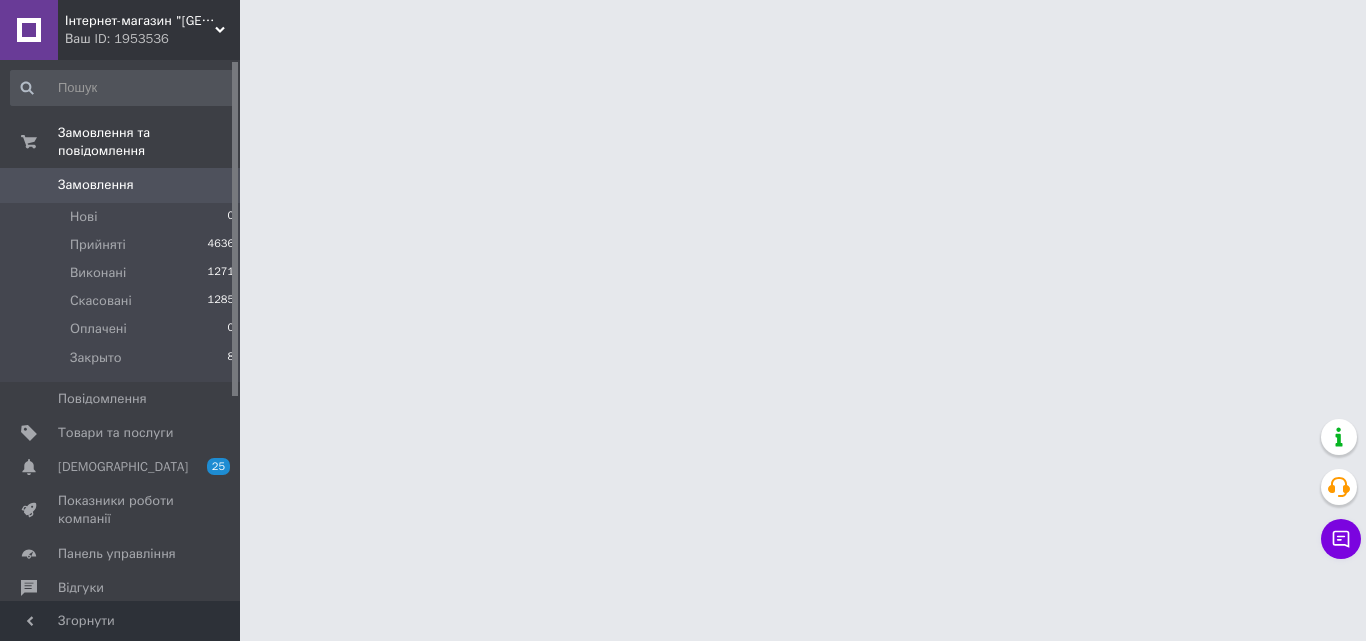 click on "Інтернет-магазин "Нова Мебель" Ваш ID: 1953536 Сайт Інтернет-магазин "[GEOGRAPHIC_DATA]" Кабінет покупця Перевірити стан системи Сторінка на порталі Довідка Вийти Замовлення та повідомлення Замовлення 0 Нові 0 Прийняті 4636 Виконані 1271 Скасовані 1285 Оплачені 0 Закрыто 8 Повідомлення 0 Товари та послуги Сповіщення 25 0 Показники роботи компанії Панель управління Відгуки Покупатели Каталог ProSale Аналітика Інструменти веб-майстра та SEO Управління сайтом Гаманець компанії [PERSON_NAME] Тарифи та рахунки Prom топ" at bounding box center (683, 25) 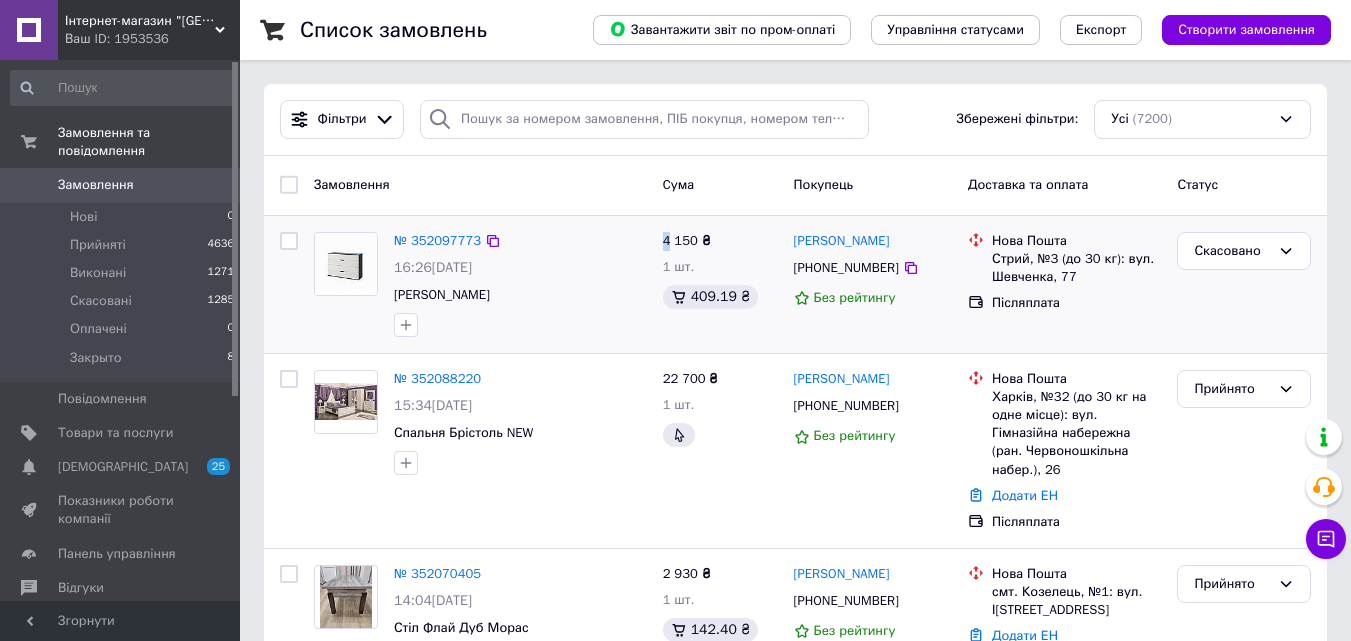 click on "4 150 ₴" at bounding box center [687, 240] 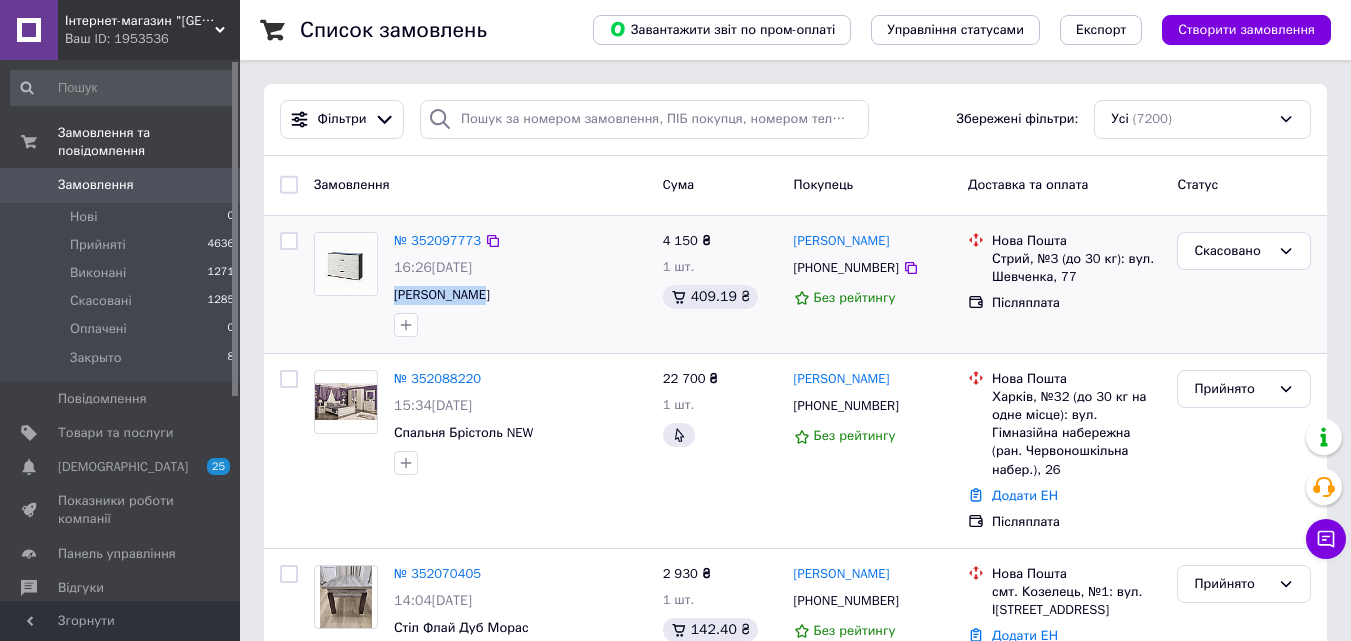 drag, startPoint x: 387, startPoint y: 288, endPoint x: 475, endPoint y: 303, distance: 89.26926 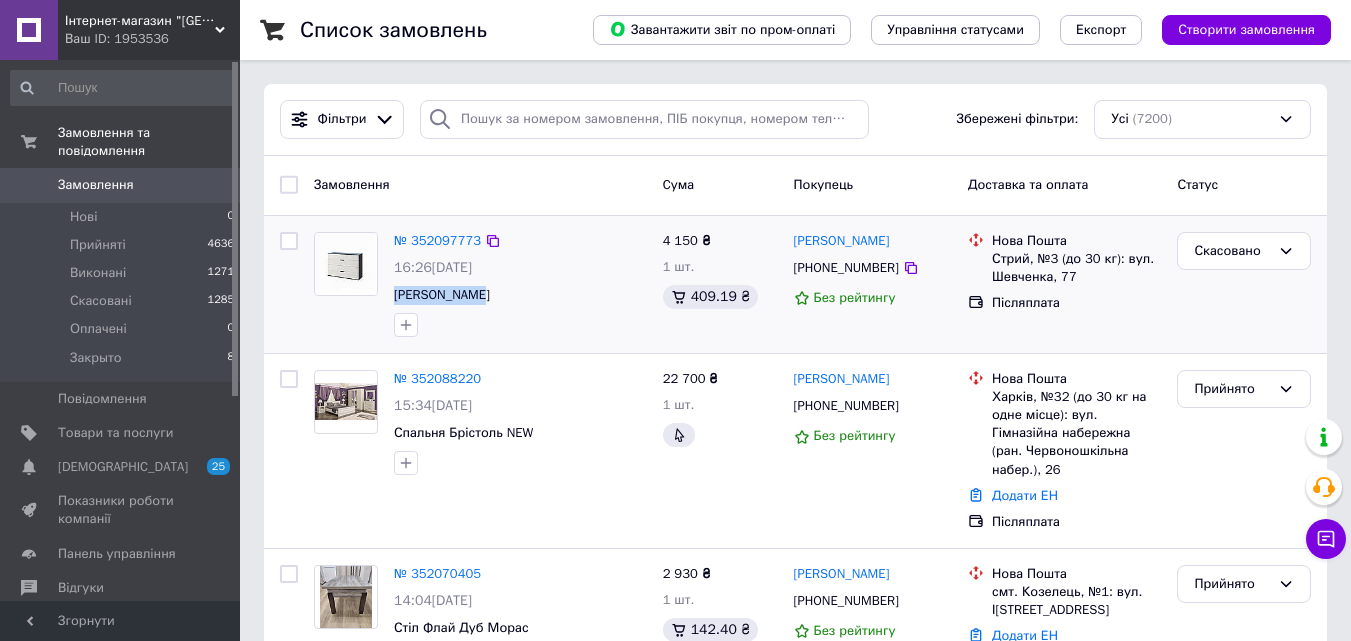 copy on "[PERSON_NAME]" 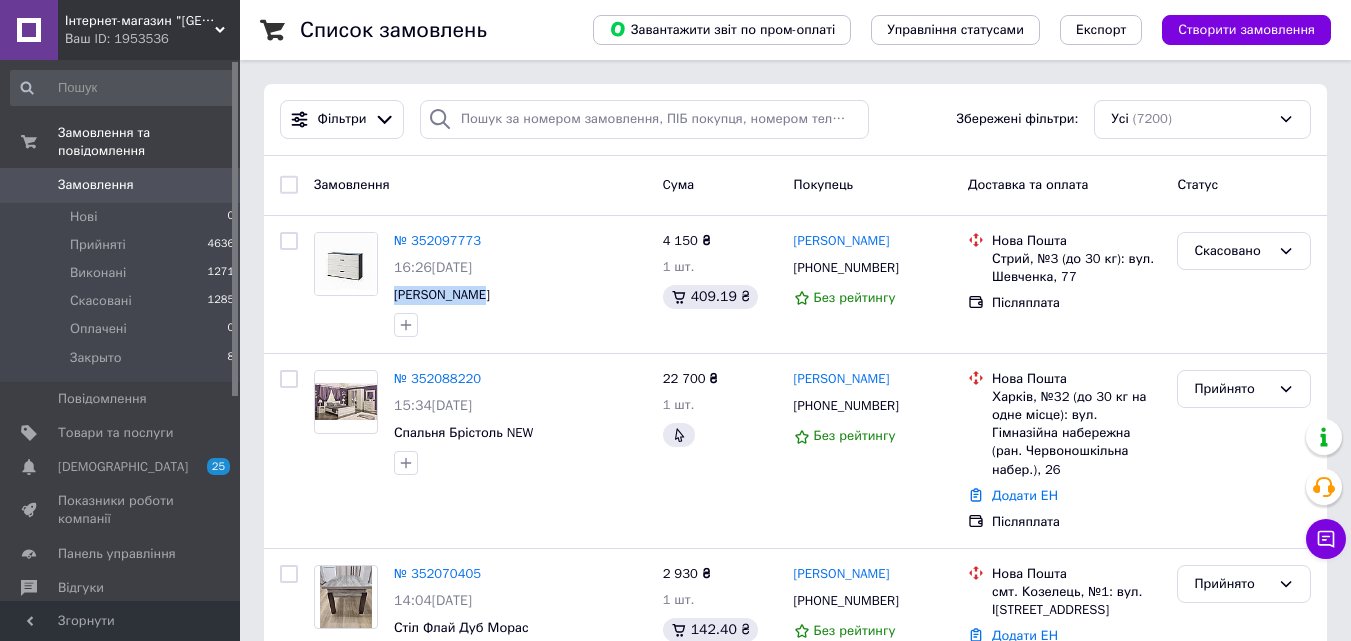 click on "Товари та послуги" at bounding box center [115, 433] 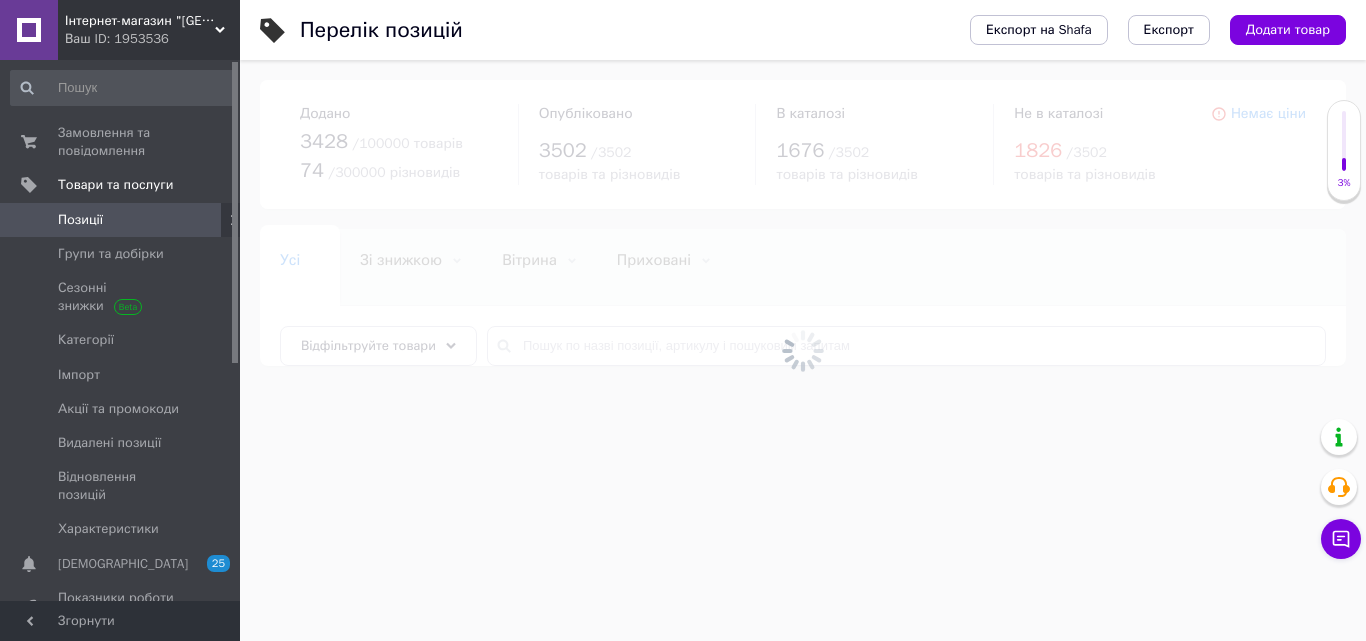 click at bounding box center [803, 350] 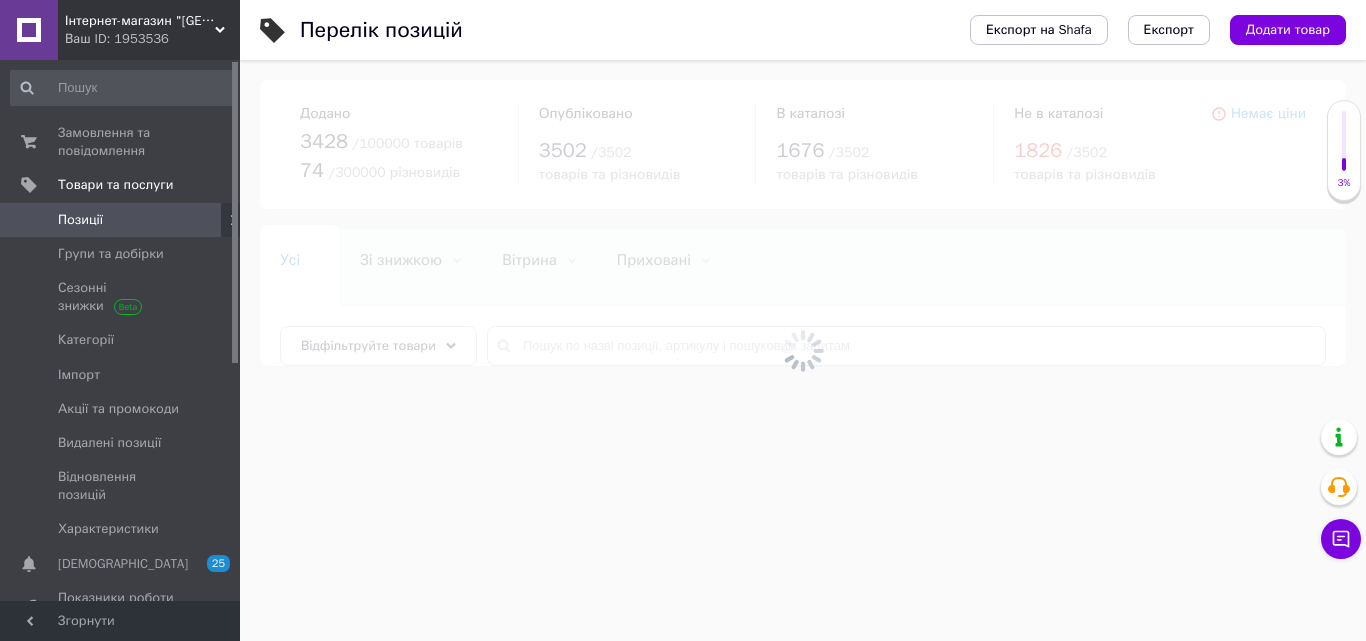 click at bounding box center [803, 350] 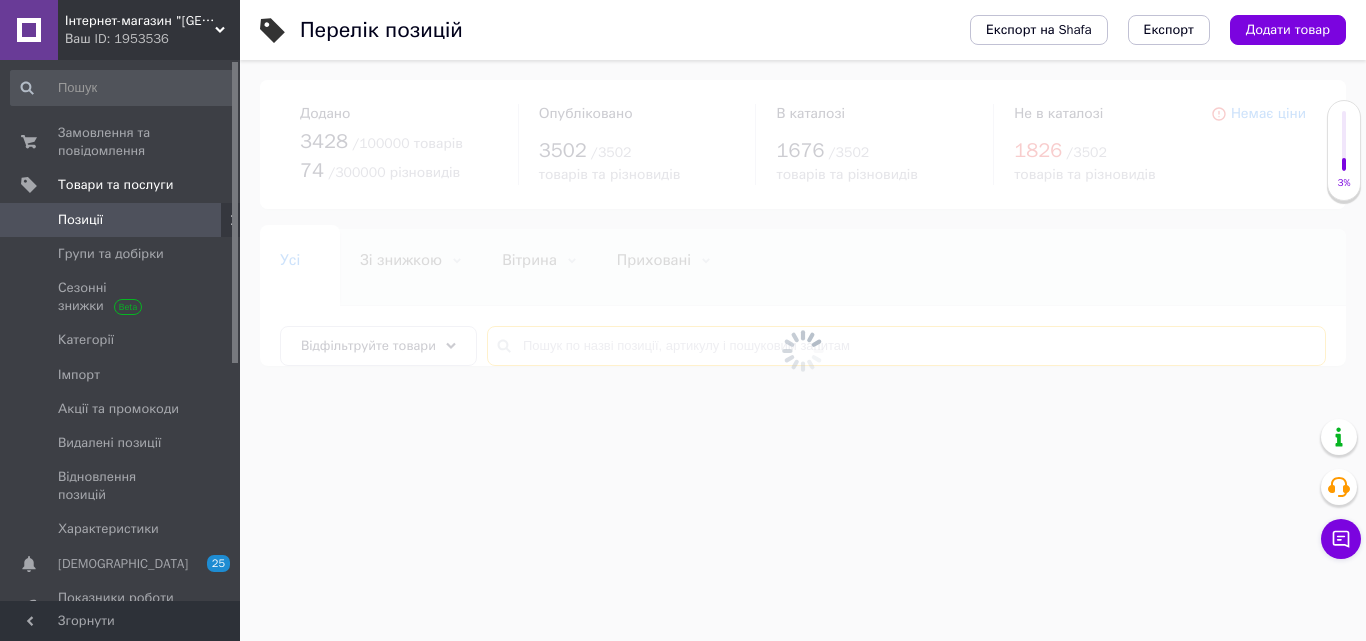 click at bounding box center (906, 346) 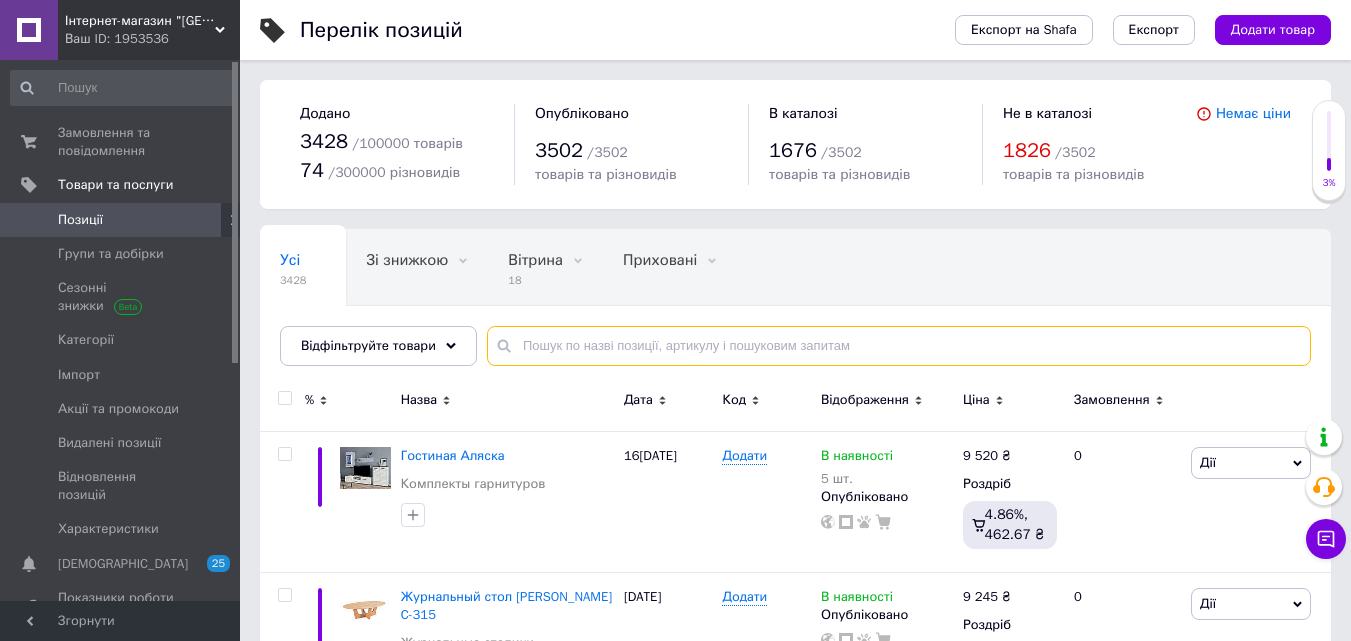 paste on "[PERSON_NAME]" 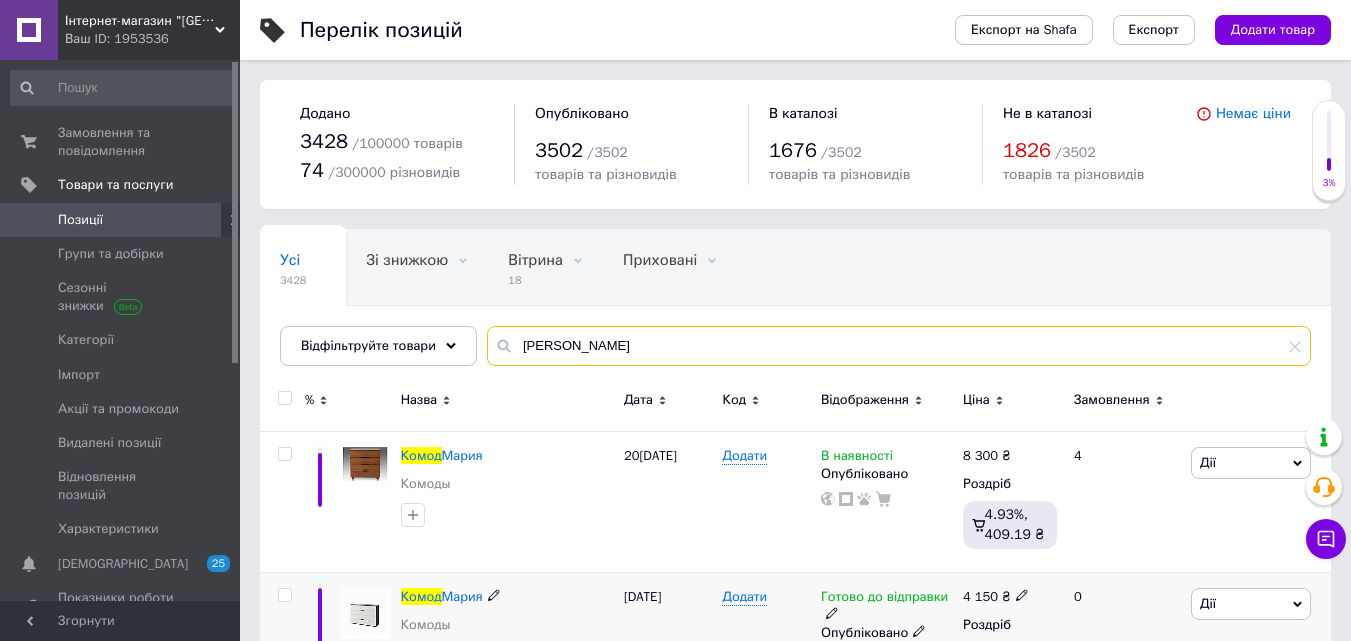 type on "[PERSON_NAME]" 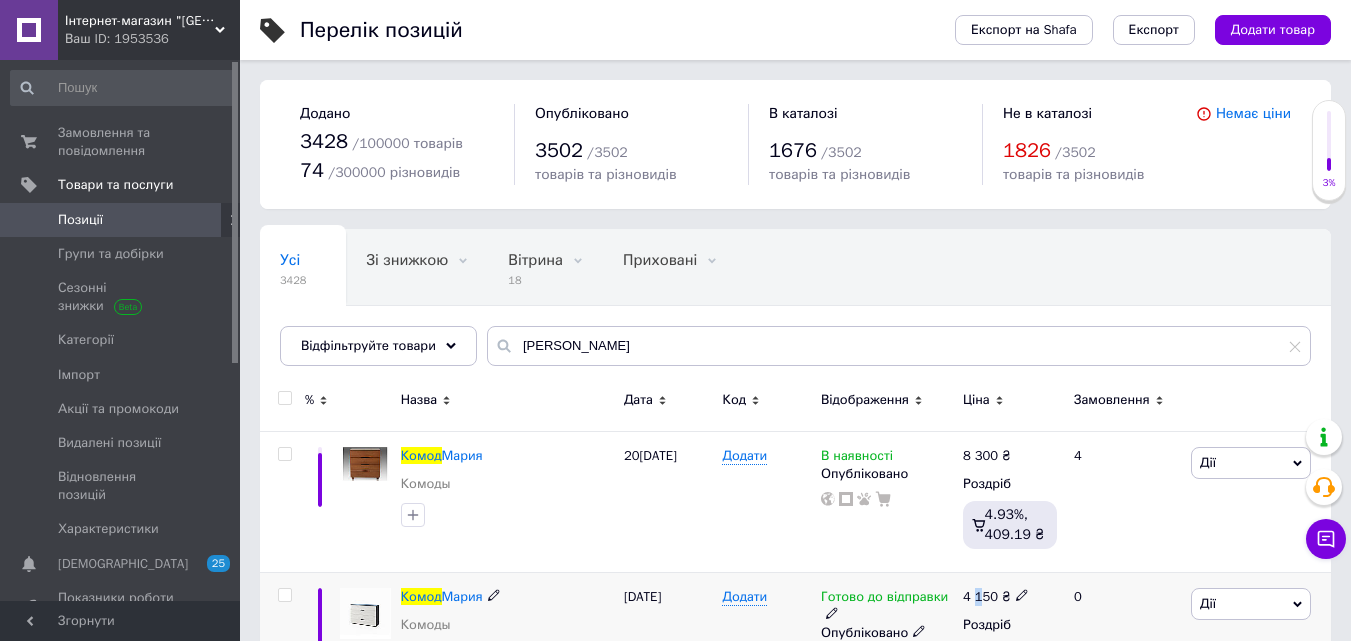 click on "4 150" at bounding box center (980, 596) 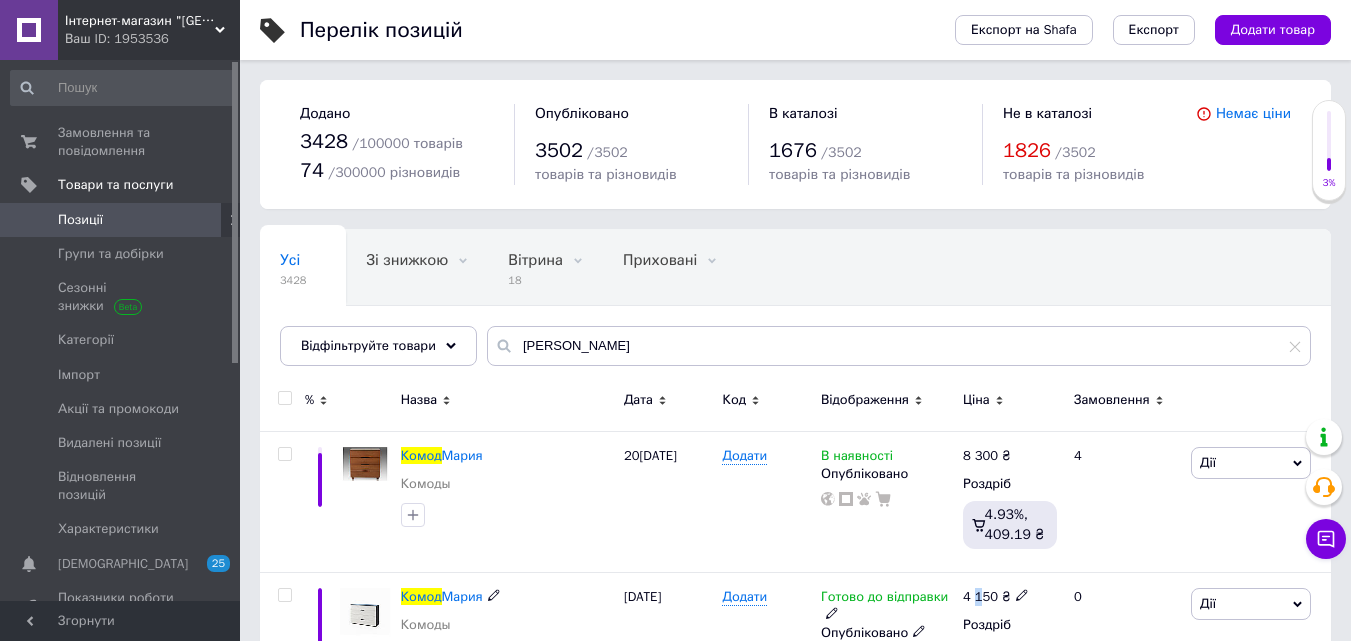 scroll, scrollTop: 295, scrollLeft: 0, axis: vertical 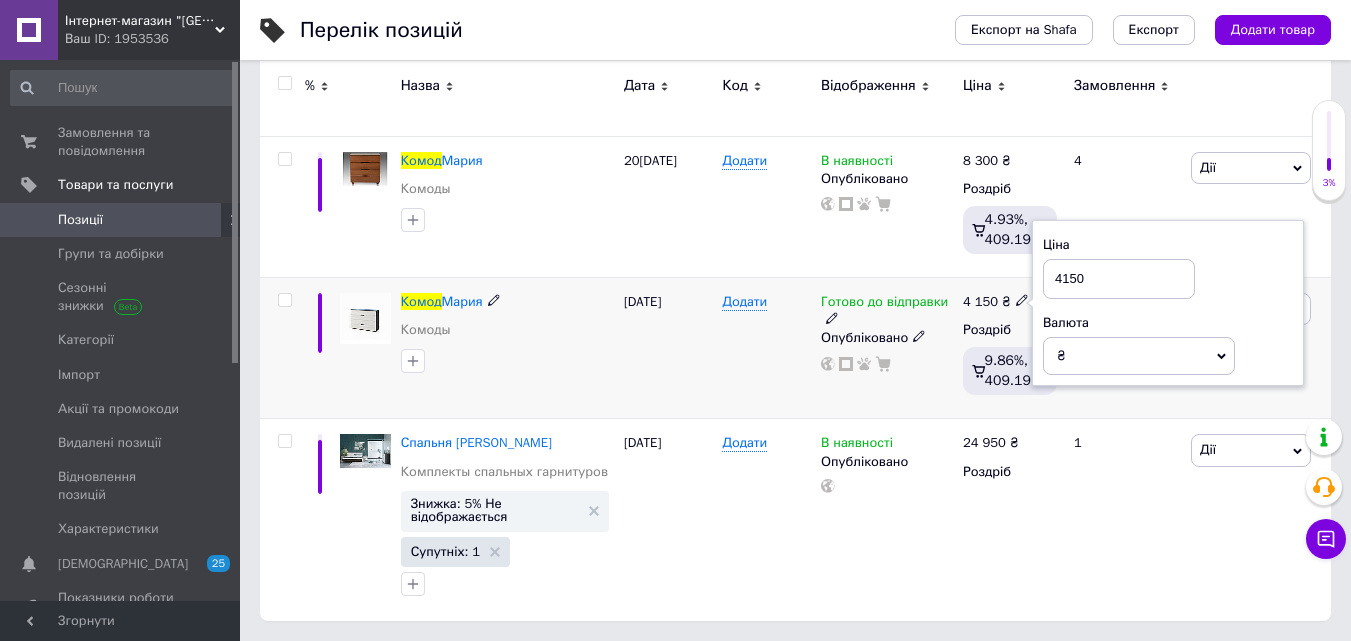 drag, startPoint x: 1088, startPoint y: 277, endPoint x: 1065, endPoint y: 273, distance: 23.345236 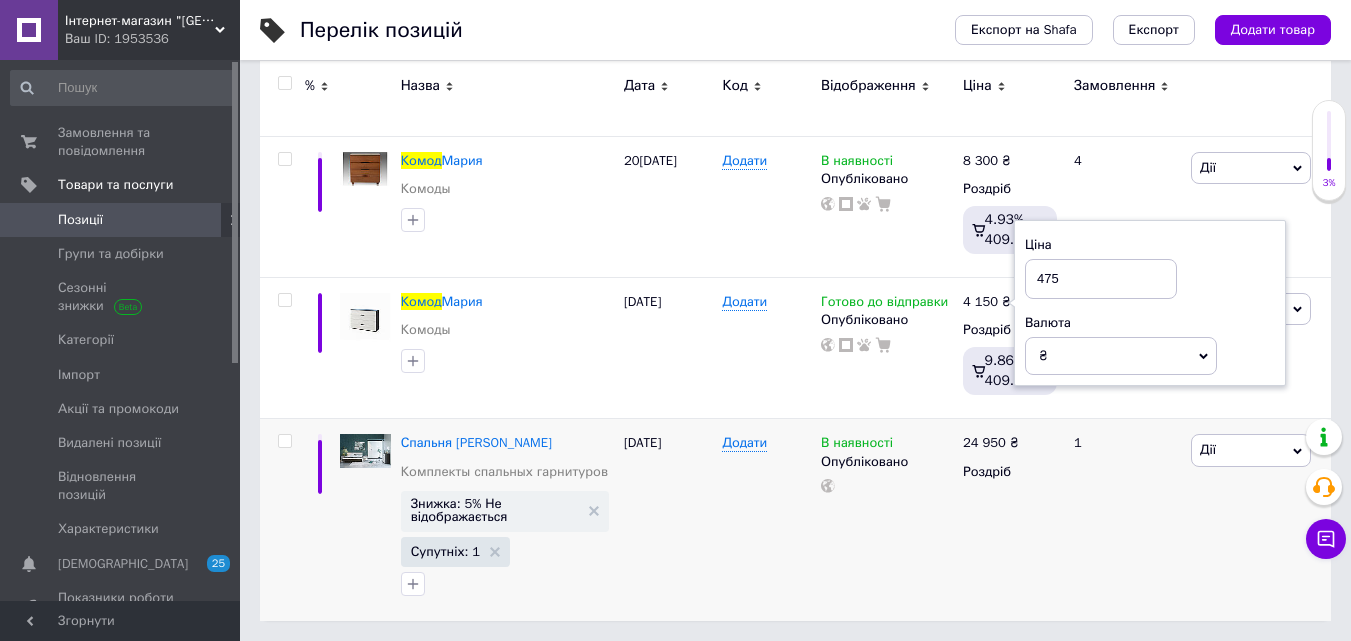type on "4750" 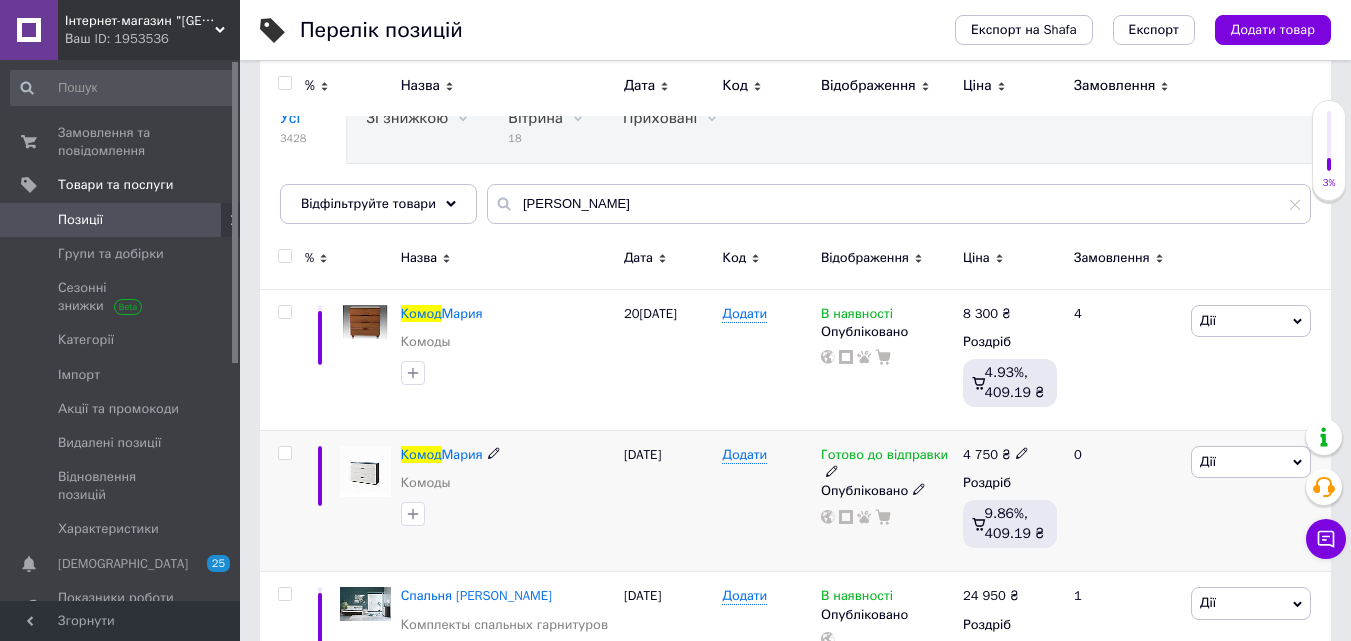 scroll, scrollTop: 0, scrollLeft: 0, axis: both 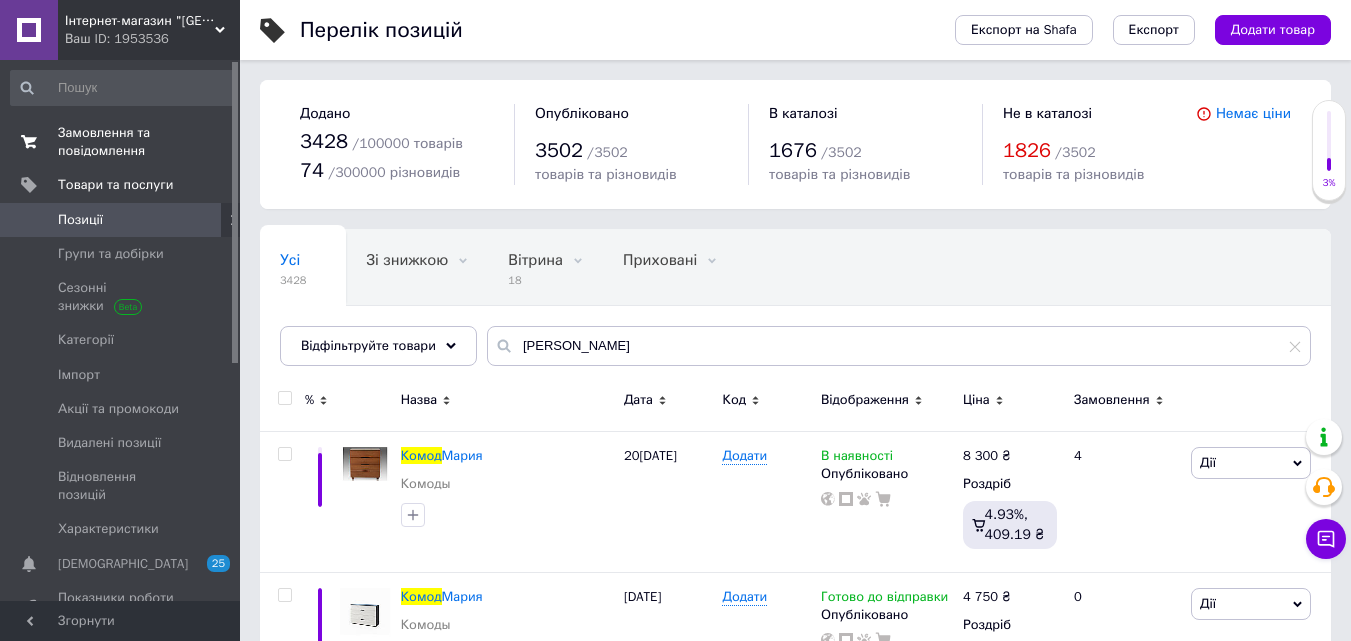 click on "Замовлення та повідомлення" at bounding box center [121, 142] 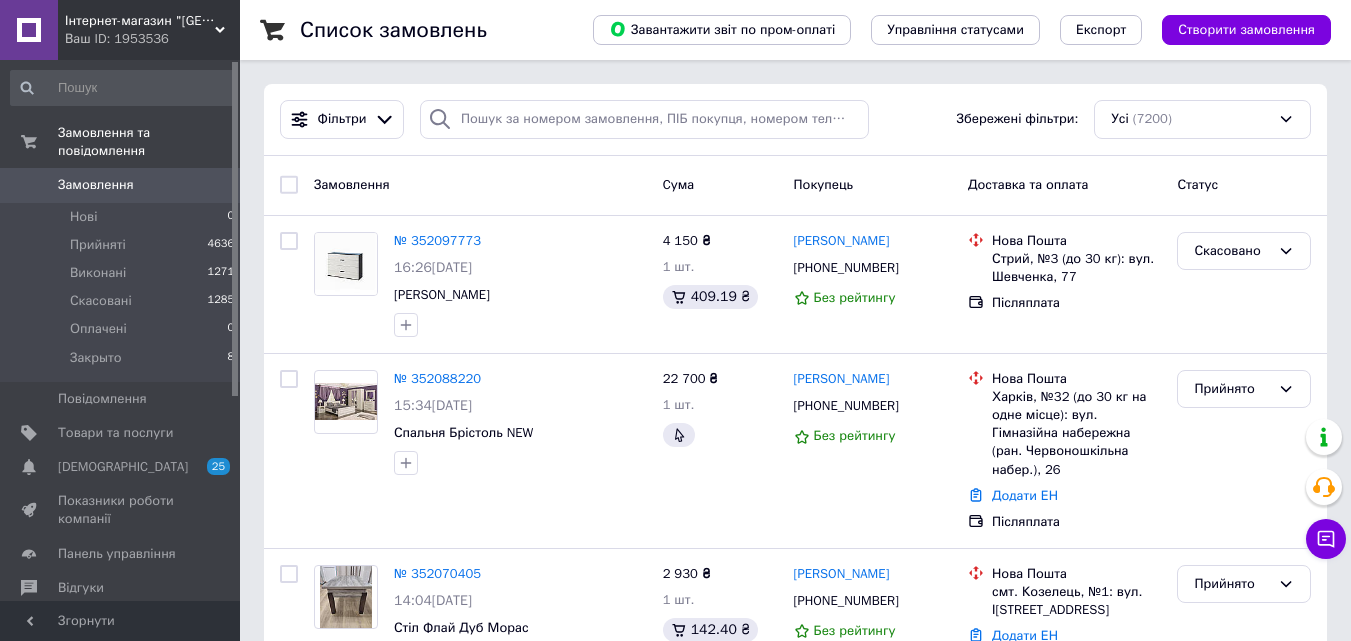 click on "Замовлення" at bounding box center (96, 185) 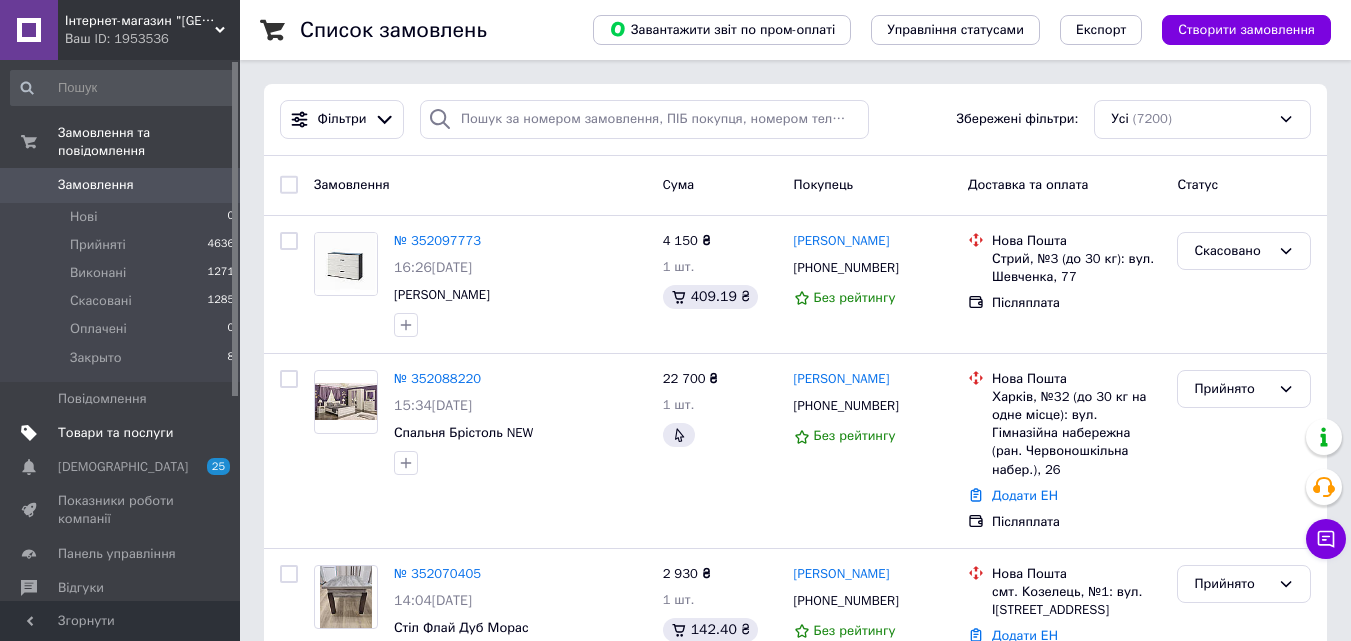 click on "Товари та послуги" at bounding box center (115, 433) 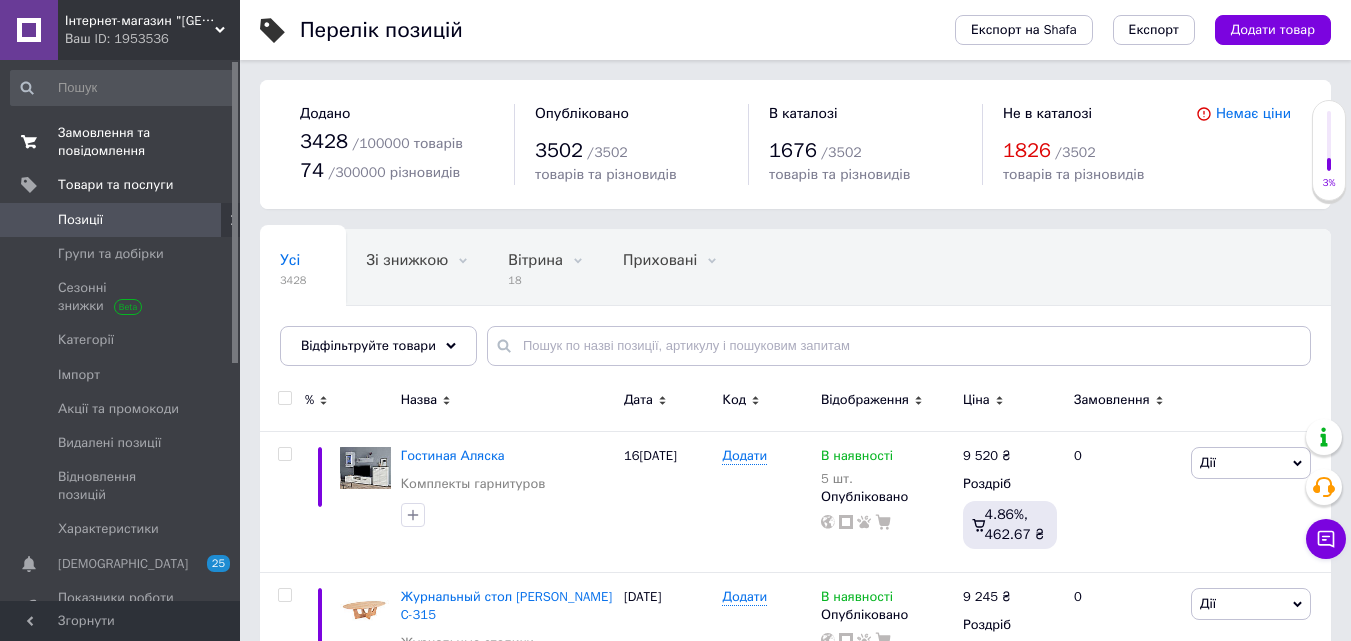 click on "Замовлення та повідомлення" at bounding box center (121, 142) 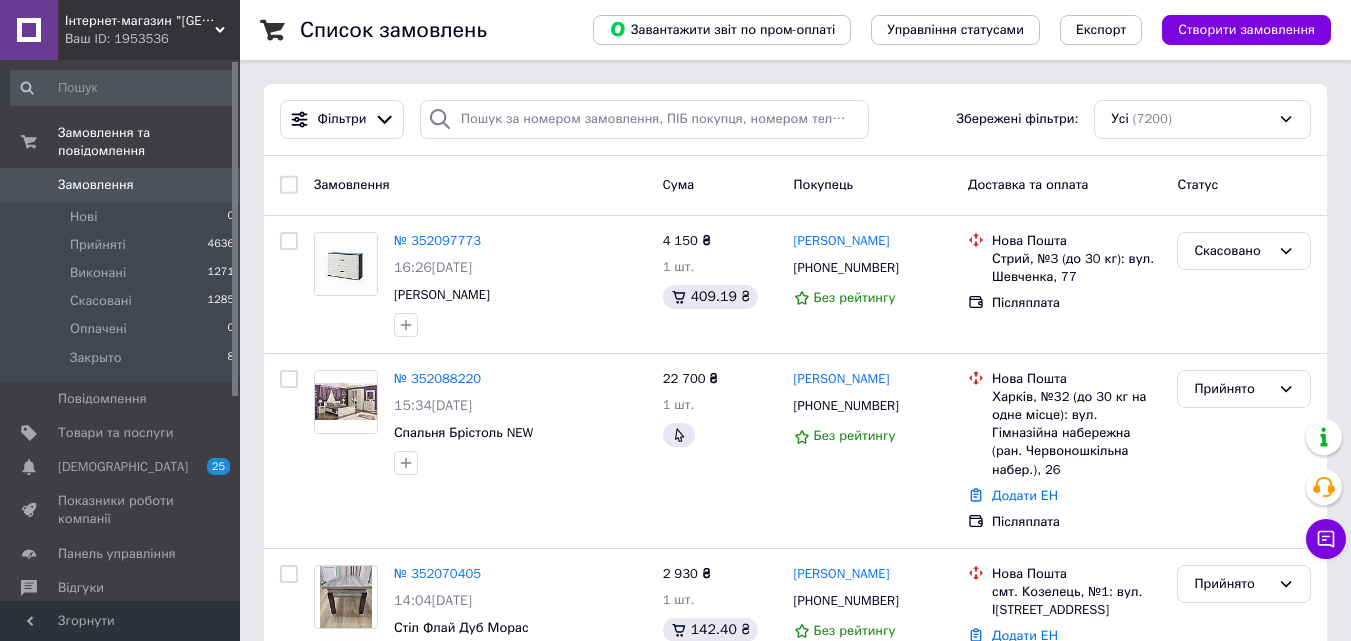 click on "Замовлення" at bounding box center [96, 185] 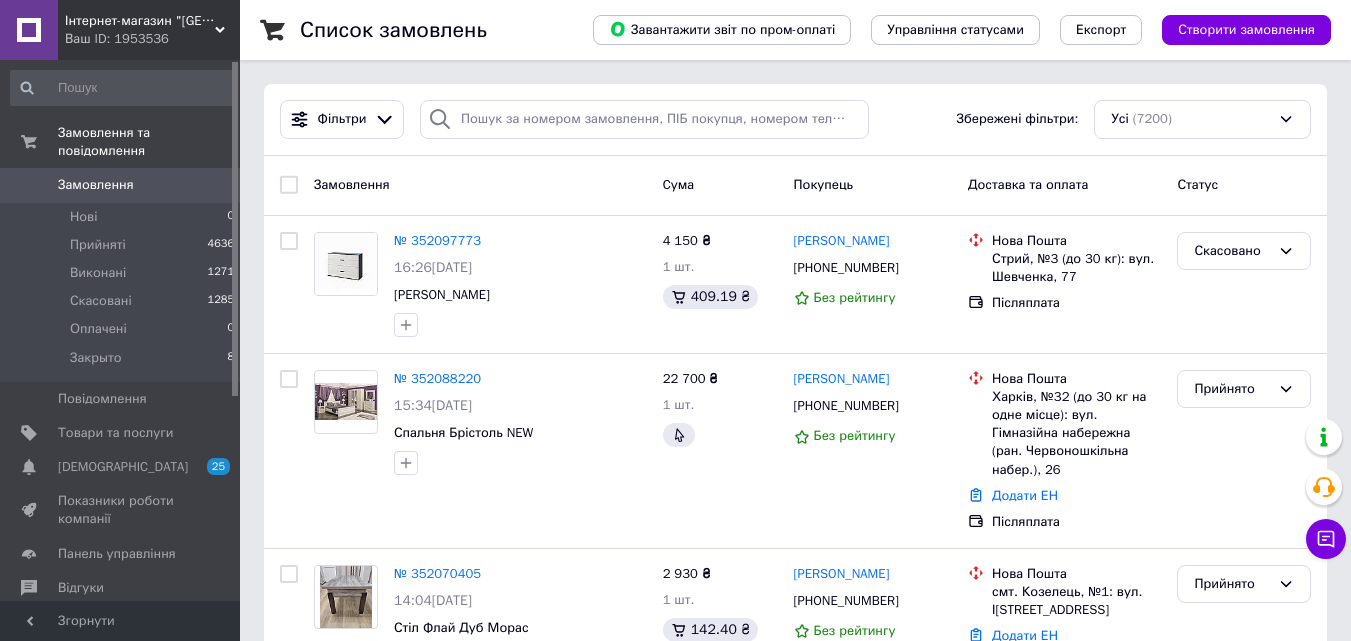 click on "Замовлення" at bounding box center (96, 185) 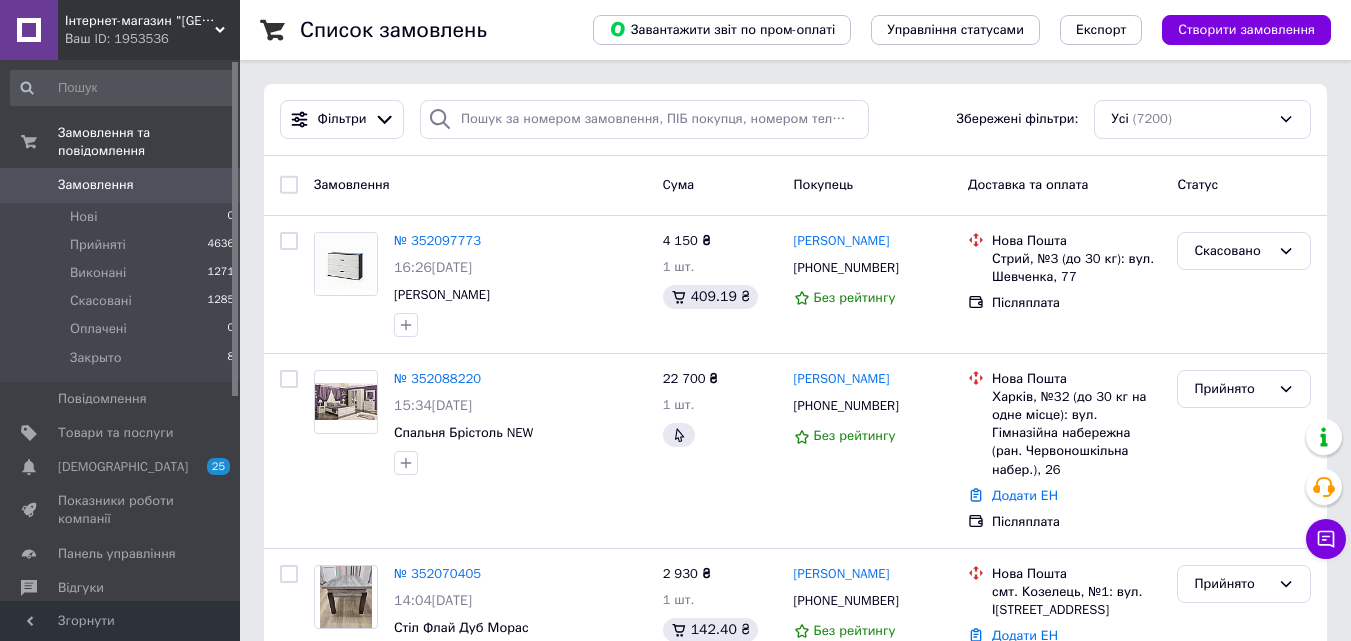 click on "Замовлення 0" at bounding box center (123, 185) 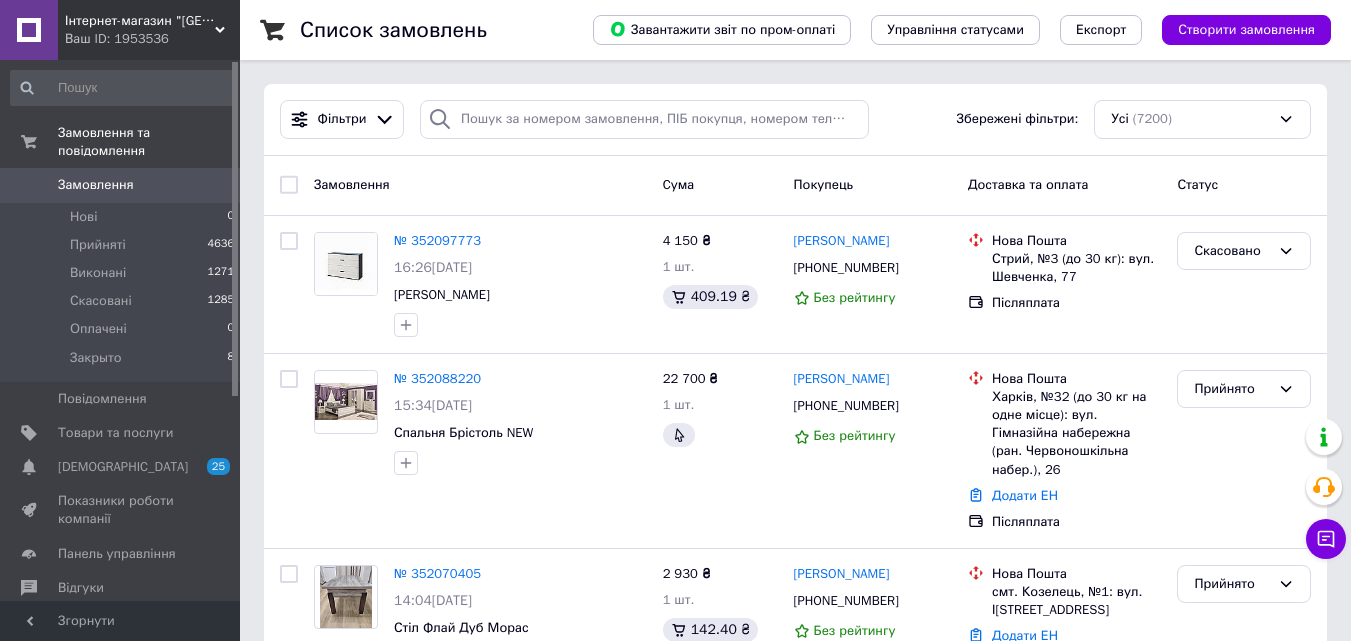 click on "Замовлення" at bounding box center (121, 185) 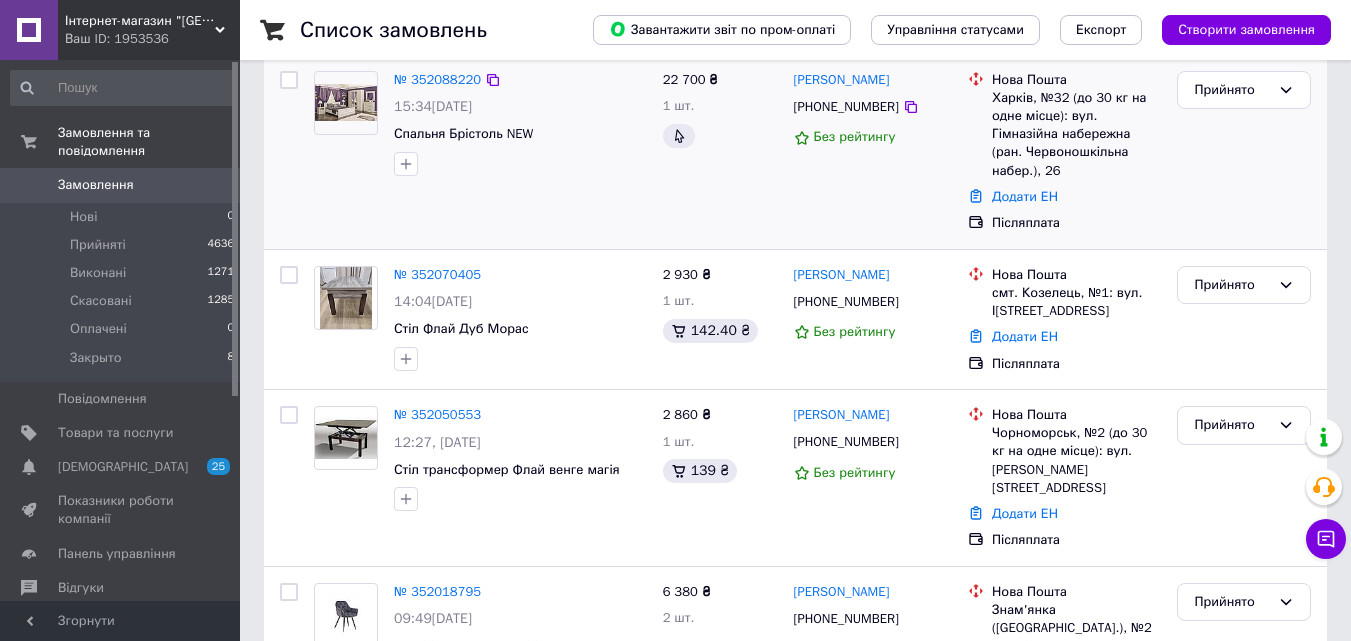 scroll, scrollTop: 500, scrollLeft: 0, axis: vertical 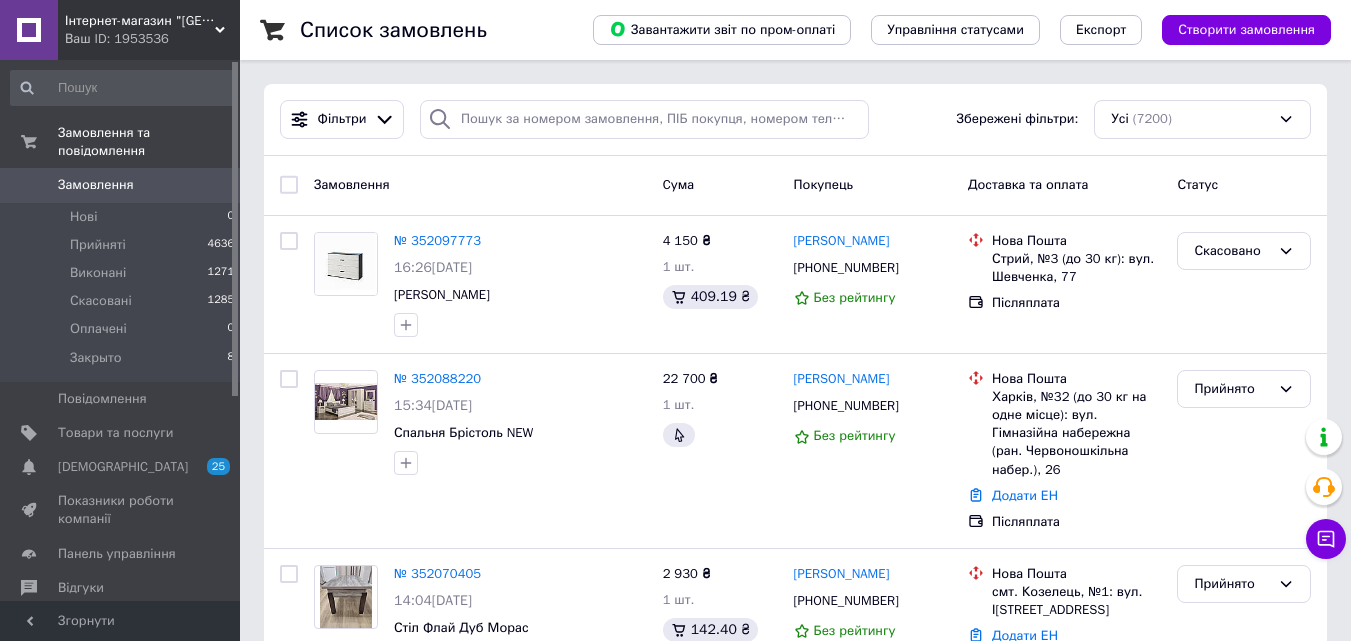 click on "Замовлення" at bounding box center [96, 185] 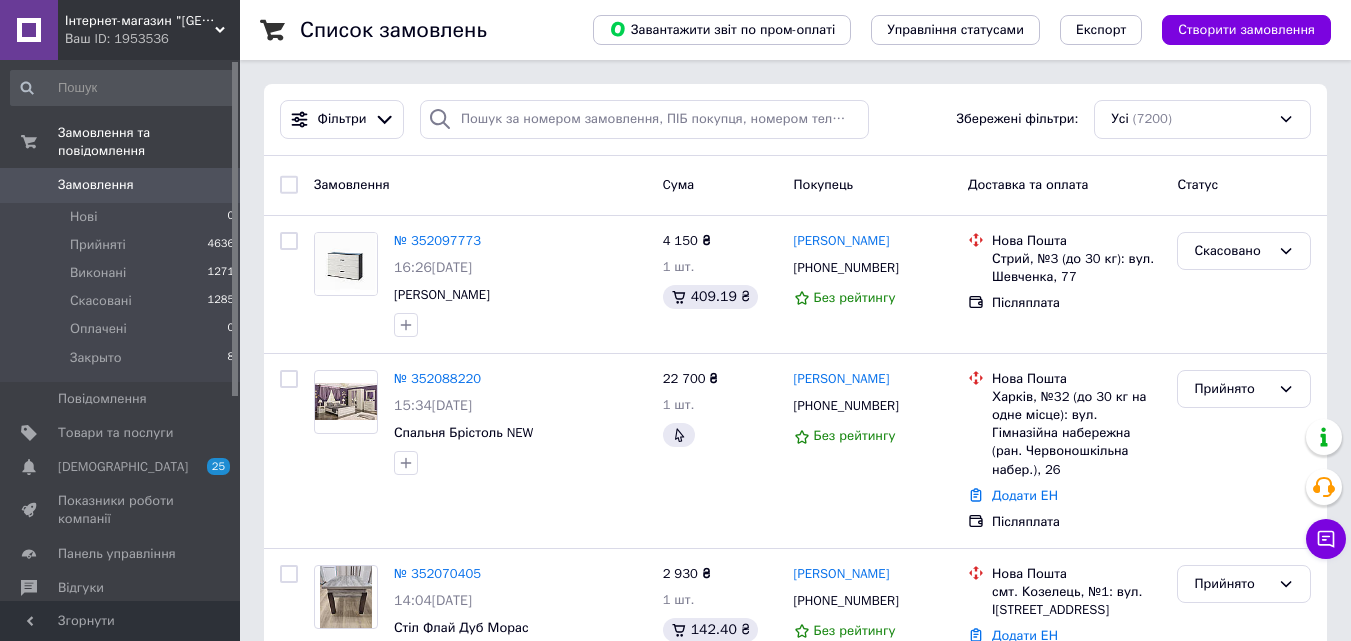click on "Замовлення 0" at bounding box center [123, 185] 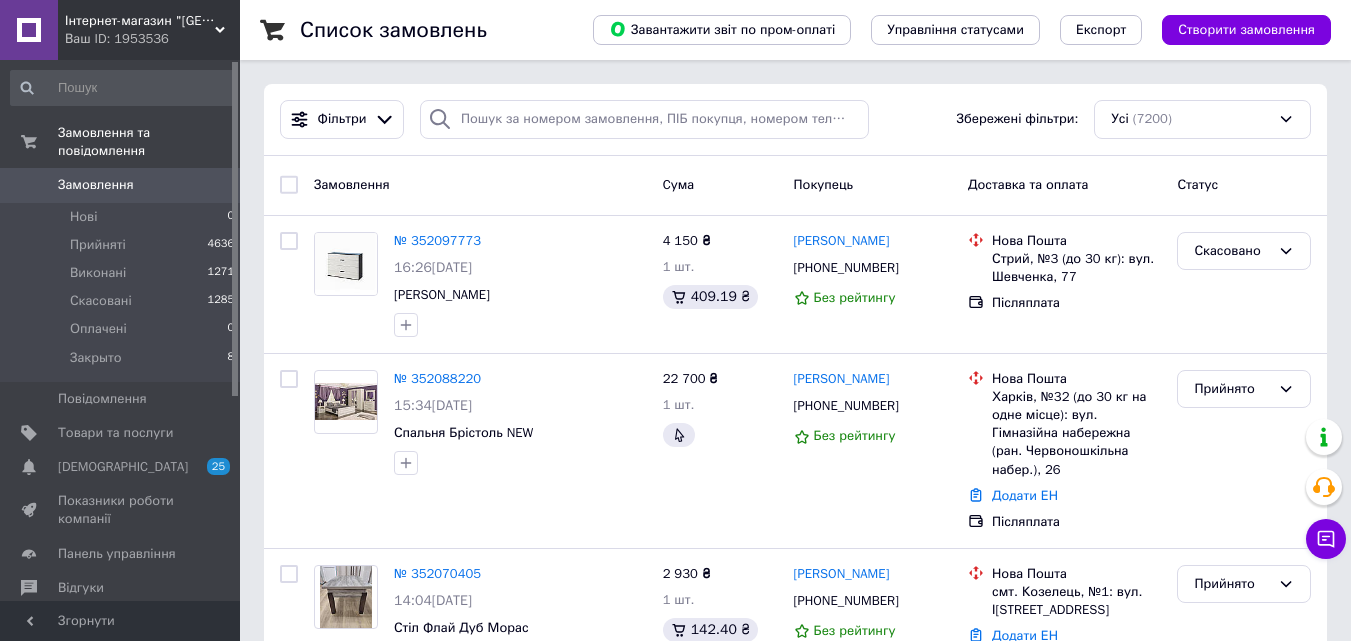 click on "Замовлення" at bounding box center [96, 185] 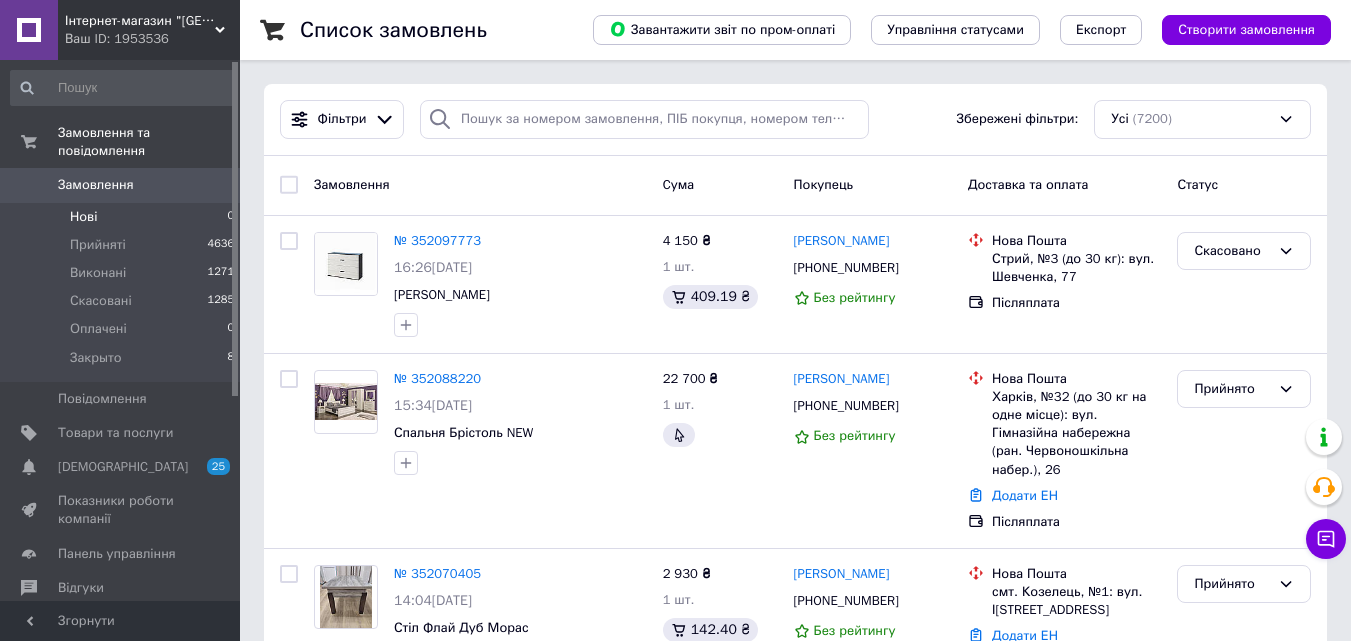 click on "Нові 0" at bounding box center (123, 217) 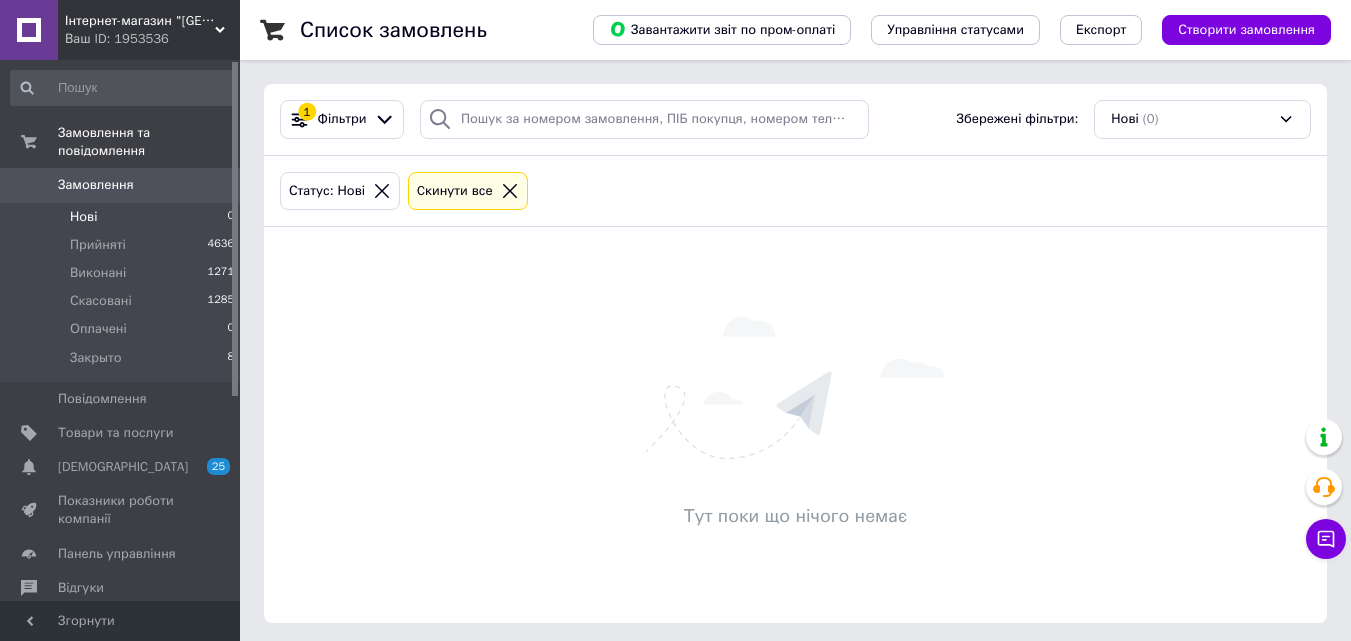click on "Замовлення" at bounding box center (96, 185) 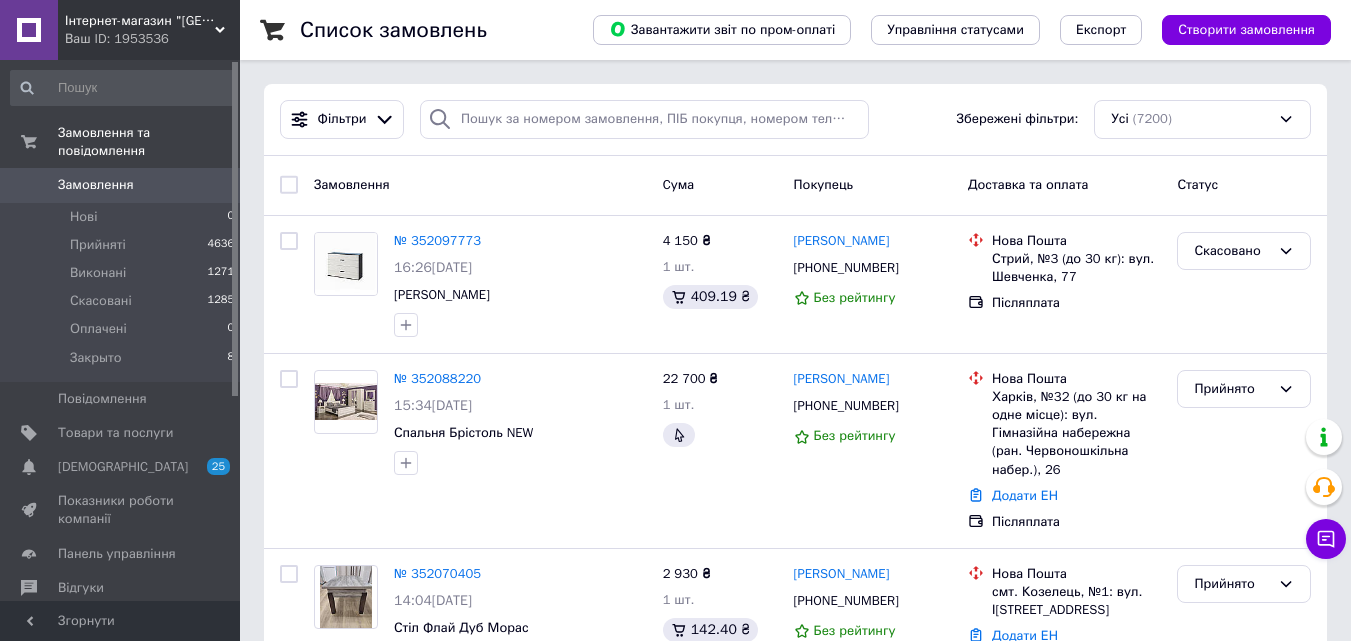 click on "Замовлення" at bounding box center (96, 185) 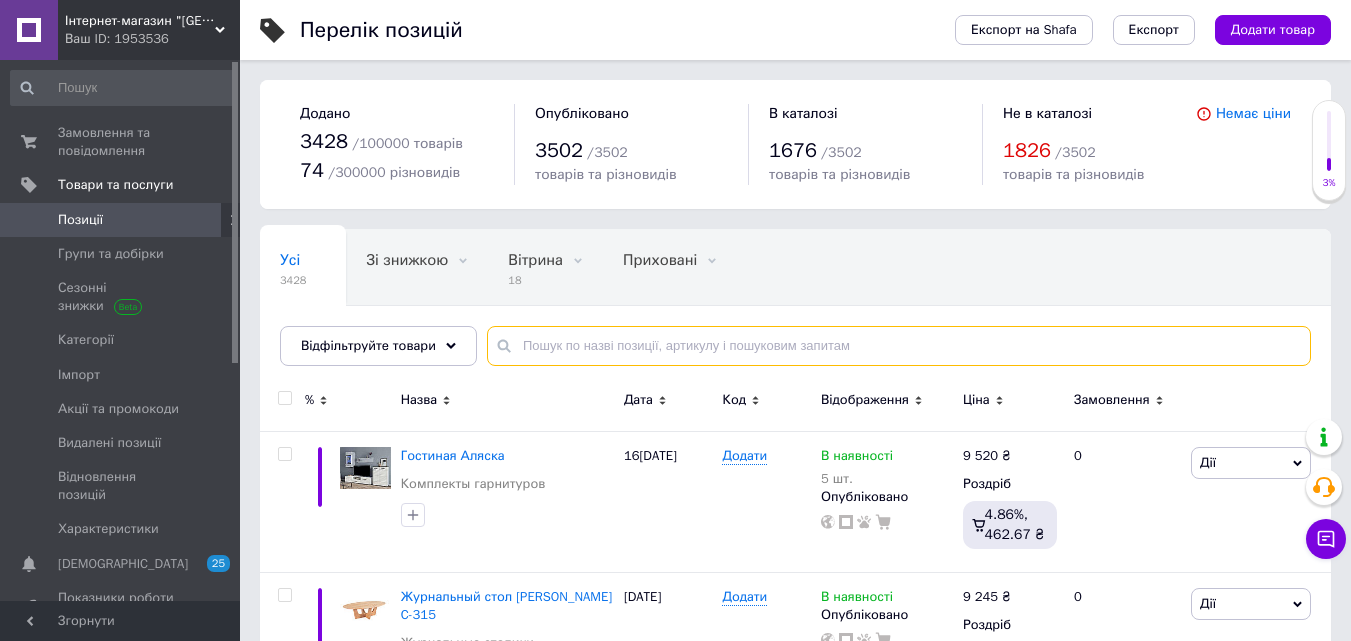 click at bounding box center [899, 346] 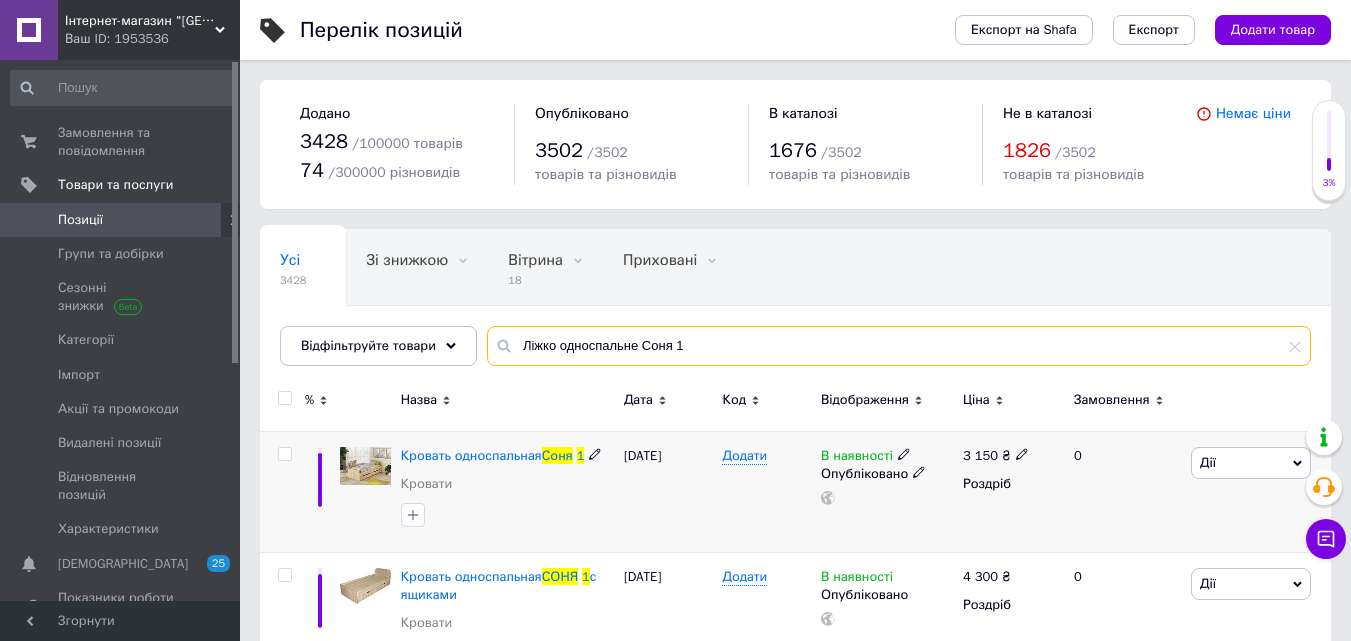 type on "Ліжко односпальне Соня 1" 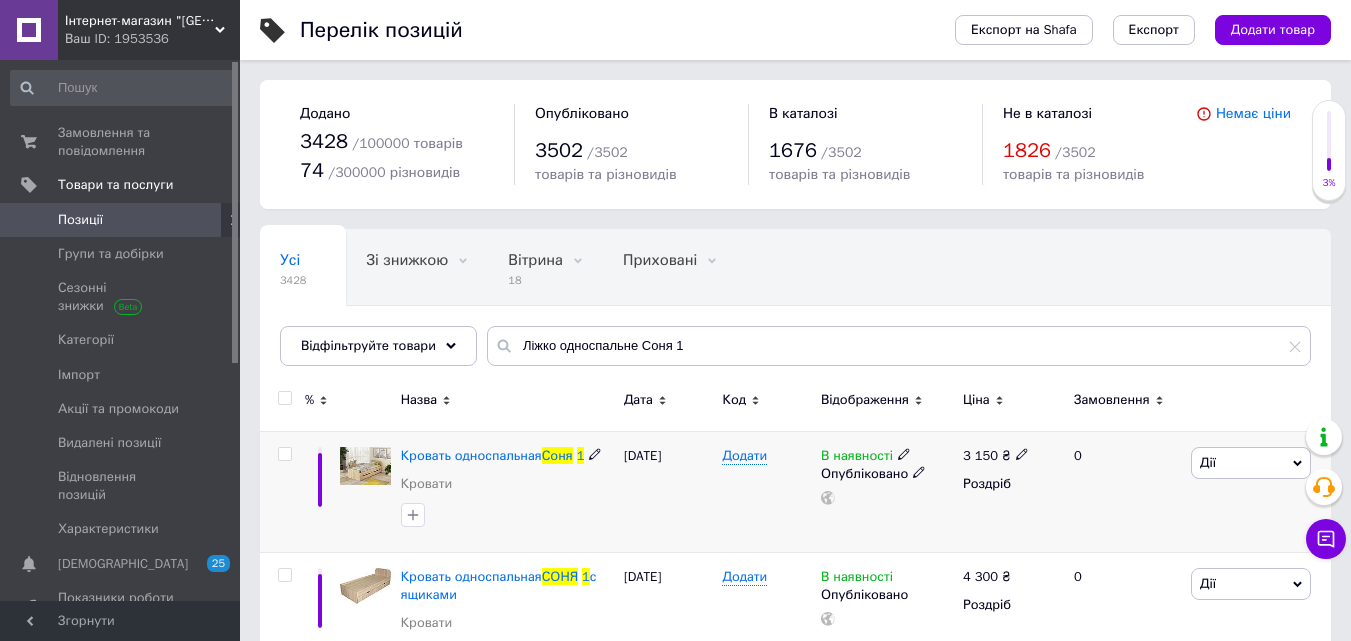 click on "3 150" at bounding box center (980, 455) 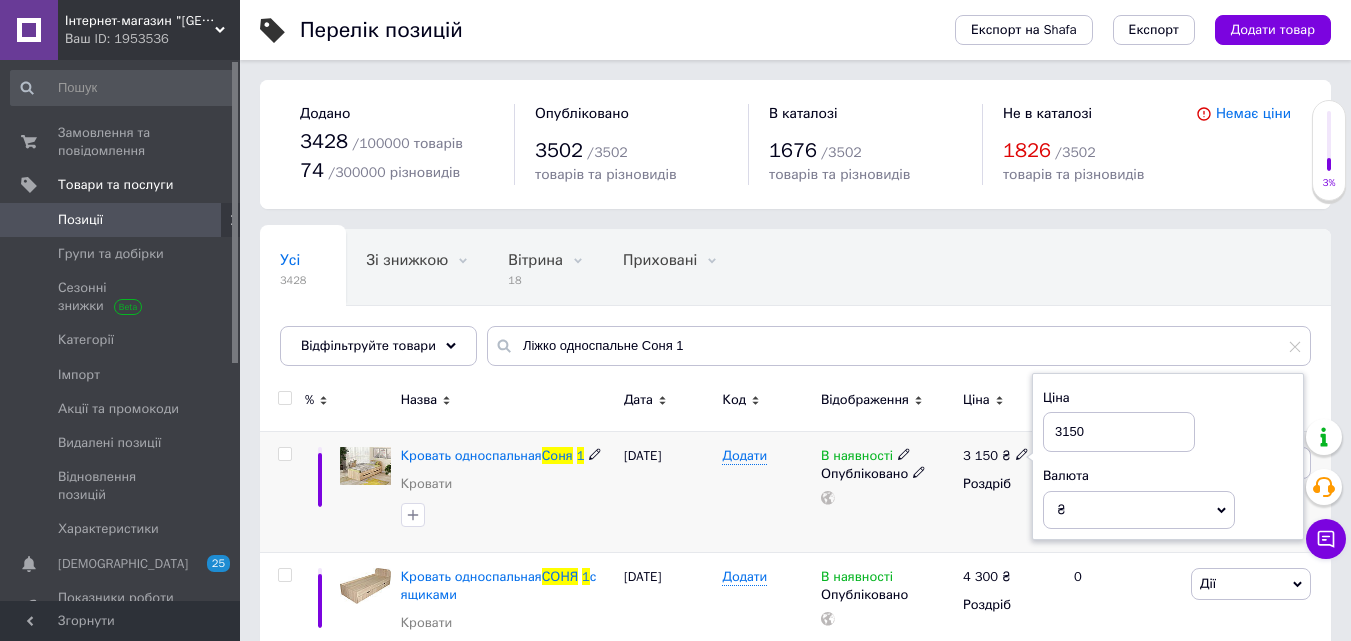 drag, startPoint x: 1089, startPoint y: 434, endPoint x: 1066, endPoint y: 506, distance: 75.58439 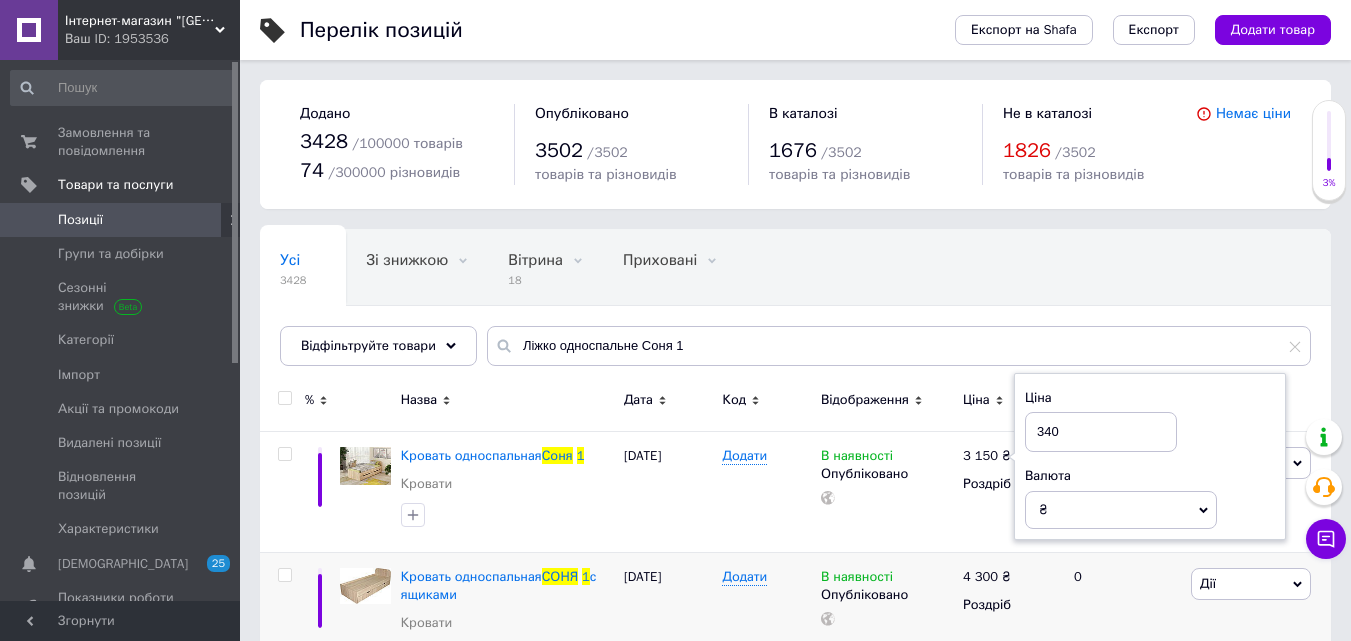 type on "3400" 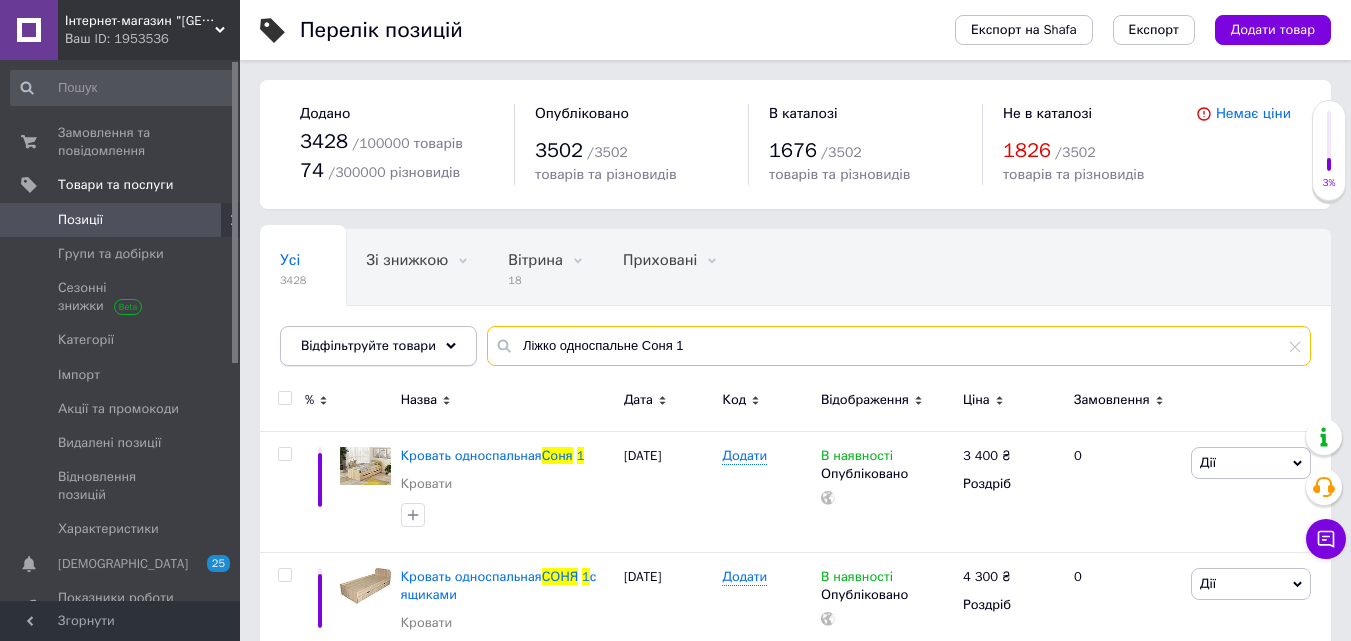 drag, startPoint x: 710, startPoint y: 344, endPoint x: 463, endPoint y: 350, distance: 247.07286 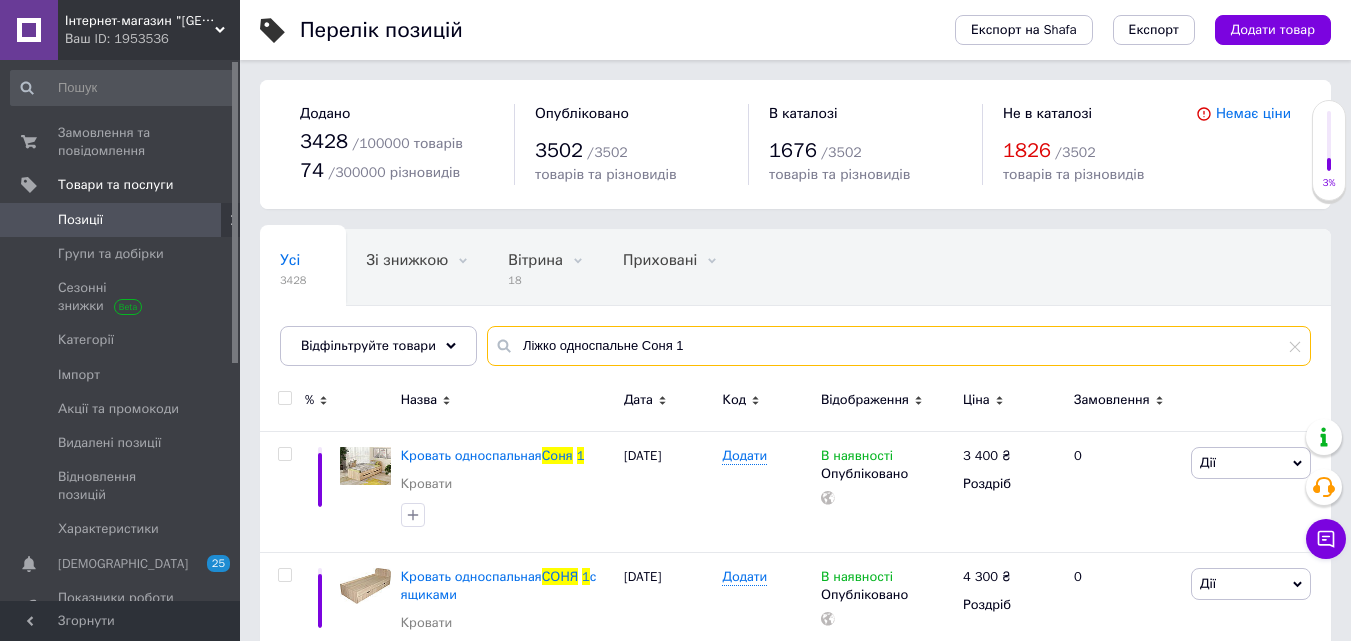 paste on "2" 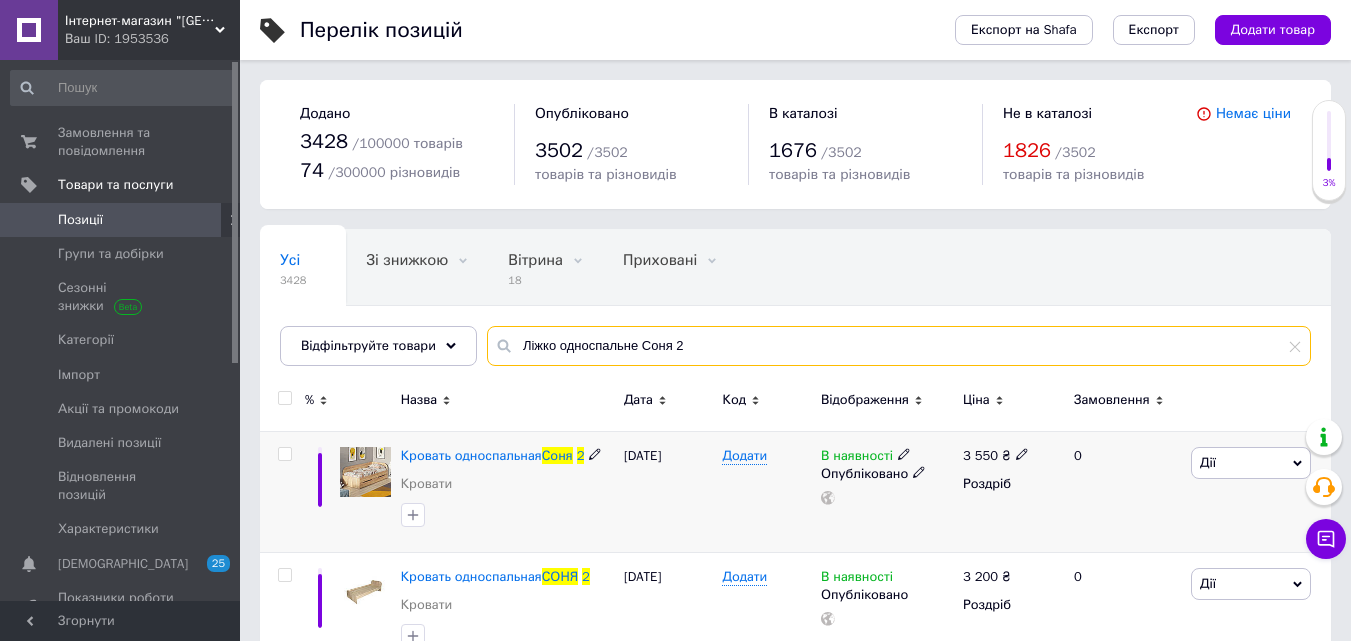 type on "Ліжко односпальне Соня 2" 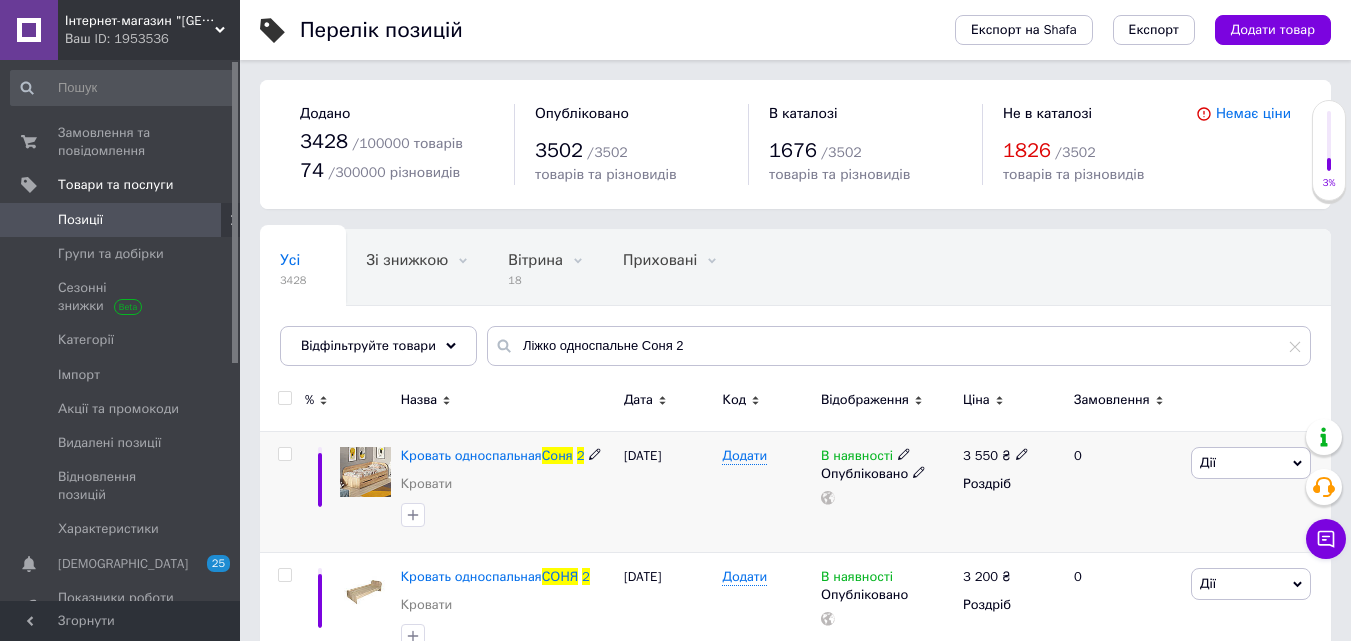 click on "3 550" at bounding box center (980, 455) 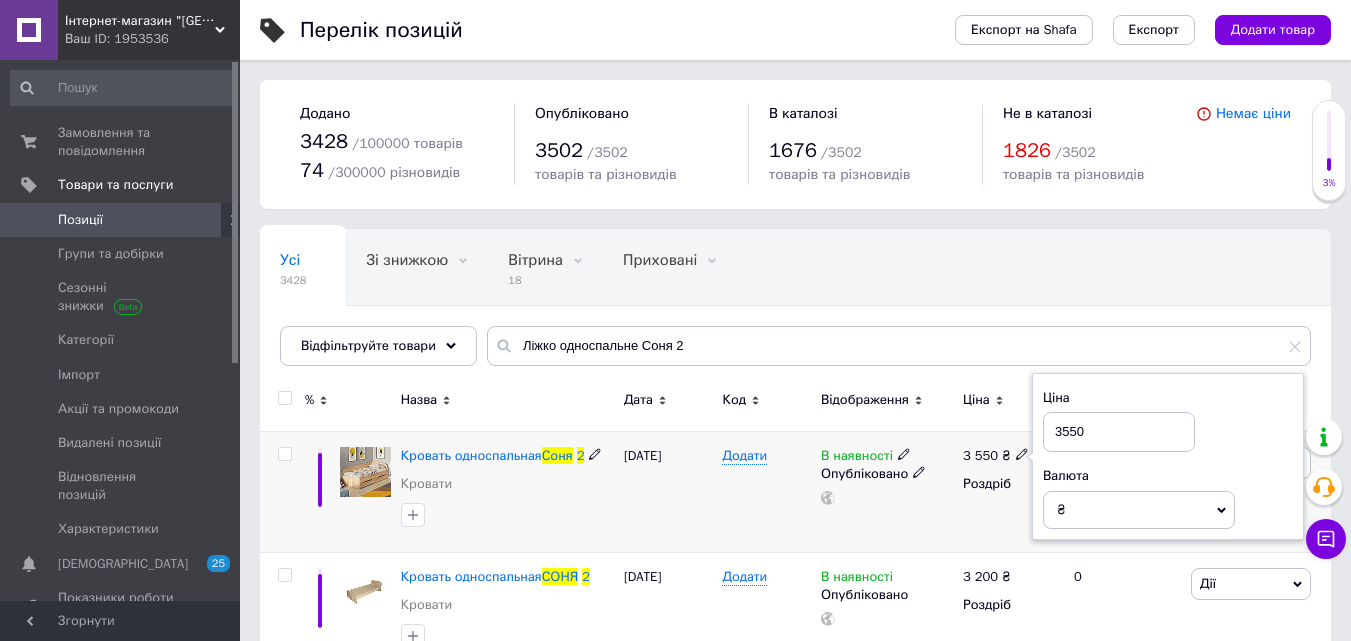 drag, startPoint x: 1090, startPoint y: 428, endPoint x: 1062, endPoint y: 430, distance: 28.071337 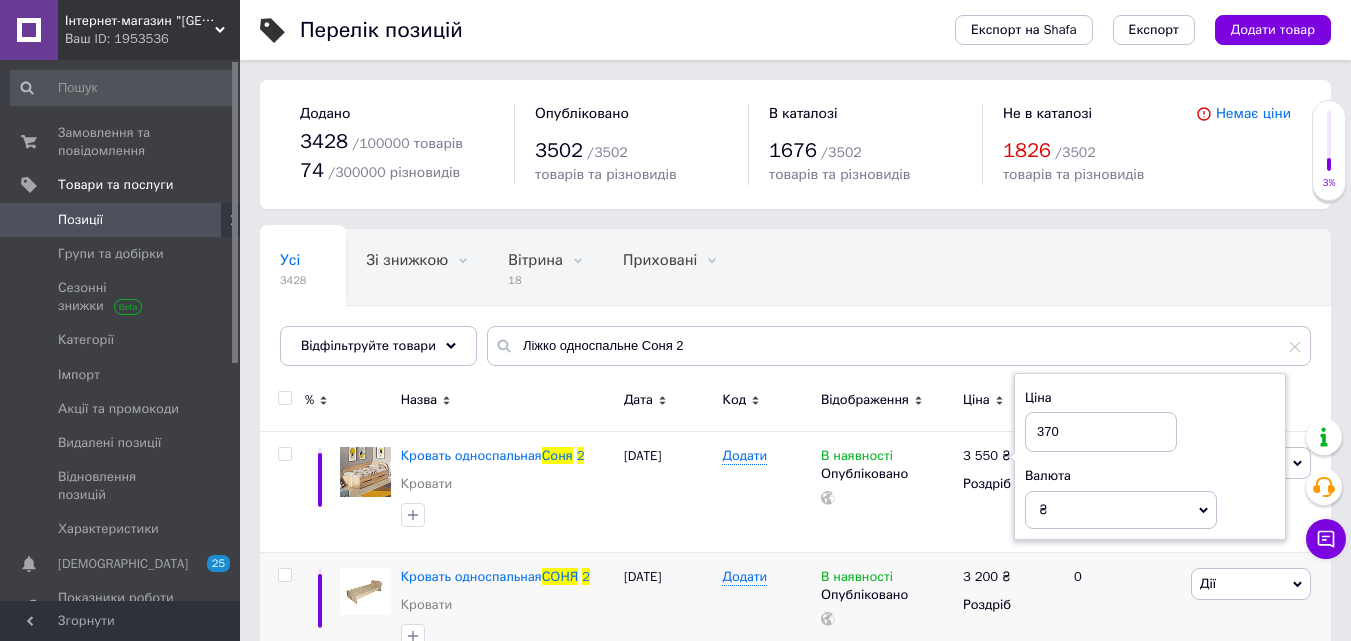 type on "3700" 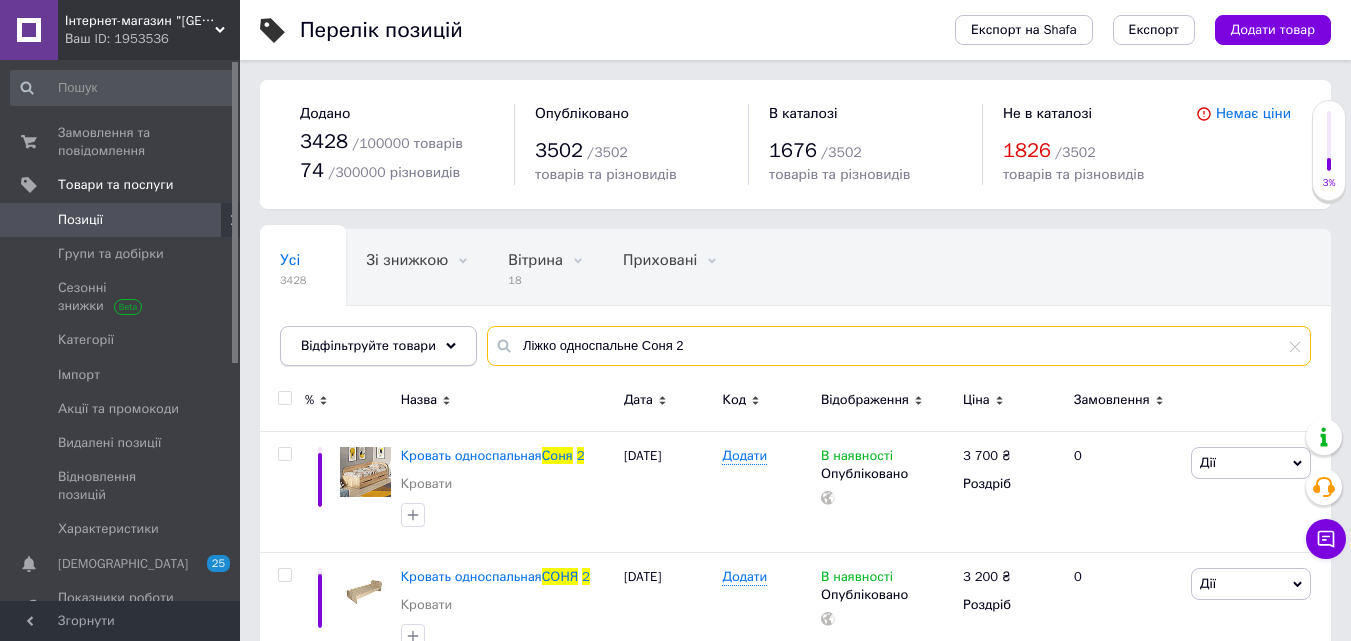 drag, startPoint x: 685, startPoint y: 345, endPoint x: 442, endPoint y: 345, distance: 243 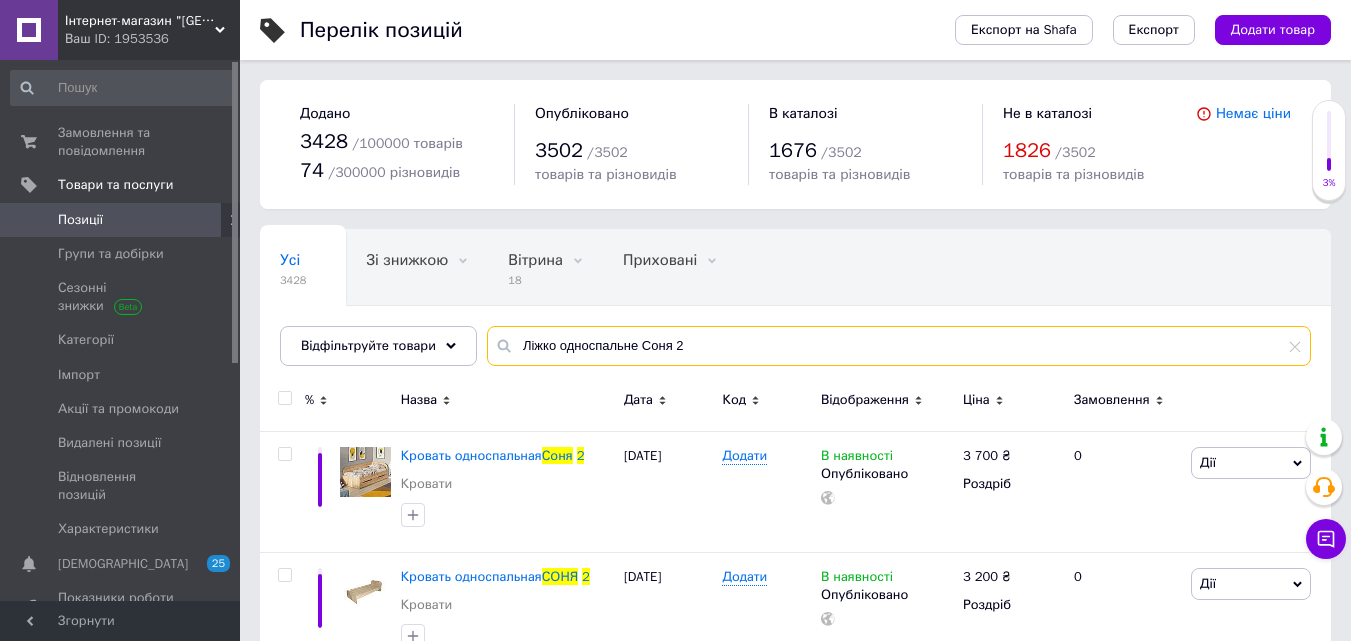 paste on "3" 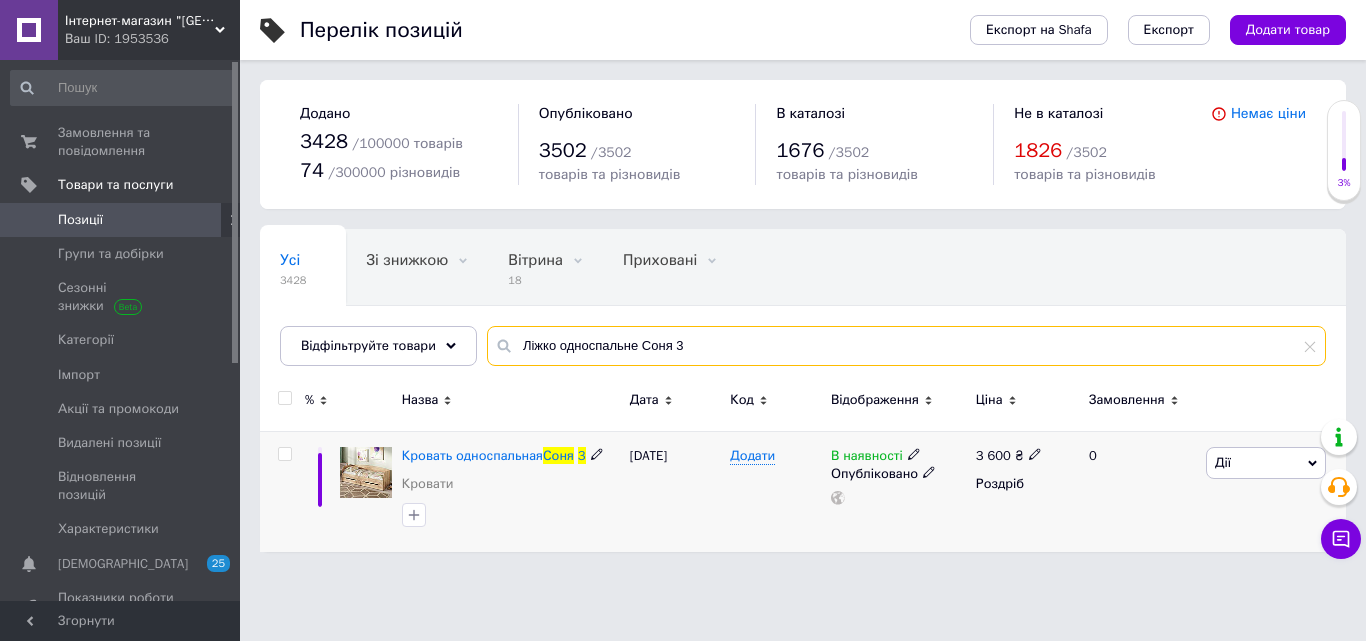 type on "Ліжко односпальне Соня 3" 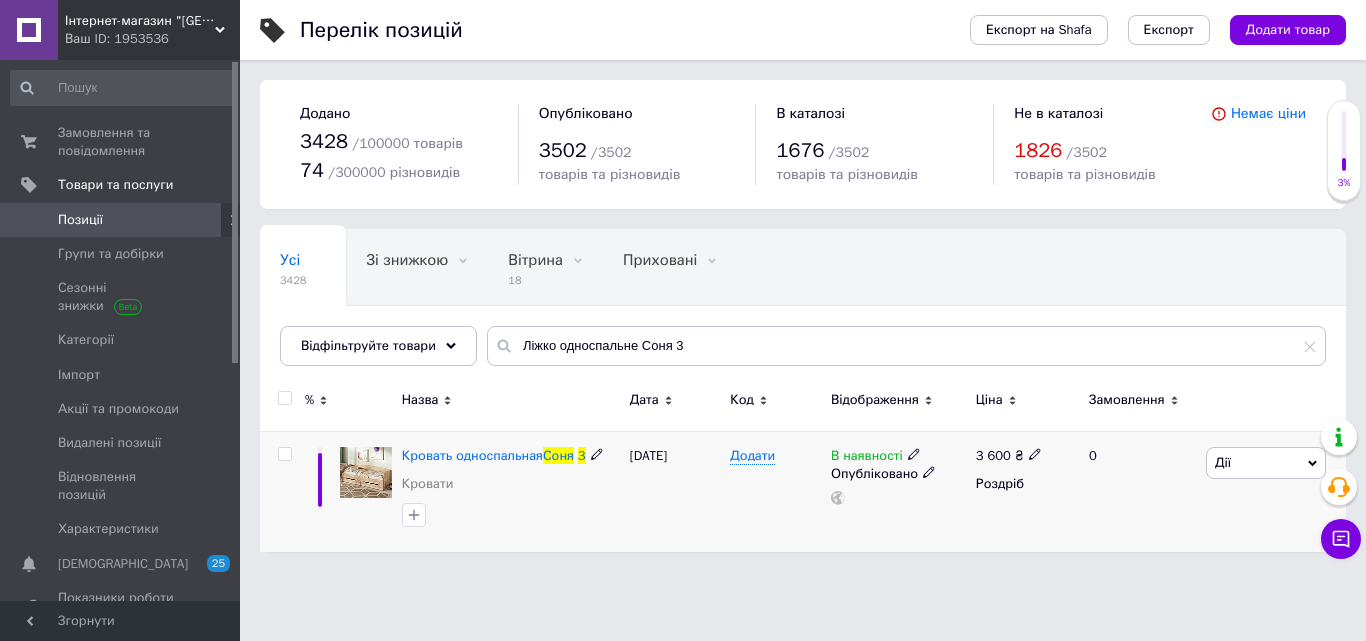 click on "3 600" at bounding box center (993, 455) 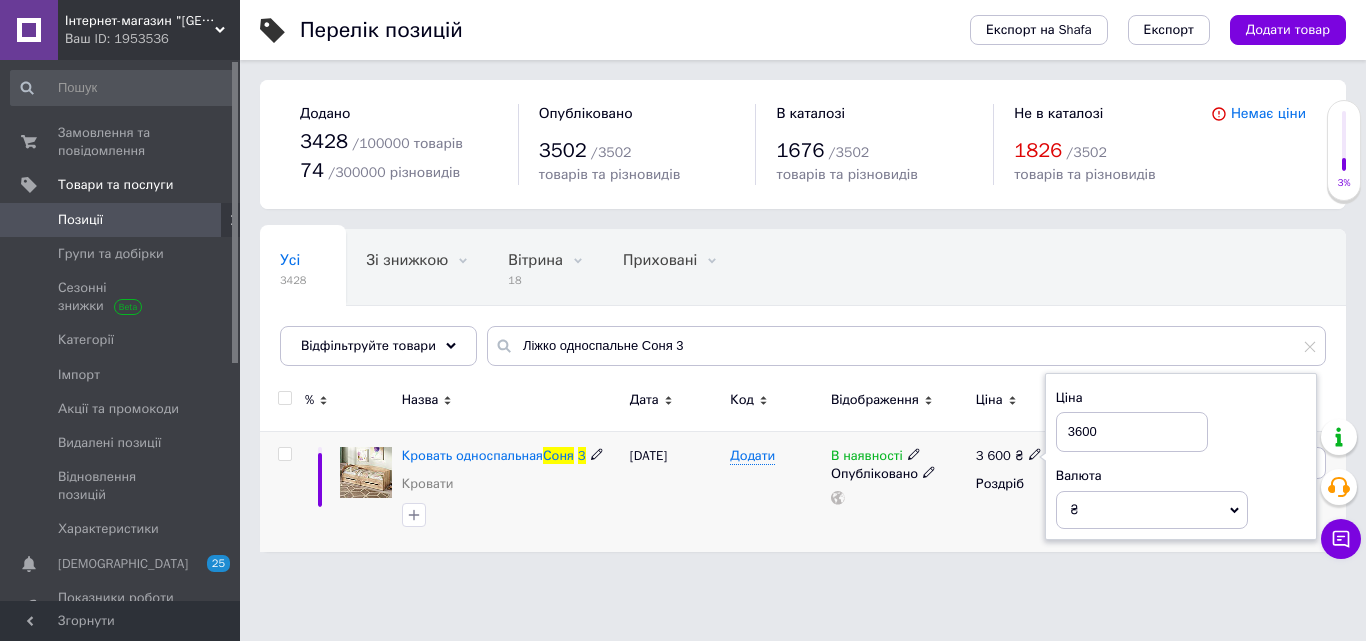 drag, startPoint x: 1107, startPoint y: 431, endPoint x: 1073, endPoint y: 484, distance: 62.968246 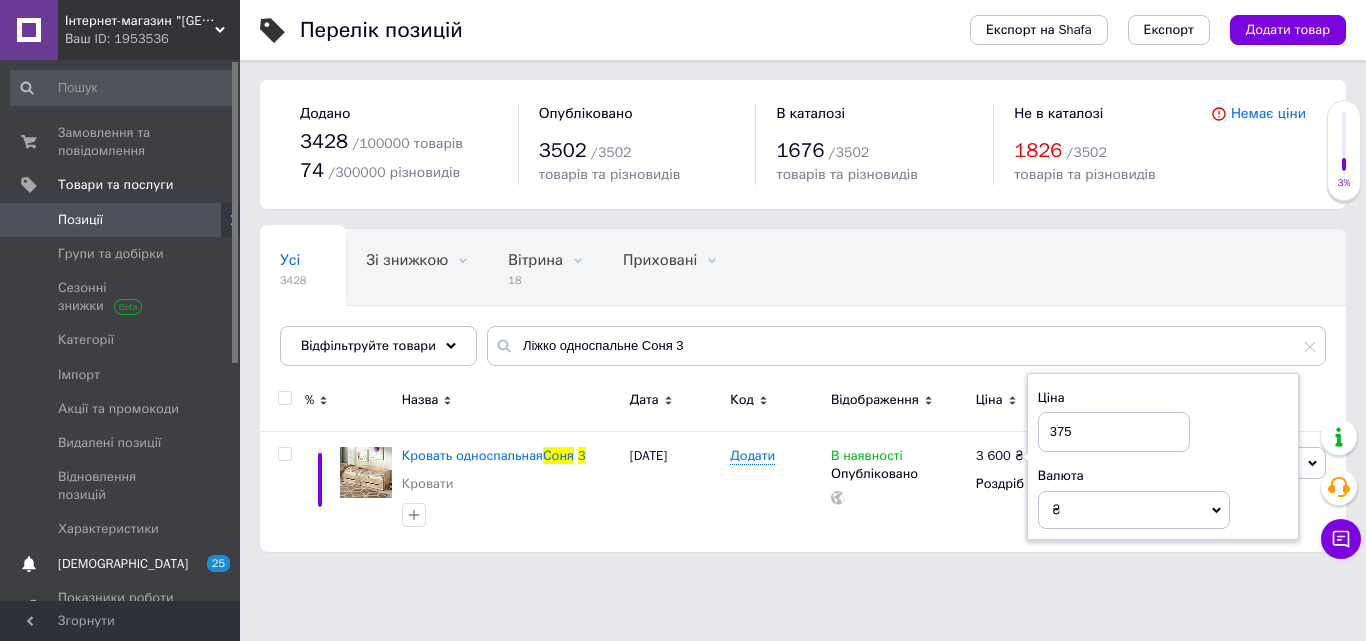 type on "3750" 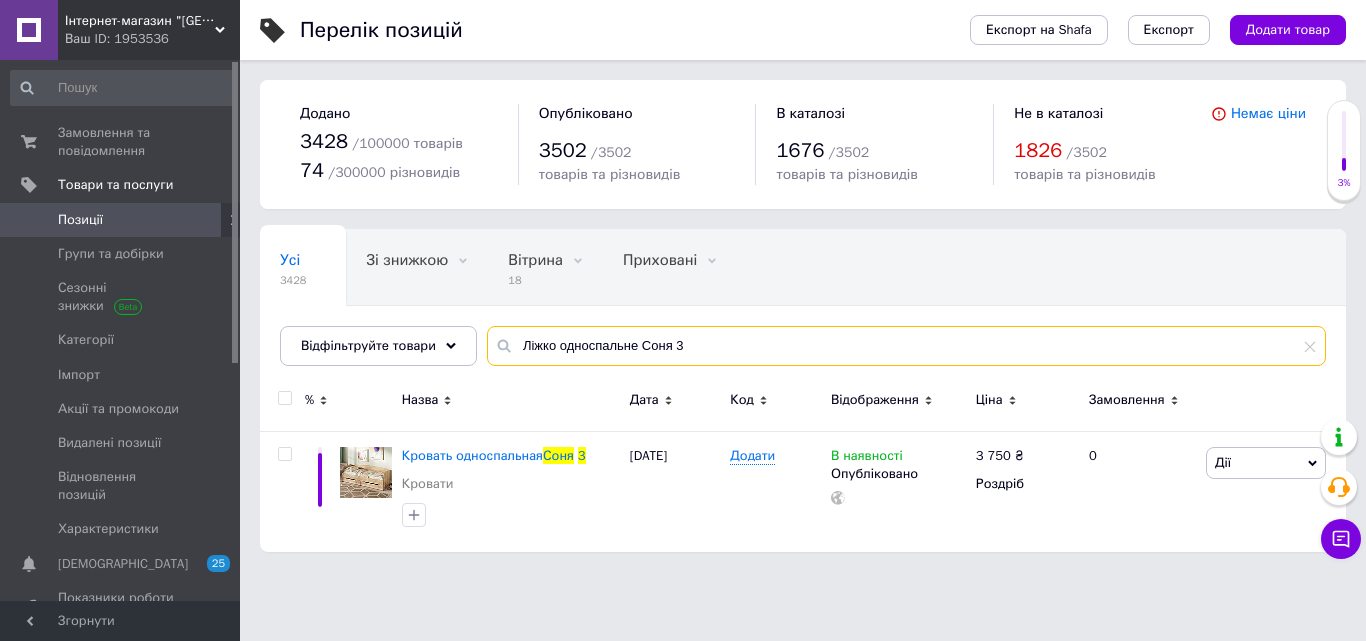 drag, startPoint x: 685, startPoint y: 351, endPoint x: 483, endPoint y: 350, distance: 202.00247 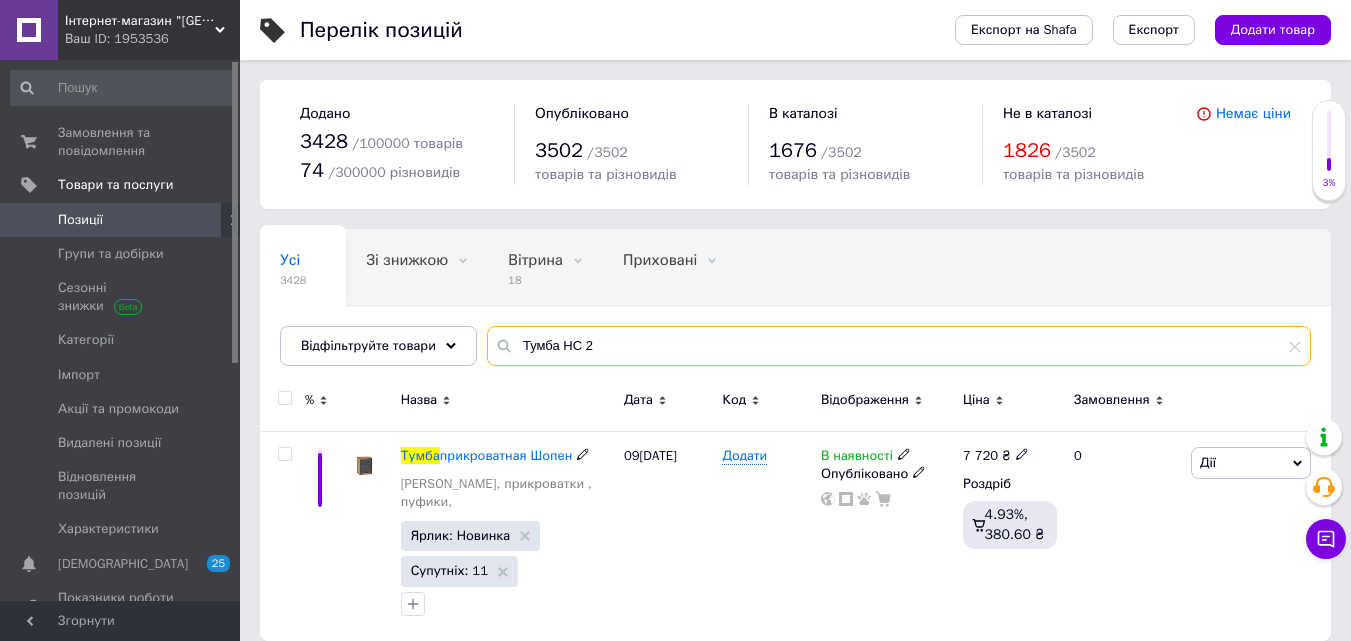 type on "Тумба НС 2" 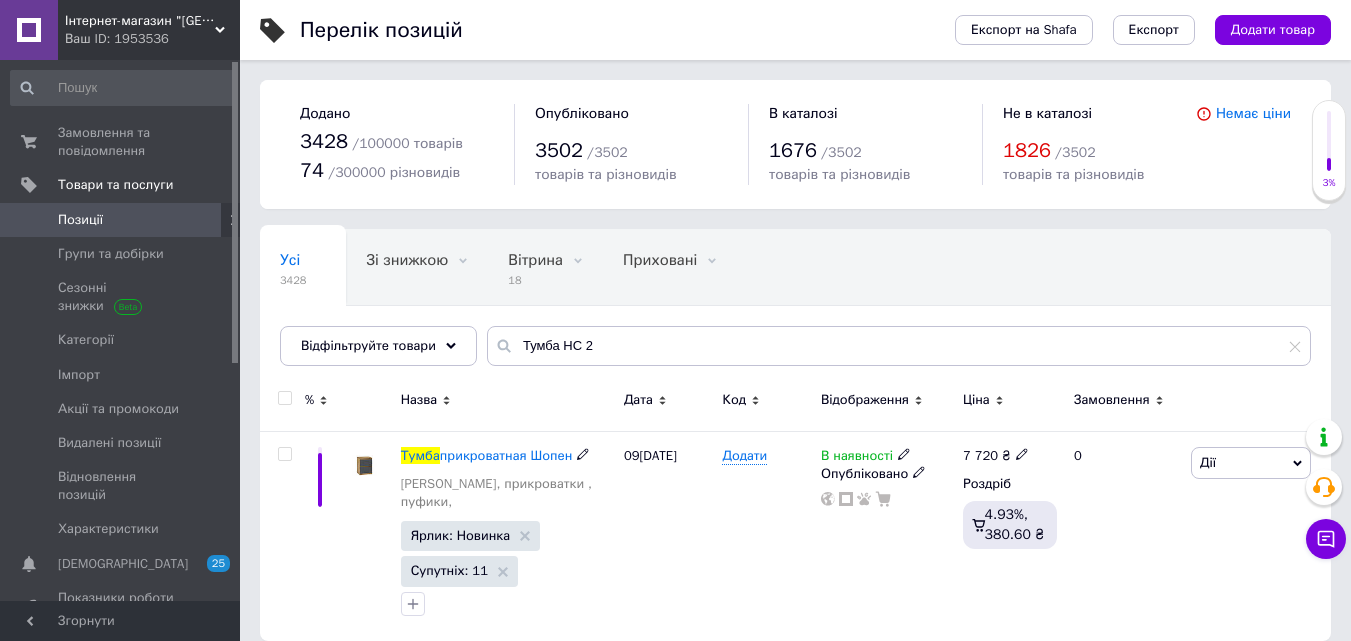 click on "7 720   ₴" at bounding box center (996, 456) 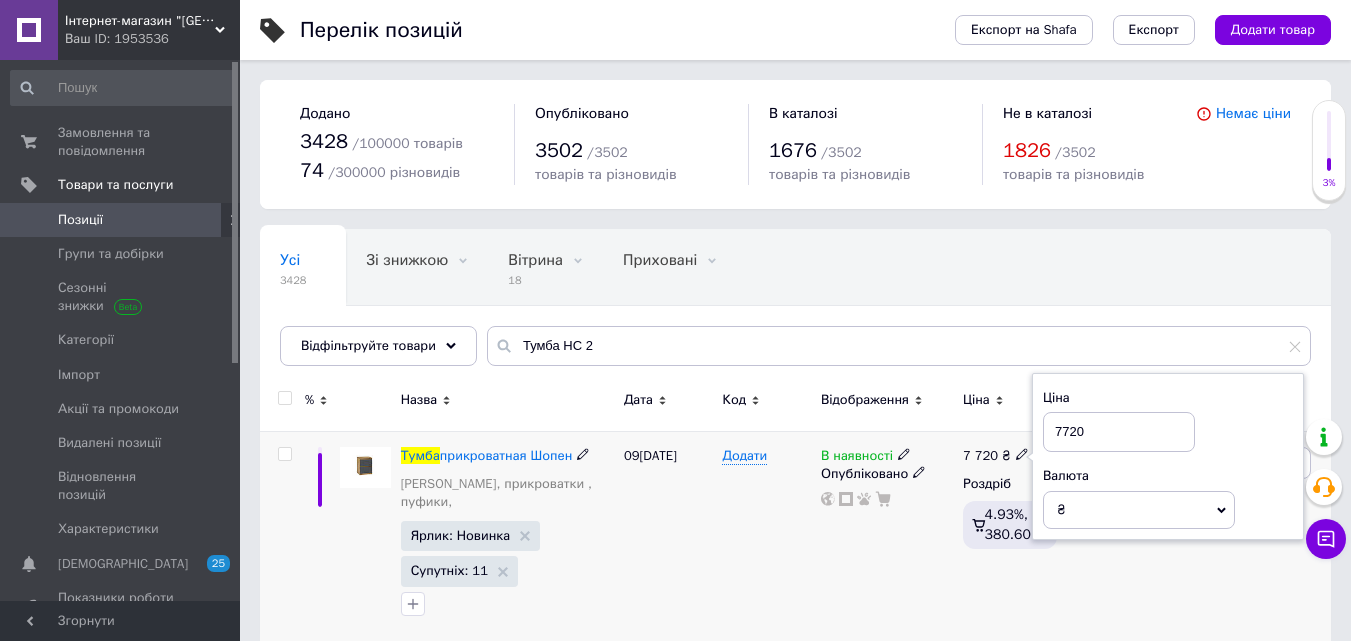 drag, startPoint x: 1014, startPoint y: 458, endPoint x: 1068, endPoint y: 425, distance: 63.28507 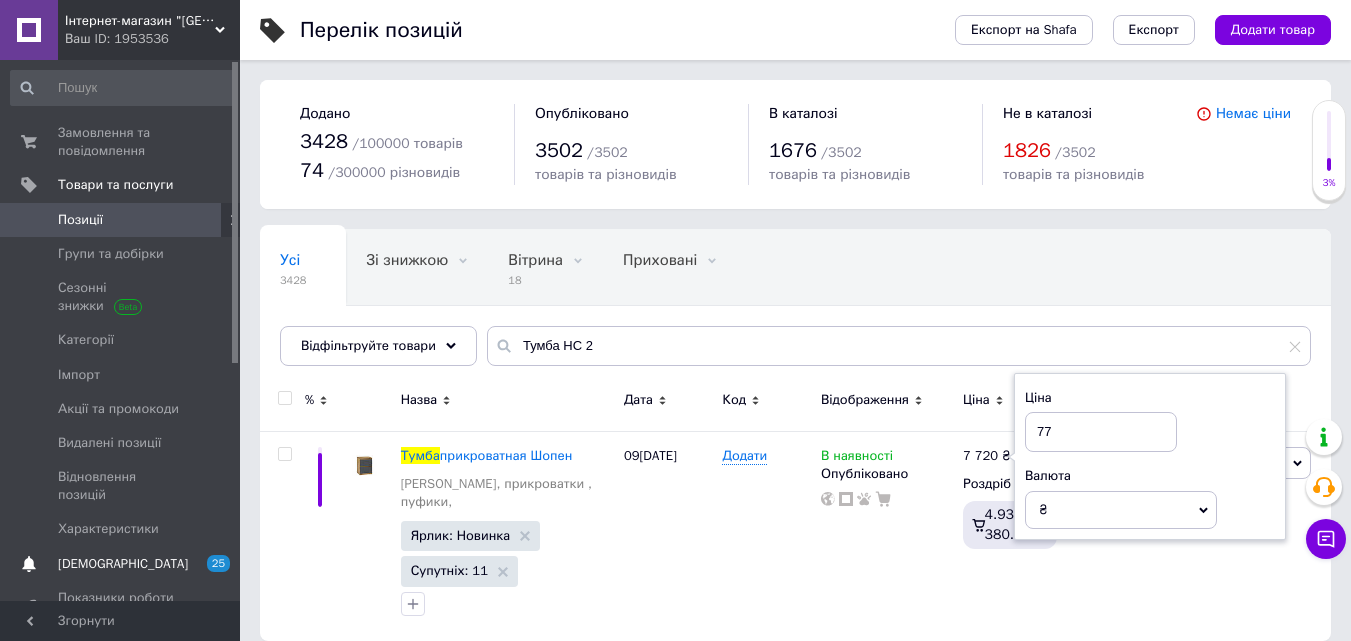 type on "7" 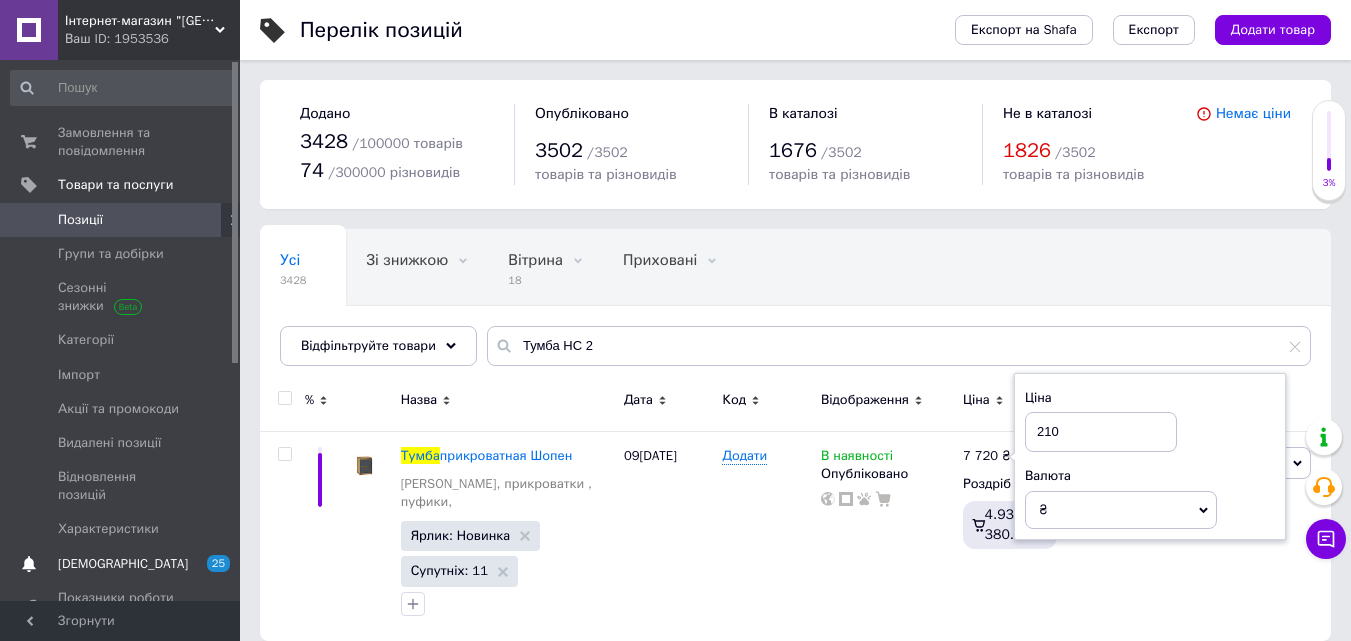 type on "2100" 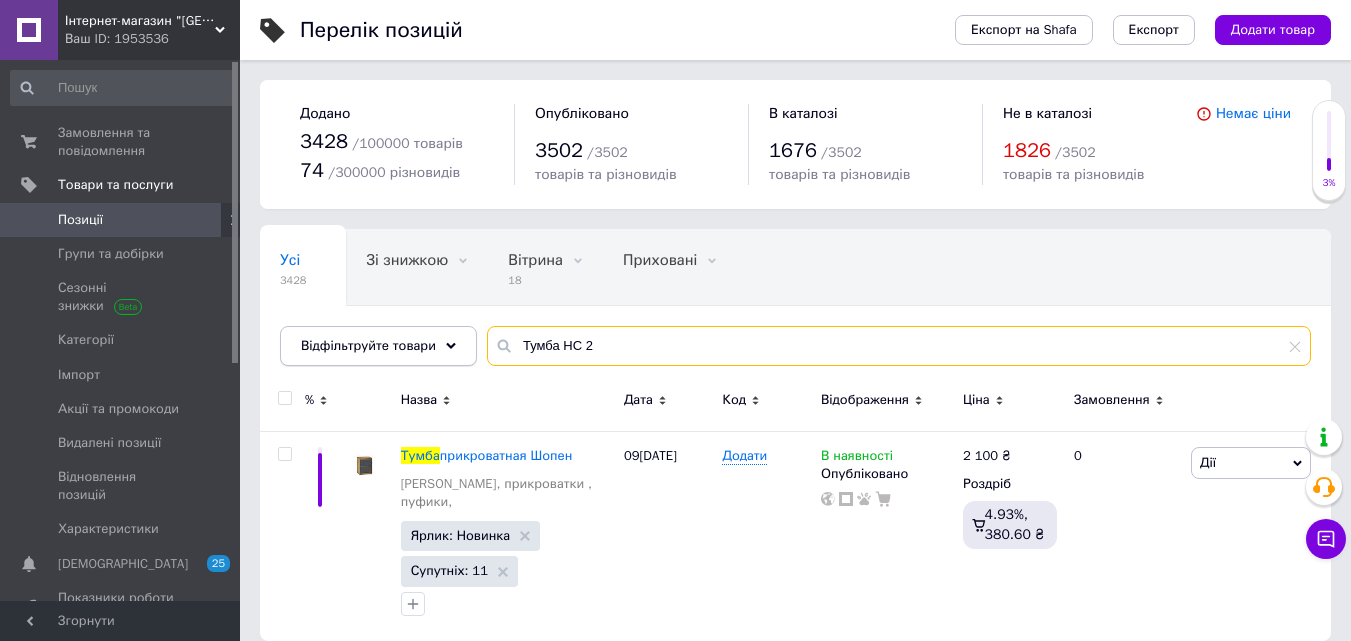 drag, startPoint x: 619, startPoint y: 342, endPoint x: 444, endPoint y: 349, distance: 175.13994 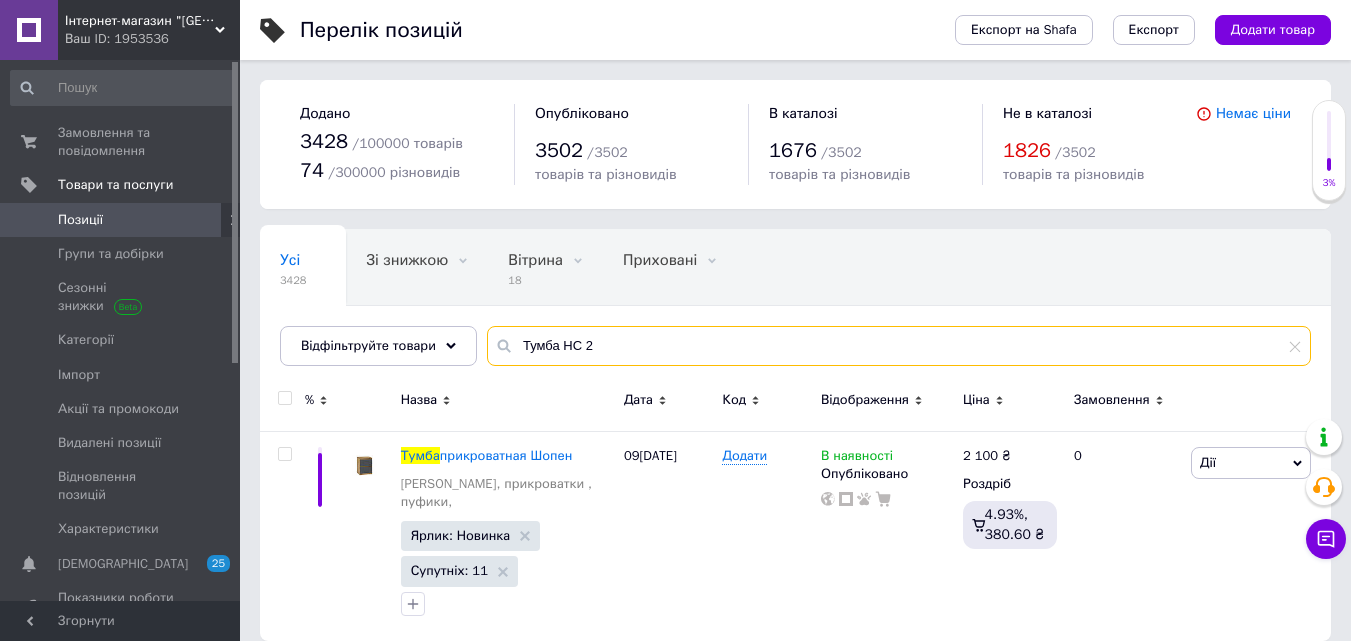 paste on "юмо 3" 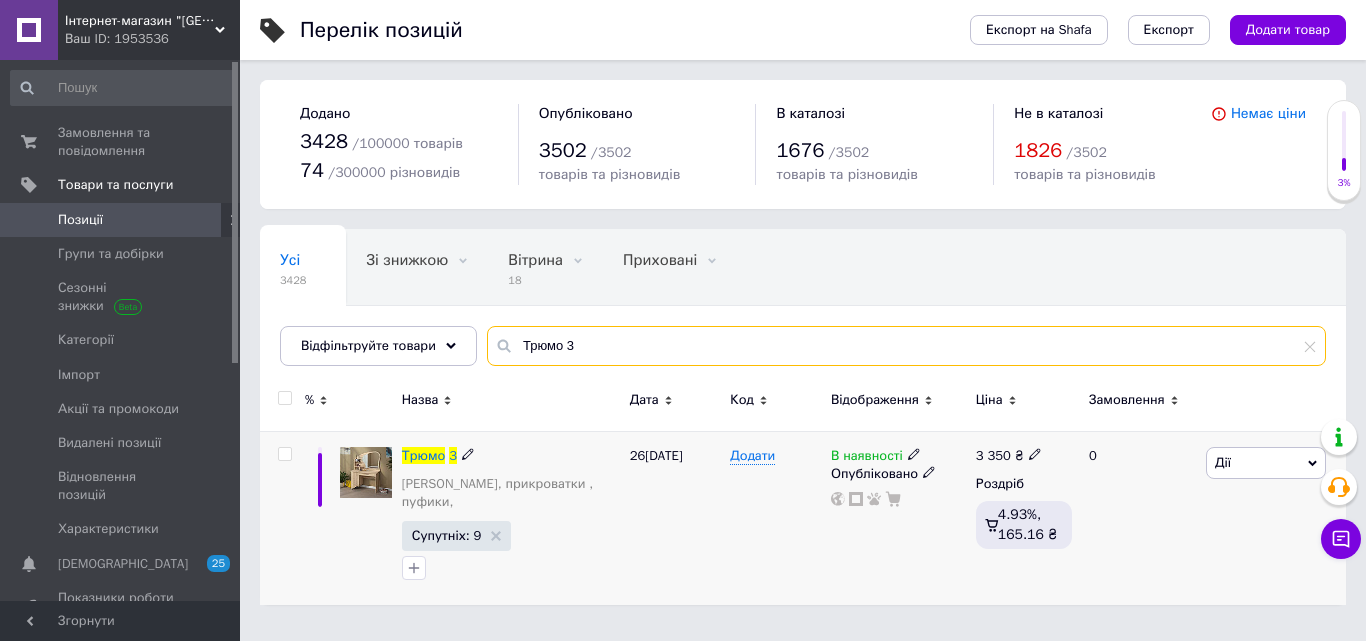 type on "Трюмо 3" 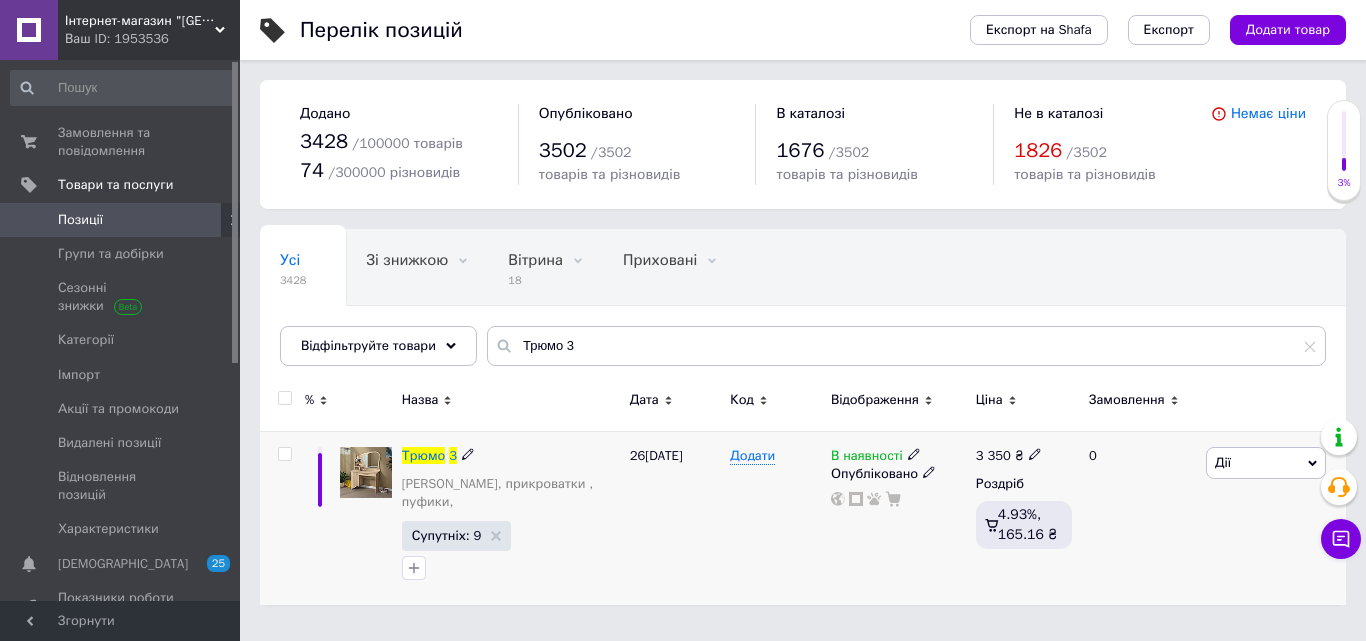 click on "3 350" at bounding box center [993, 455] 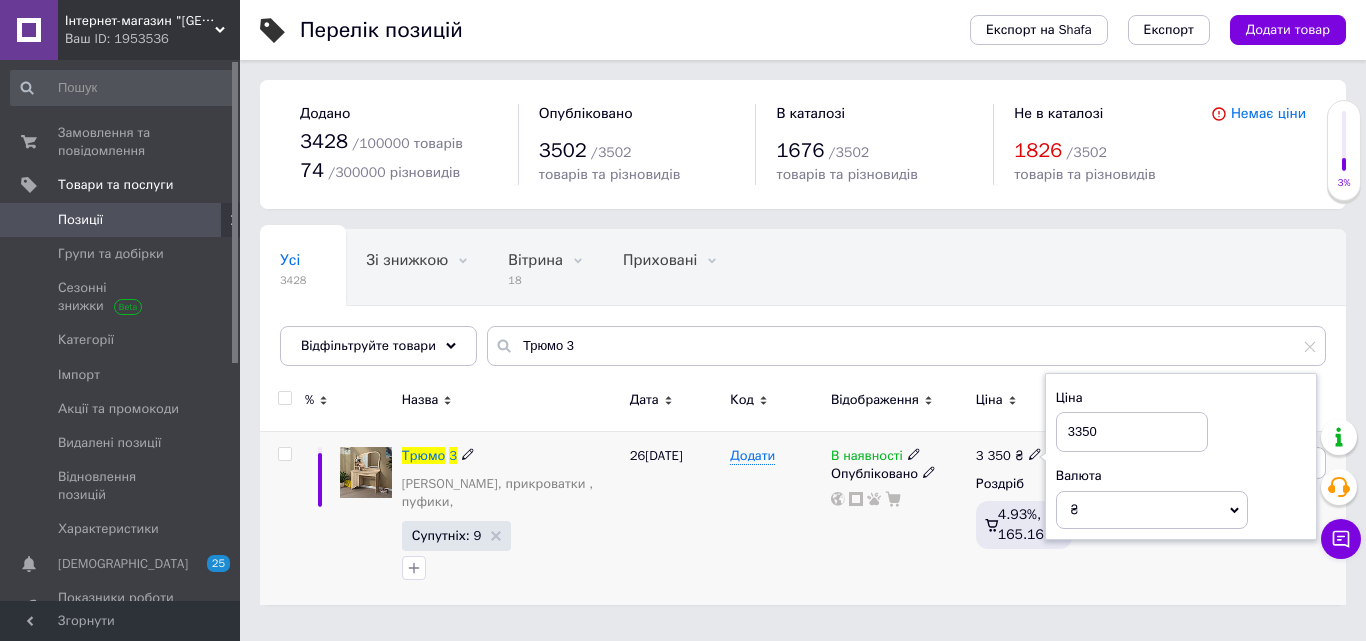 drag, startPoint x: 1110, startPoint y: 427, endPoint x: 1078, endPoint y: 436, distance: 33.24154 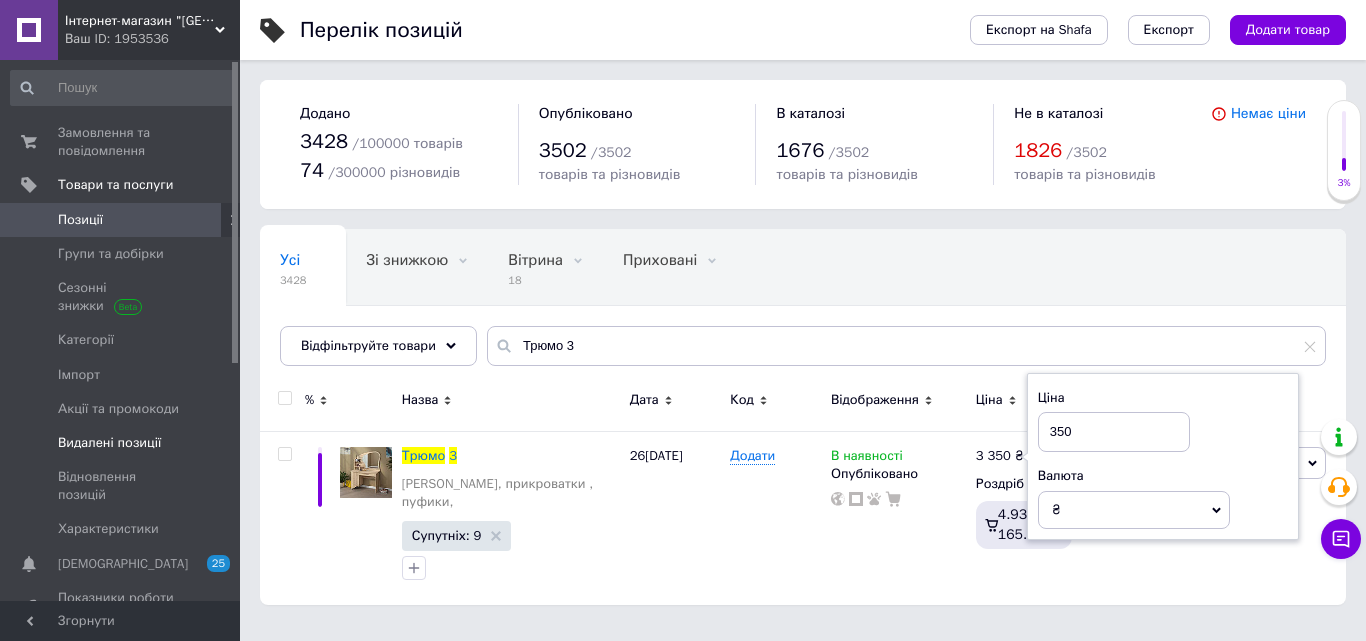 type on "3500" 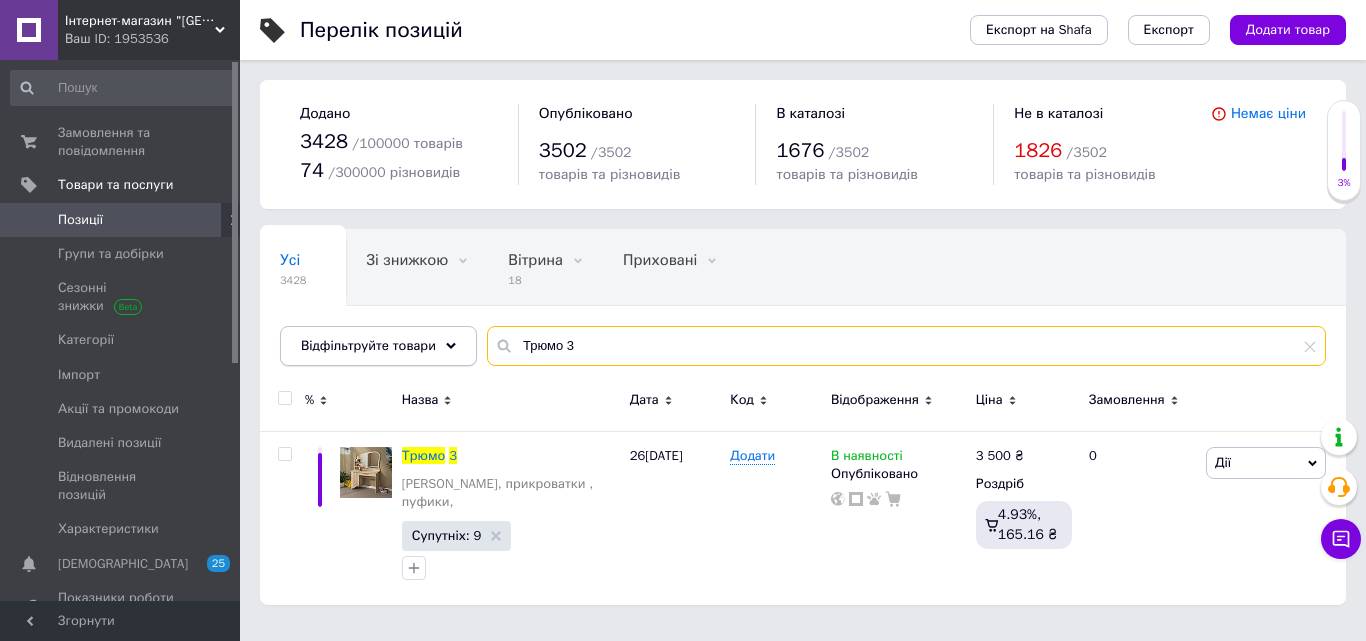 drag, startPoint x: 390, startPoint y: 356, endPoint x: 464, endPoint y: 358, distance: 74.02702 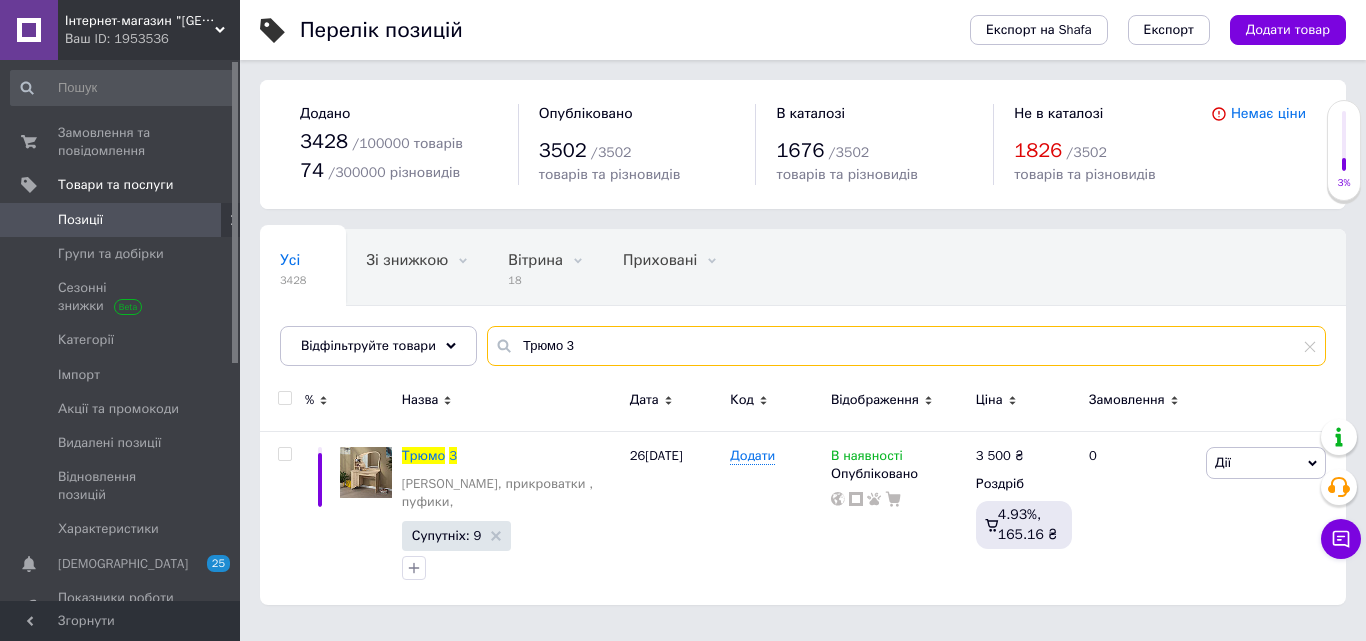 paste on "4" 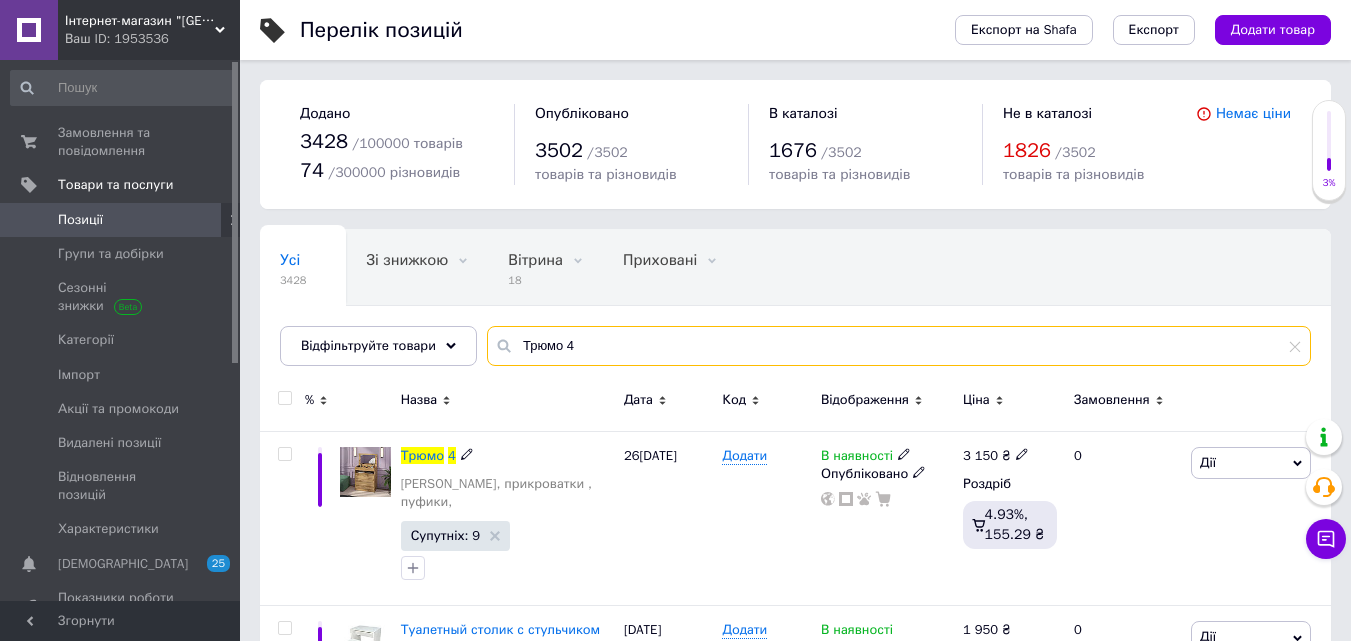 type on "Трюмо 4" 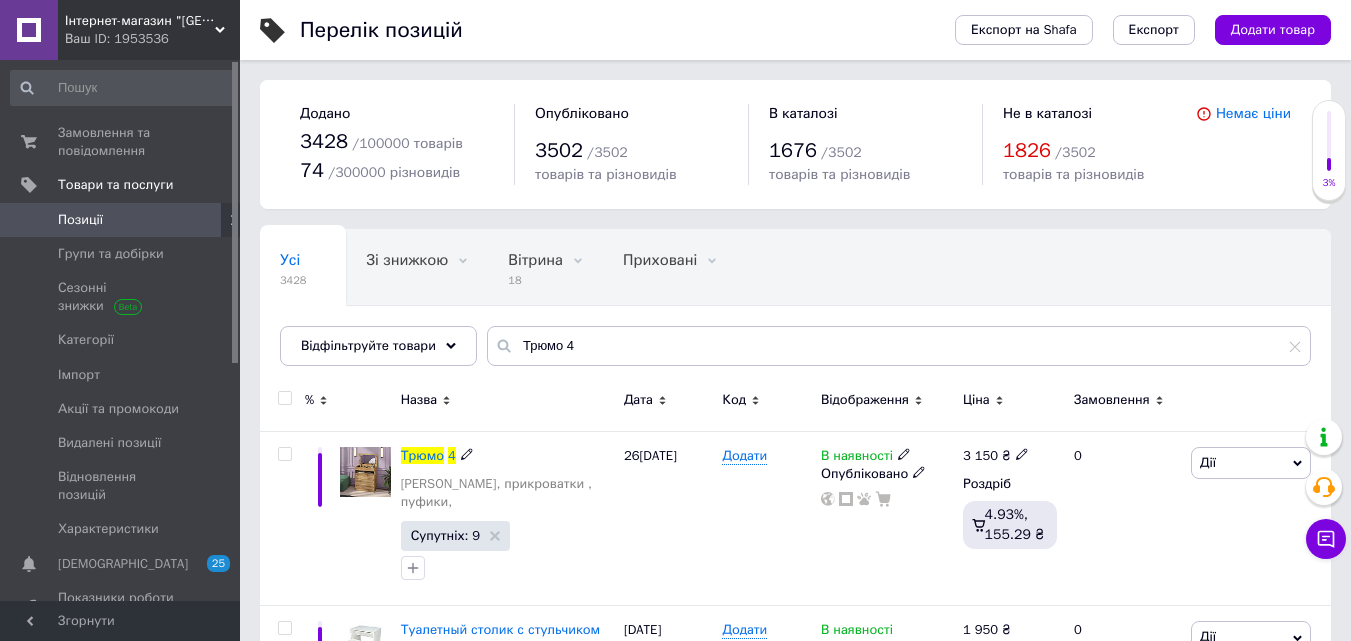 click on "3 150   ₴" at bounding box center (996, 456) 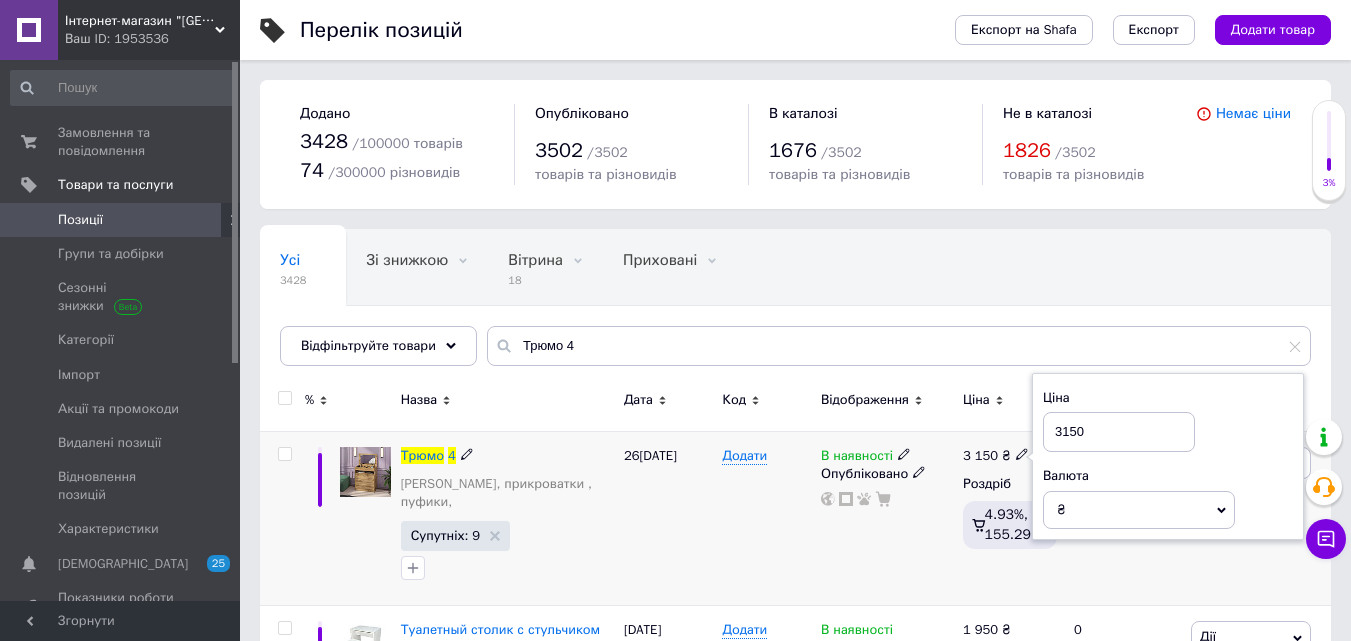 drag, startPoint x: 1086, startPoint y: 428, endPoint x: 1065, endPoint y: 427, distance: 21.023796 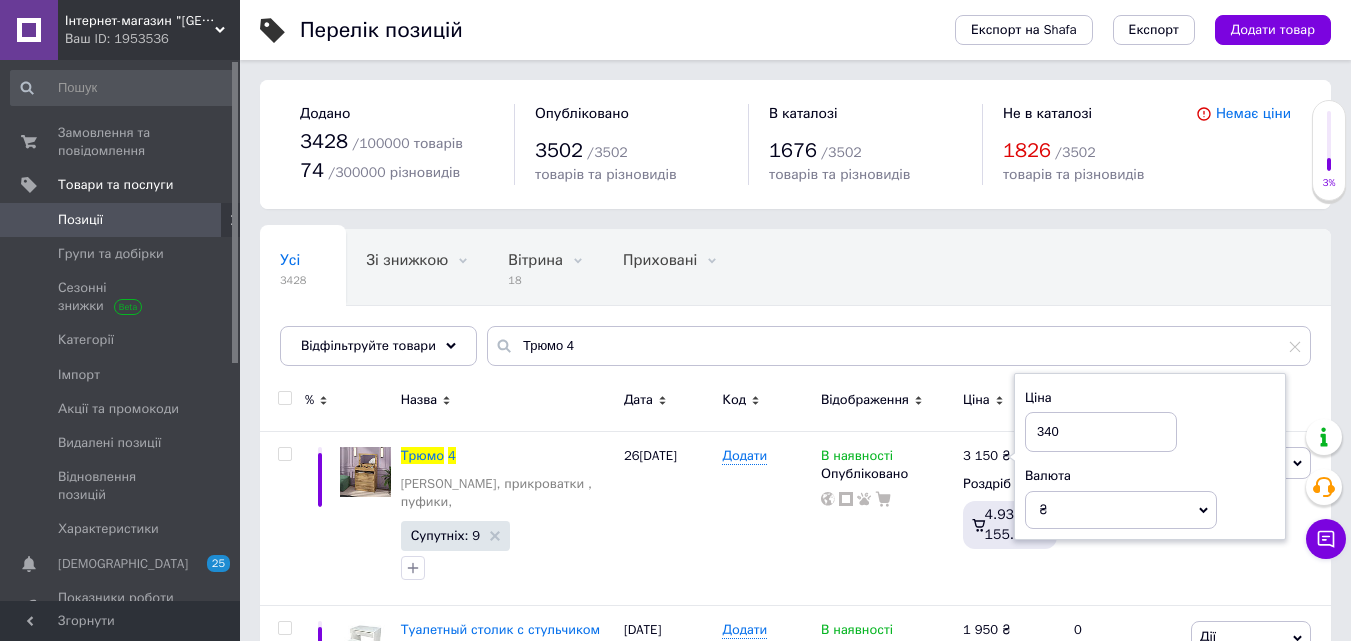 type on "3400" 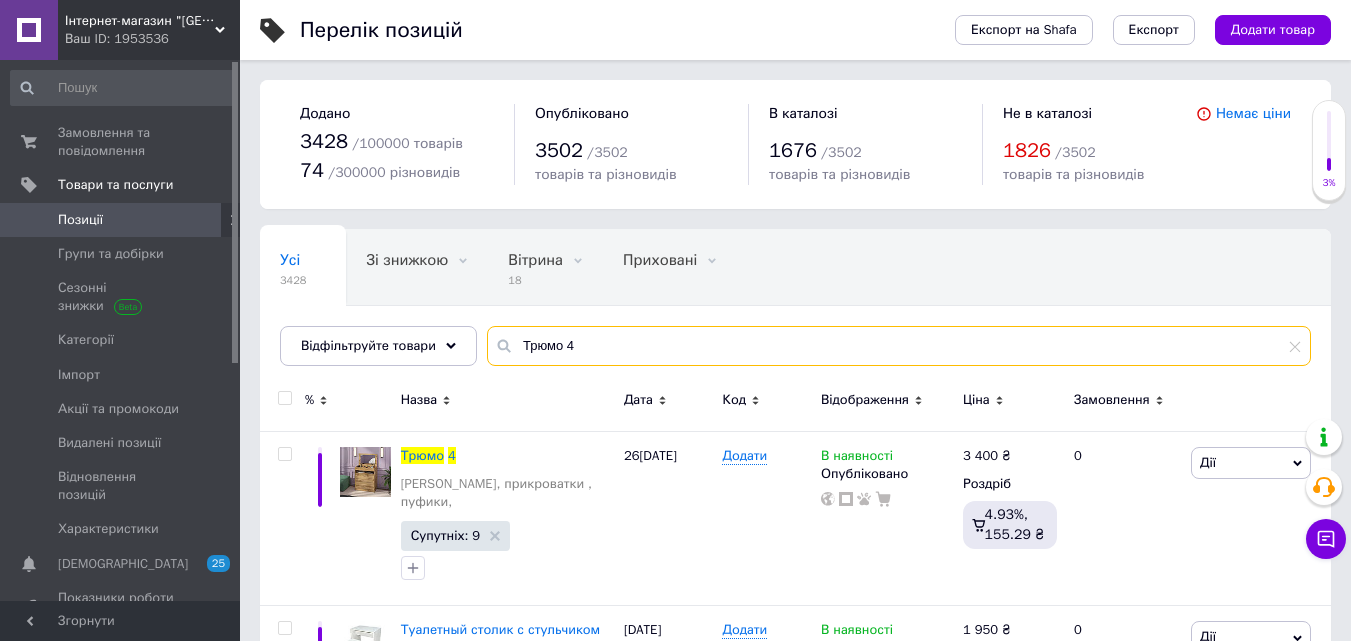 click on "Трюмо 4" at bounding box center [899, 346] 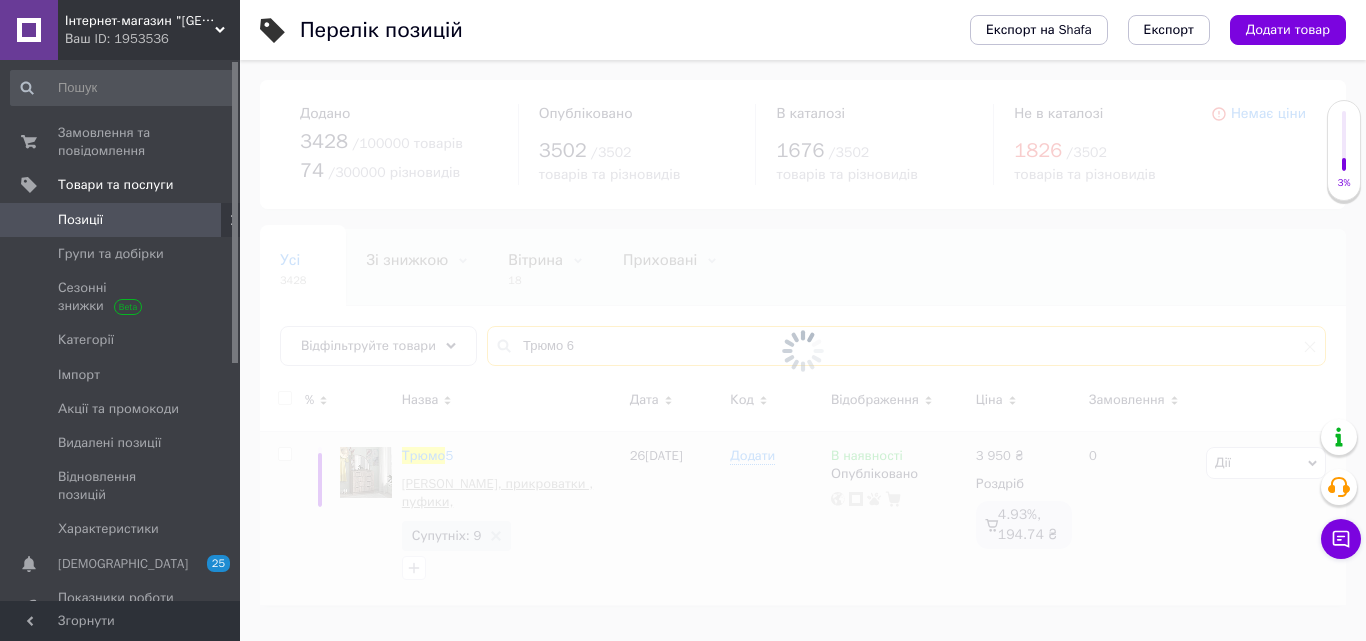 type on "Трюмо 6" 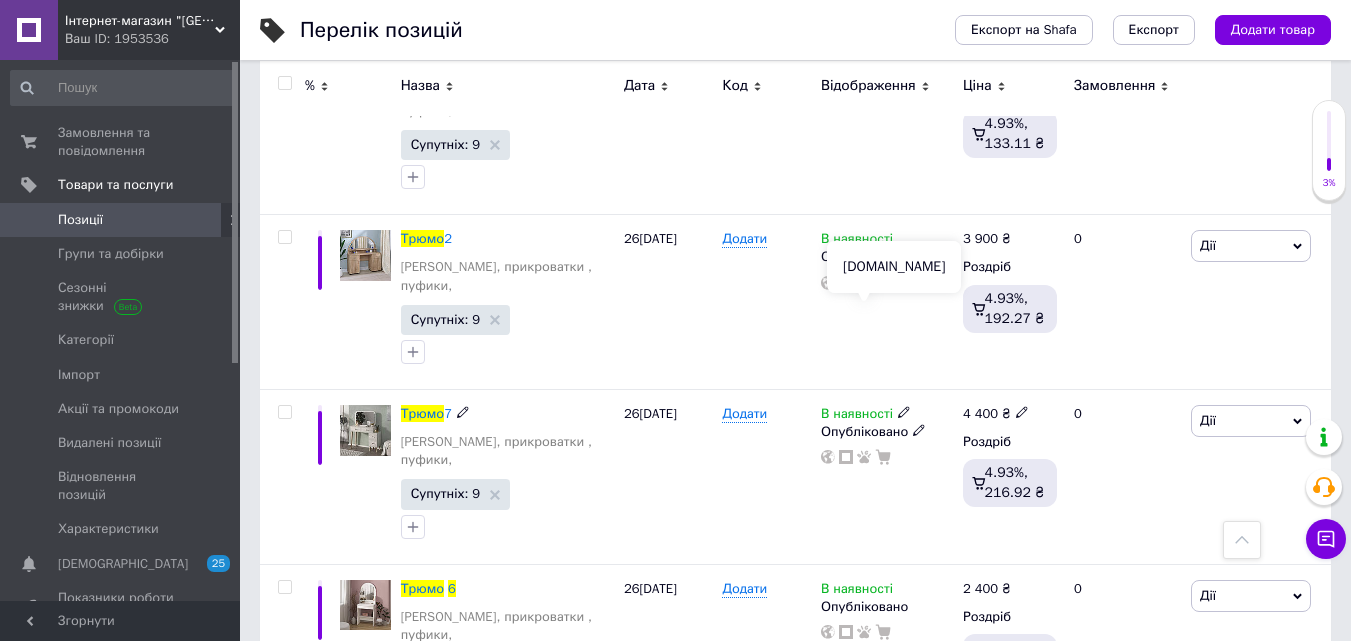 scroll, scrollTop: 1300, scrollLeft: 0, axis: vertical 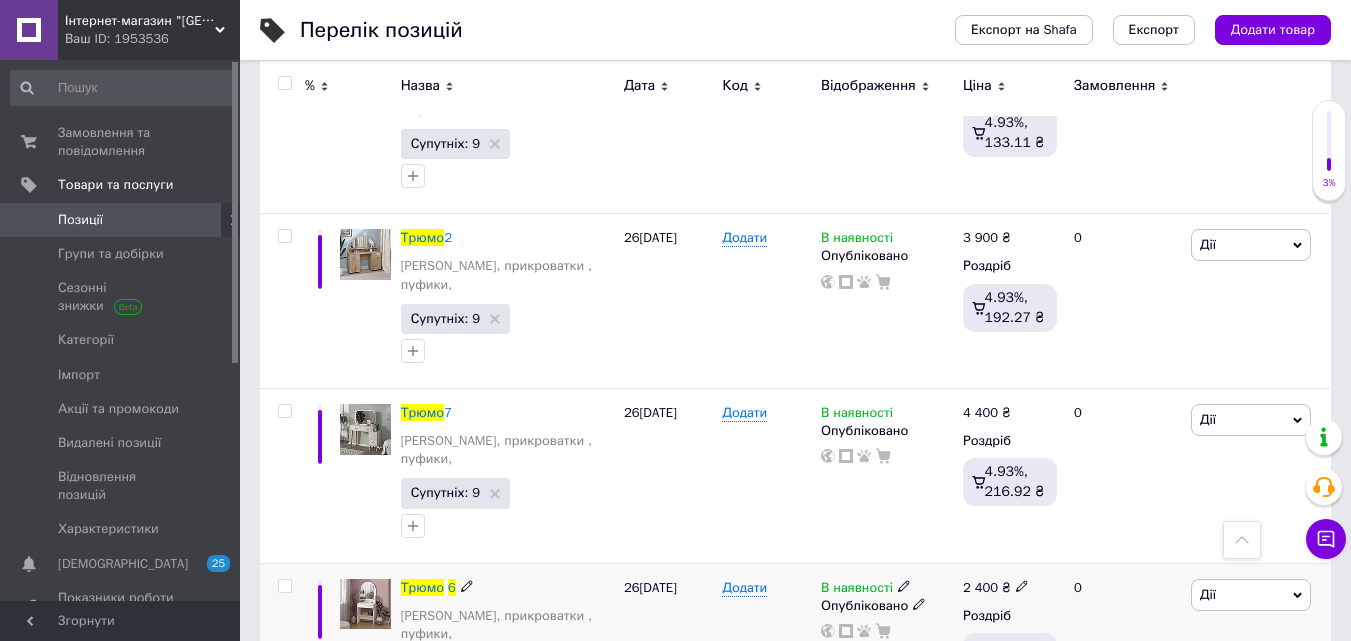 click on "2 400" at bounding box center [980, 587] 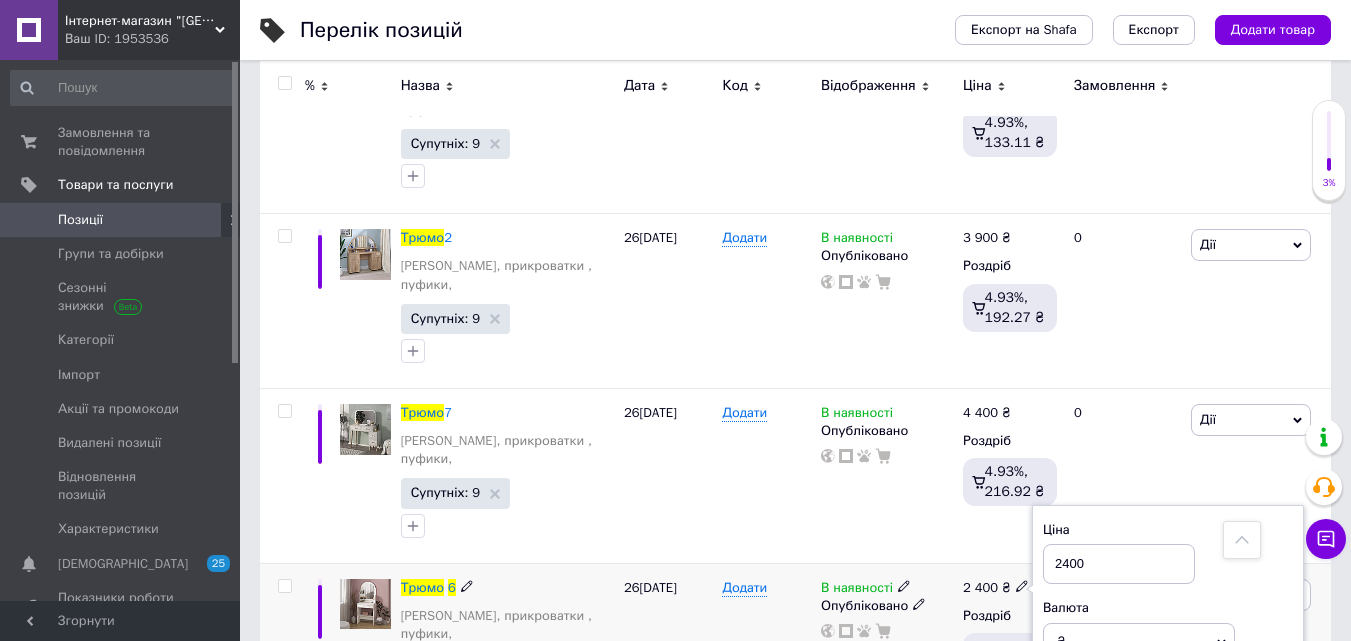 drag, startPoint x: 1068, startPoint y: 395, endPoint x: 1061, endPoint y: 415, distance: 21.189621 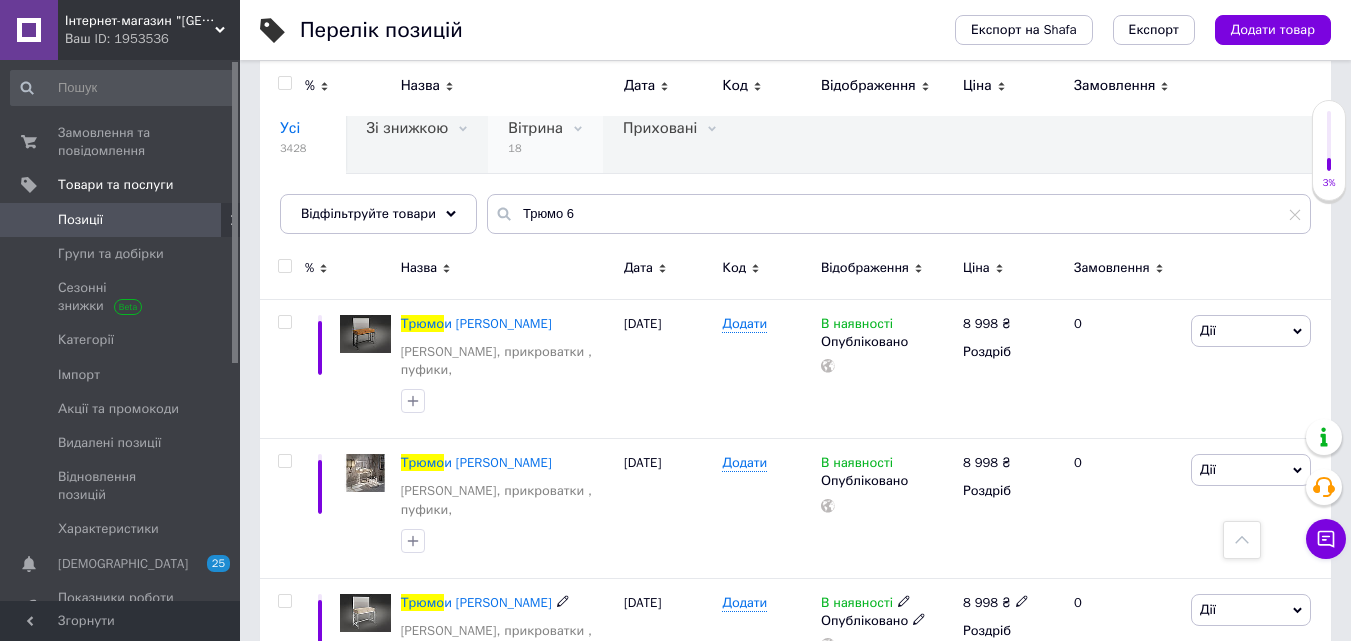 scroll, scrollTop: 0, scrollLeft: 0, axis: both 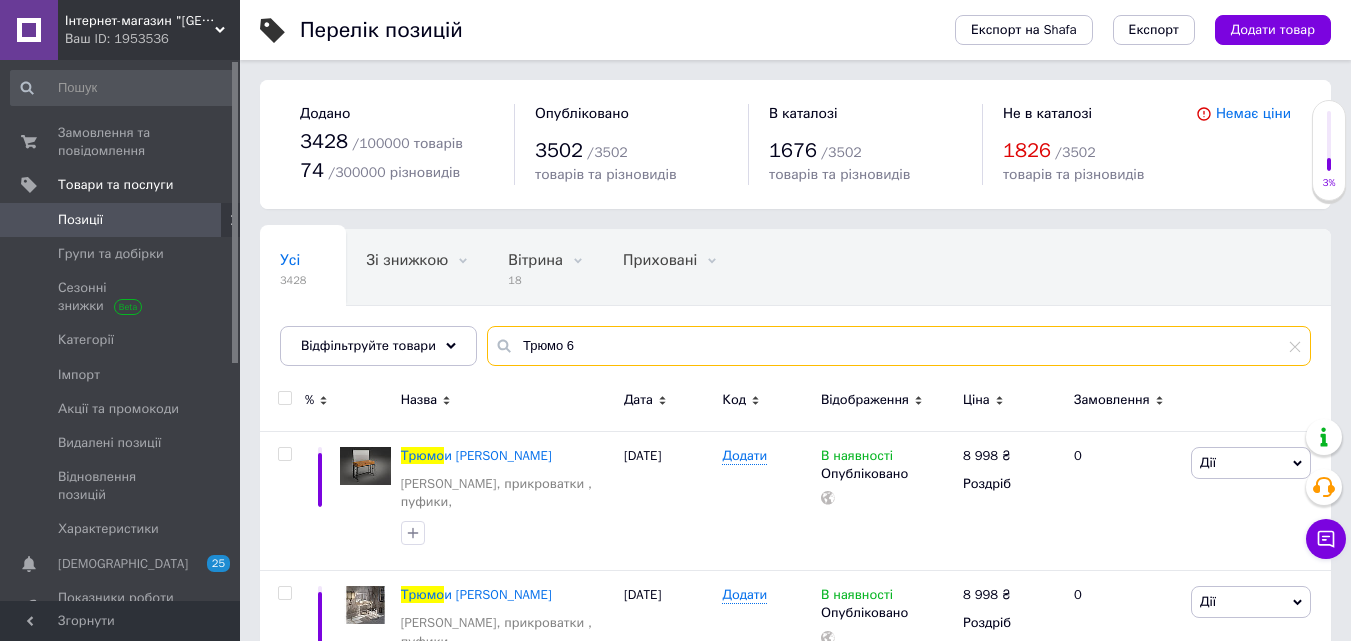 drag, startPoint x: 586, startPoint y: 343, endPoint x: 481, endPoint y: 354, distance: 105.574615 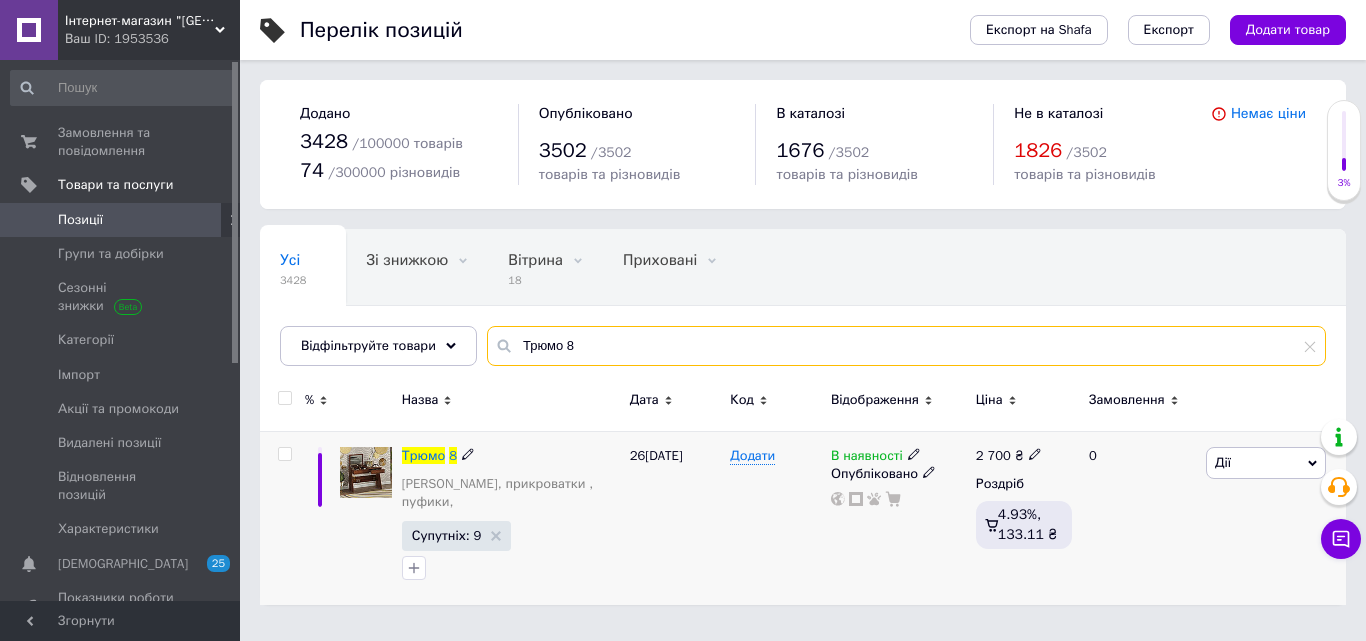 type on "Трюмо 8" 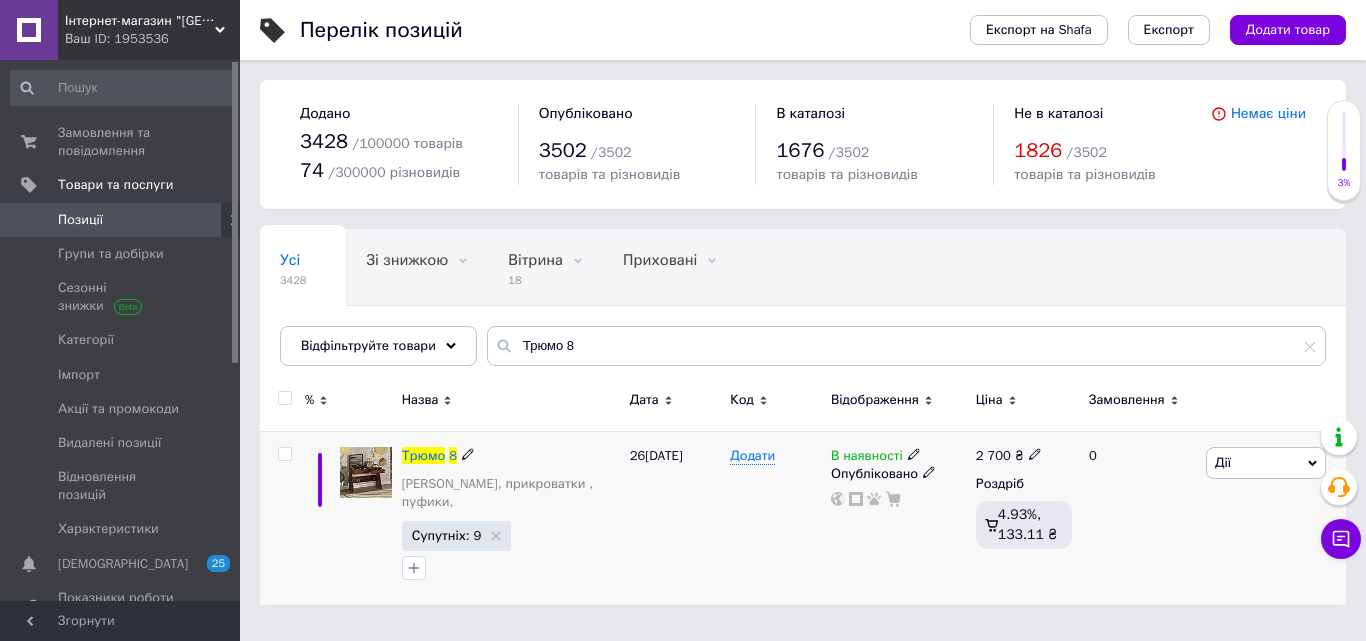 click on "2 700" at bounding box center [993, 455] 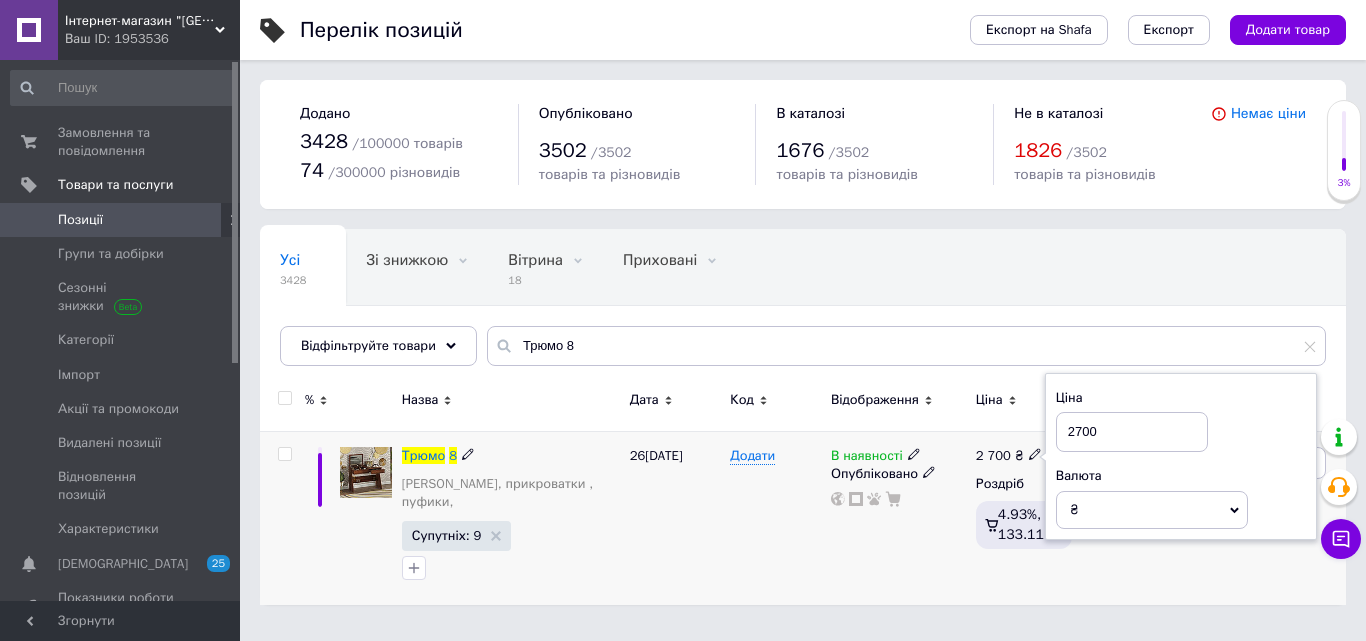 drag, startPoint x: 1096, startPoint y: 426, endPoint x: 1077, endPoint y: 430, distance: 19.416489 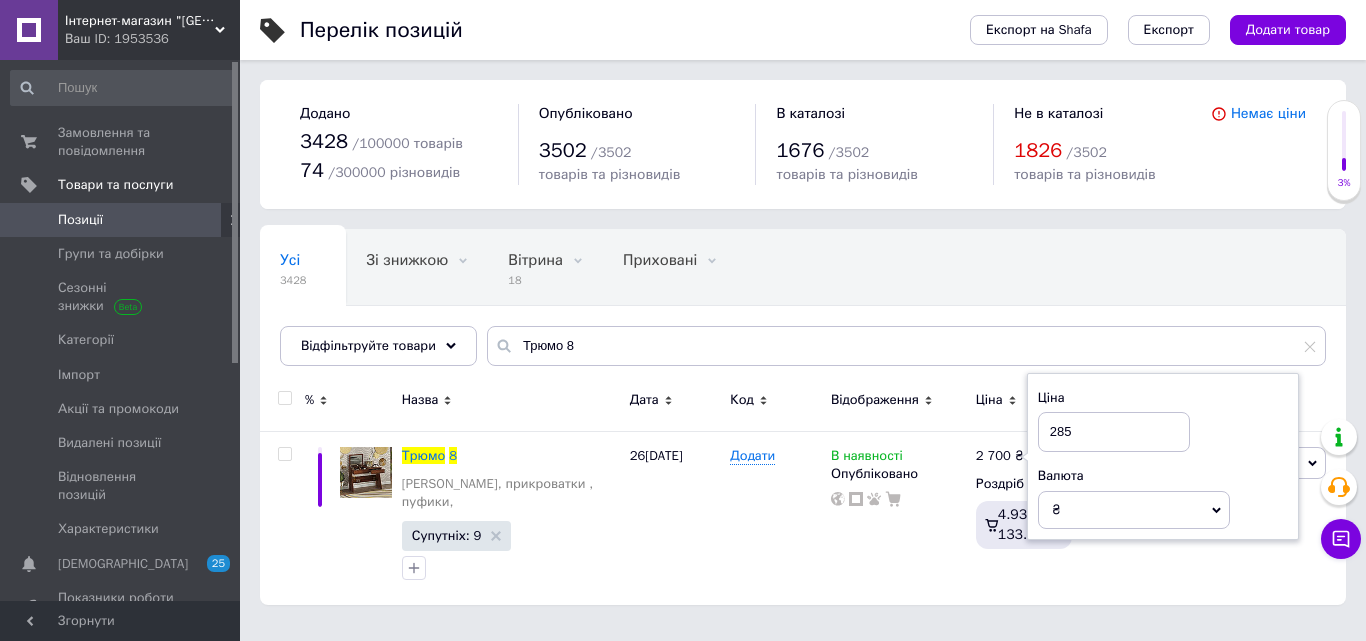 type on "2850" 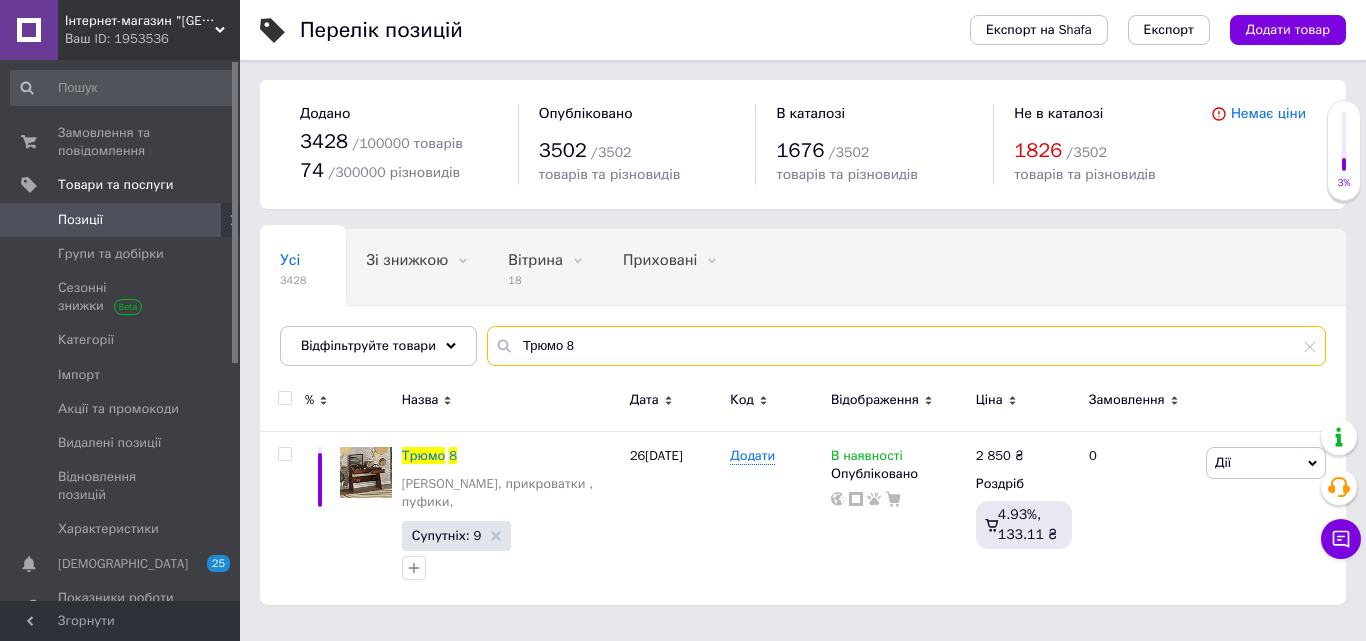 drag, startPoint x: 575, startPoint y: 345, endPoint x: 518, endPoint y: 347, distance: 57.035076 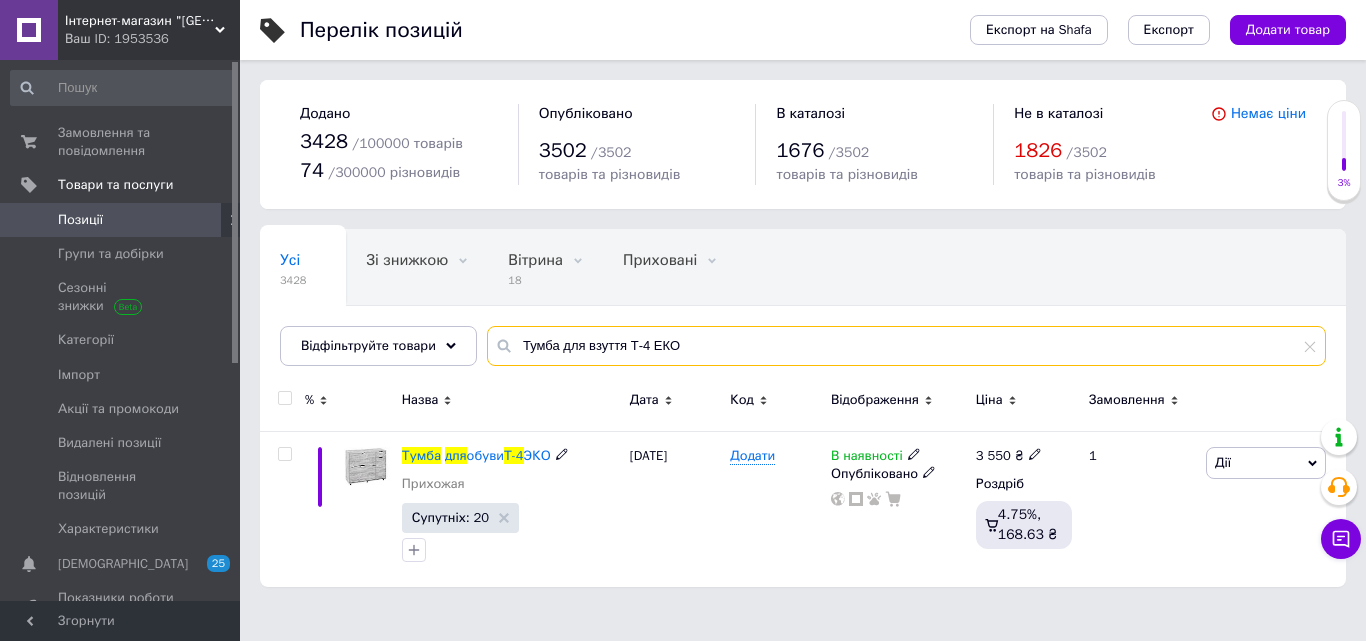 type on "Тумба для взуття Т-4 ЕКО" 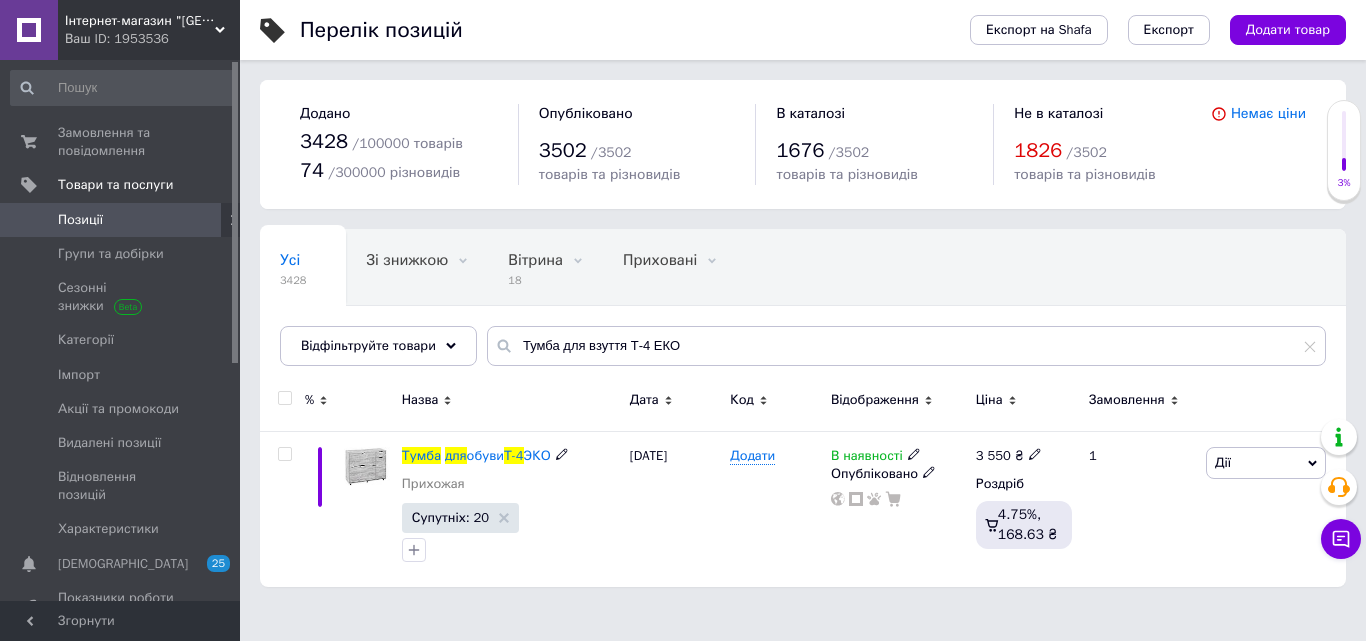 click on "3 550" at bounding box center (993, 455) 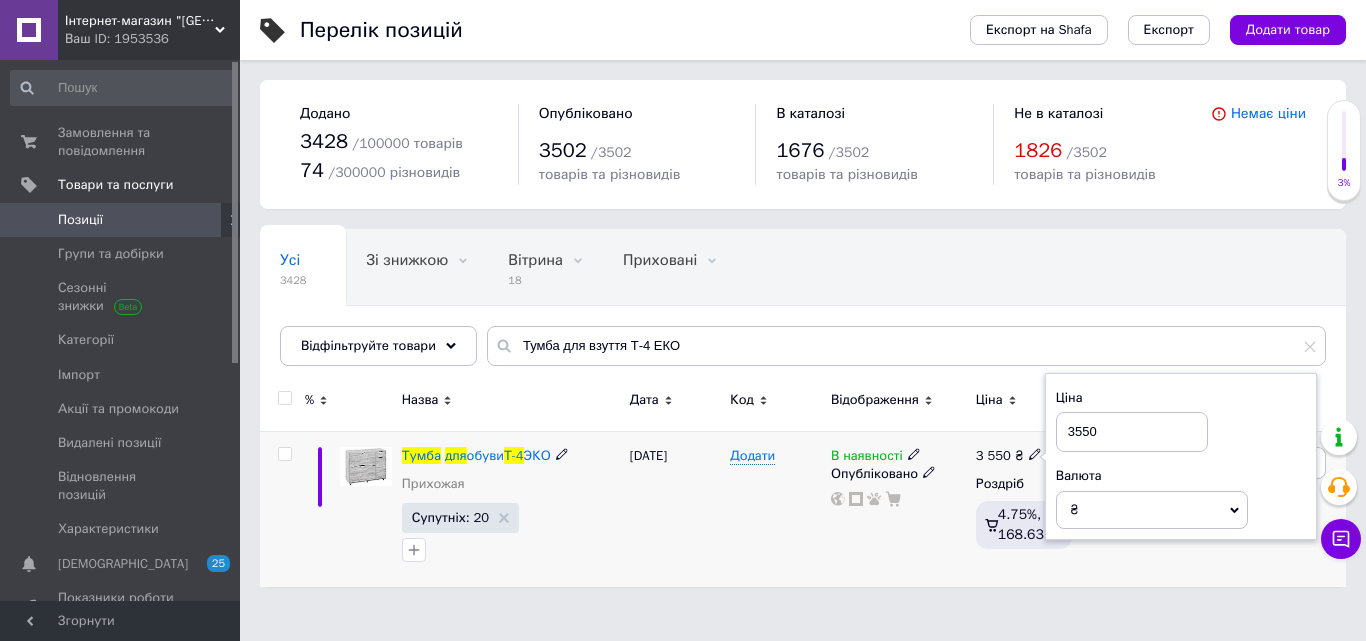 drag, startPoint x: 1108, startPoint y: 427, endPoint x: 1076, endPoint y: 427, distance: 32 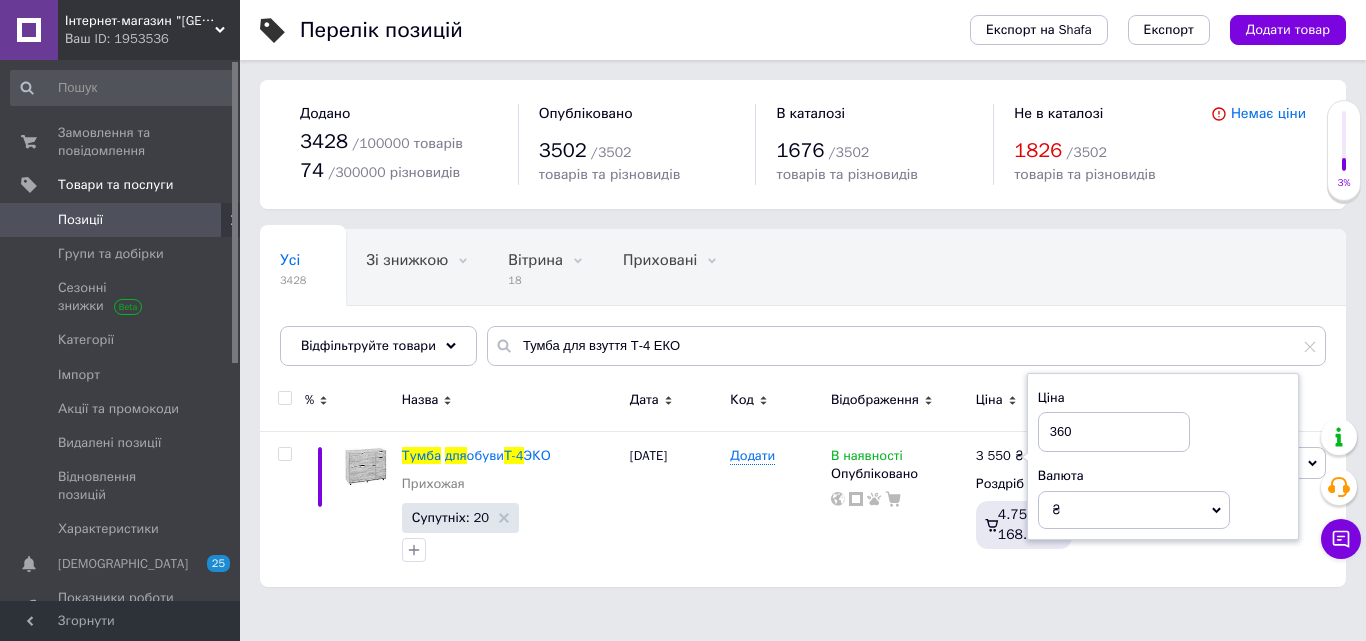 type on "3600" 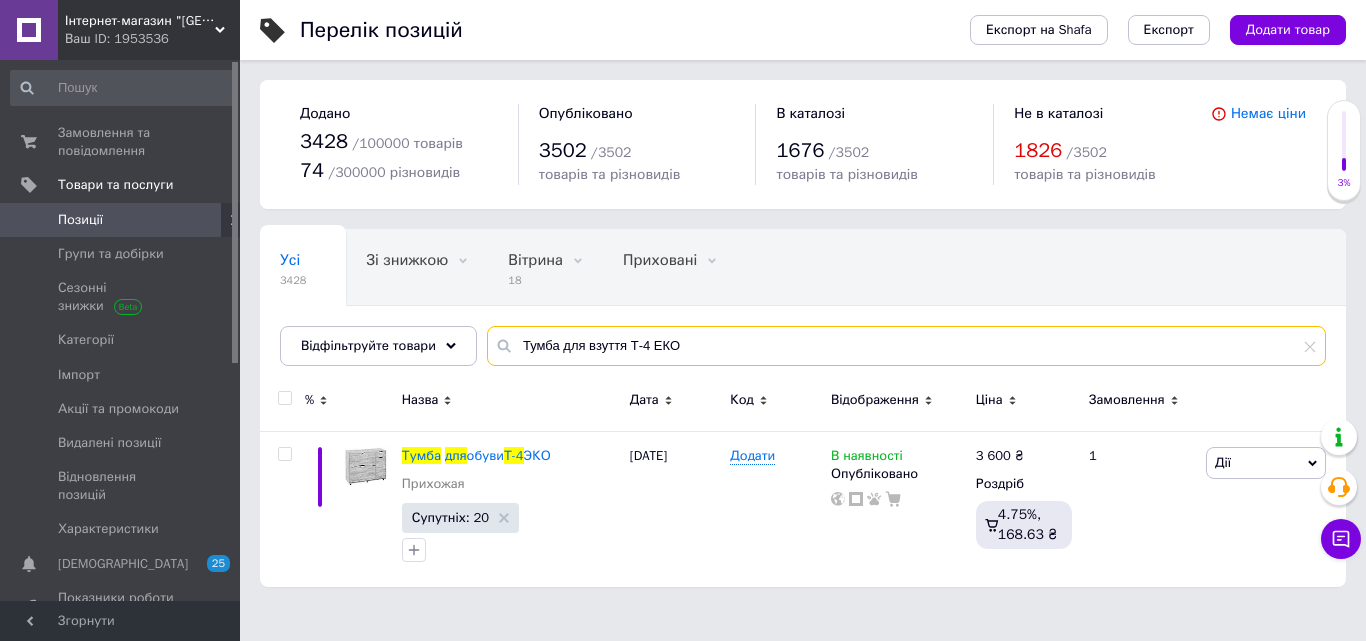 drag, startPoint x: 699, startPoint y: 351, endPoint x: 492, endPoint y: 346, distance: 207.06038 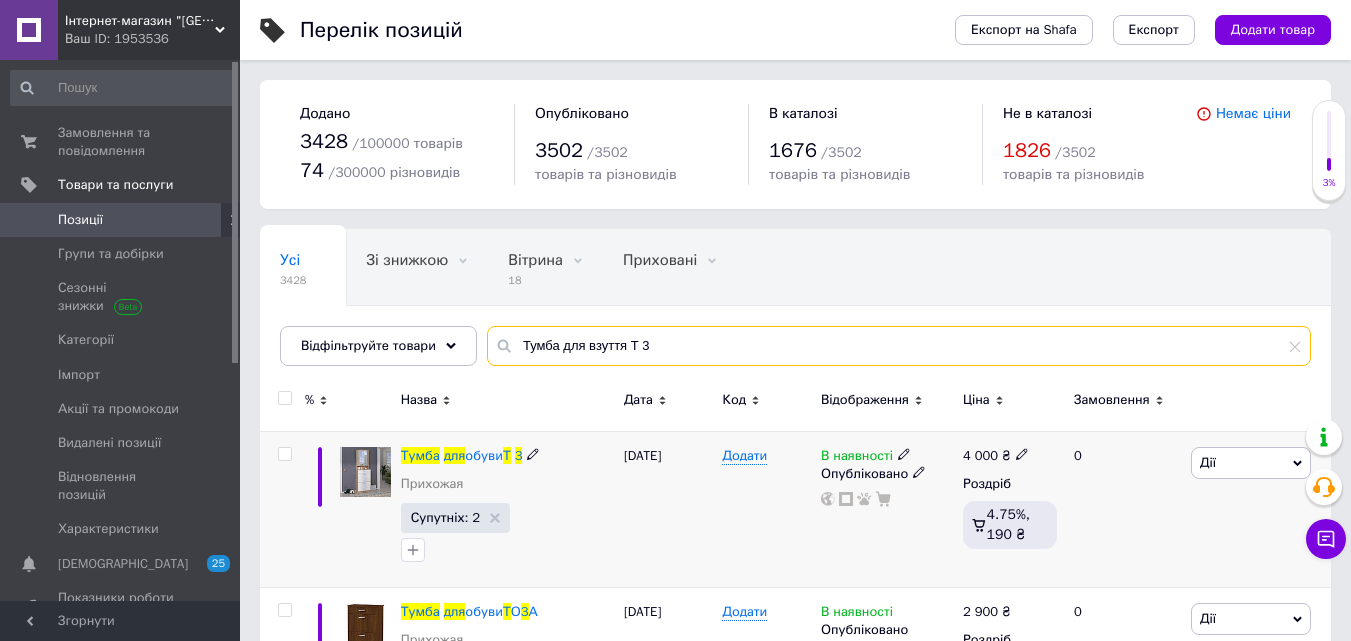 type on "Тумба для взуття Т 3" 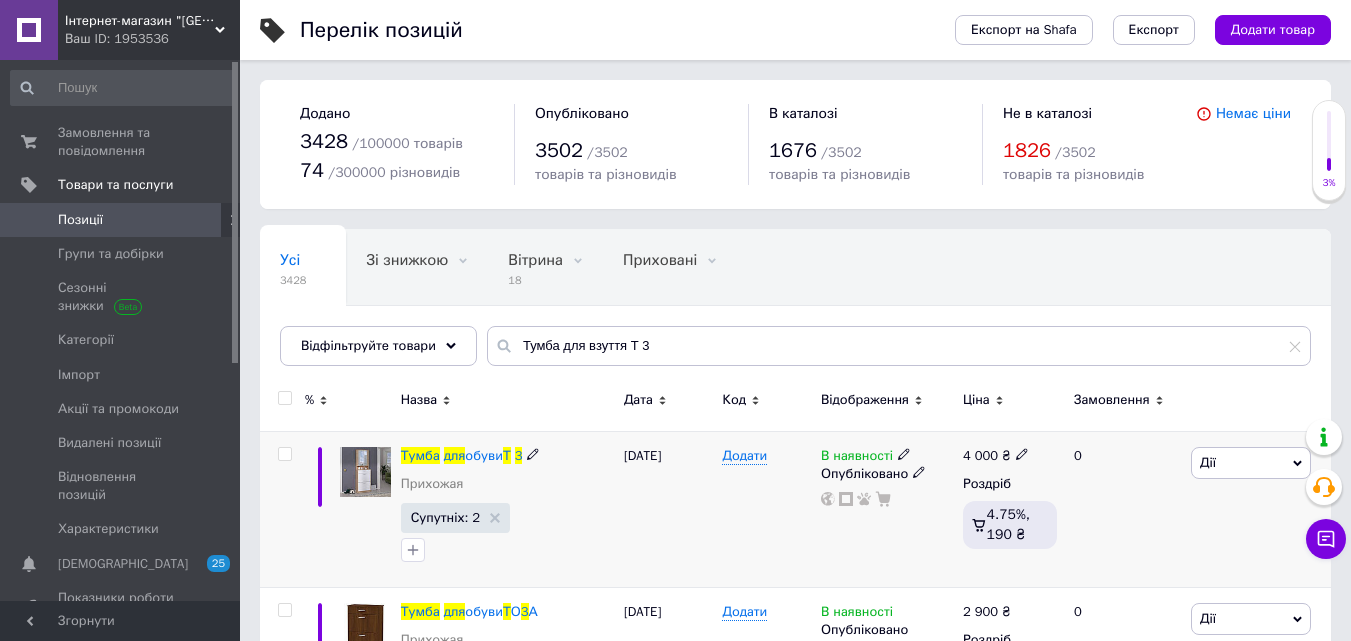 click on "4 000" at bounding box center [980, 455] 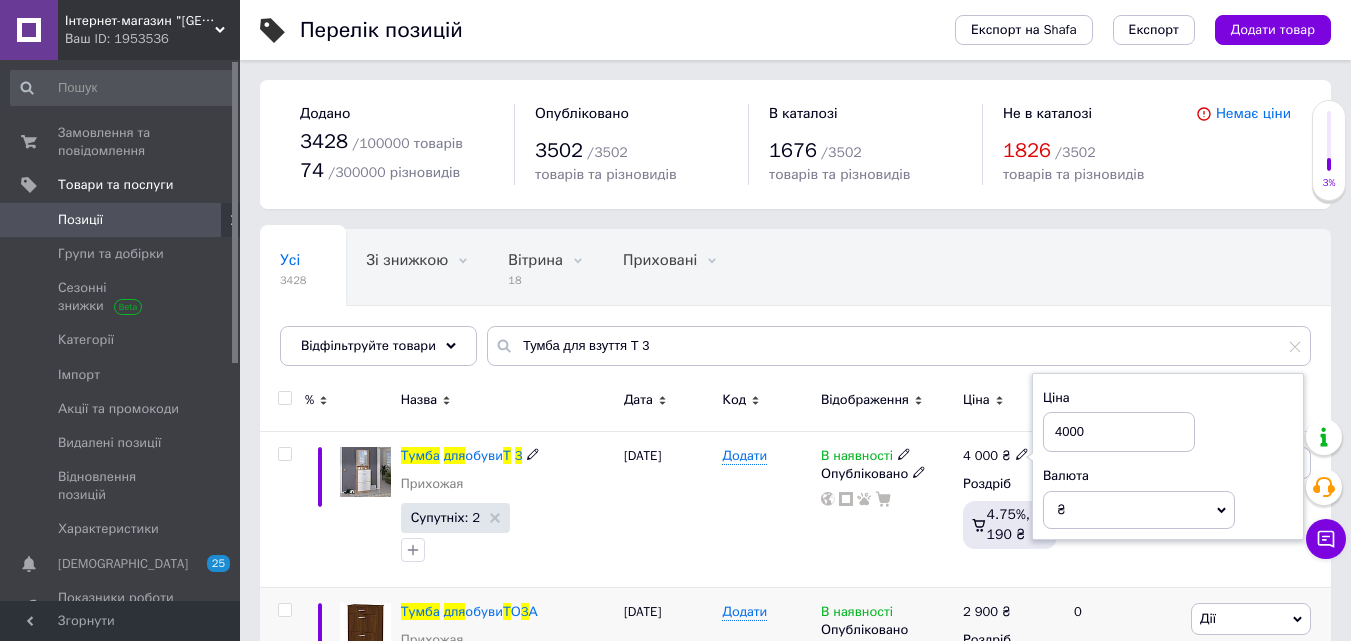 drag, startPoint x: 1074, startPoint y: 432, endPoint x: 613, endPoint y: 624, distance: 499.3846 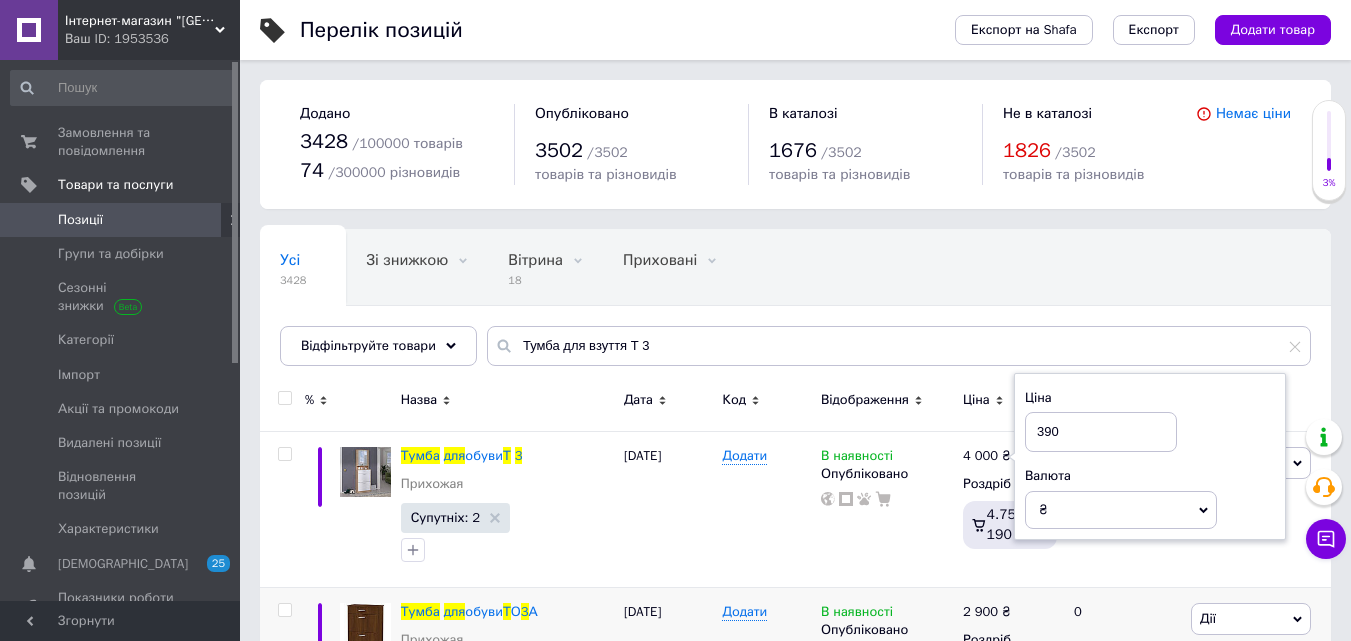 type on "3900" 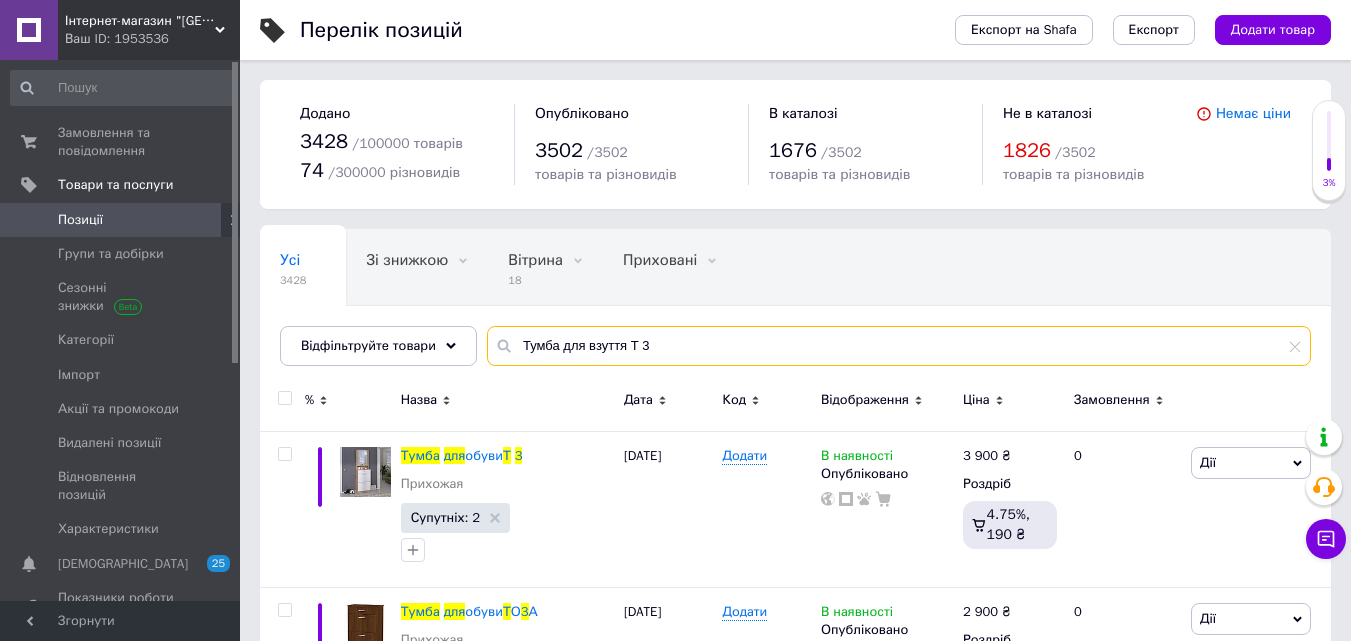 drag, startPoint x: 650, startPoint y: 343, endPoint x: 510, endPoint y: 349, distance: 140.12851 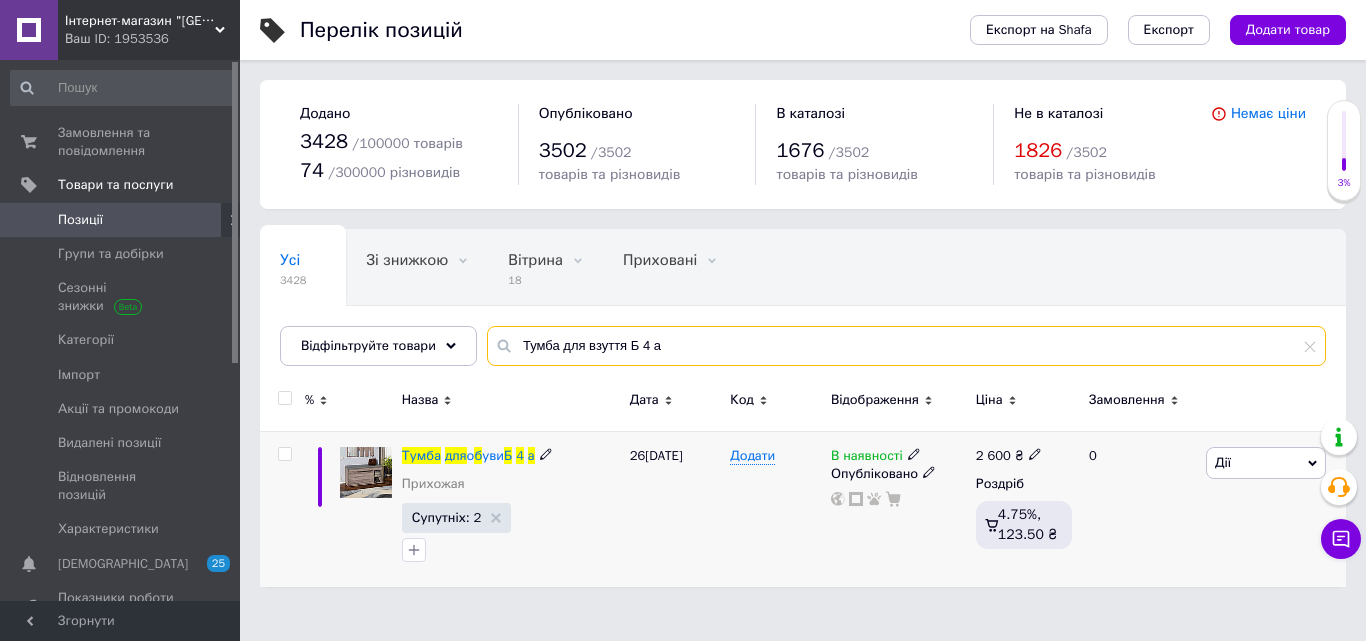 type on "Тумба для взуття Б 4 а" 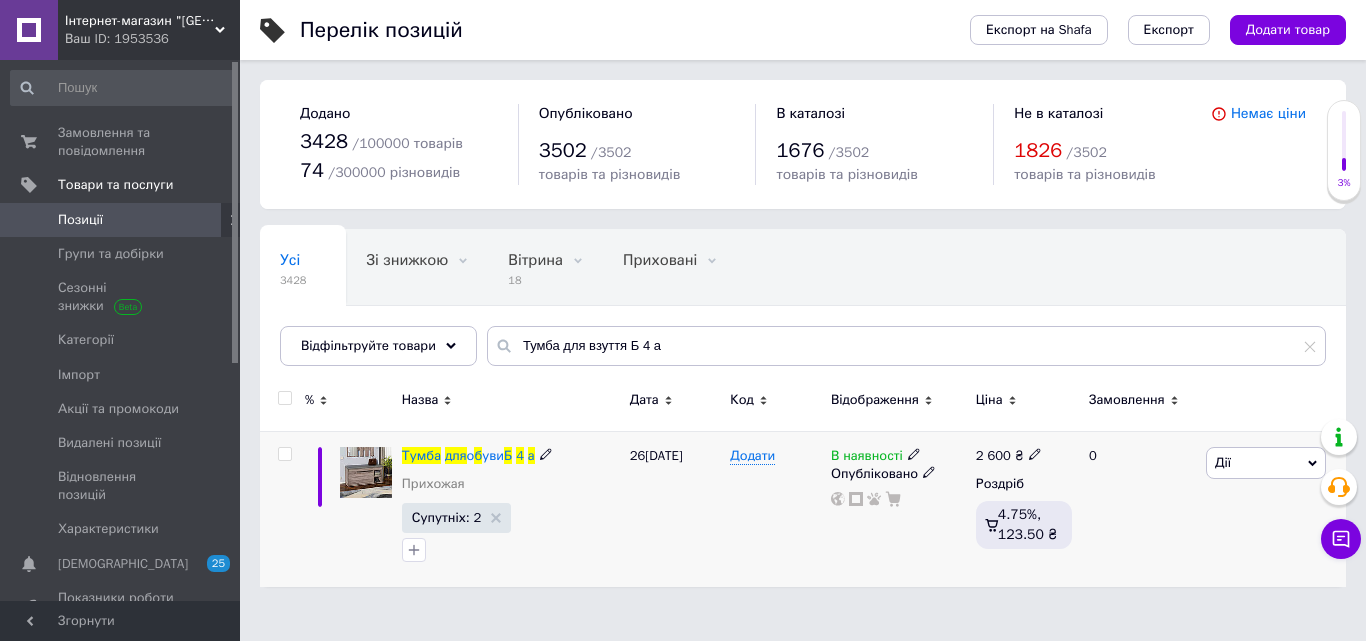 click on "2 600   ₴" at bounding box center (1009, 456) 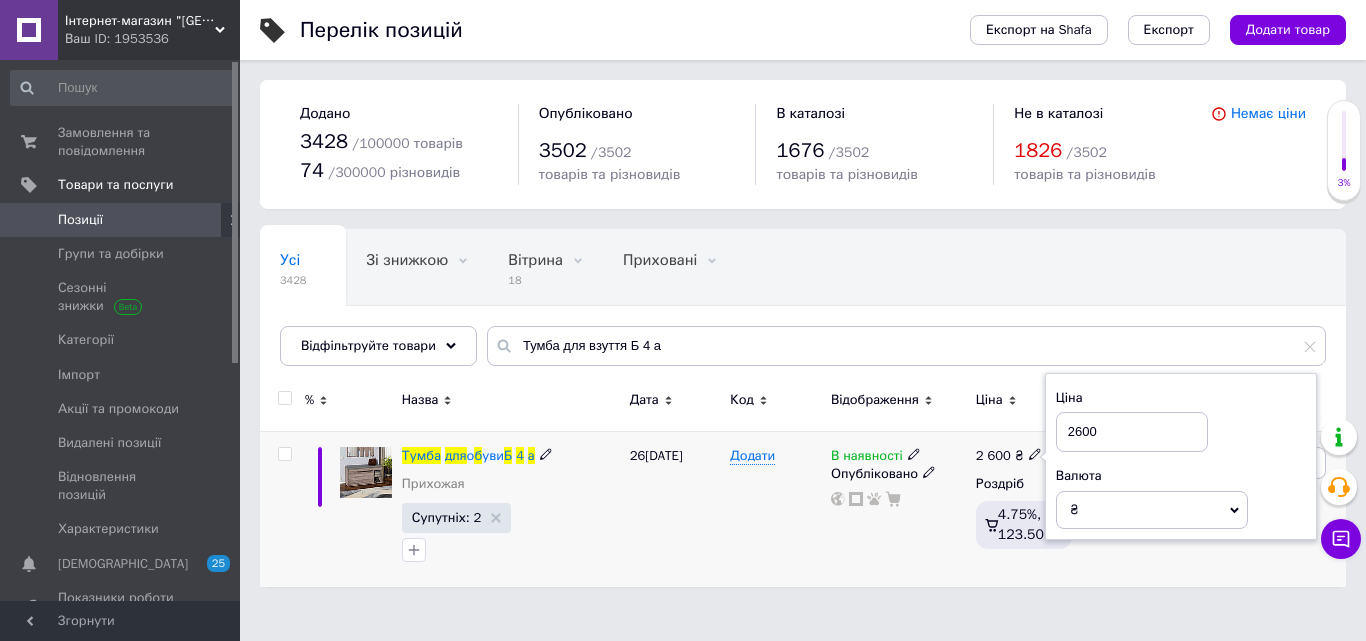 drag, startPoint x: 1110, startPoint y: 427, endPoint x: 1075, endPoint y: 434, distance: 35.69314 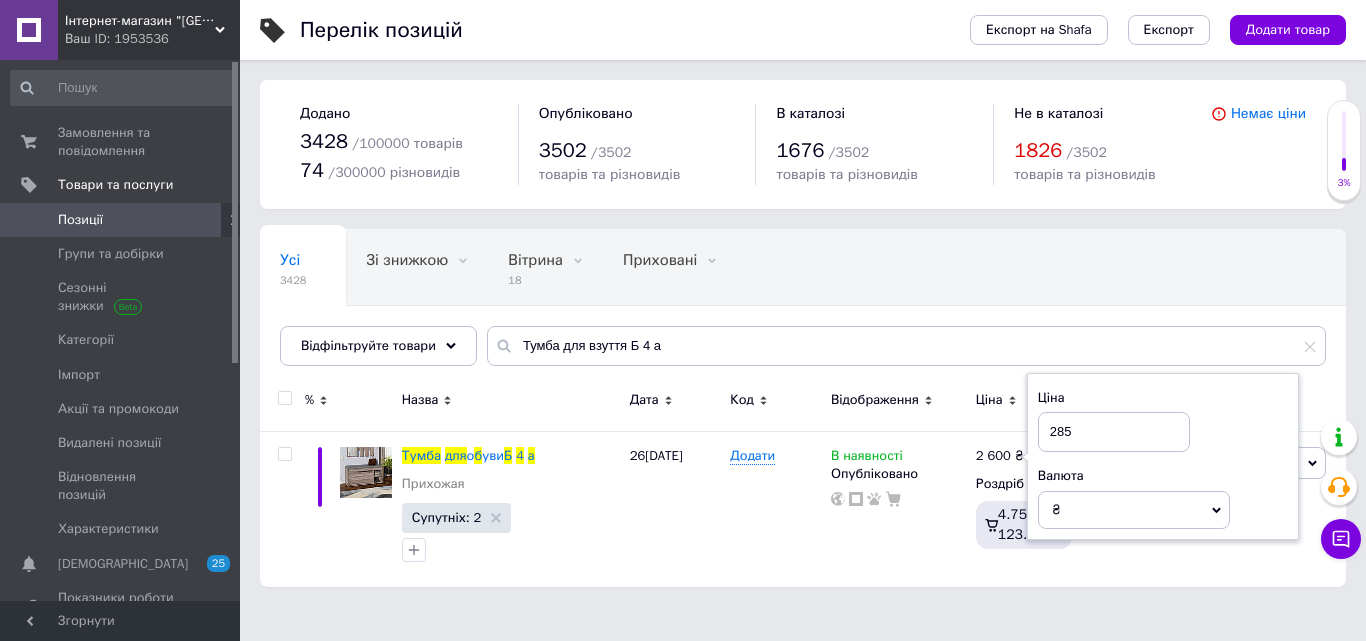 type on "2850" 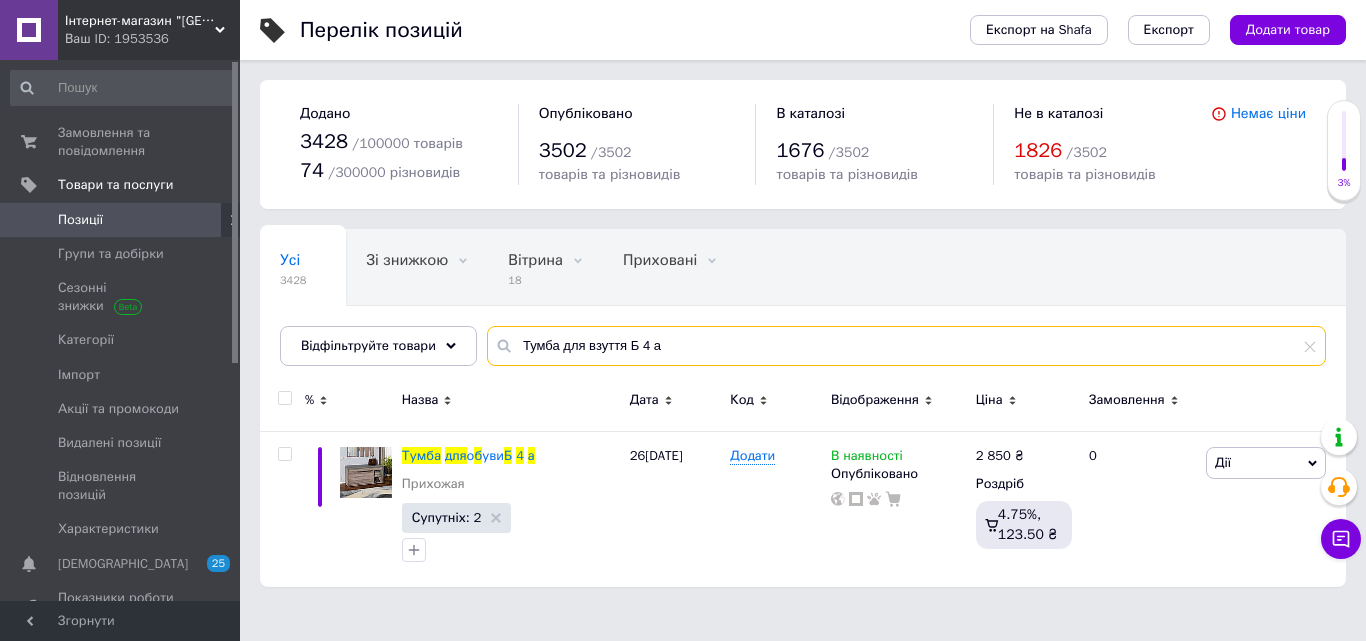 drag, startPoint x: 667, startPoint y: 343, endPoint x: 491, endPoint y: 344, distance: 176.00284 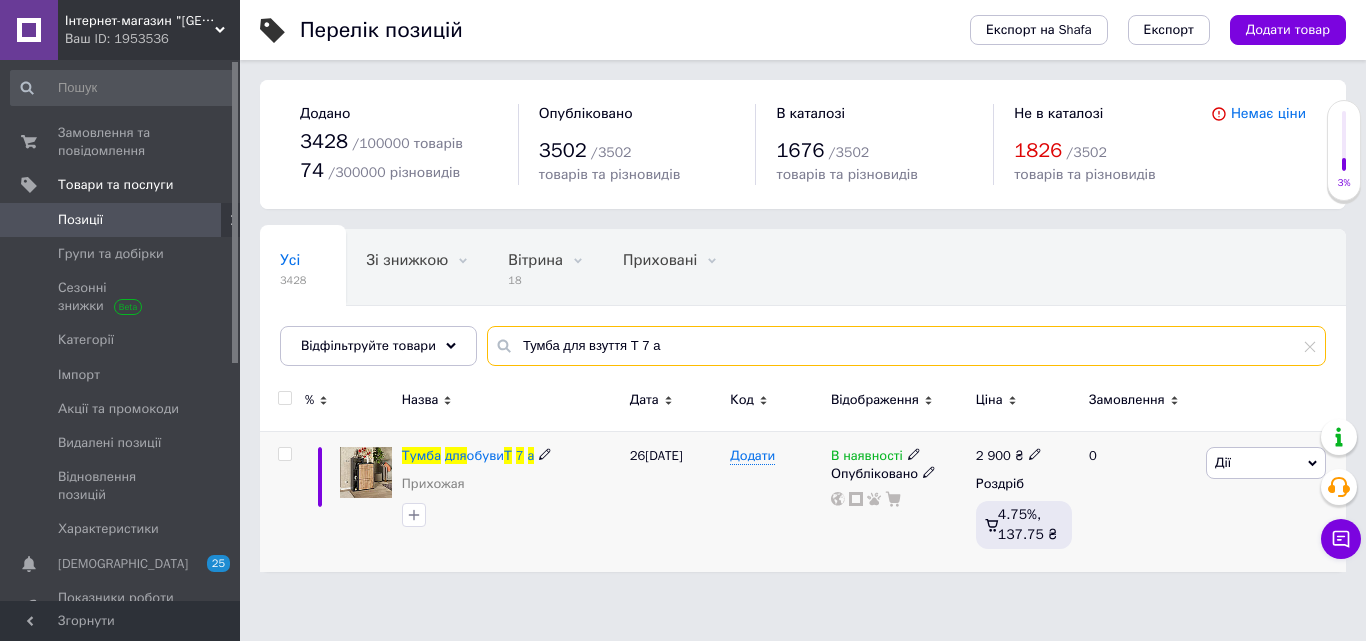 type on "Тумба для взуття Т 7 а" 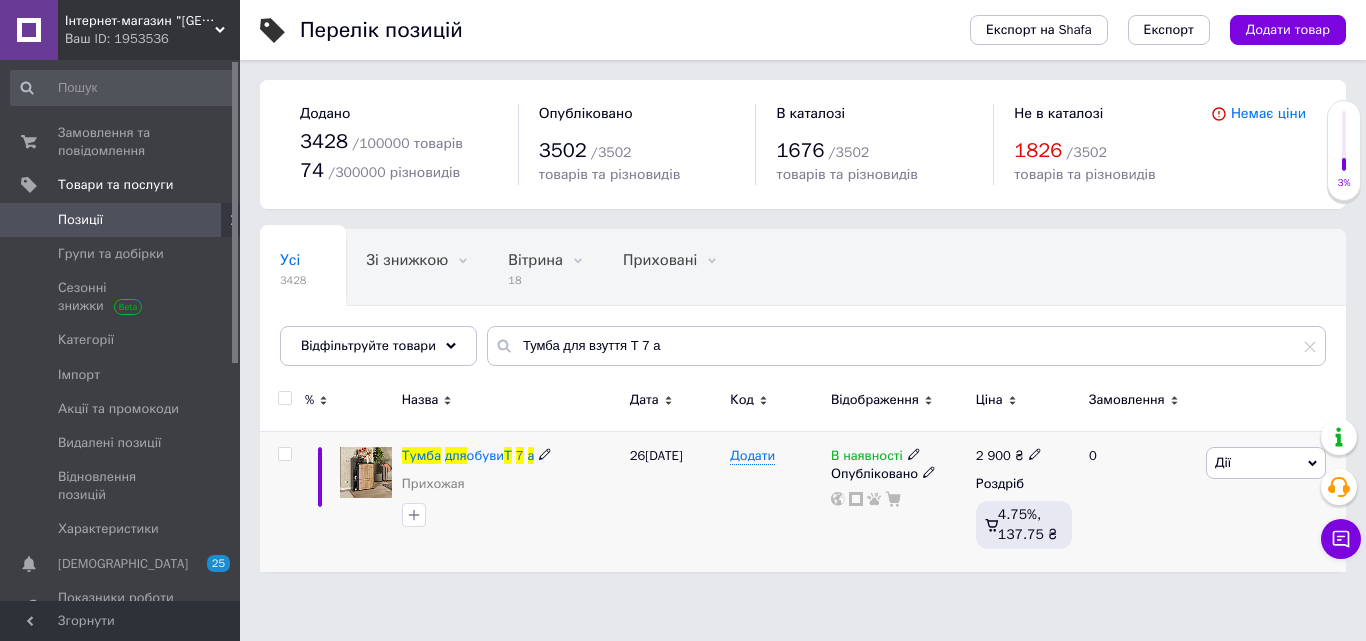 click on "2 900   ₴" at bounding box center [1009, 456] 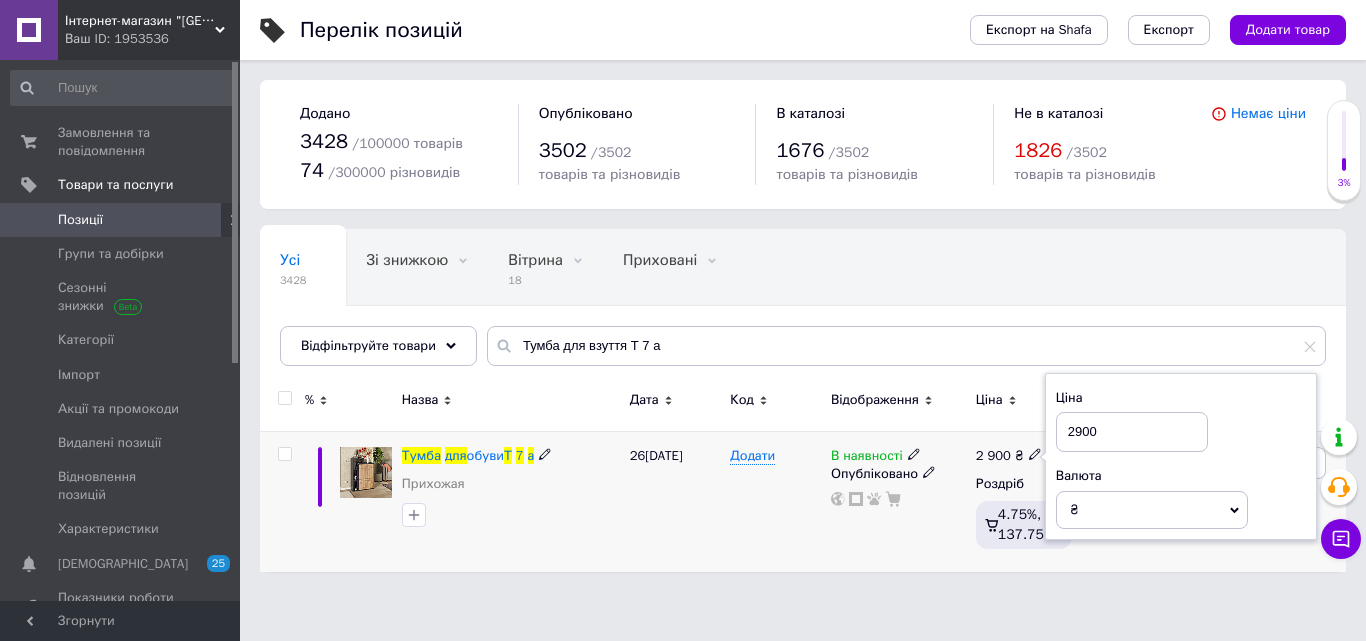 drag, startPoint x: 1090, startPoint y: 429, endPoint x: 1083, endPoint y: 437, distance: 10.630146 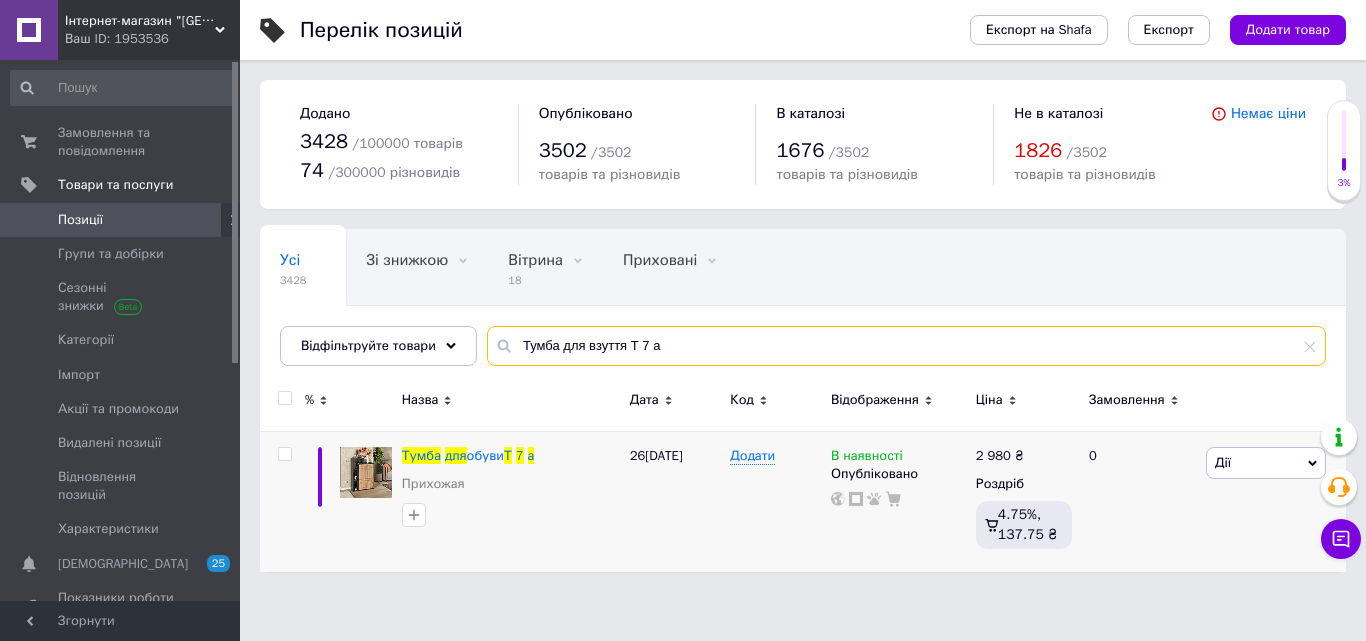 drag, startPoint x: 667, startPoint y: 352, endPoint x: 562, endPoint y: 346, distance: 105.17129 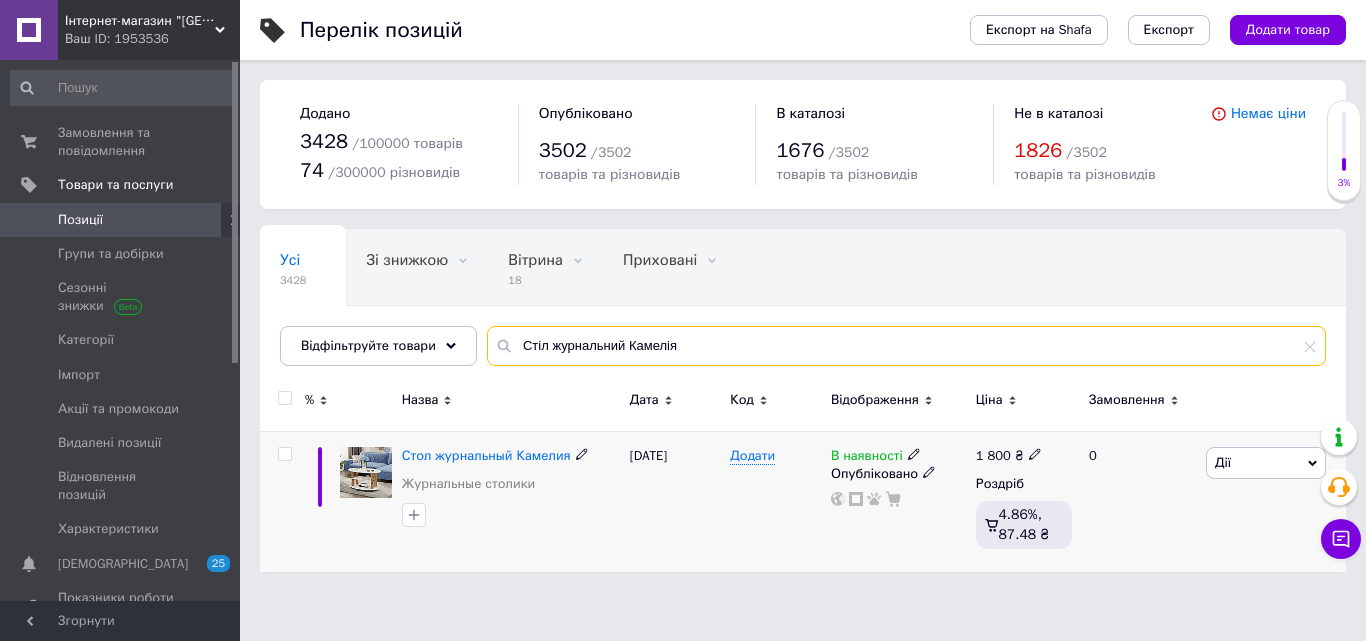 type on "Стіл журнальний Камелія" 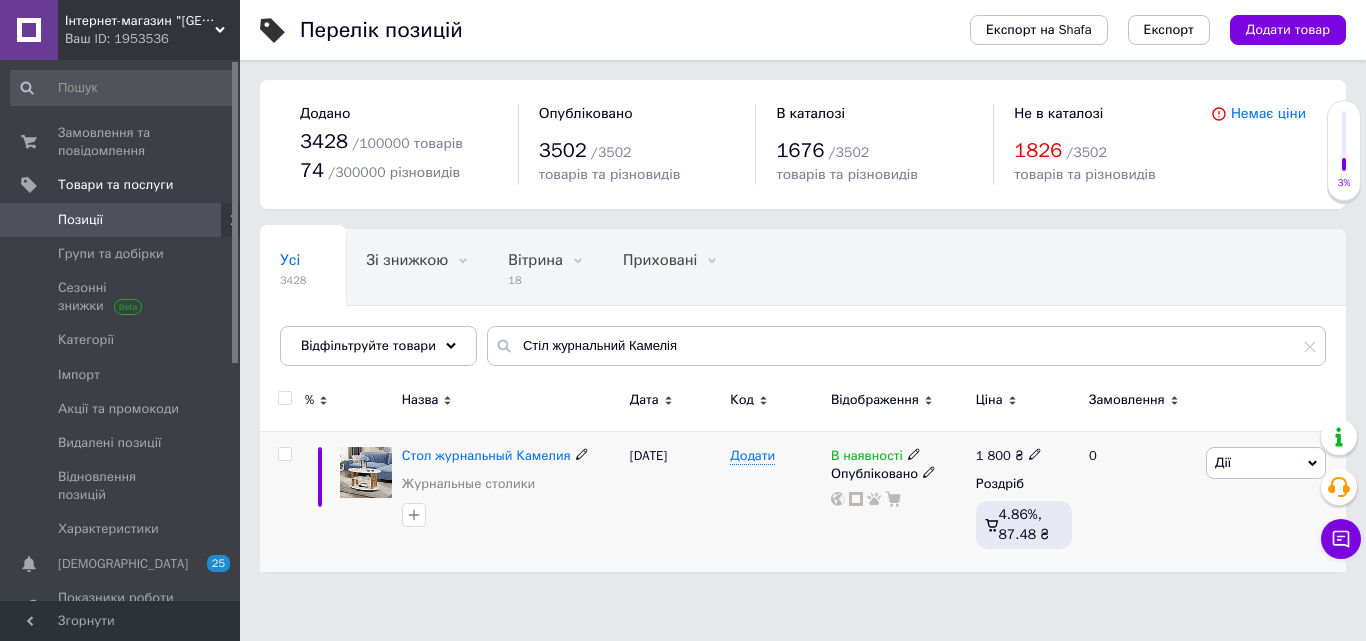 click on "1 800" at bounding box center (993, 455) 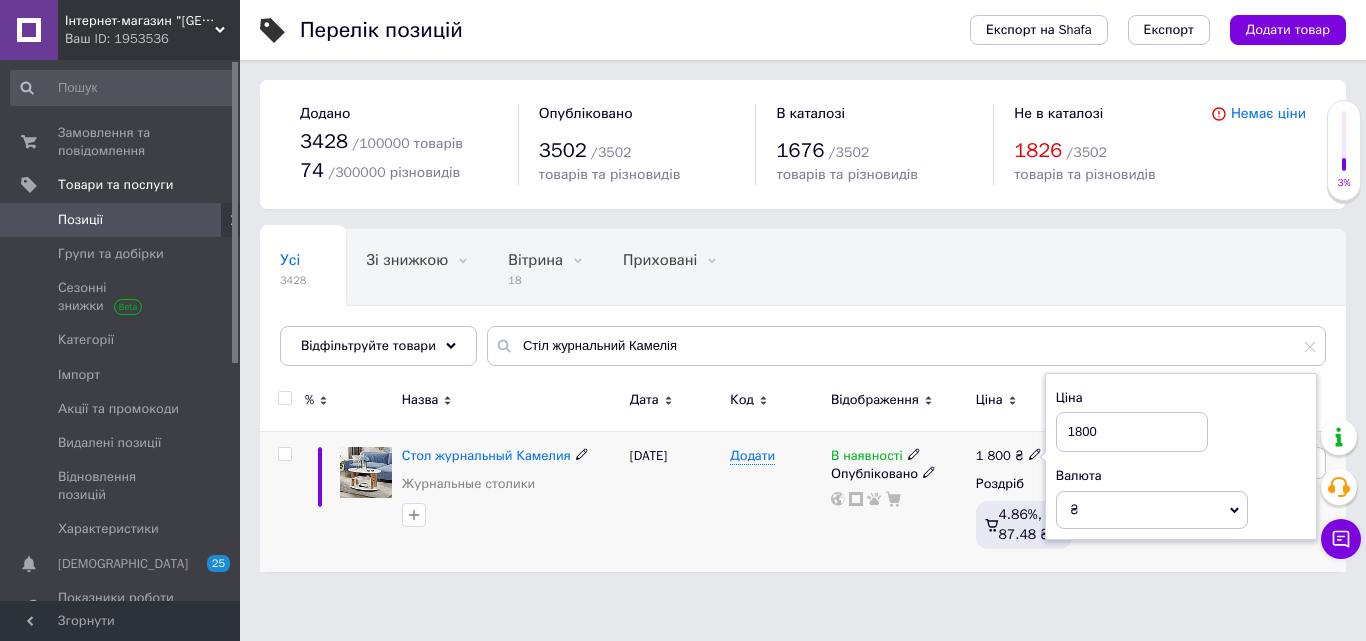drag, startPoint x: 1087, startPoint y: 425, endPoint x: 1081, endPoint y: 440, distance: 16.155495 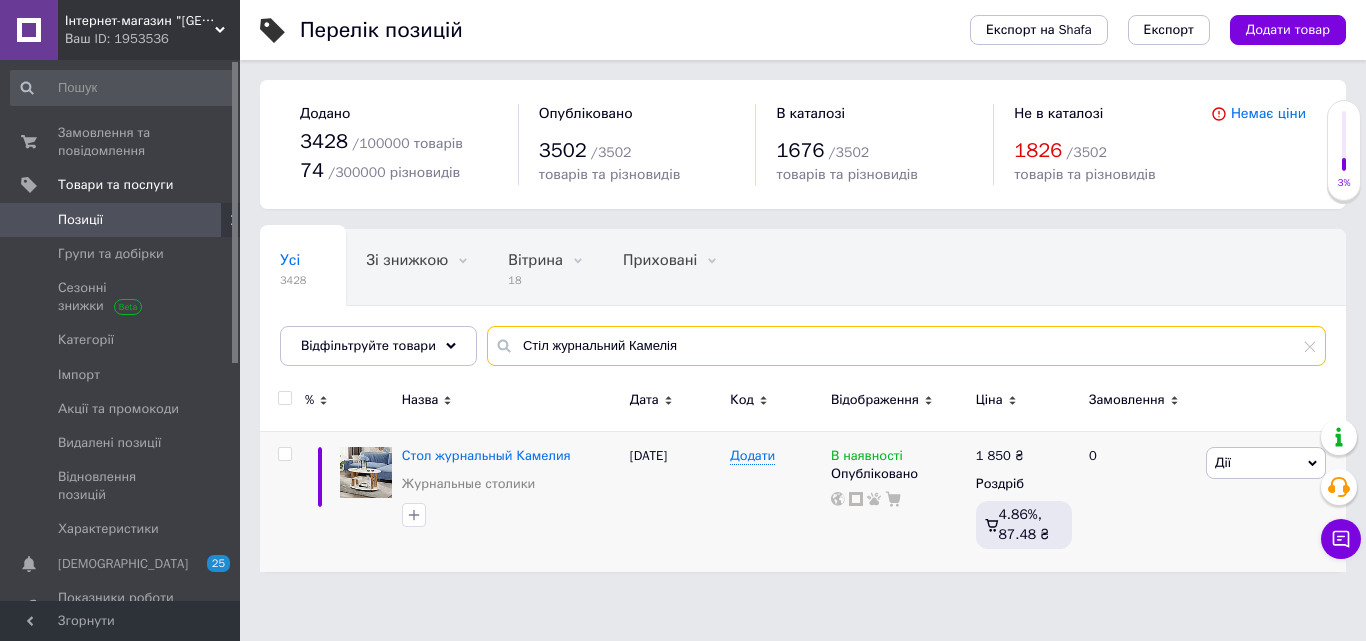 drag, startPoint x: 537, startPoint y: 345, endPoint x: 480, endPoint y: 345, distance: 57 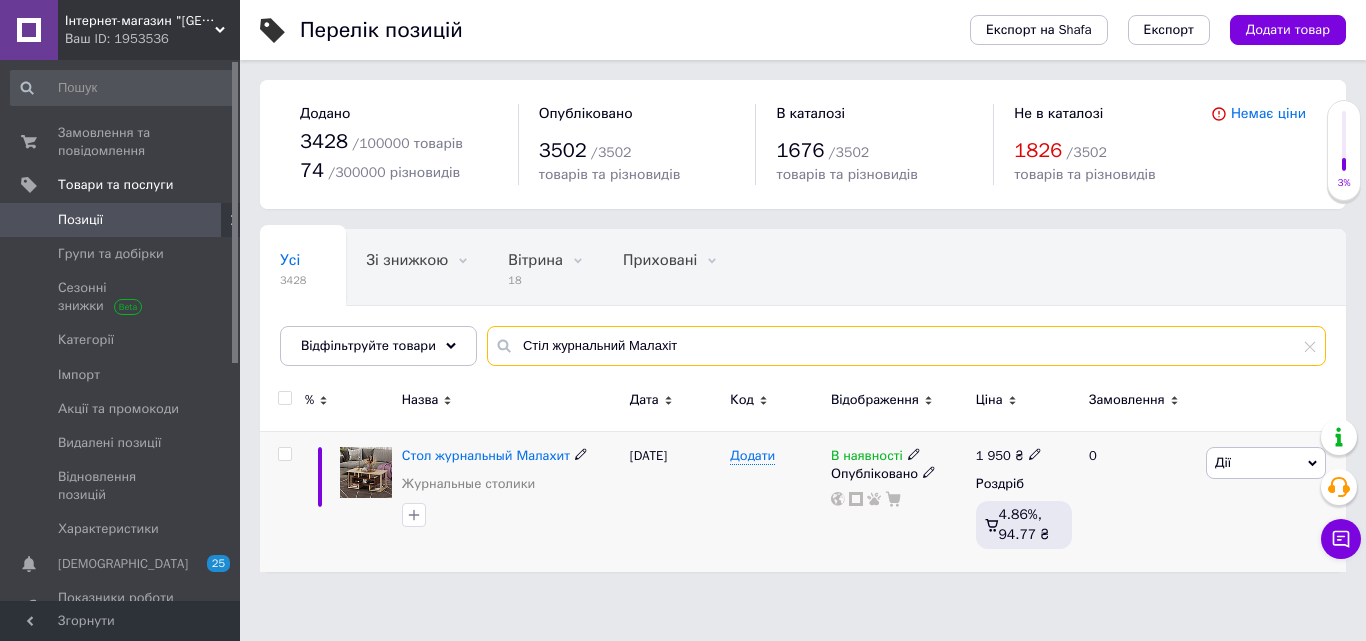 type on "Стіл журнальний Малахіт" 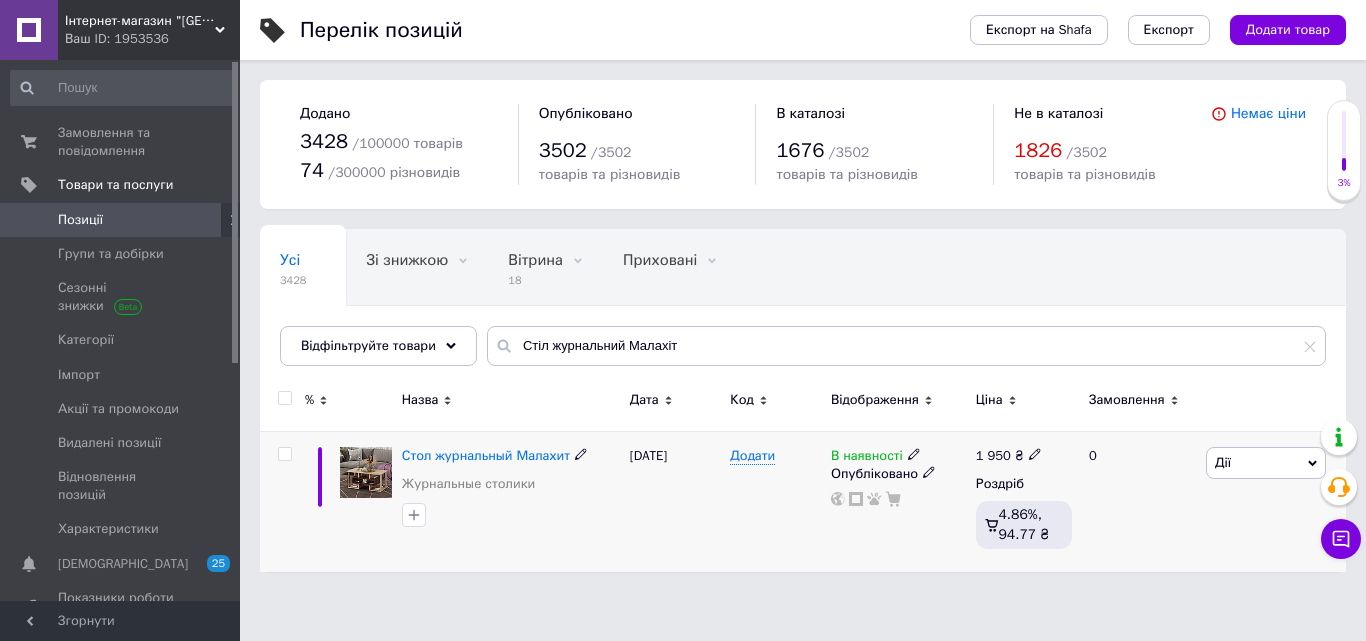 click on "1 950" at bounding box center [993, 455] 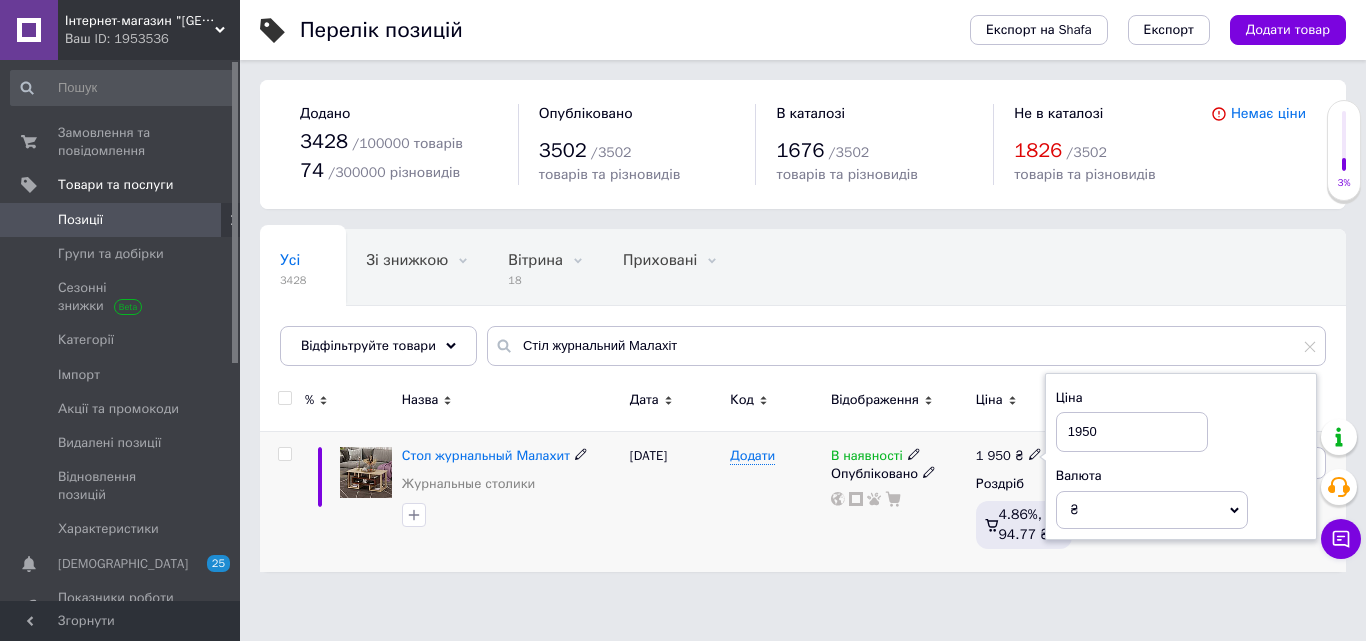 click on "1950" at bounding box center [1132, 432] 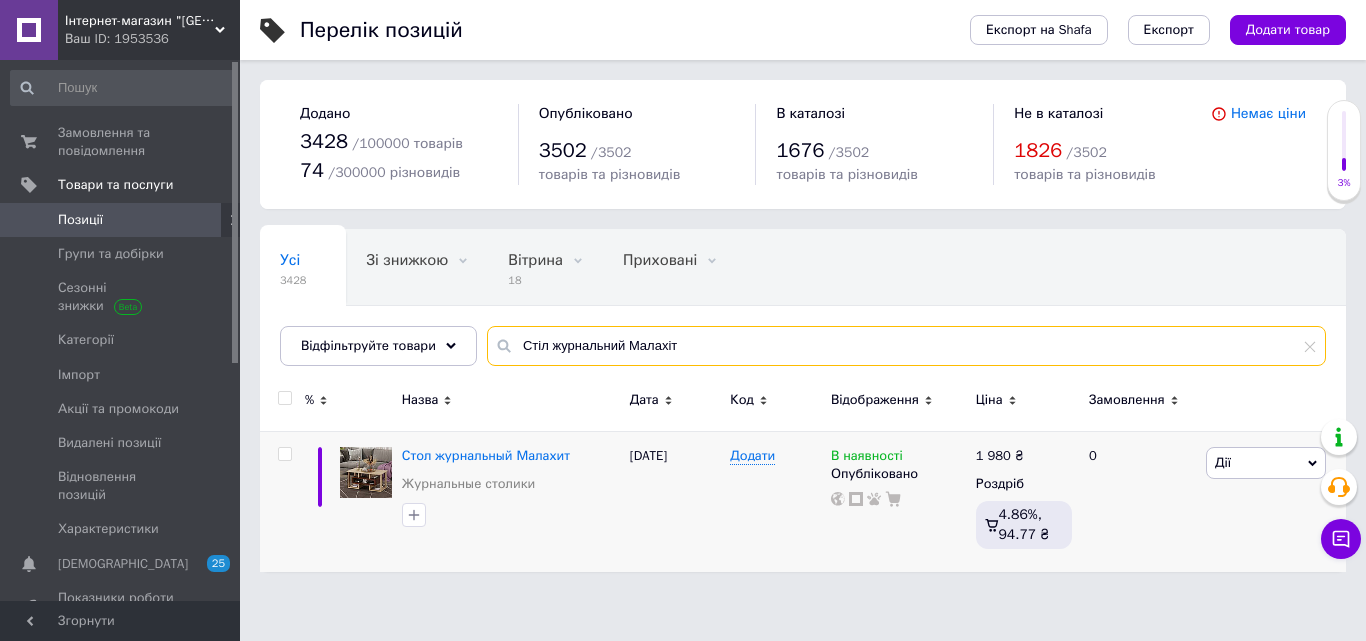 drag, startPoint x: 700, startPoint y: 333, endPoint x: 501, endPoint y: 352, distance: 199.90498 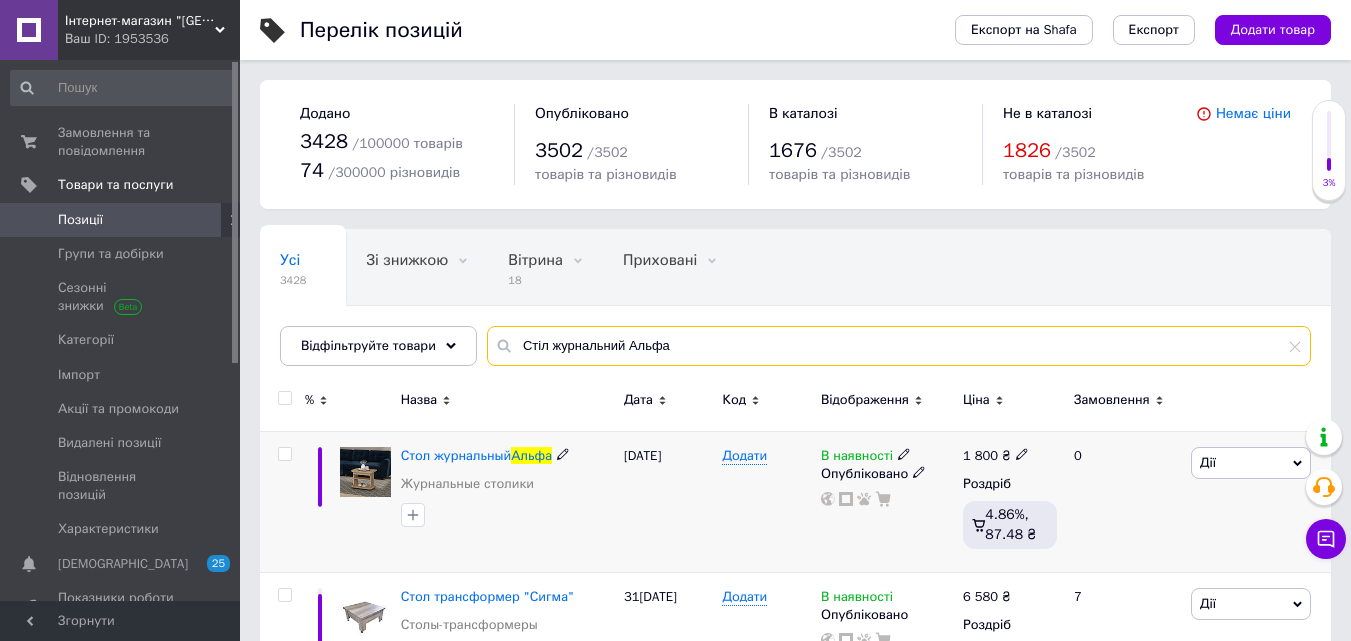 type on "Стіл журнальний Альфа" 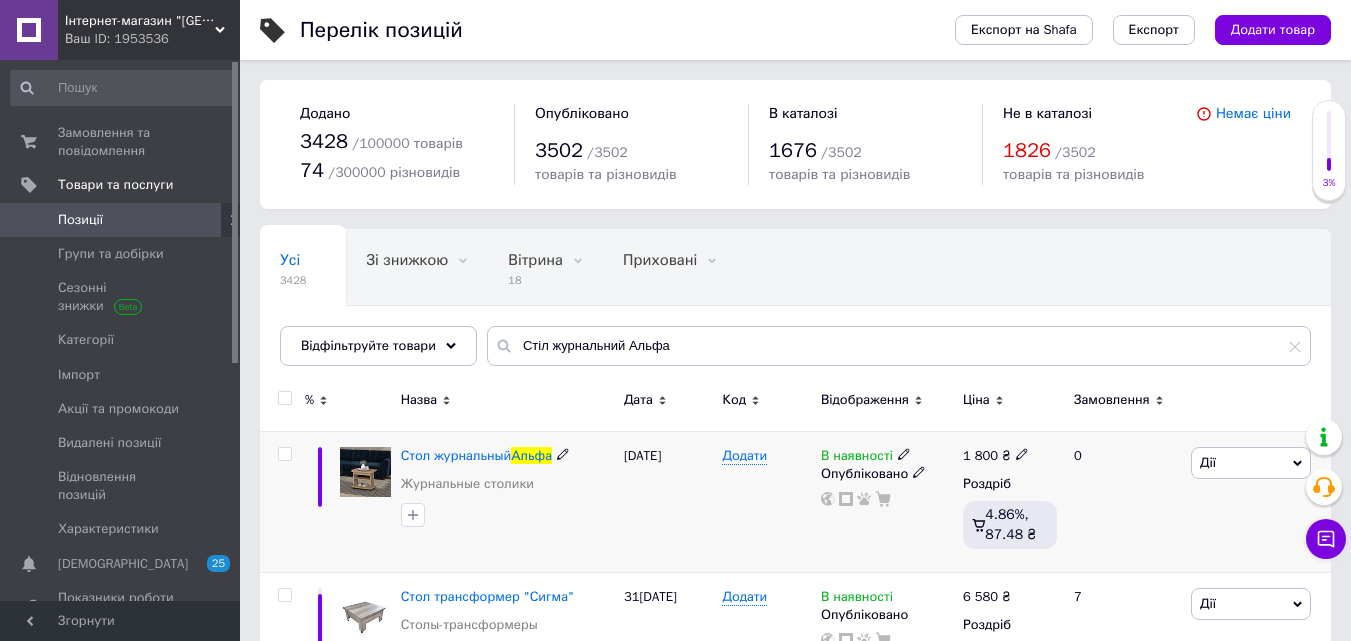 click on "1 800" at bounding box center (980, 455) 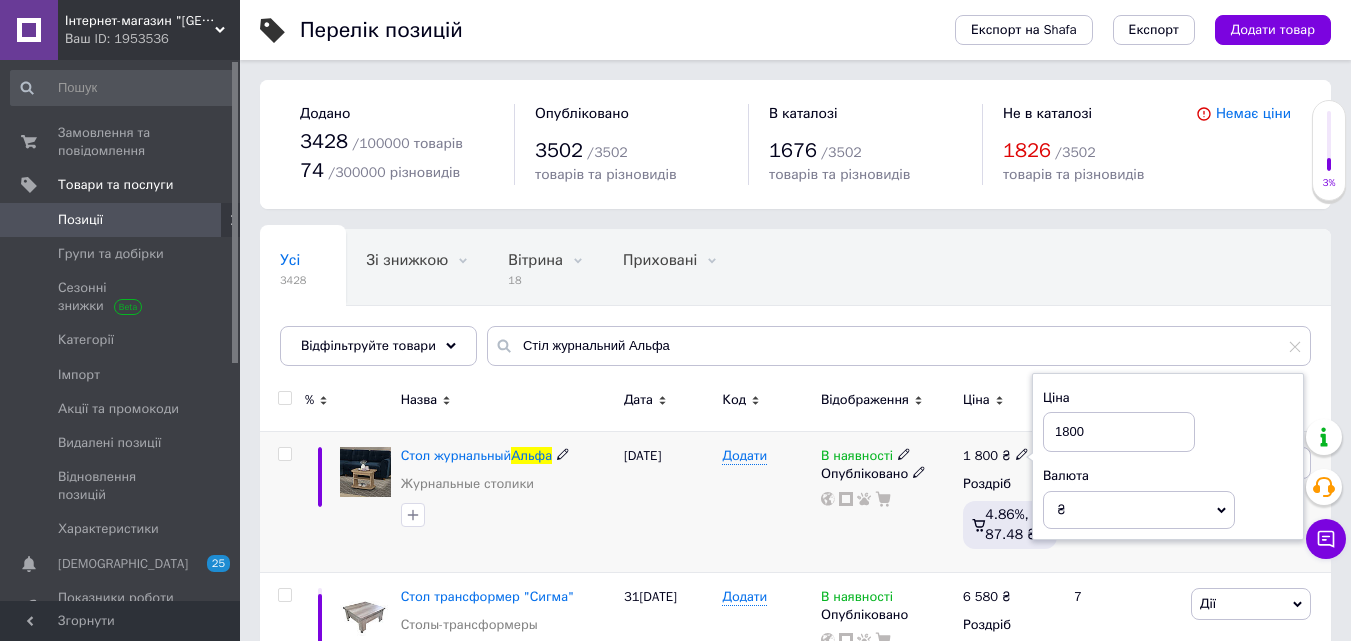 click on "1800" at bounding box center (1119, 432) 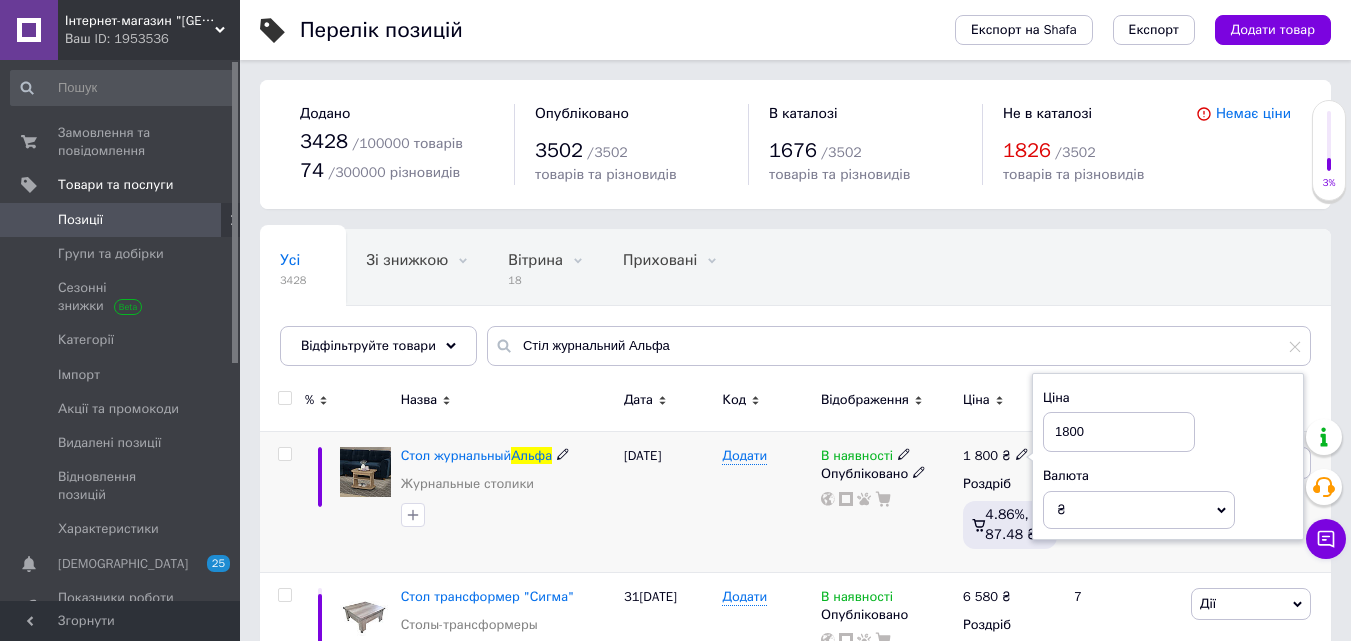 type on "1850" 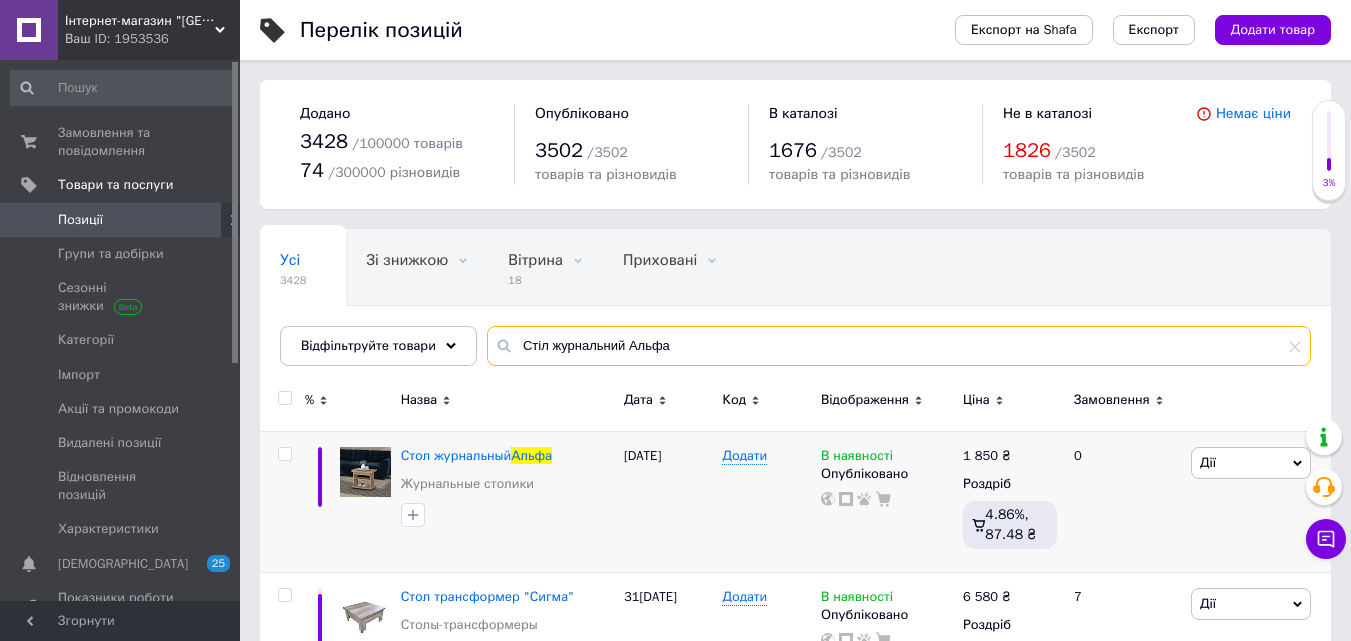drag, startPoint x: 612, startPoint y: 341, endPoint x: 481, endPoint y: 315, distance: 133.55524 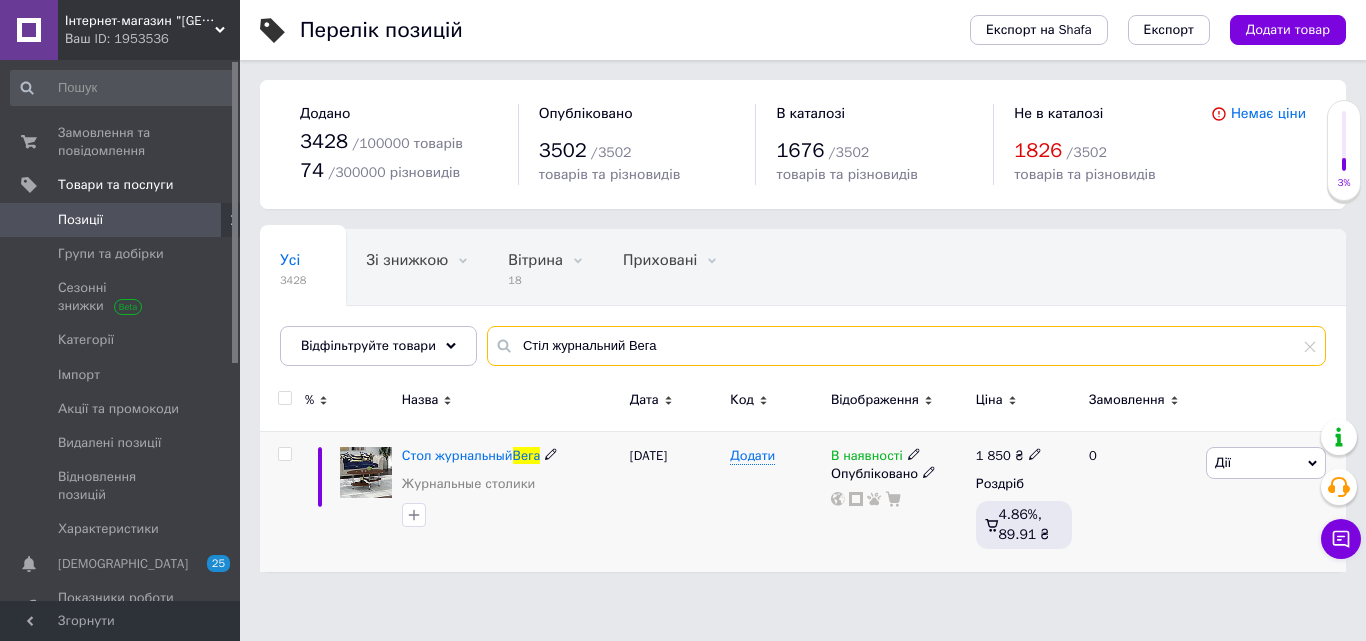 type on "Стіл журнальний Вега" 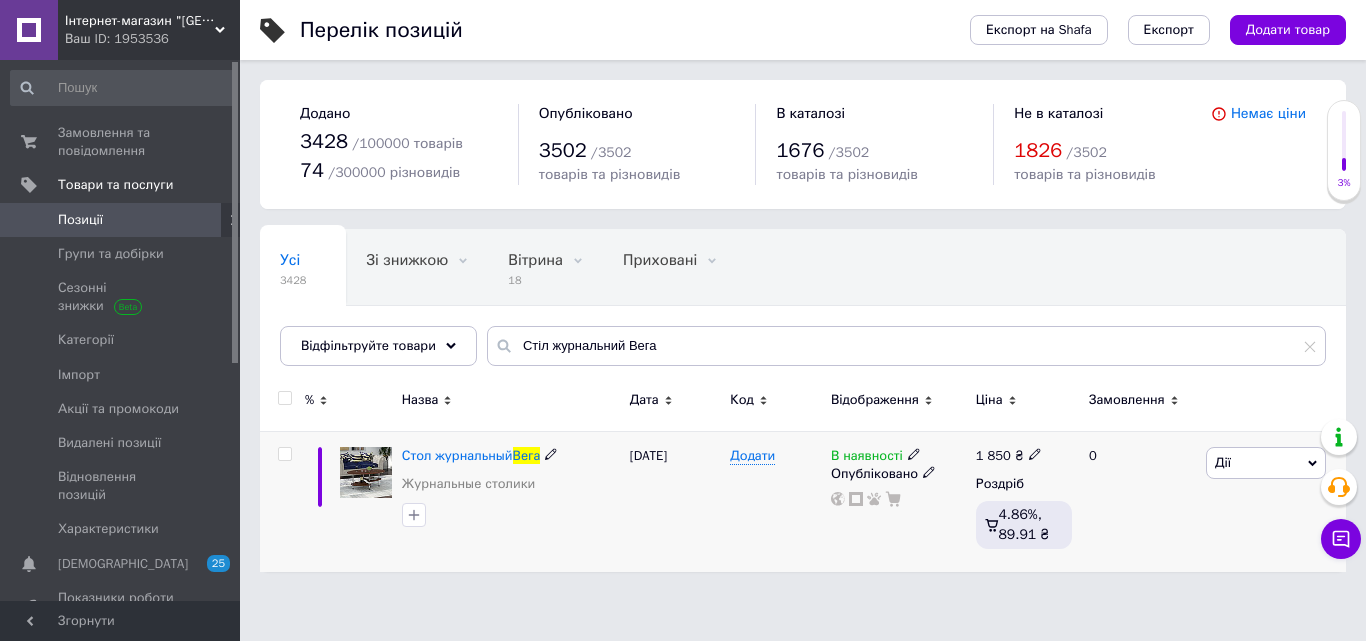 click on "1 850" at bounding box center (993, 455) 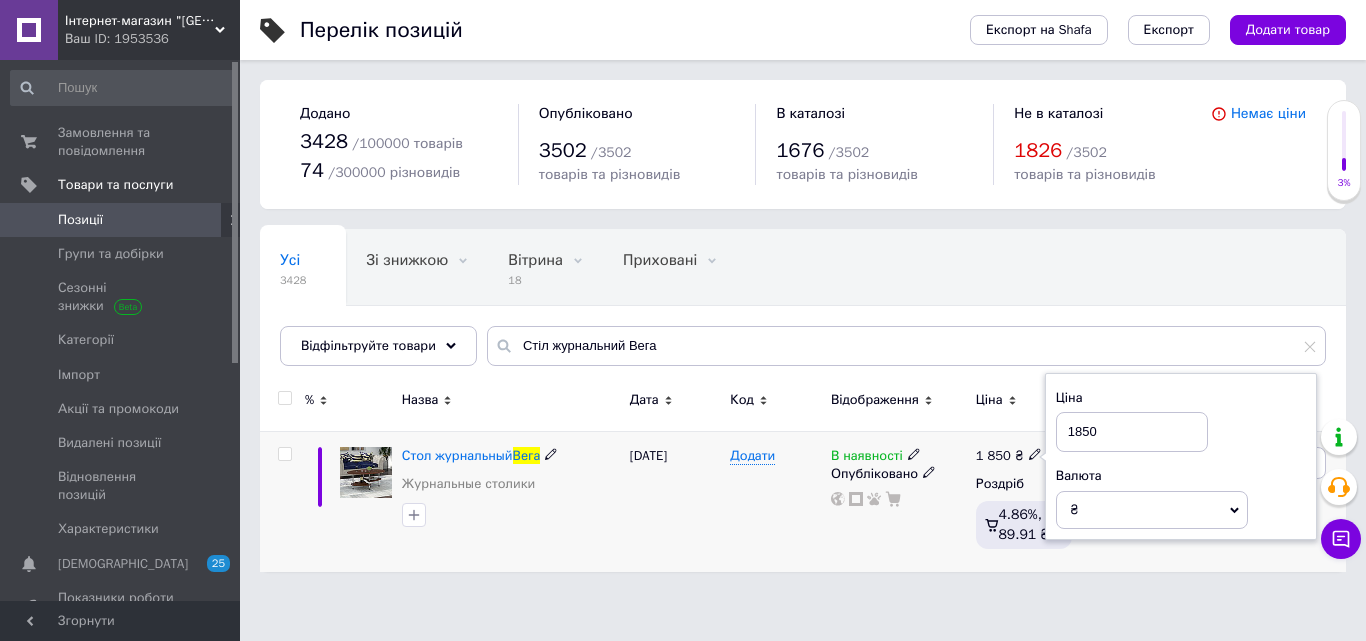 click on "1850" at bounding box center [1132, 432] 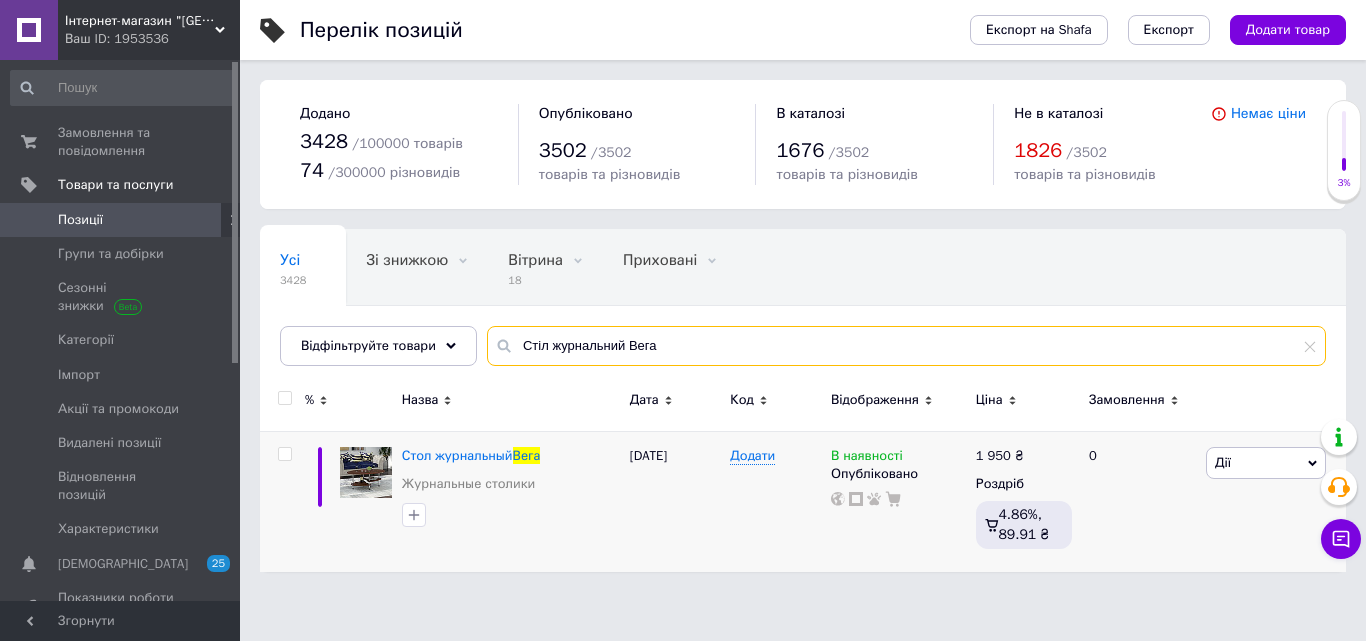 drag, startPoint x: 519, startPoint y: 350, endPoint x: 484, endPoint y: 351, distance: 35.014282 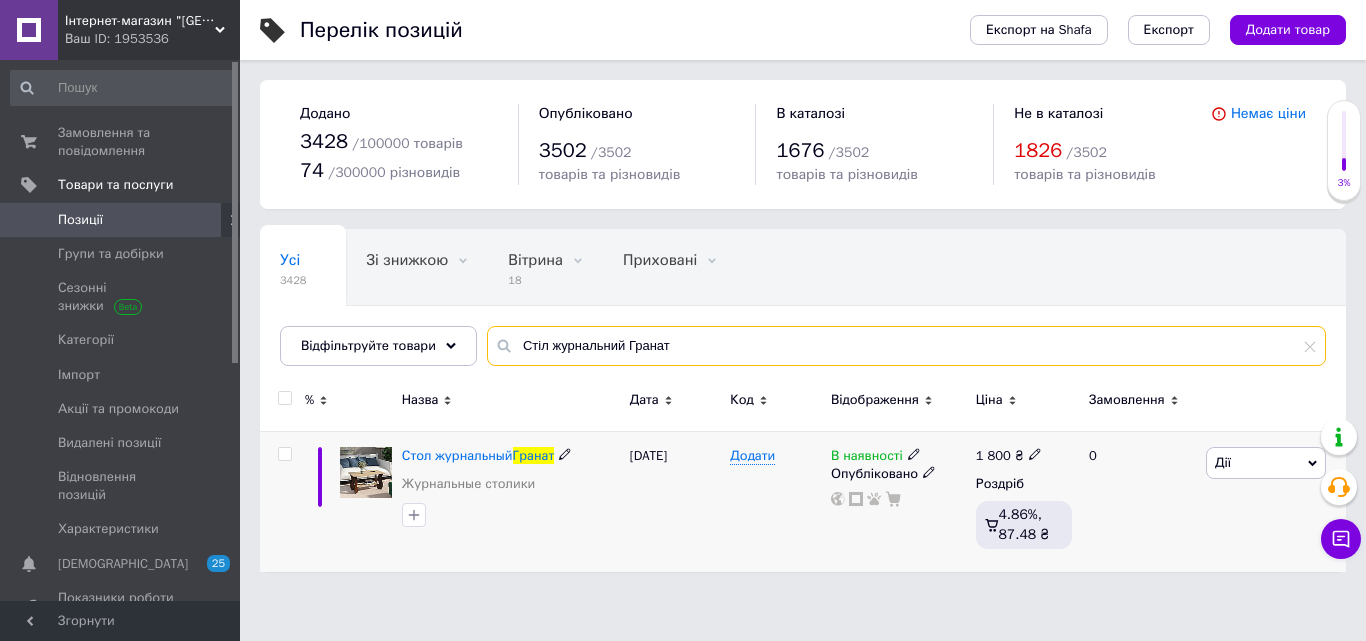 type on "Стіл журнальний Гранат" 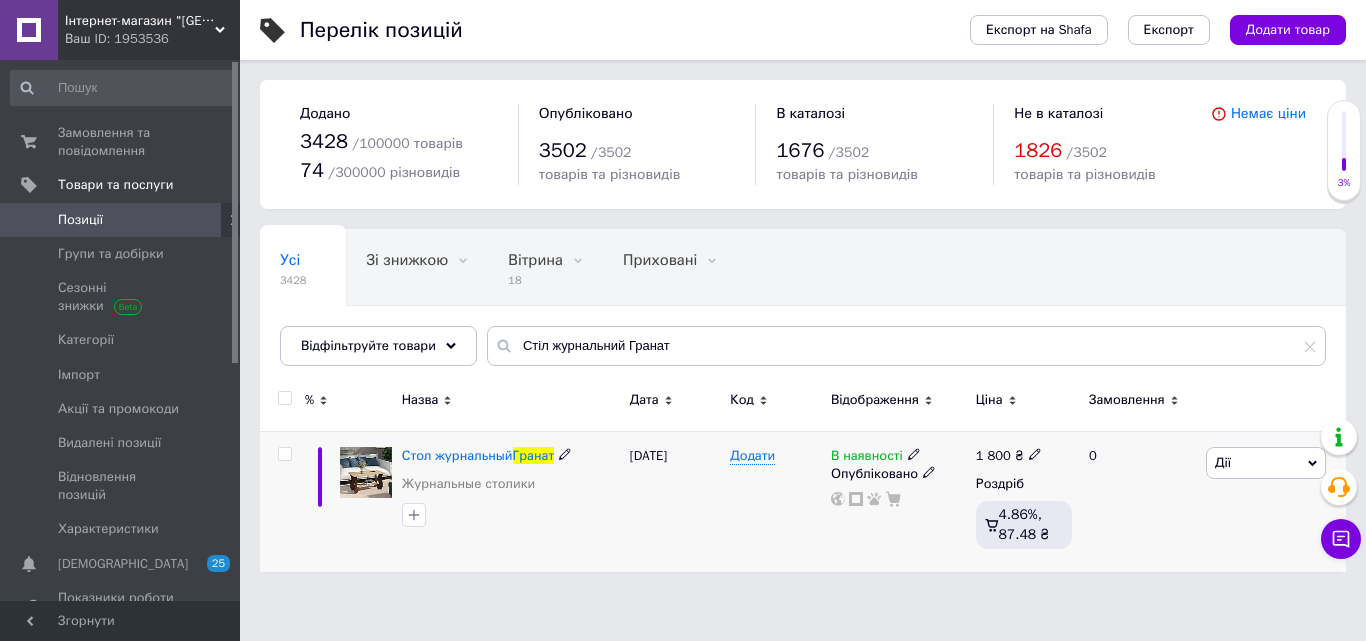 click on "1 800" at bounding box center (993, 455) 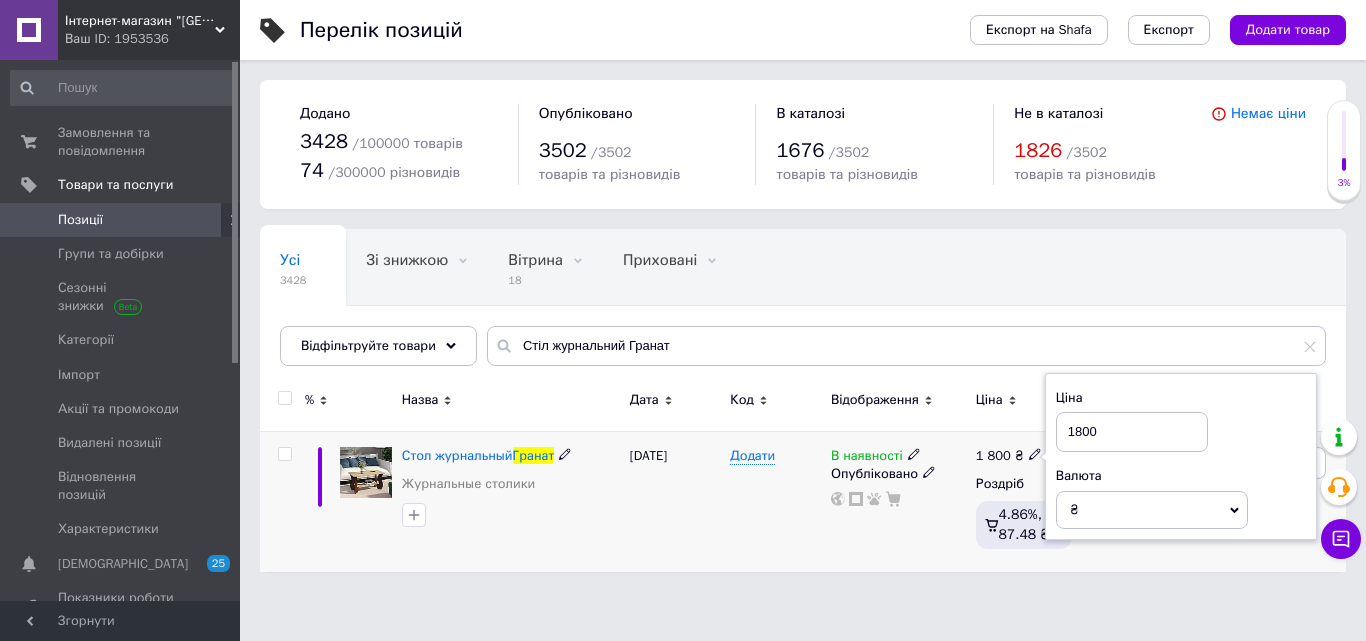 drag, startPoint x: 1088, startPoint y: 423, endPoint x: 1081, endPoint y: 434, distance: 13.038404 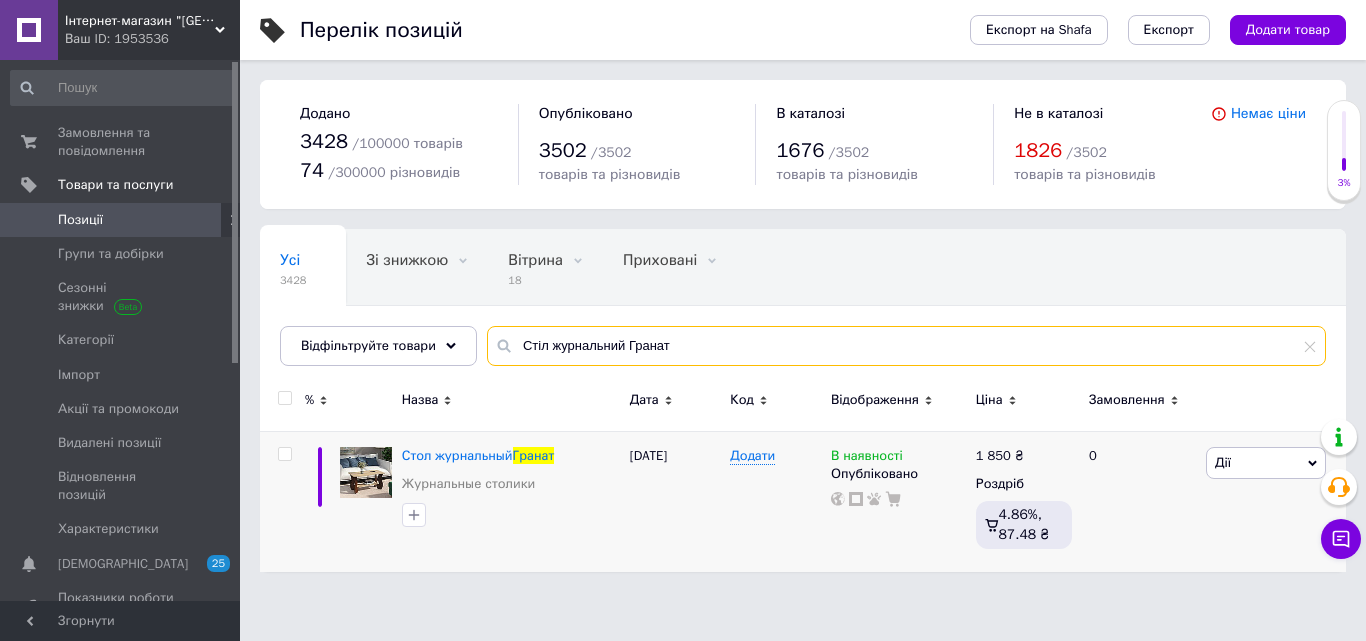 drag, startPoint x: 687, startPoint y: 344, endPoint x: 660, endPoint y: 350, distance: 27.658634 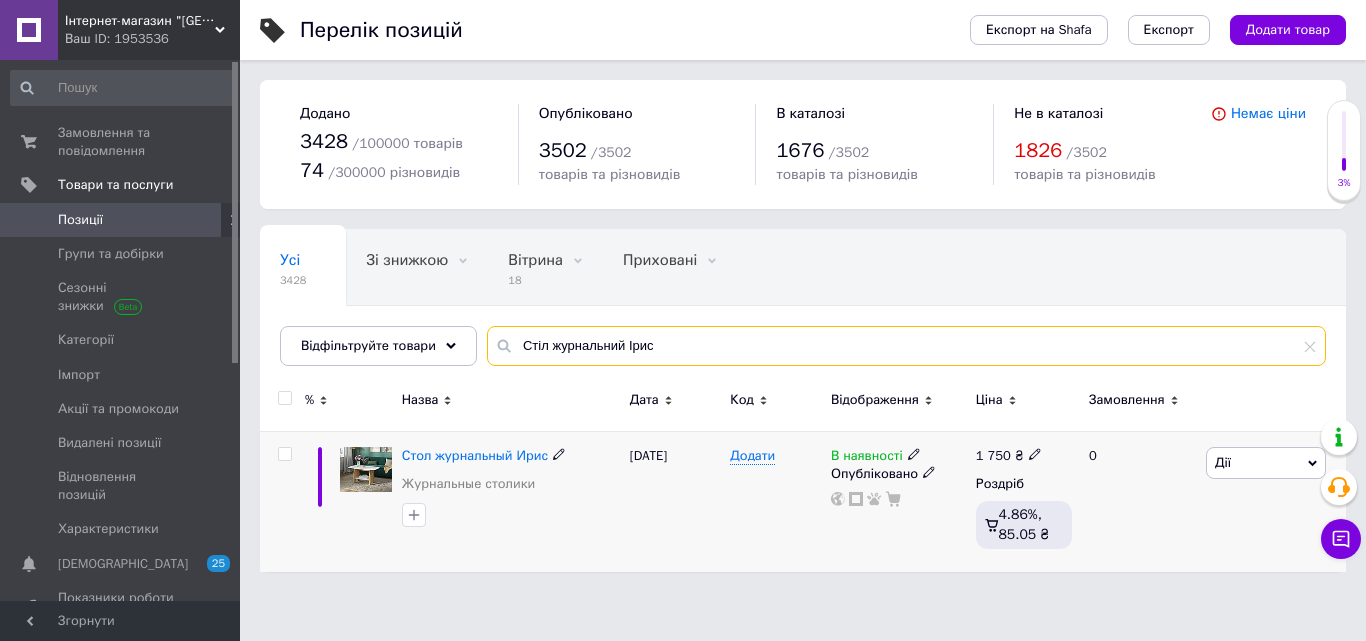 type on "Стіл журнальний Ірис" 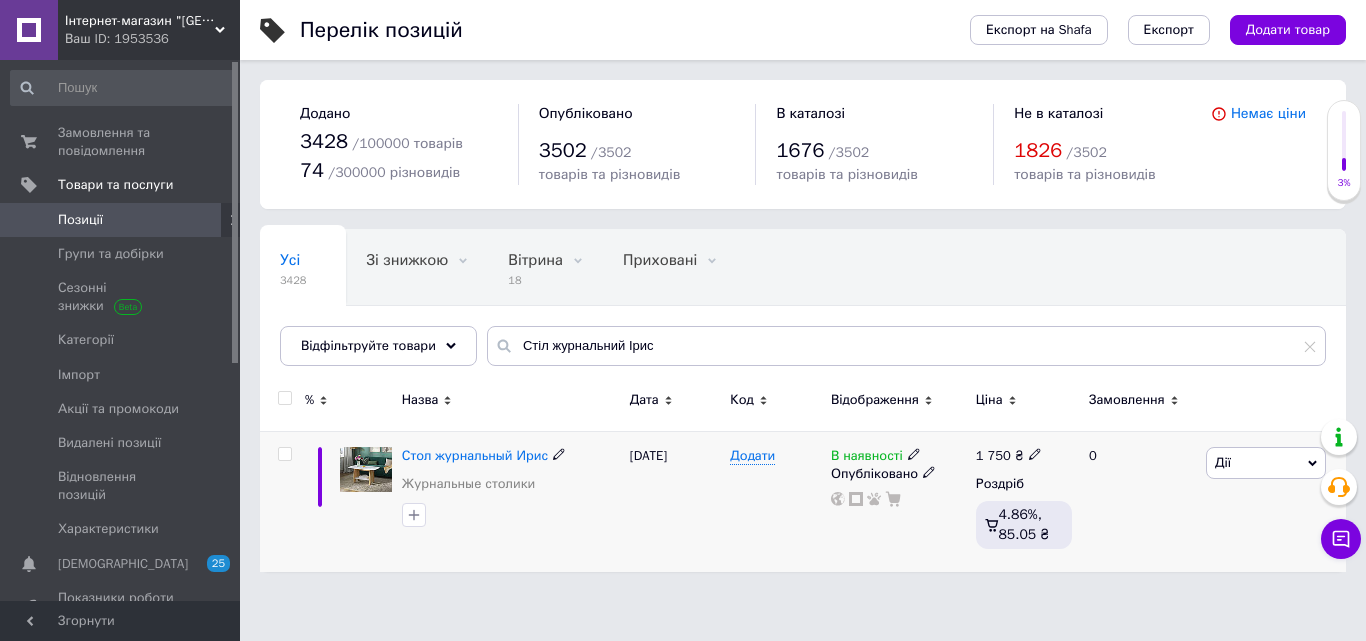 click on "1 750   ₴ Роздріб 4.86%, 85.05 ₴" at bounding box center [1024, 501] 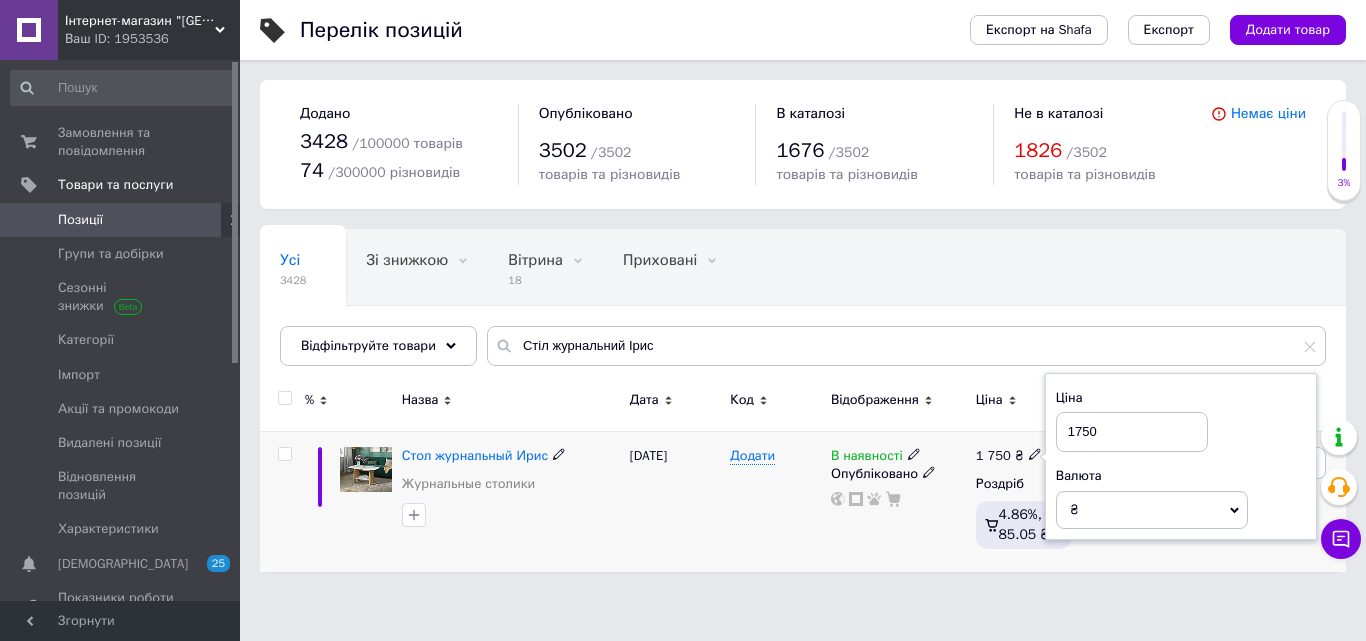 drag, startPoint x: 1104, startPoint y: 428, endPoint x: 1075, endPoint y: 443, distance: 32.649654 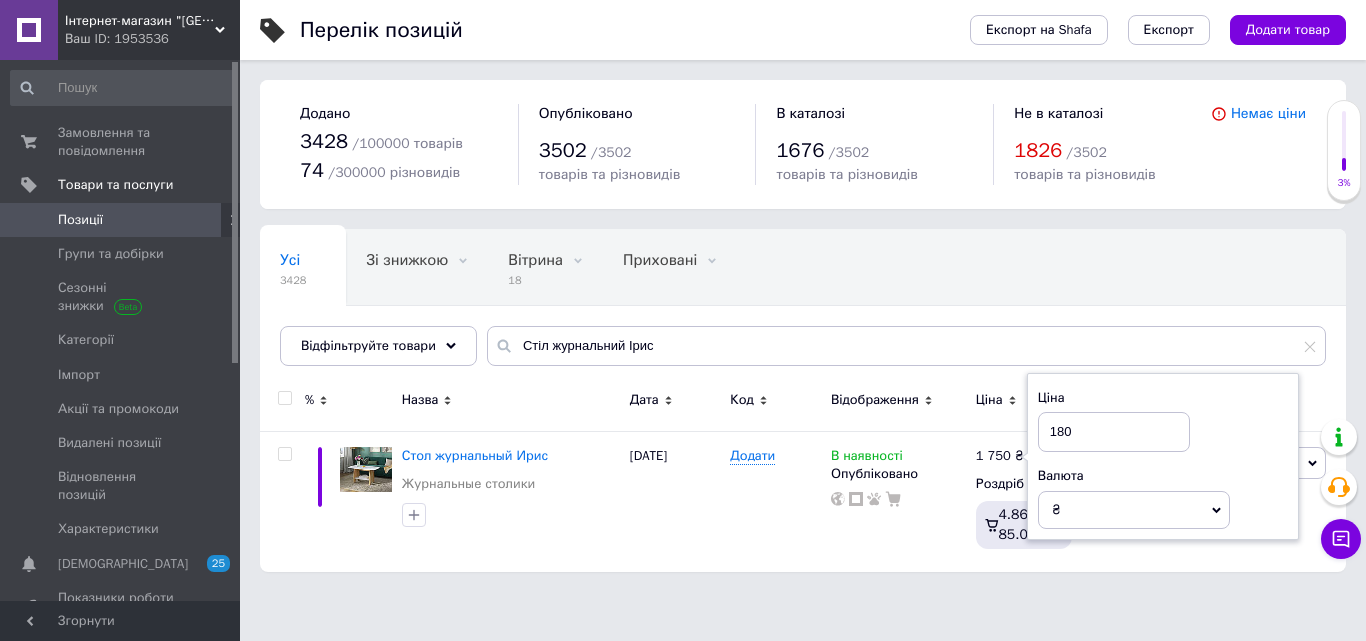 type on "1800" 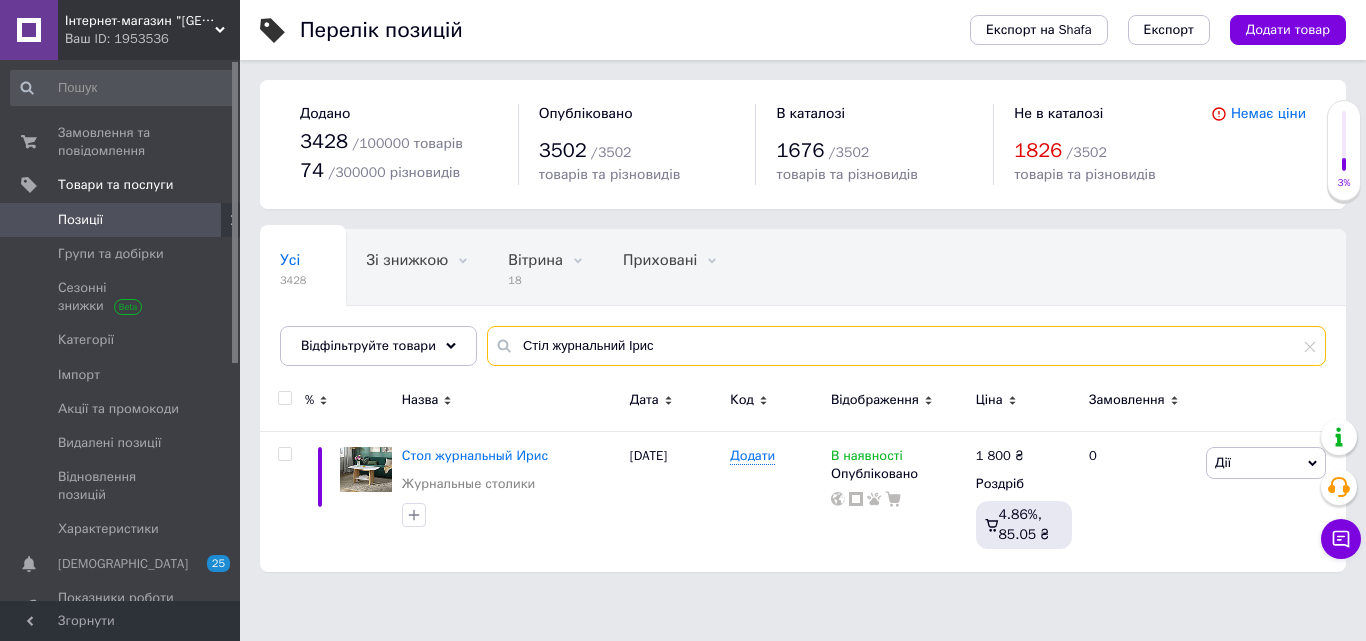 drag, startPoint x: 382, startPoint y: 369, endPoint x: 472, endPoint y: 370, distance: 90.005554 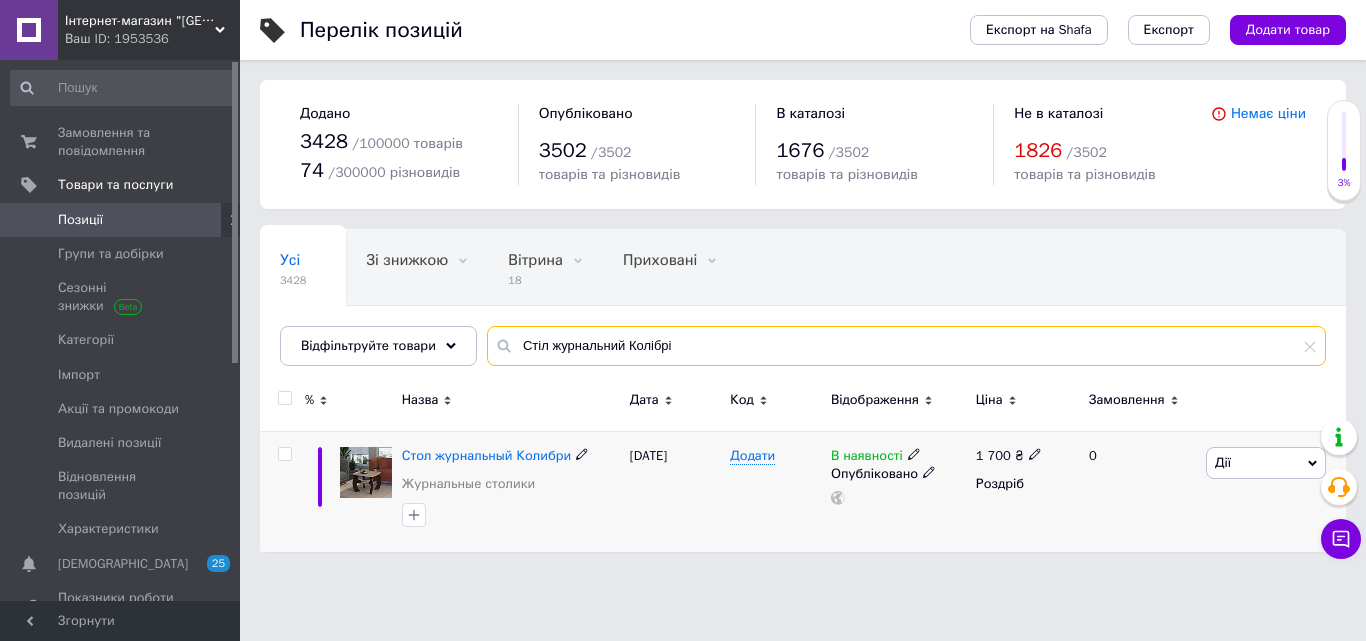 type on "Стіл журнальний Колібрі" 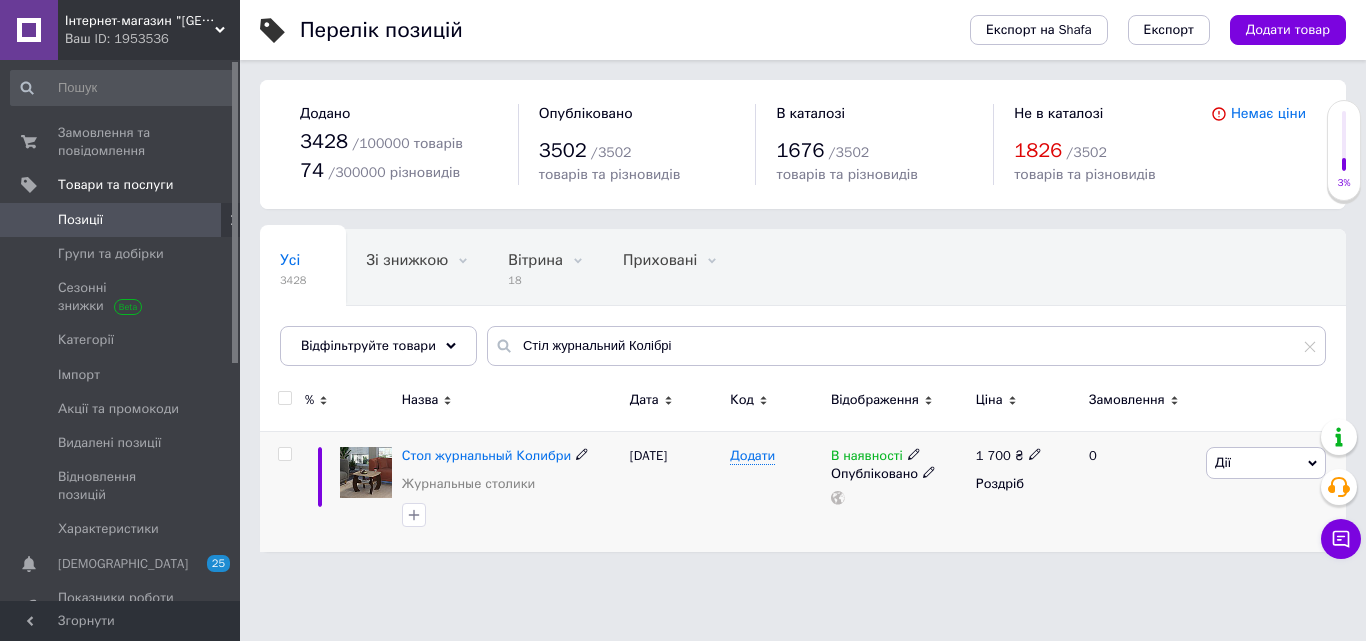 click on "1 700" at bounding box center (993, 455) 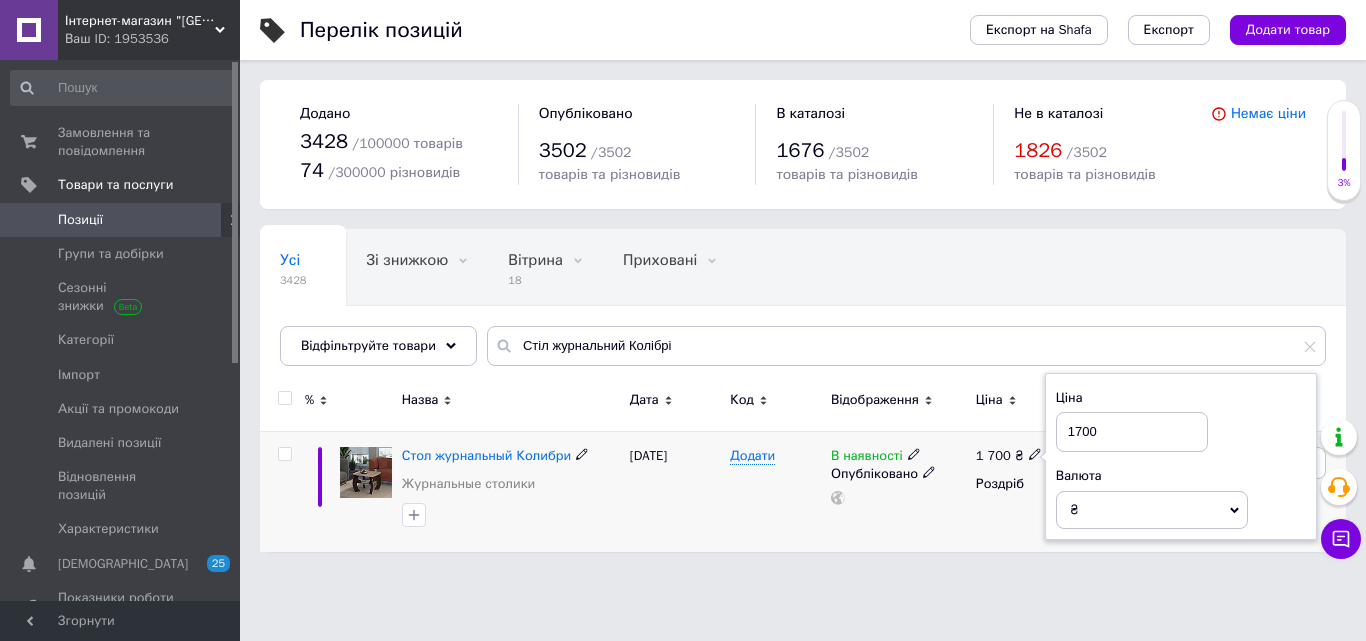 drag, startPoint x: 1088, startPoint y: 425, endPoint x: 1080, endPoint y: 437, distance: 14.422205 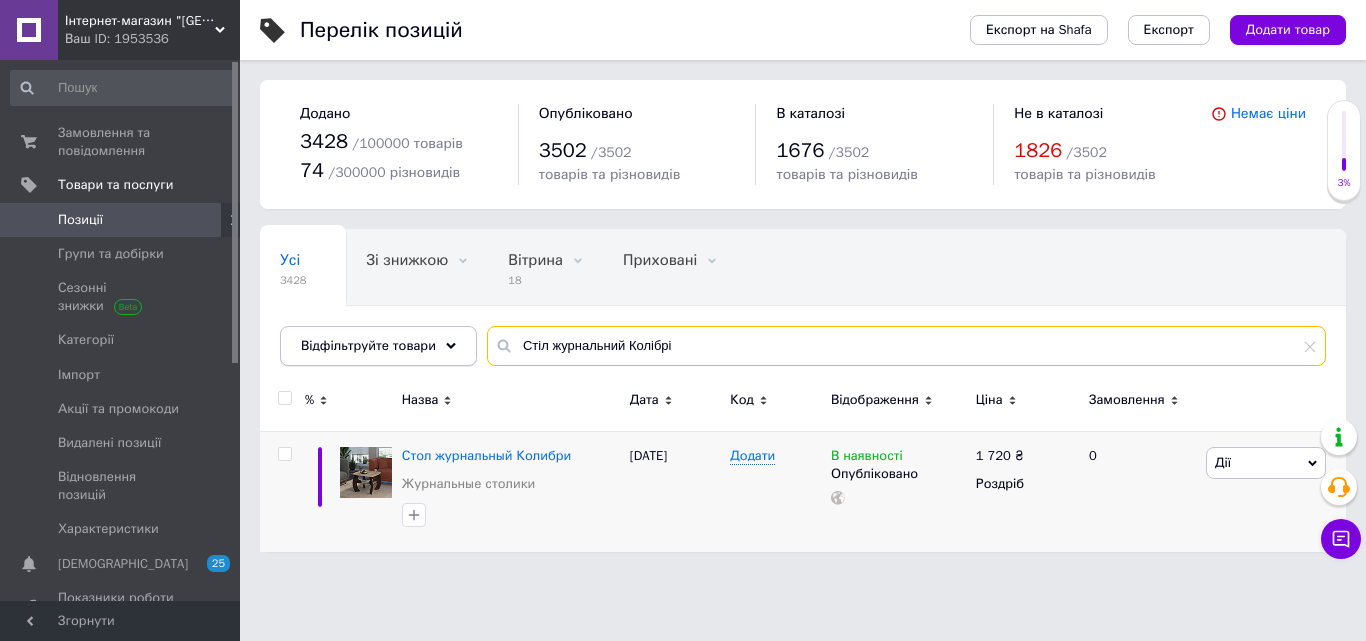drag, startPoint x: 697, startPoint y: 338, endPoint x: 466, endPoint y: 340, distance: 231.00865 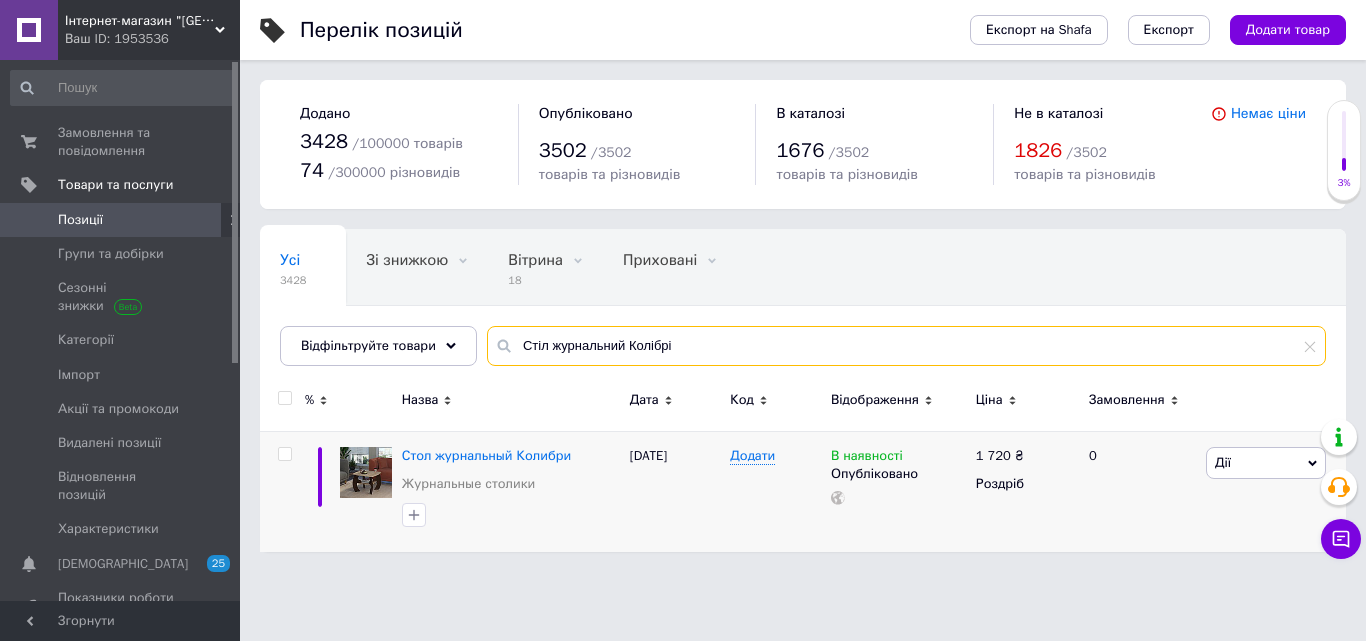 drag, startPoint x: 705, startPoint y: 335, endPoint x: 511, endPoint y: 343, distance: 194.16487 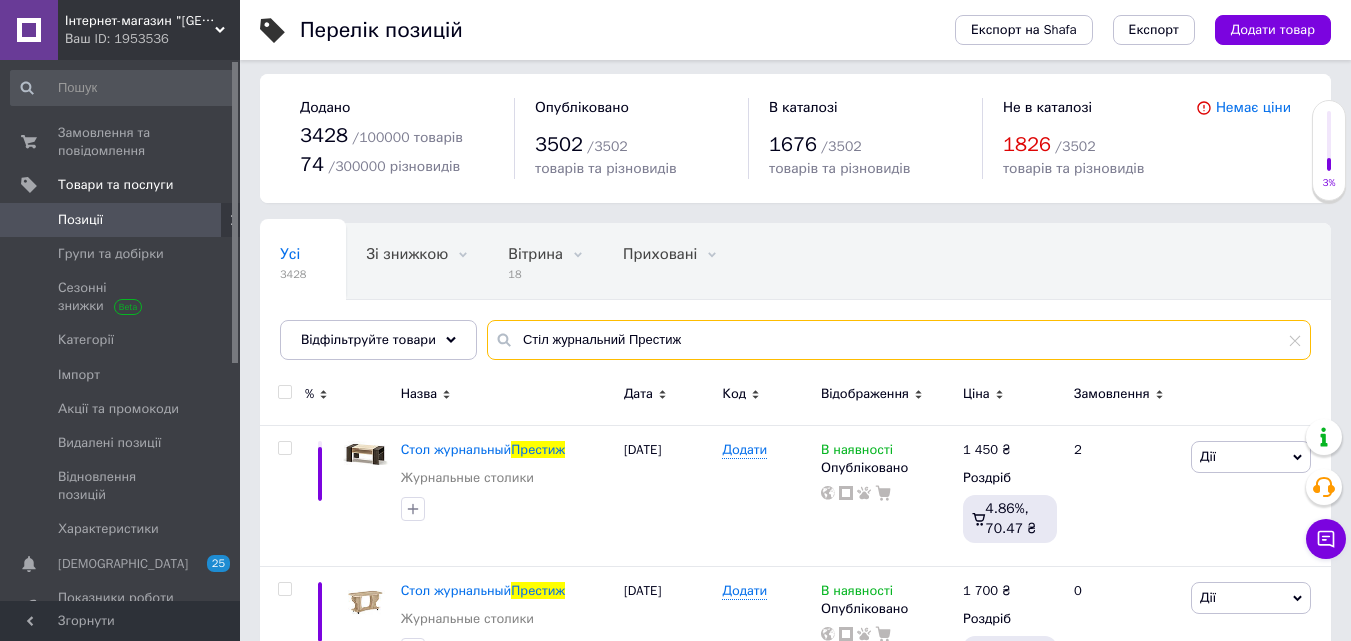 scroll, scrollTop: 92, scrollLeft: 0, axis: vertical 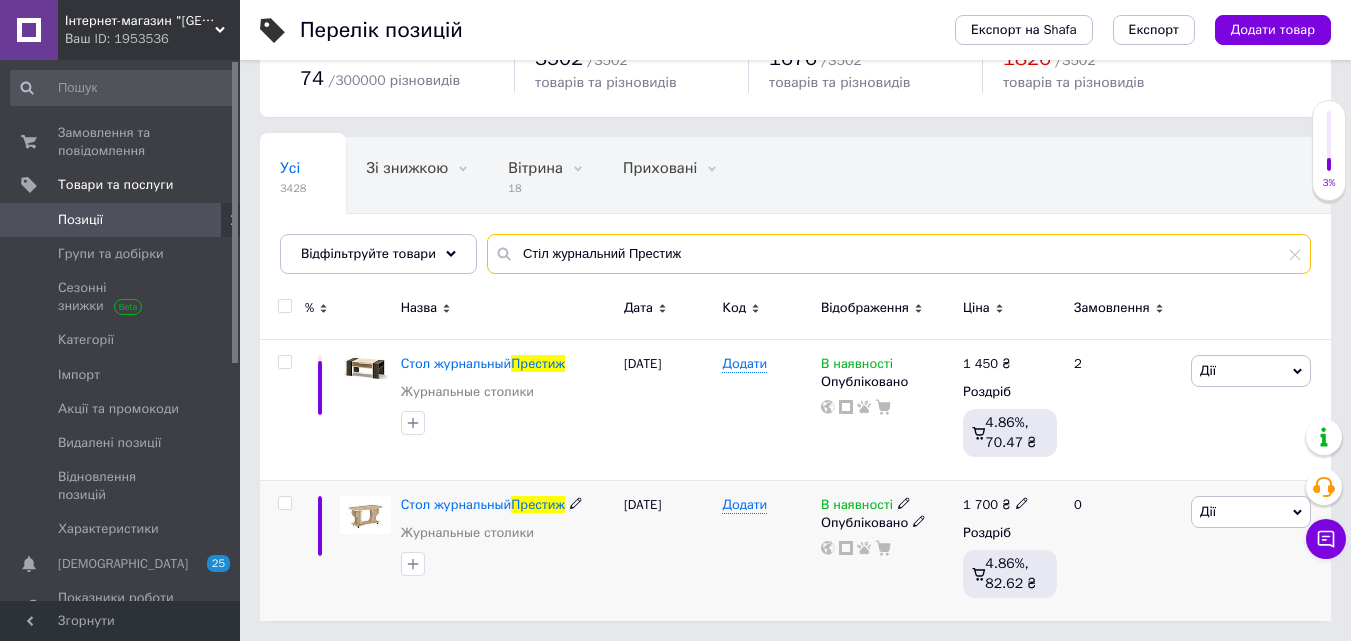 type on "Стіл журнальний Престиж" 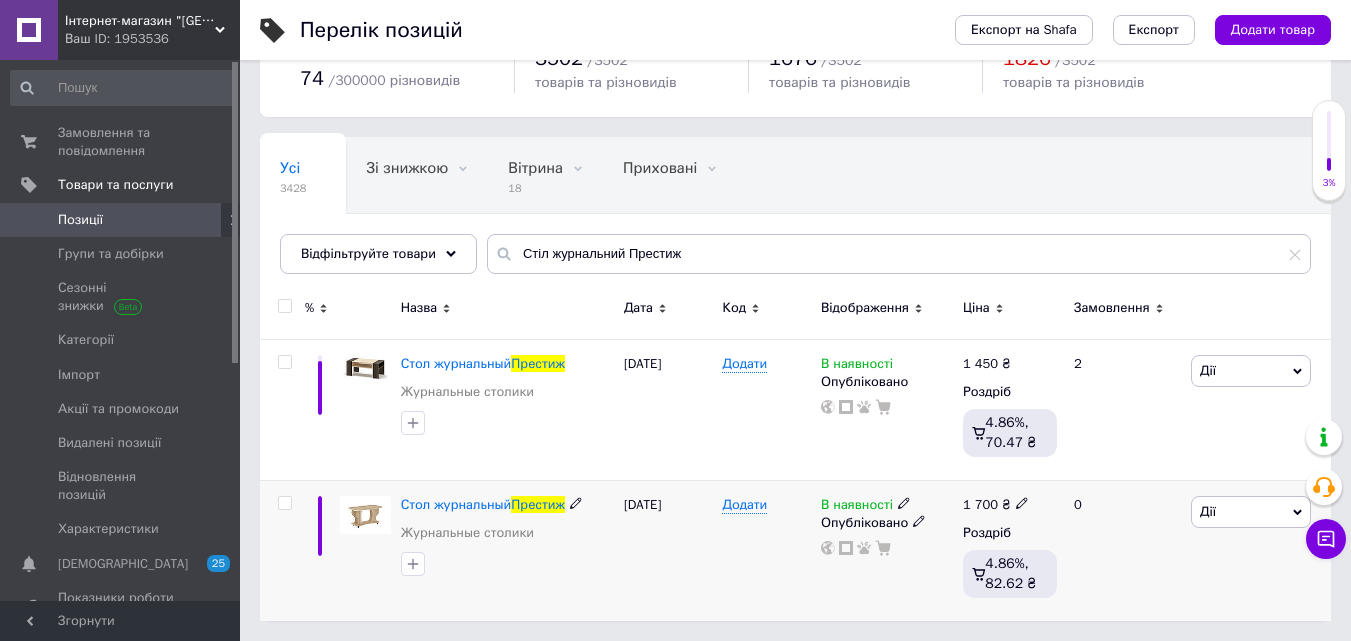 click on "1 700" at bounding box center (980, 504) 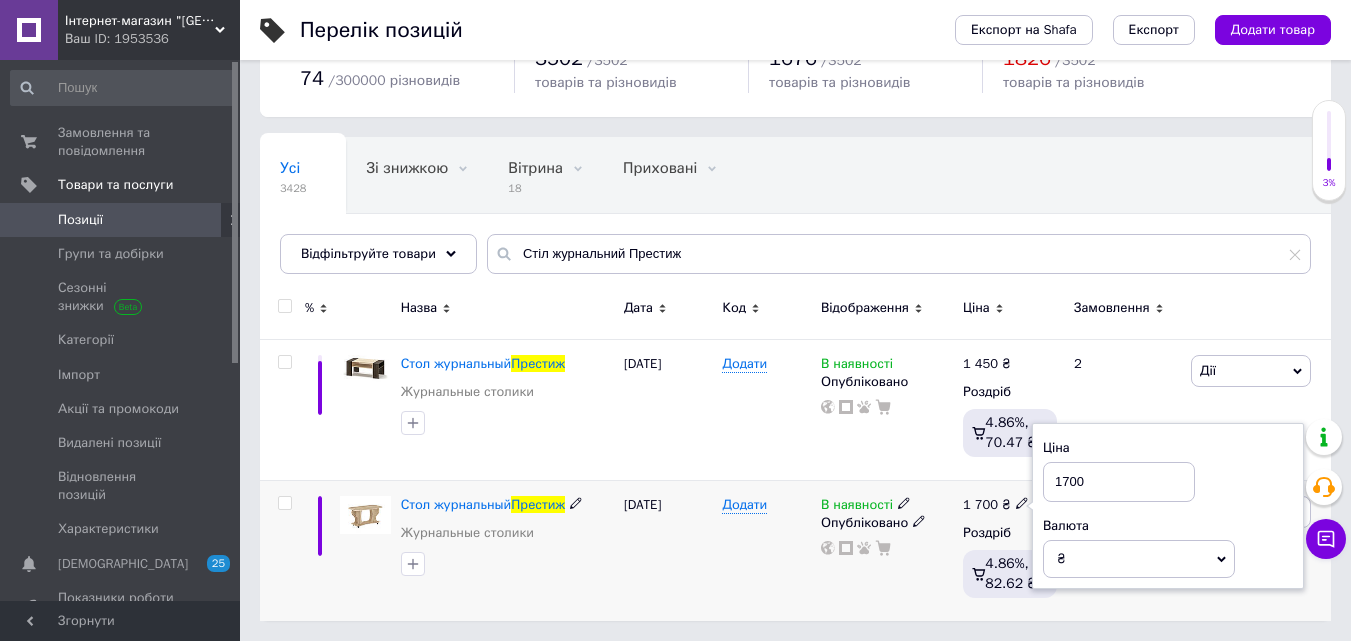 click on "1700" at bounding box center [1119, 482] 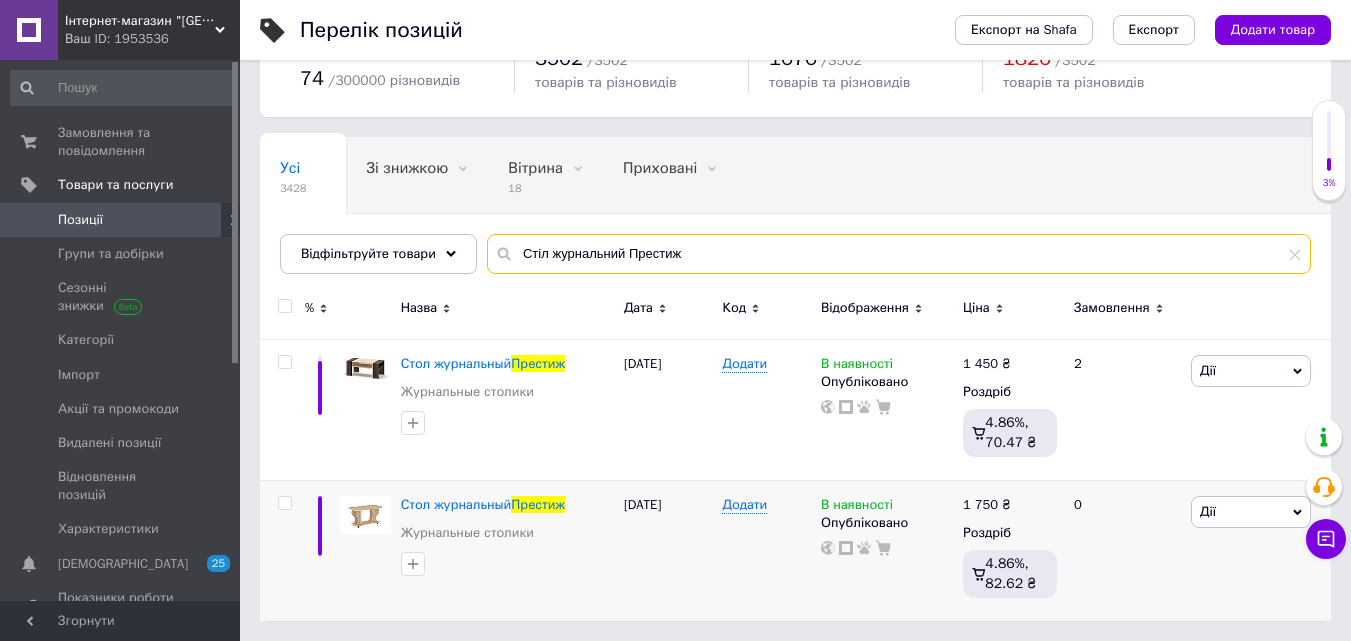 drag, startPoint x: 711, startPoint y: 252, endPoint x: 528, endPoint y: 253, distance: 183.00273 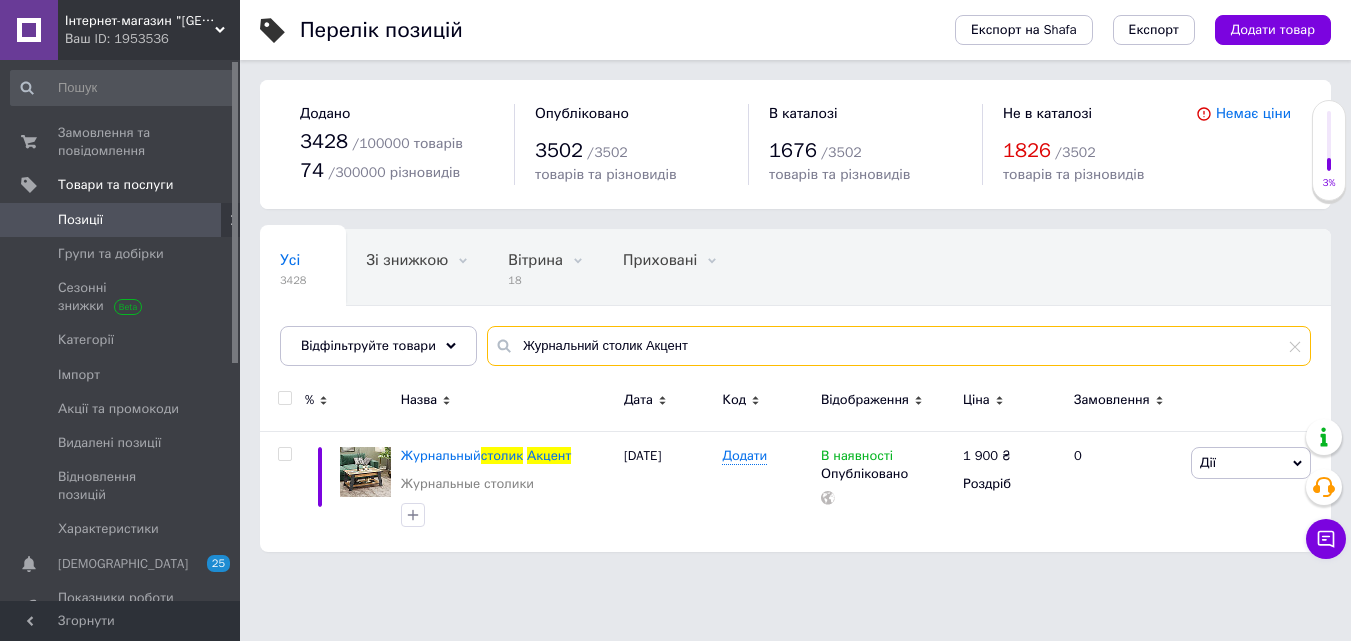 scroll, scrollTop: 0, scrollLeft: 0, axis: both 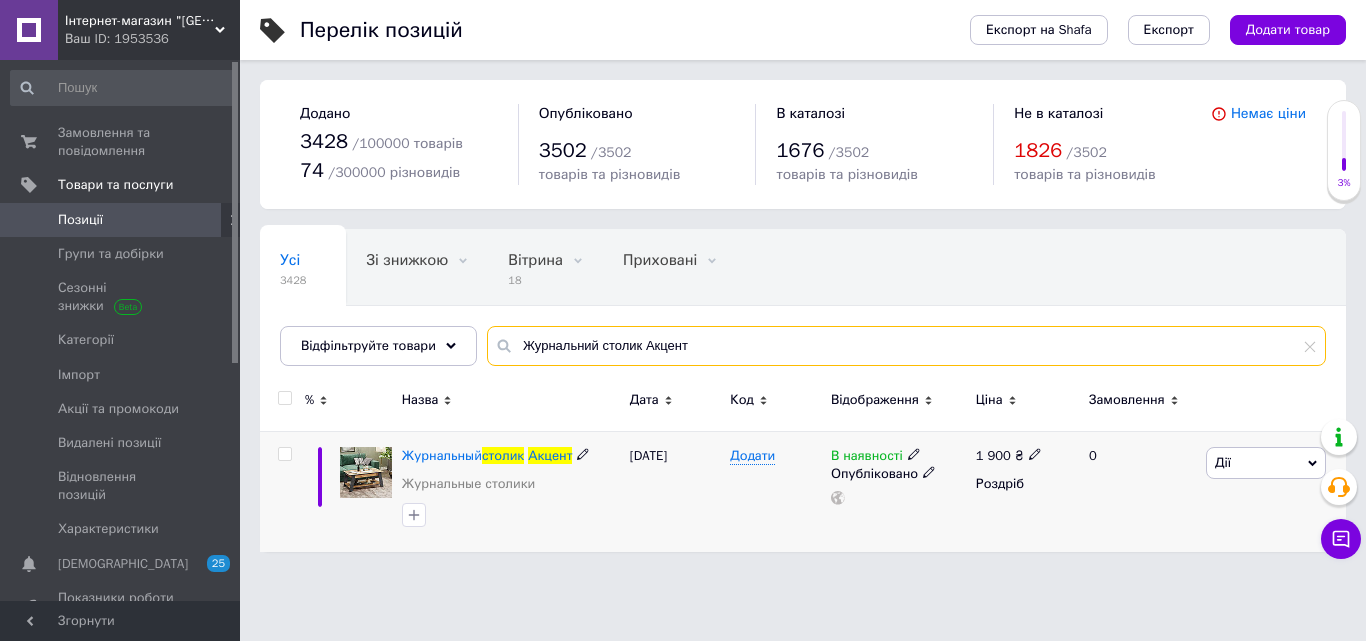 type on "Журнальний столик Акцент" 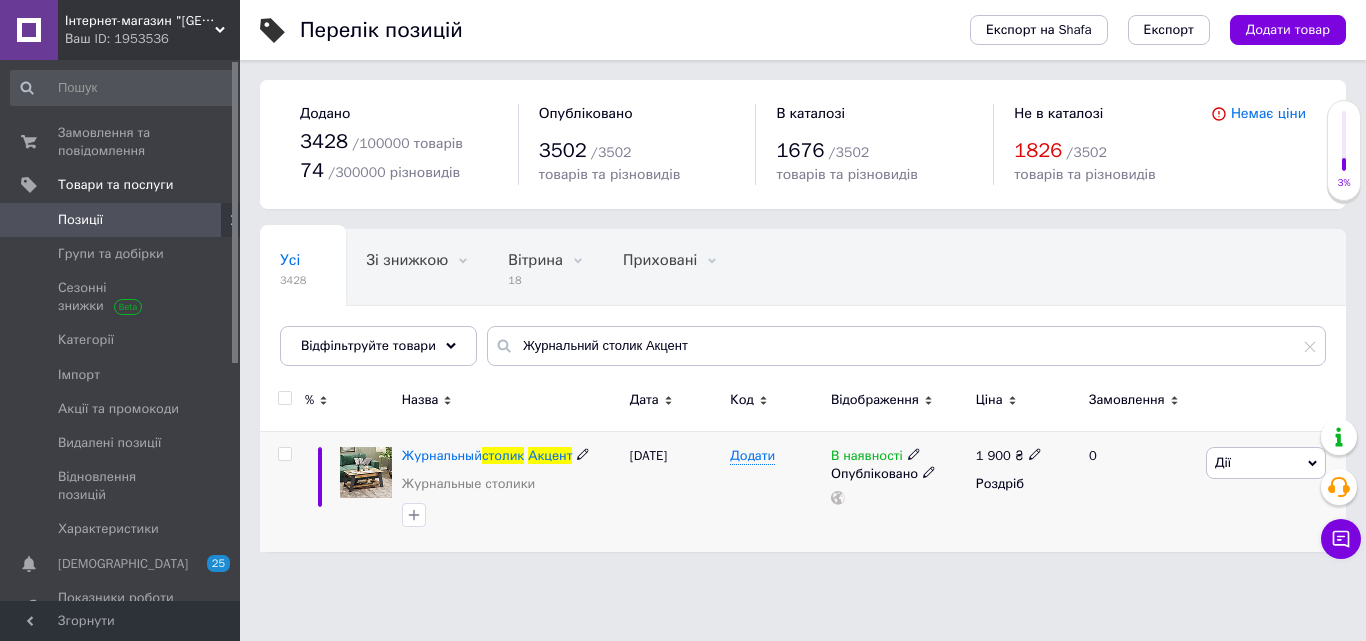 click on "1 900" at bounding box center (993, 455) 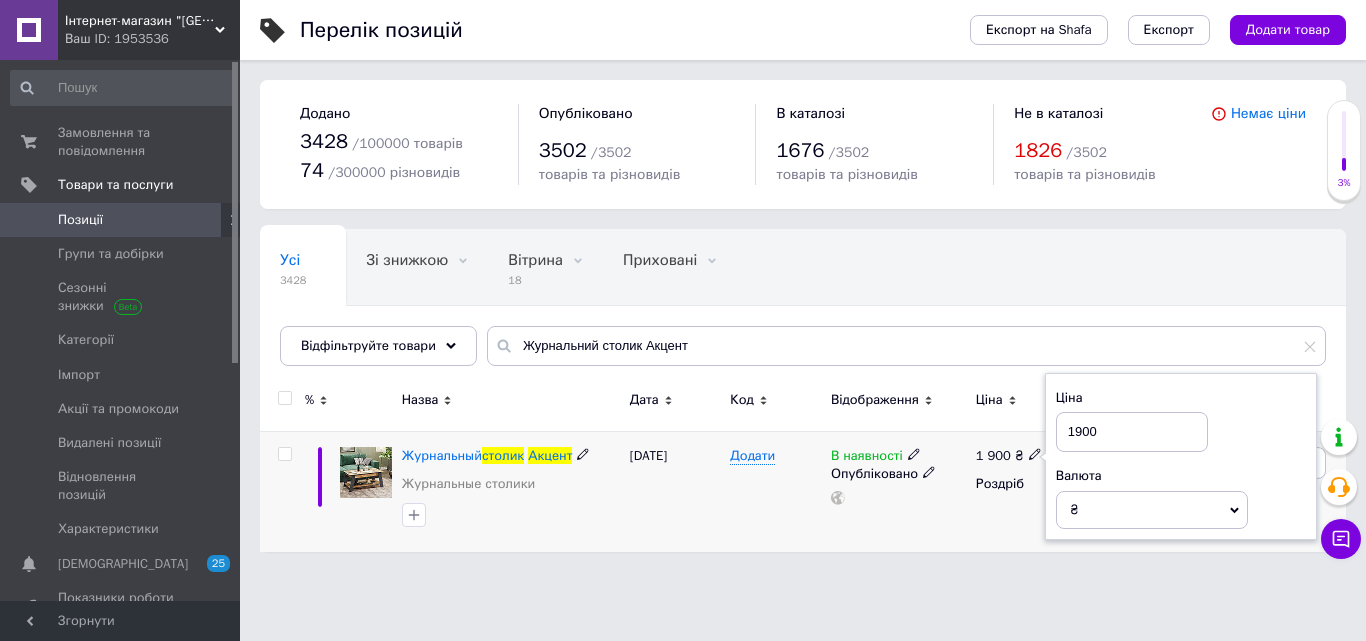 drag, startPoint x: 1119, startPoint y: 426, endPoint x: 903, endPoint y: 468, distance: 220.04546 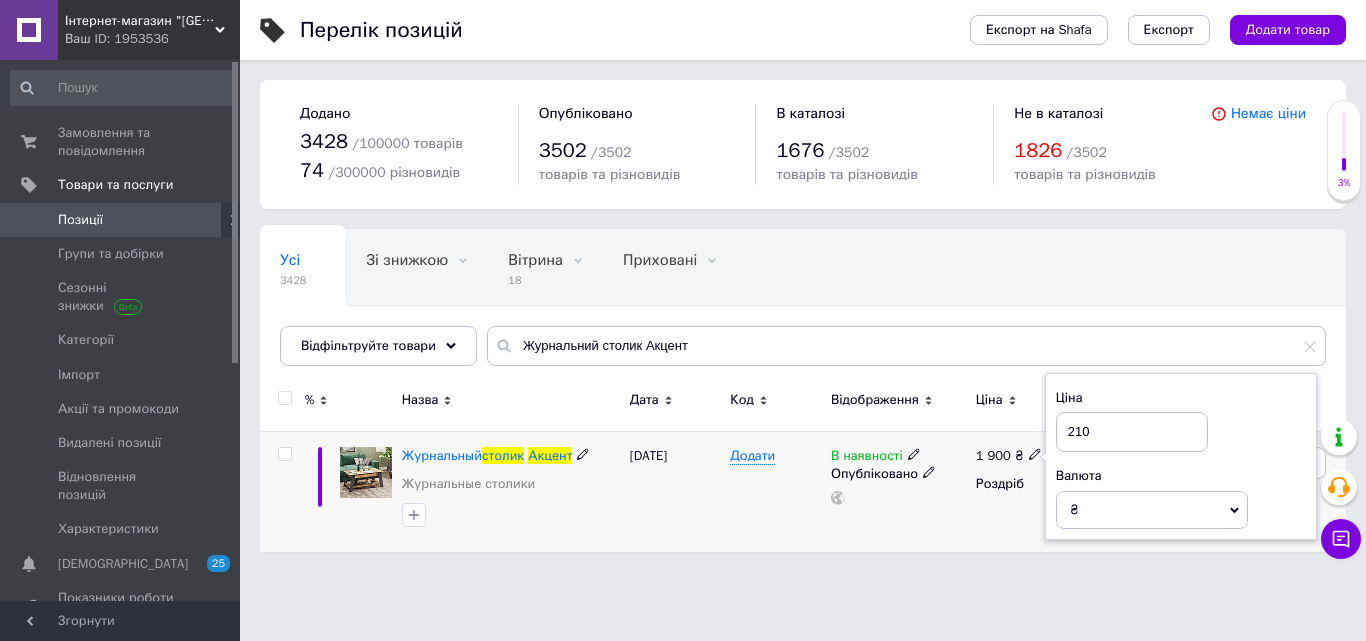 type on "2100" 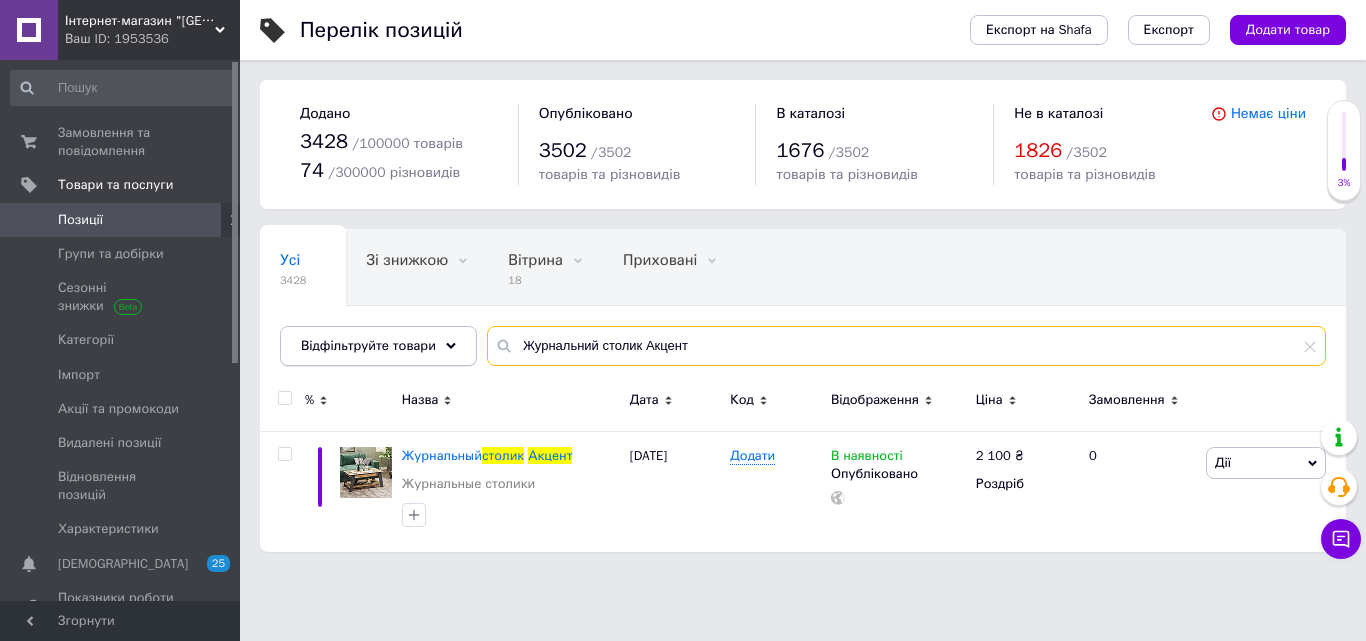 drag, startPoint x: 711, startPoint y: 338, endPoint x: 453, endPoint y: 349, distance: 258.23438 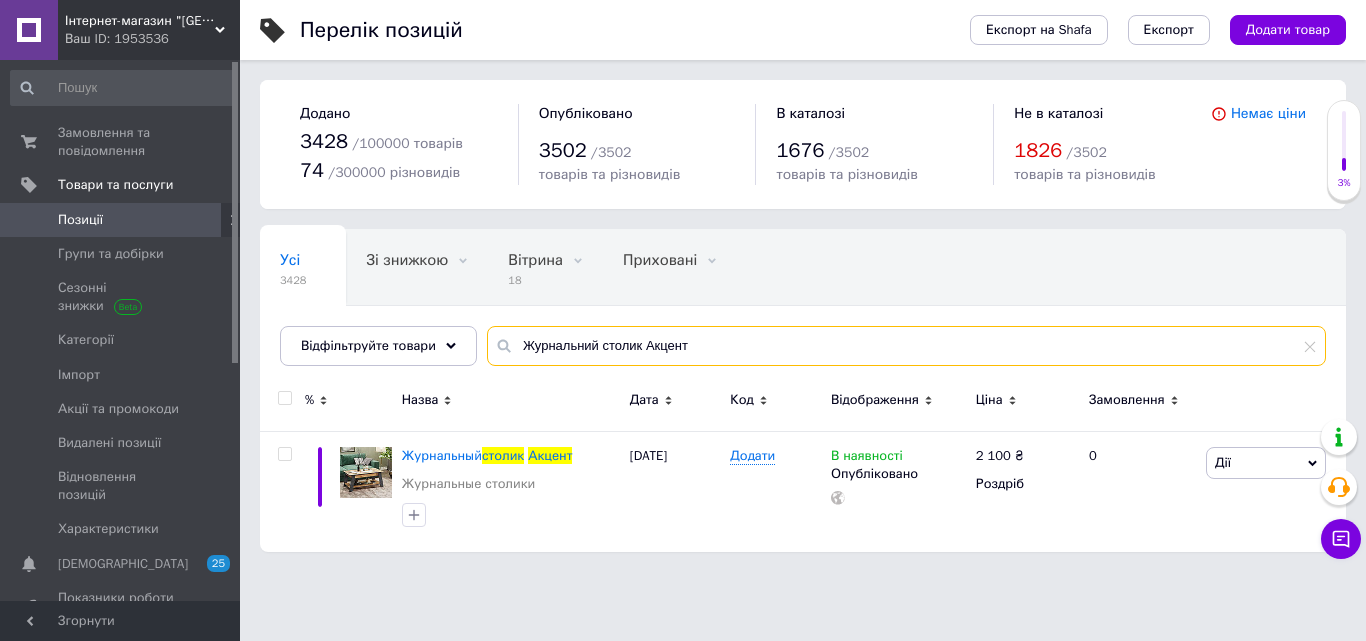 paste on "тюд" 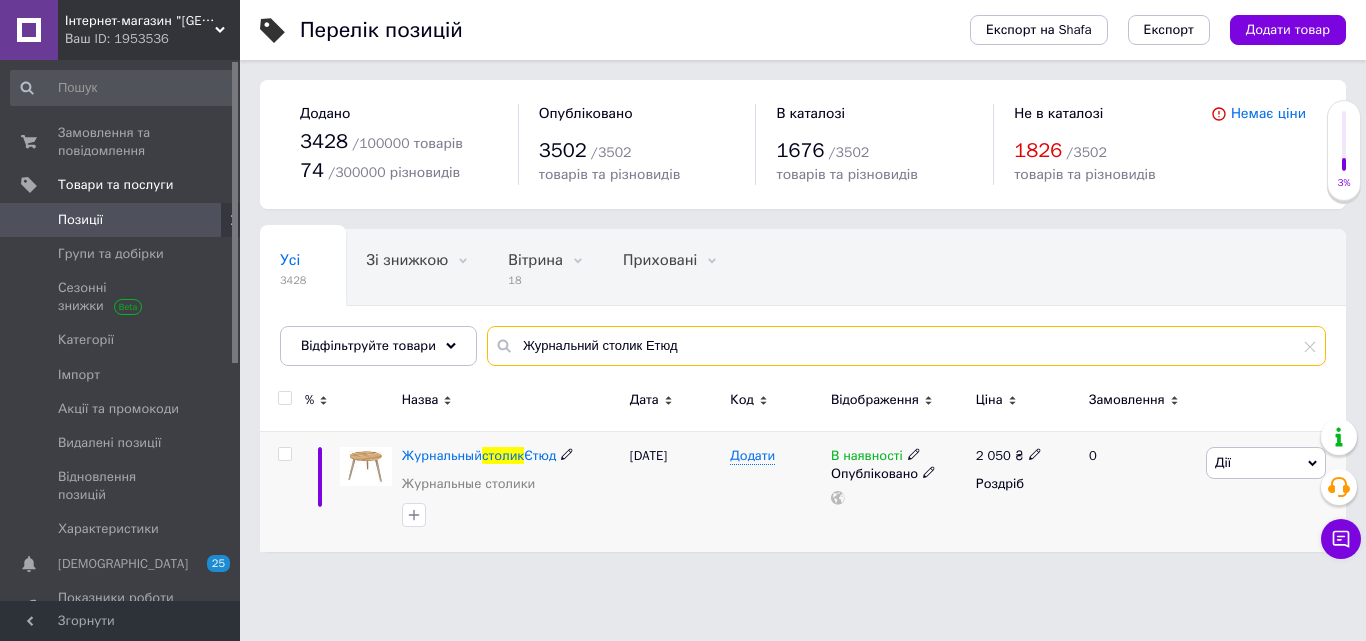 type on "Журнальний столик Етюд" 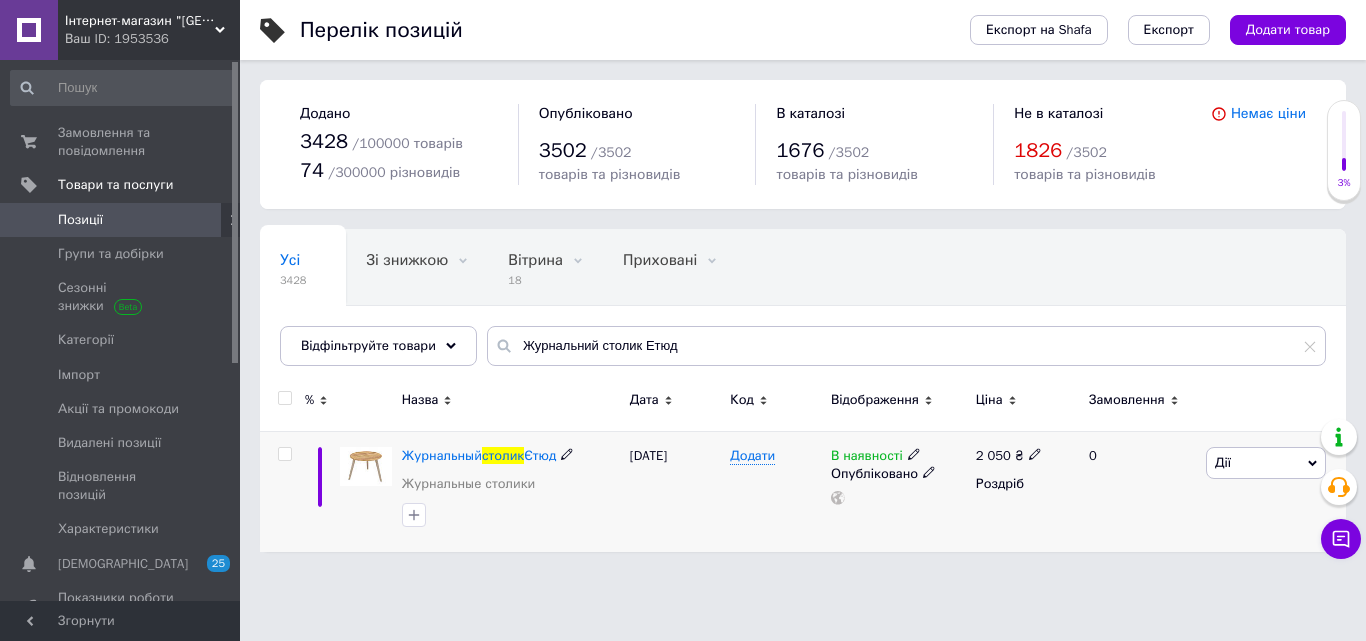 click on "2 050   ₴" at bounding box center [1009, 456] 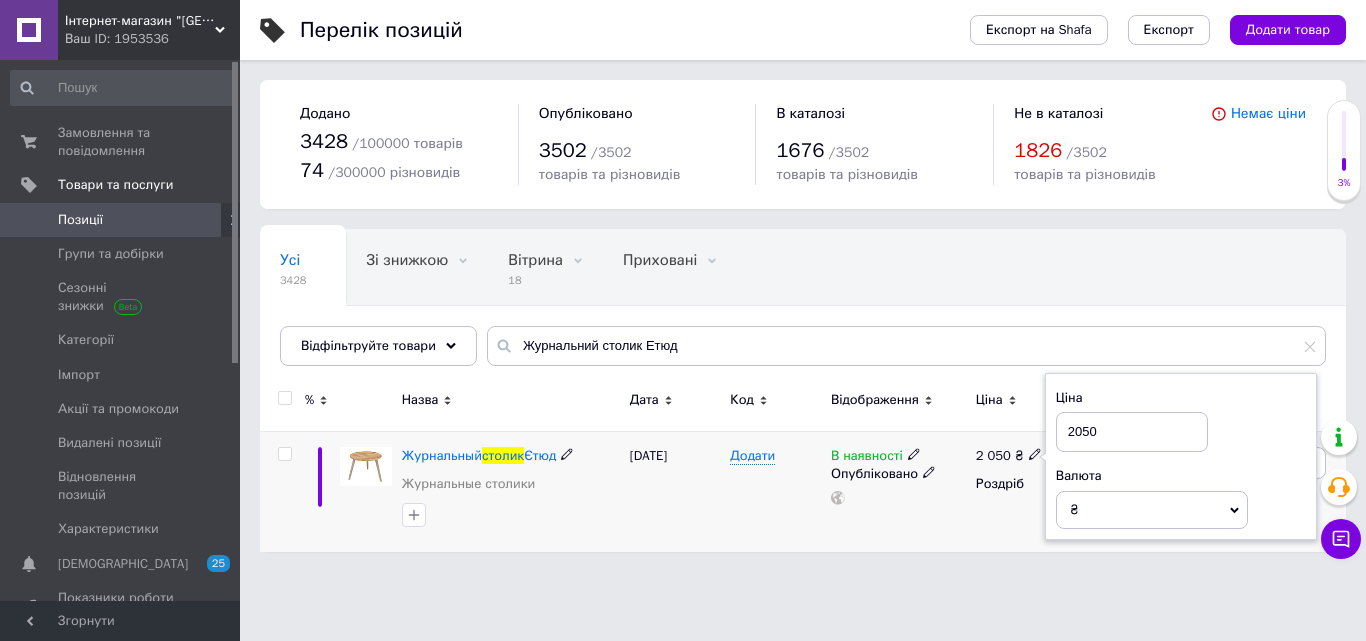 drag, startPoint x: 1111, startPoint y: 422, endPoint x: 1077, endPoint y: 428, distance: 34.525352 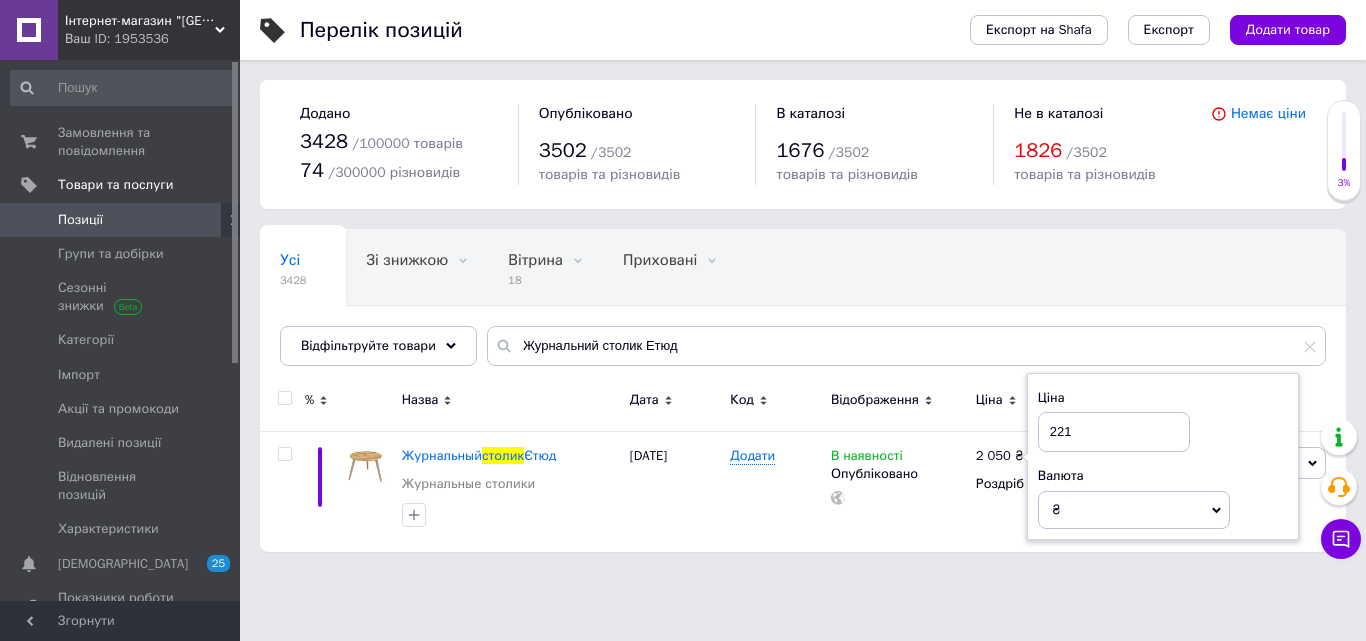 type on "2210" 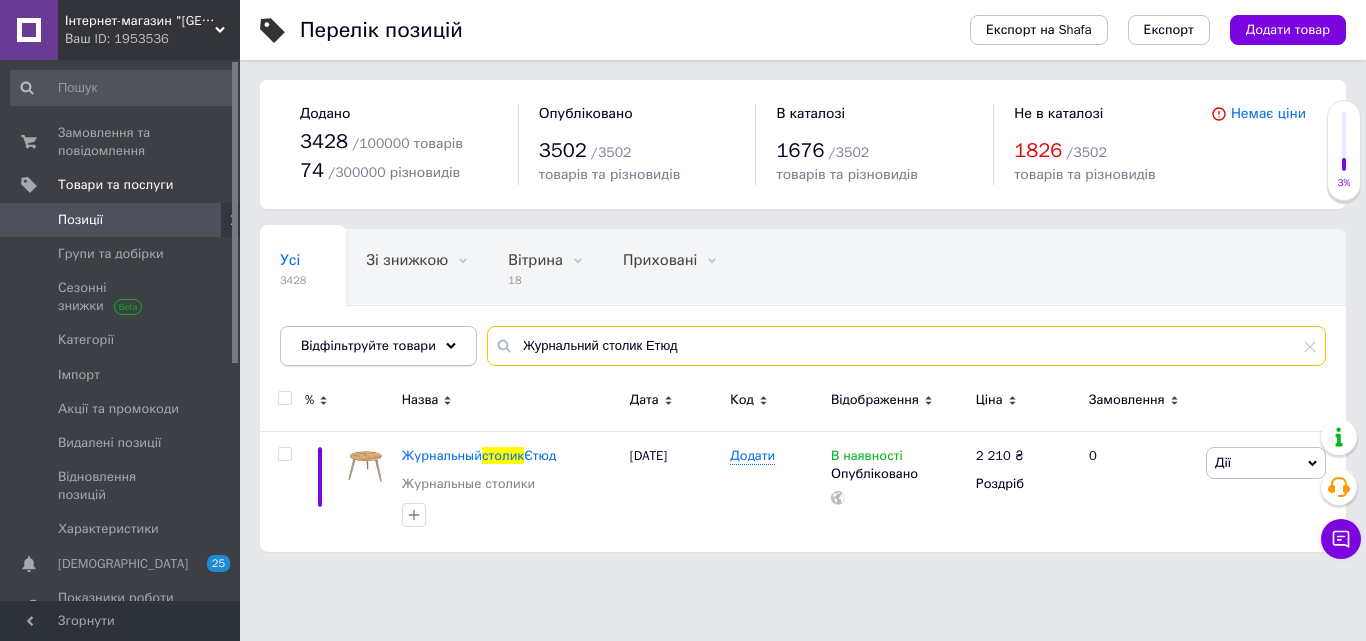 drag, startPoint x: 699, startPoint y: 354, endPoint x: 461, endPoint y: 346, distance: 238.13441 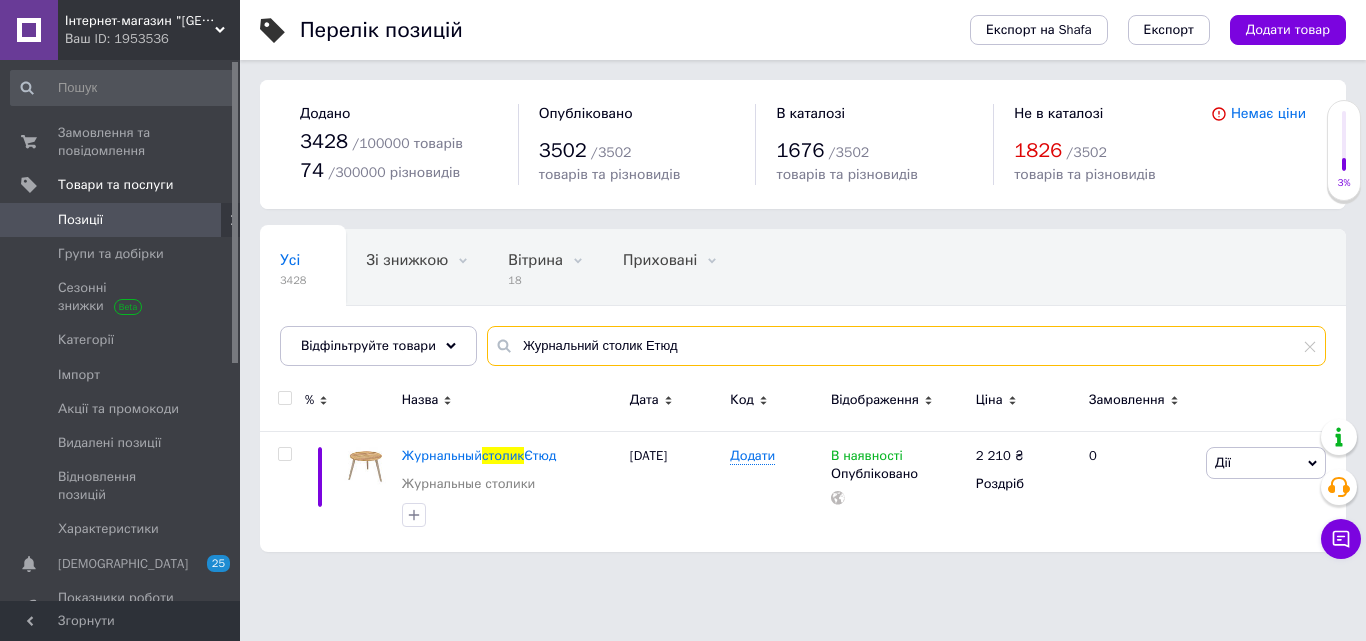 paste on "умба ТВ Палермо" 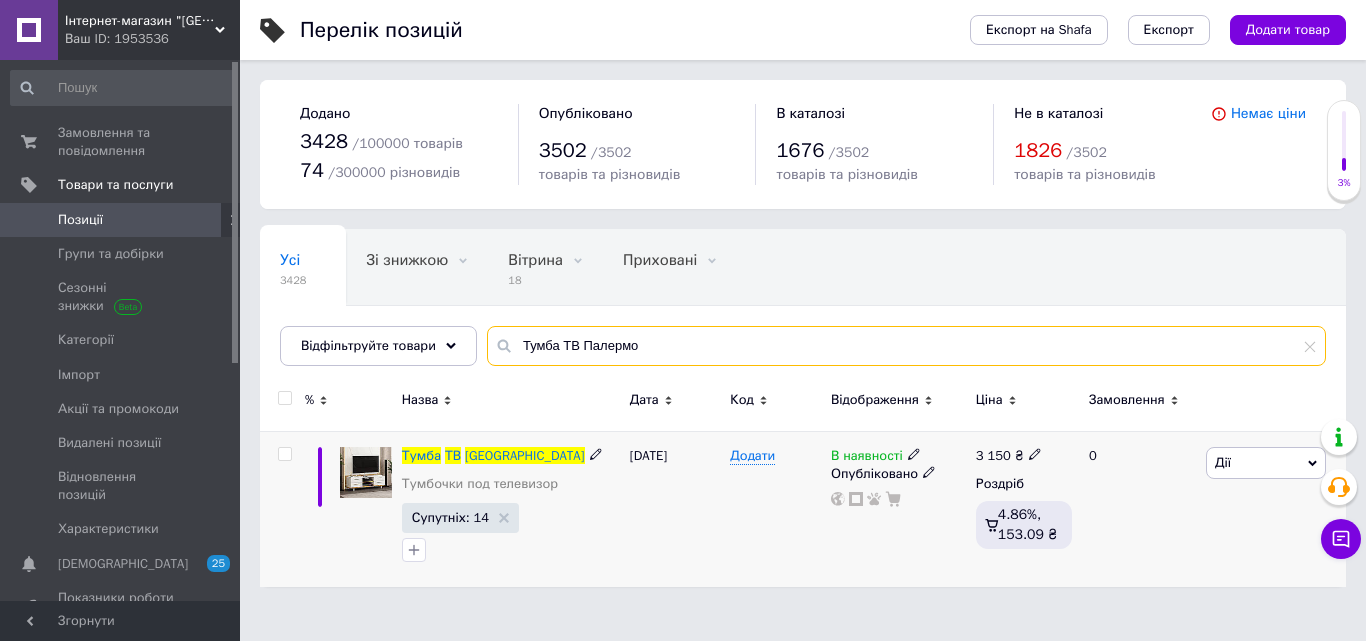 type on "Тумба ТВ Палермо" 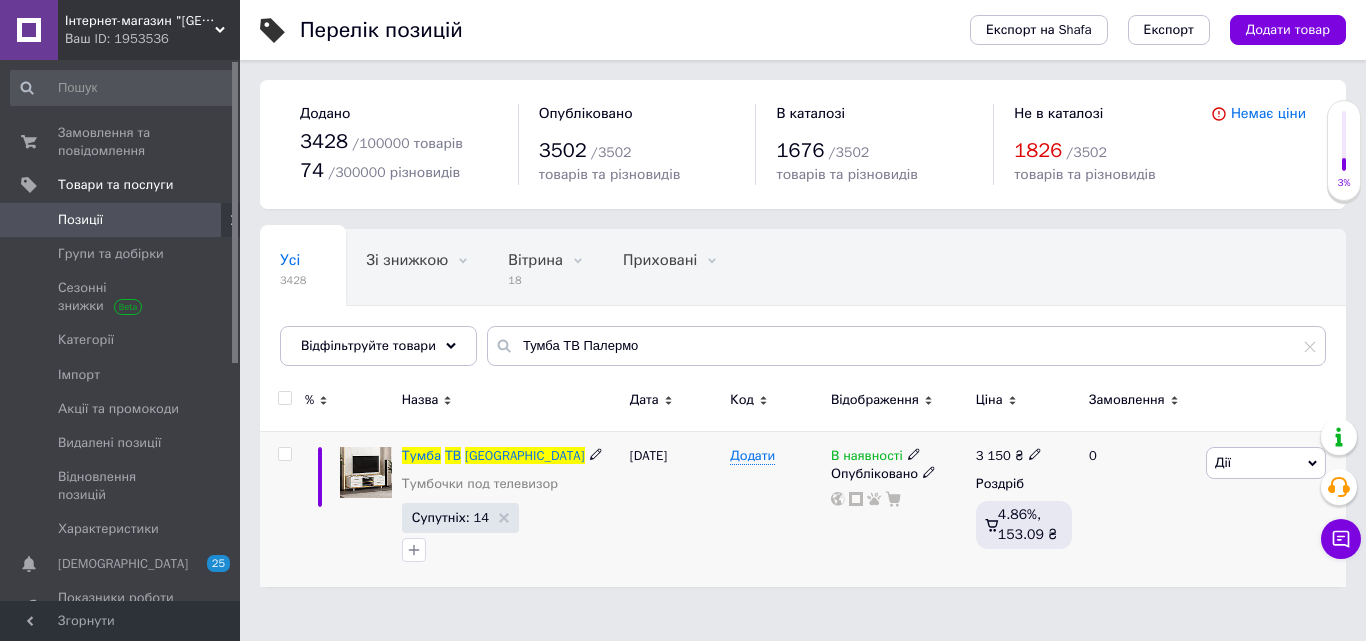 click on "3 150" at bounding box center (993, 455) 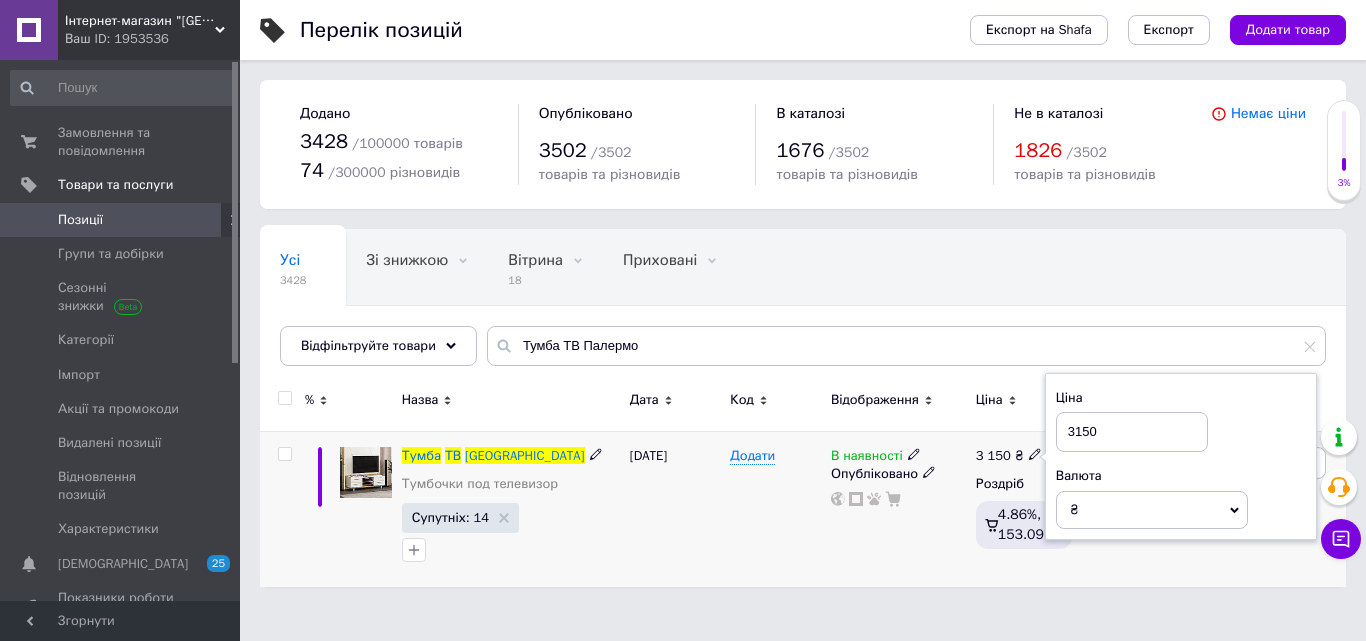 drag, startPoint x: 1120, startPoint y: 432, endPoint x: 934, endPoint y: 433, distance: 186.00269 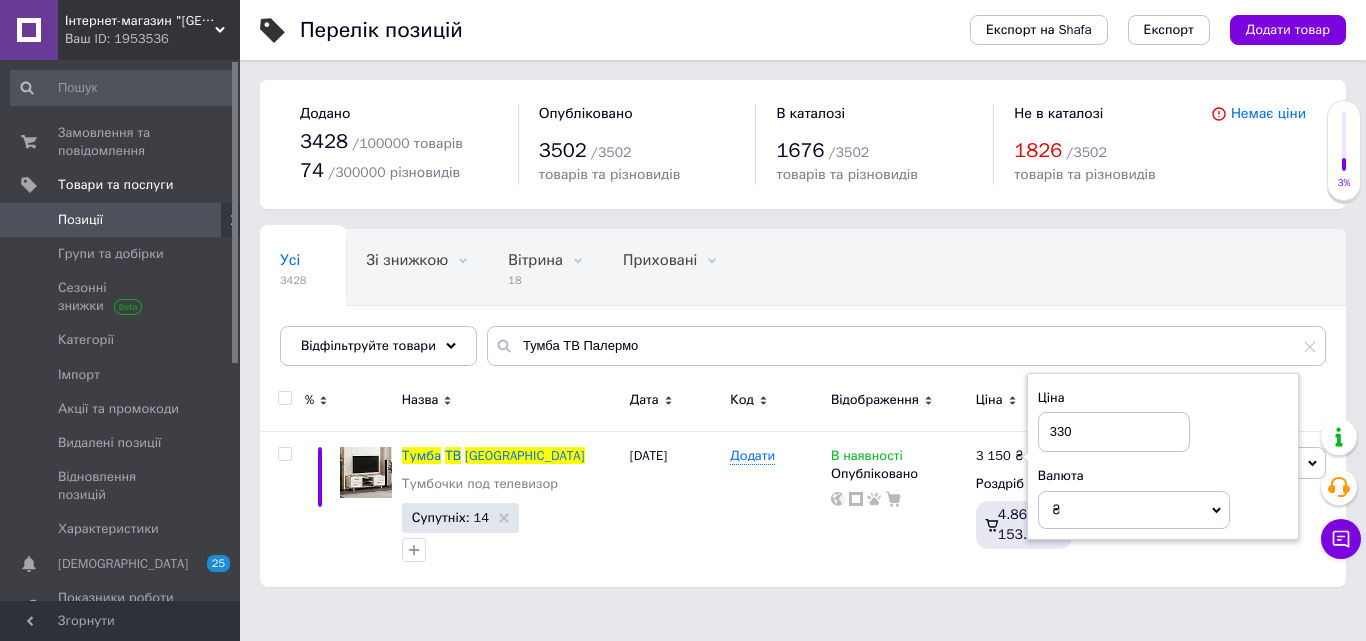 type on "3300" 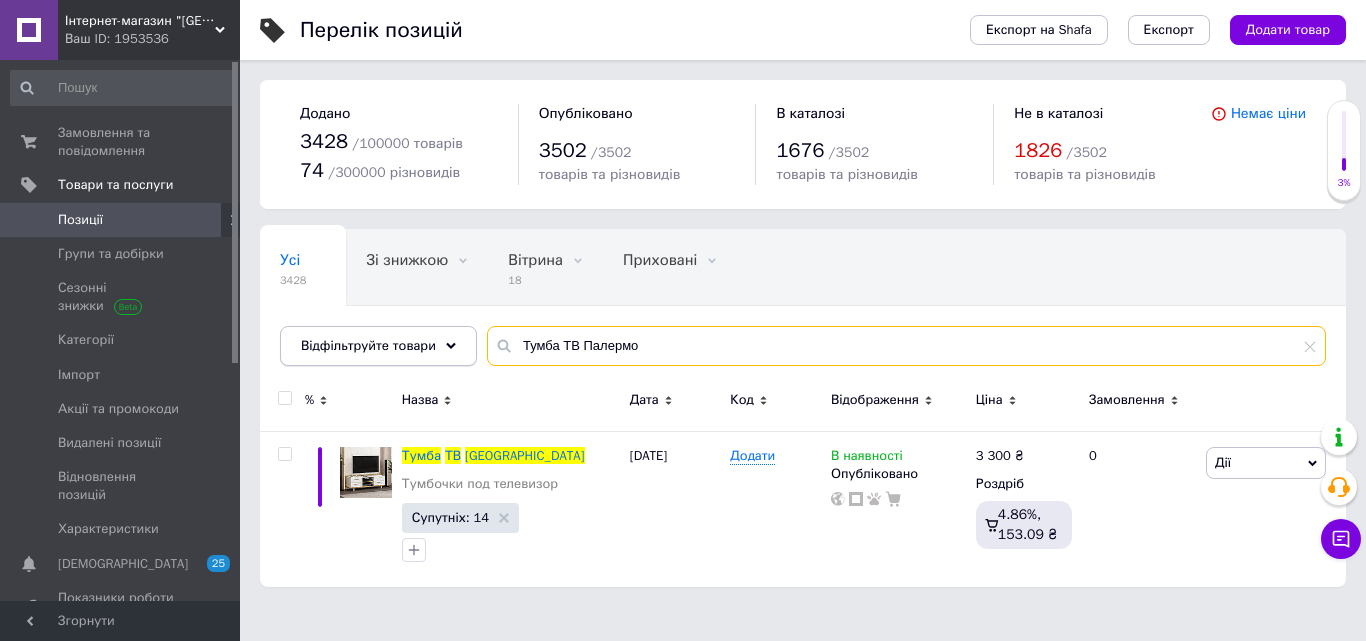 drag, startPoint x: 408, startPoint y: 361, endPoint x: 390, endPoint y: 364, distance: 18.248287 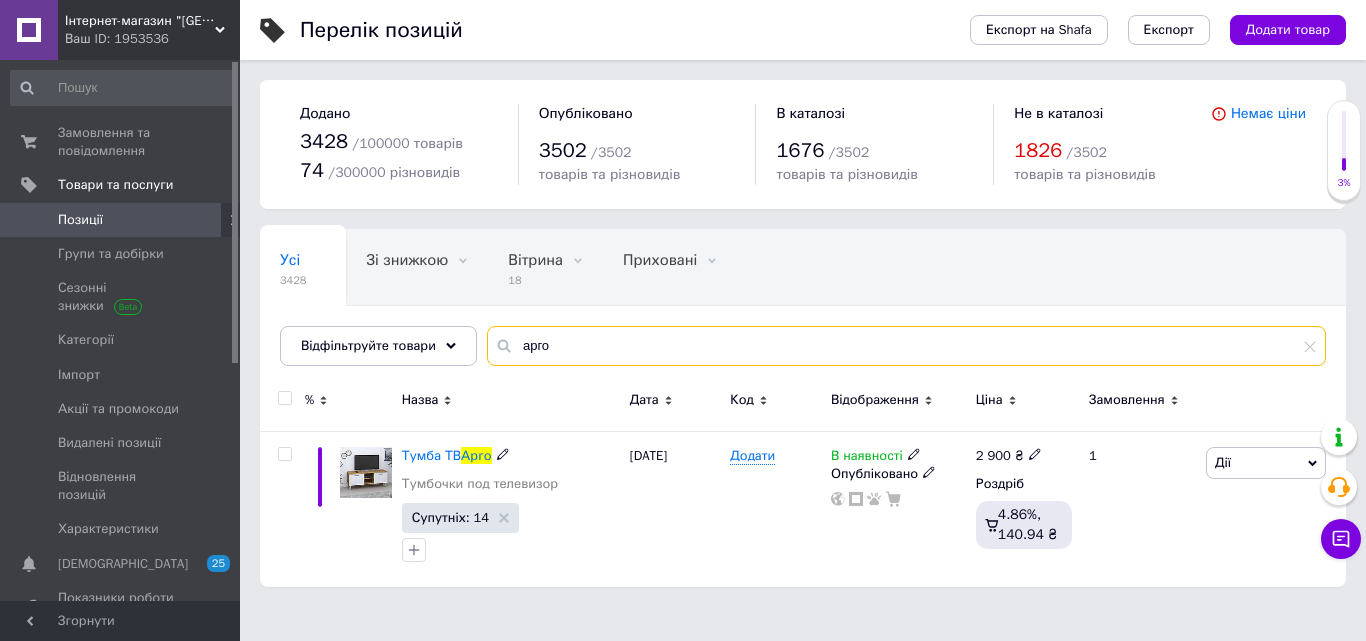 type on "арго" 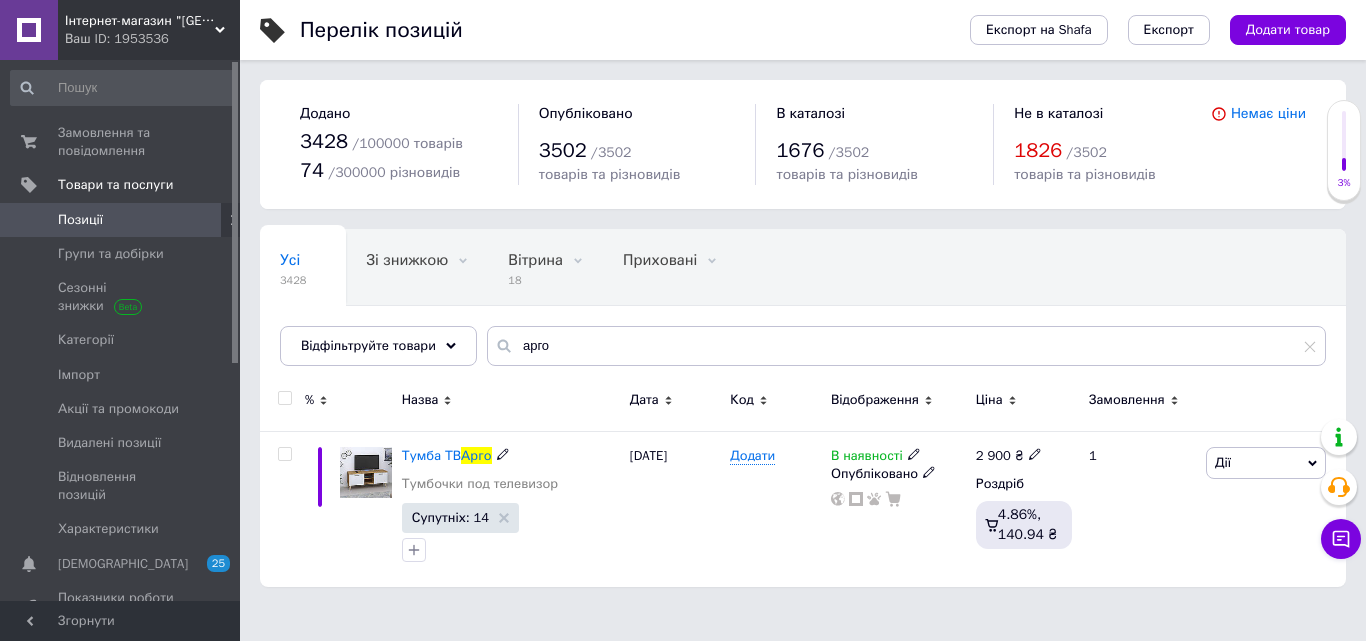 click on "2 900" at bounding box center (993, 455) 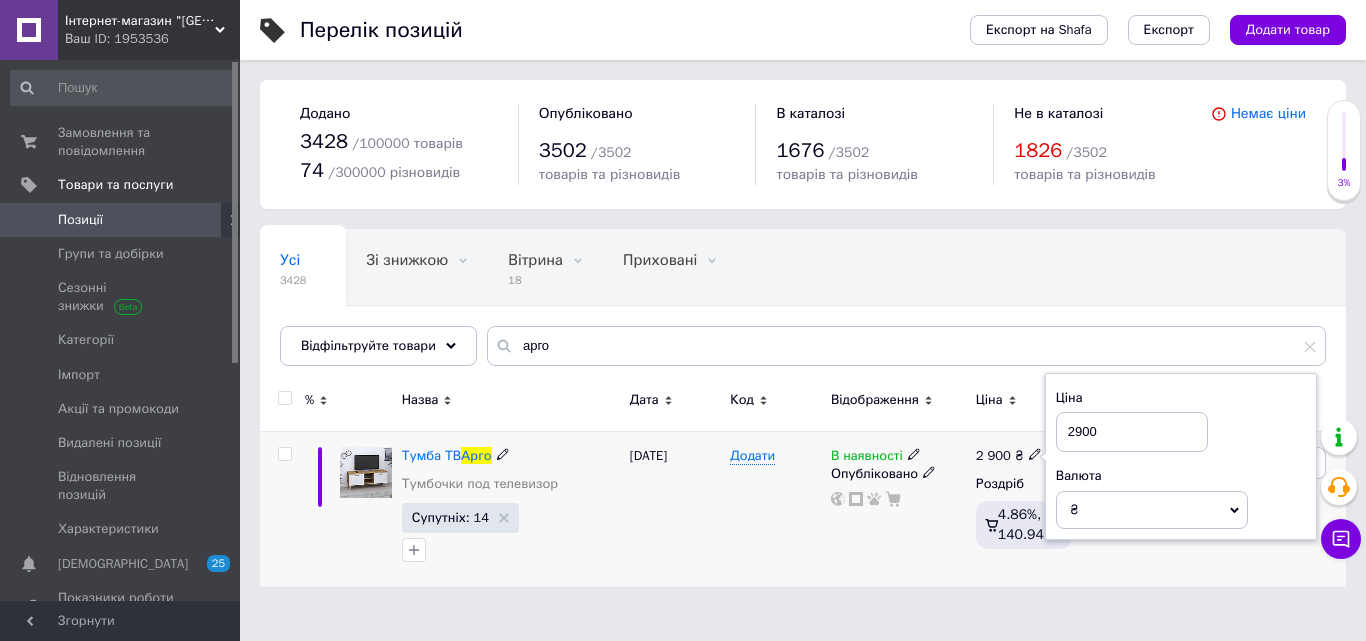 drag, startPoint x: 1092, startPoint y: 429, endPoint x: 1082, endPoint y: 426, distance: 10.440307 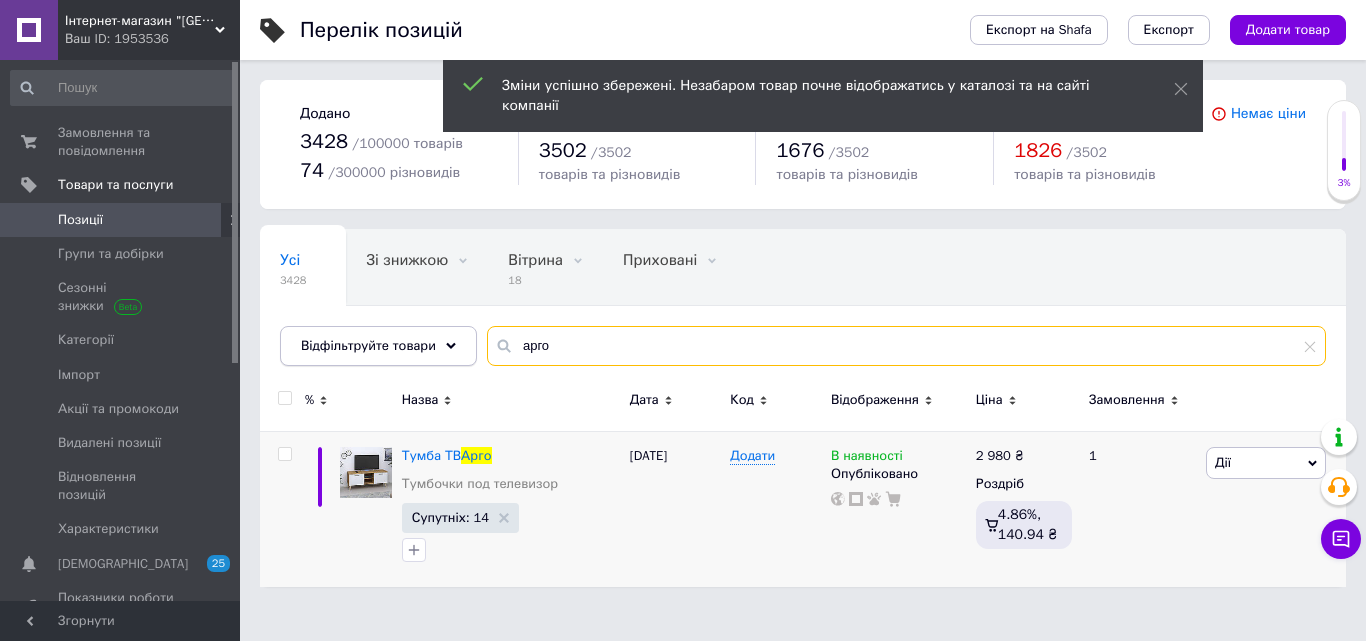 drag, startPoint x: 585, startPoint y: 347, endPoint x: 402, endPoint y: 364, distance: 183.78792 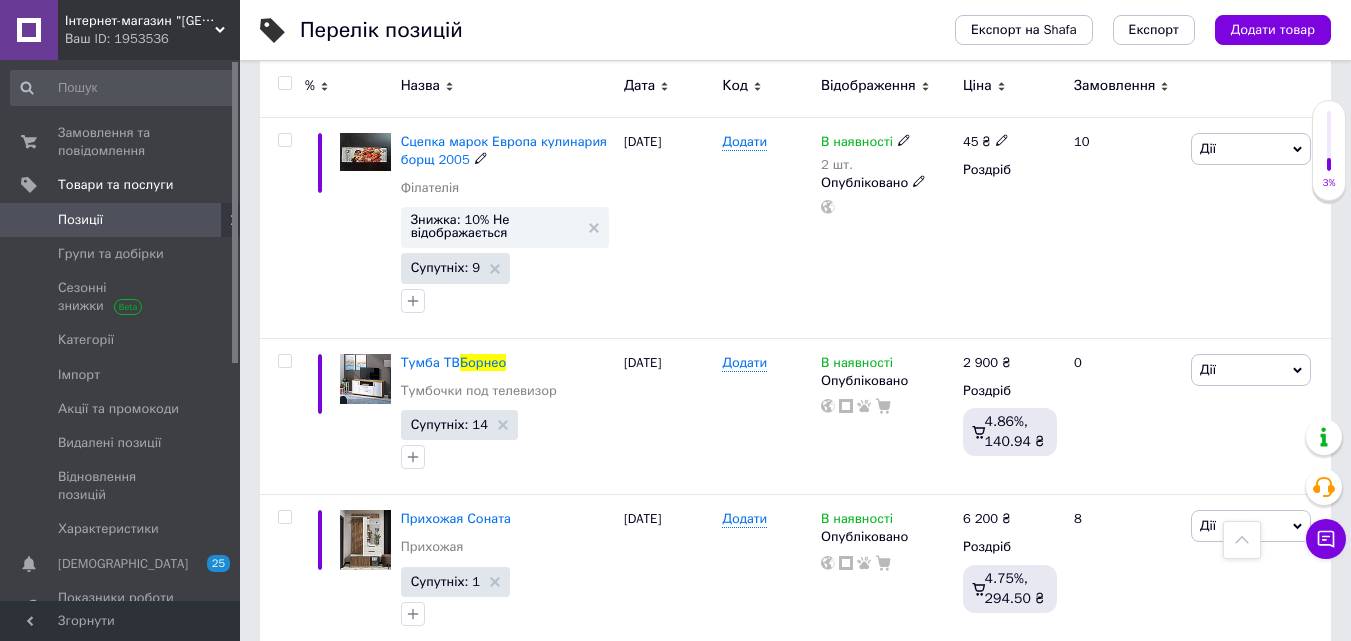 scroll, scrollTop: 1049, scrollLeft: 0, axis: vertical 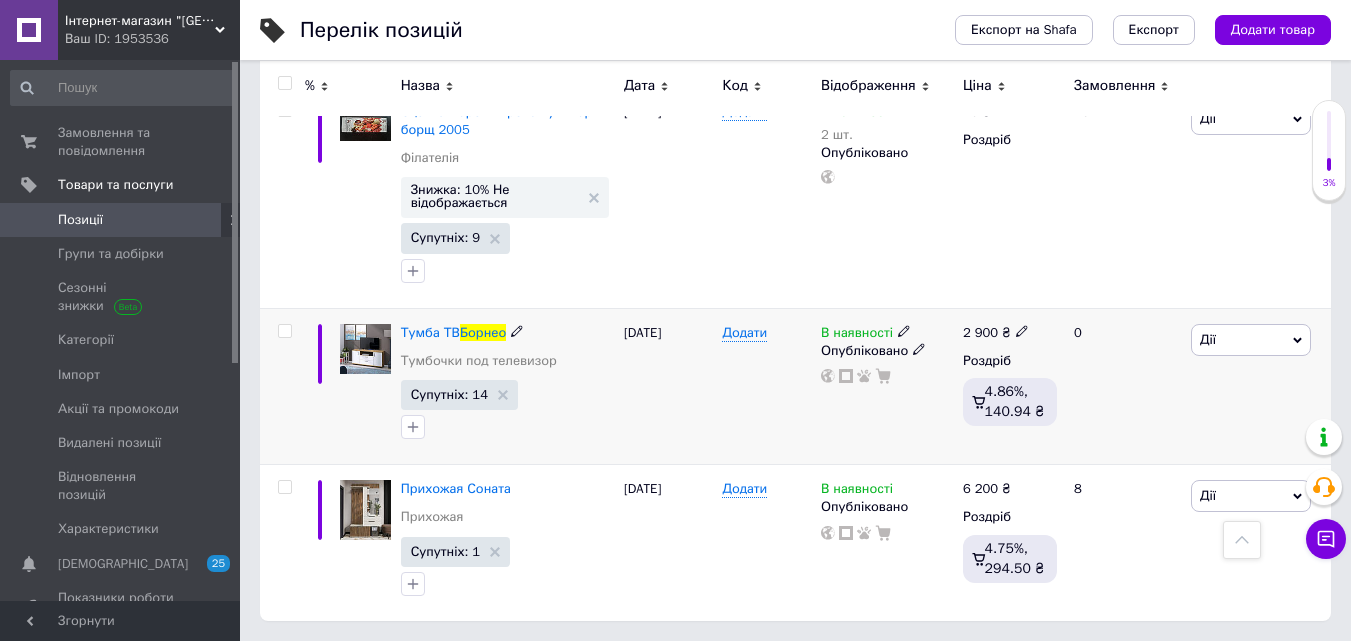 type on "борнео" 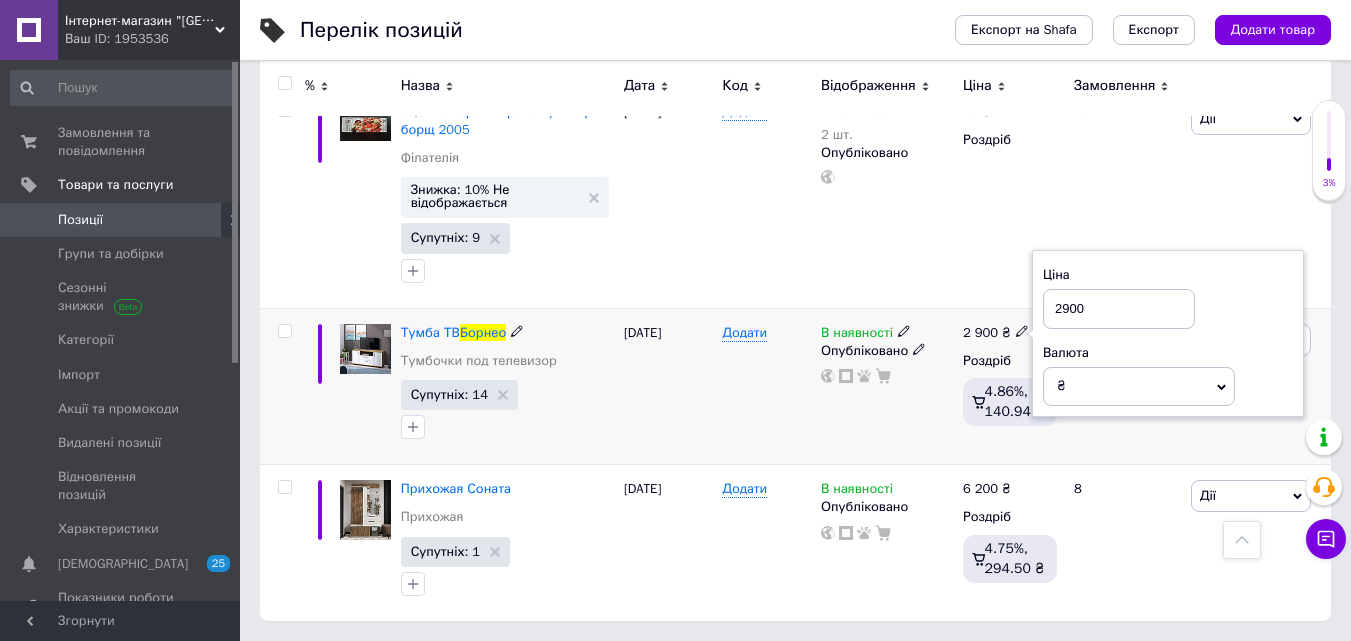 drag, startPoint x: 1072, startPoint y: 299, endPoint x: 1074, endPoint y: 319, distance: 20.09975 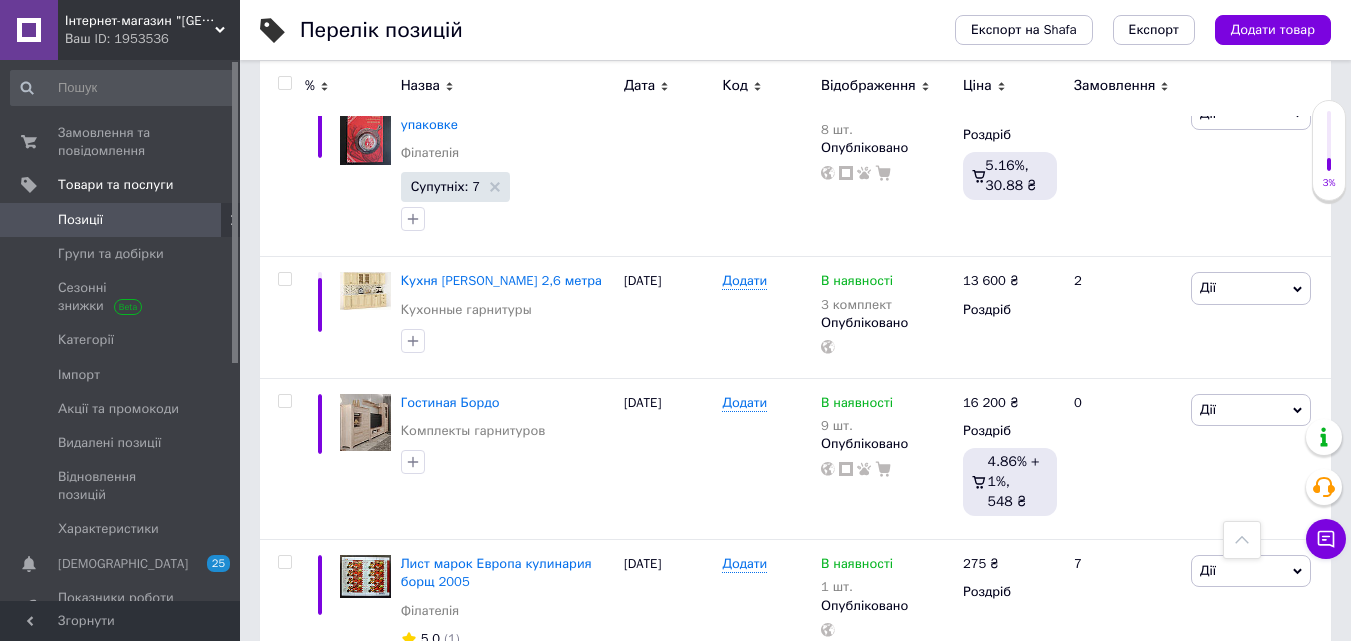 scroll, scrollTop: 0, scrollLeft: 0, axis: both 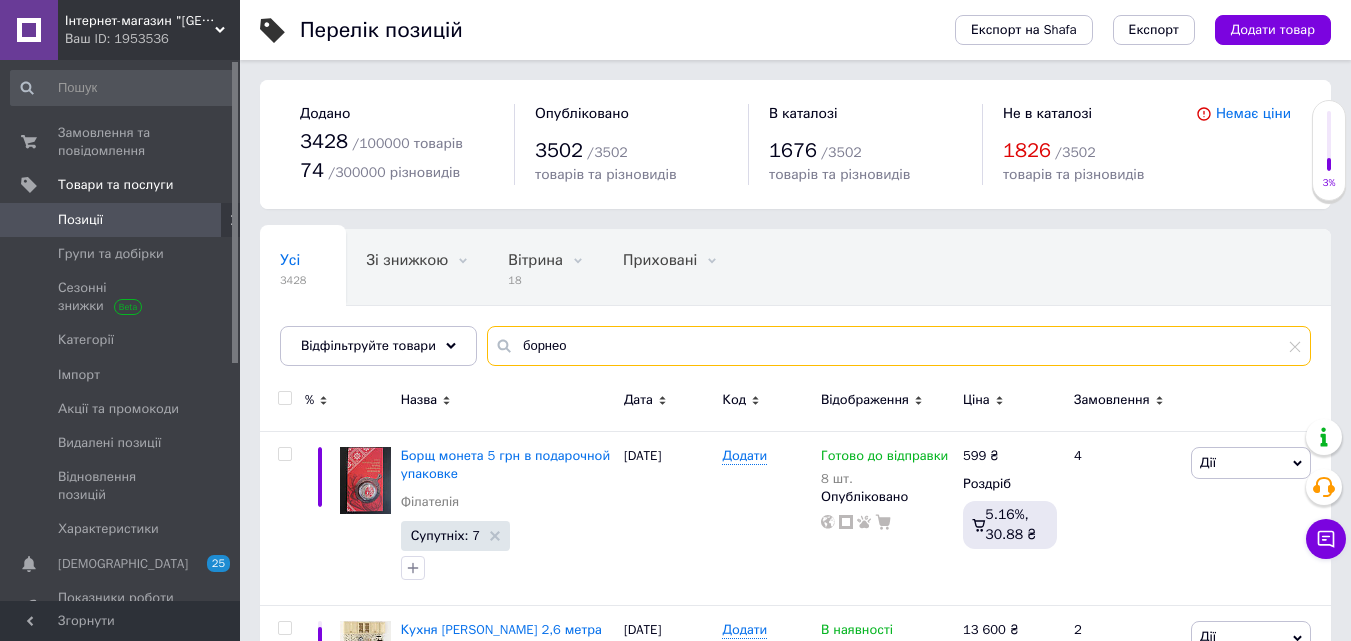drag, startPoint x: 563, startPoint y: 349, endPoint x: 476, endPoint y: 349, distance: 87 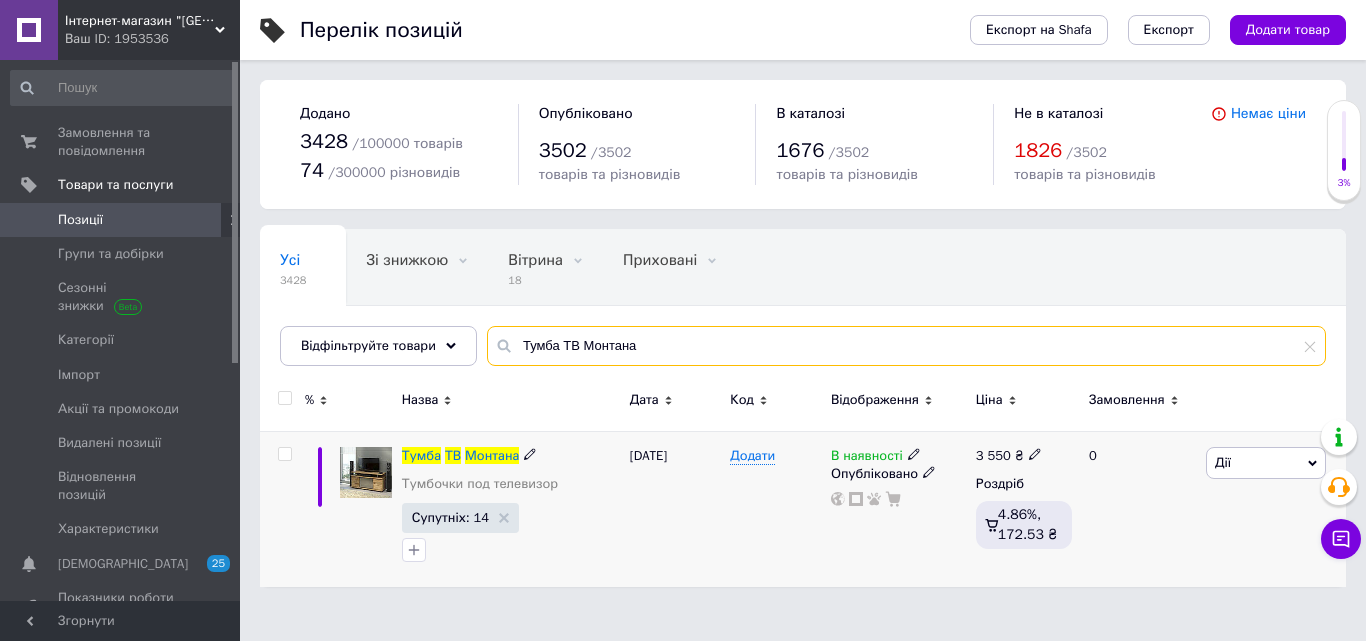 type on "Тумба ТВ Монтана" 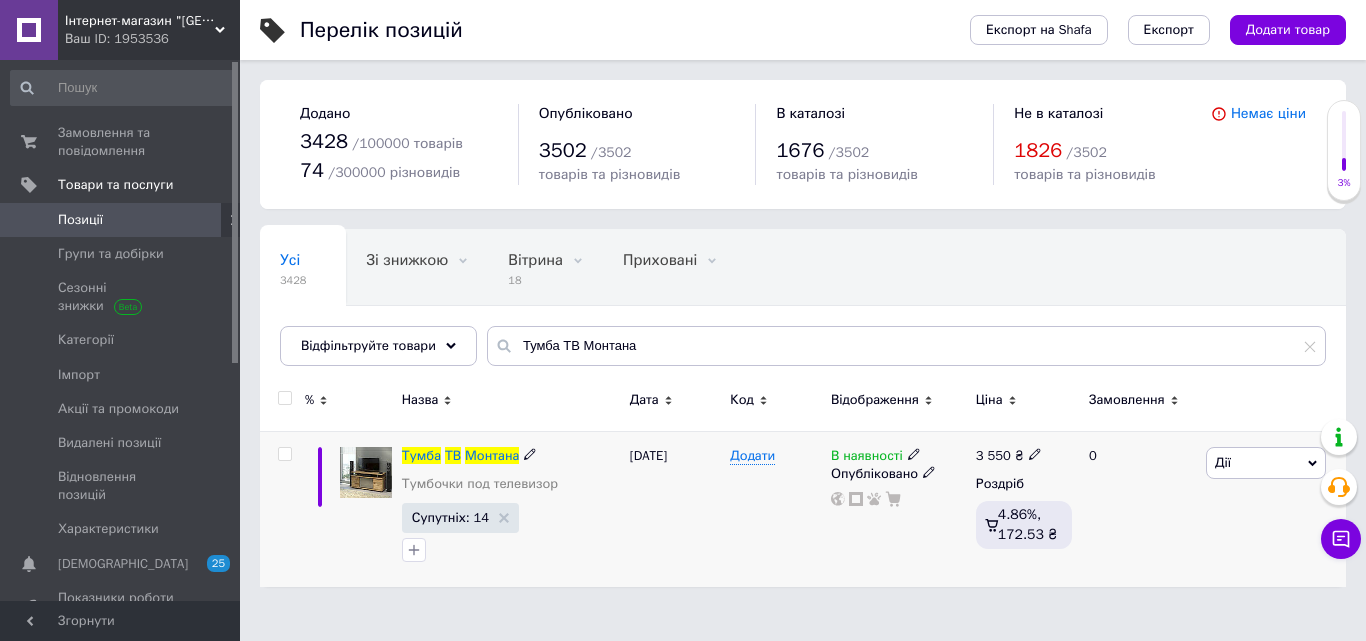 click on "3 550" at bounding box center (993, 455) 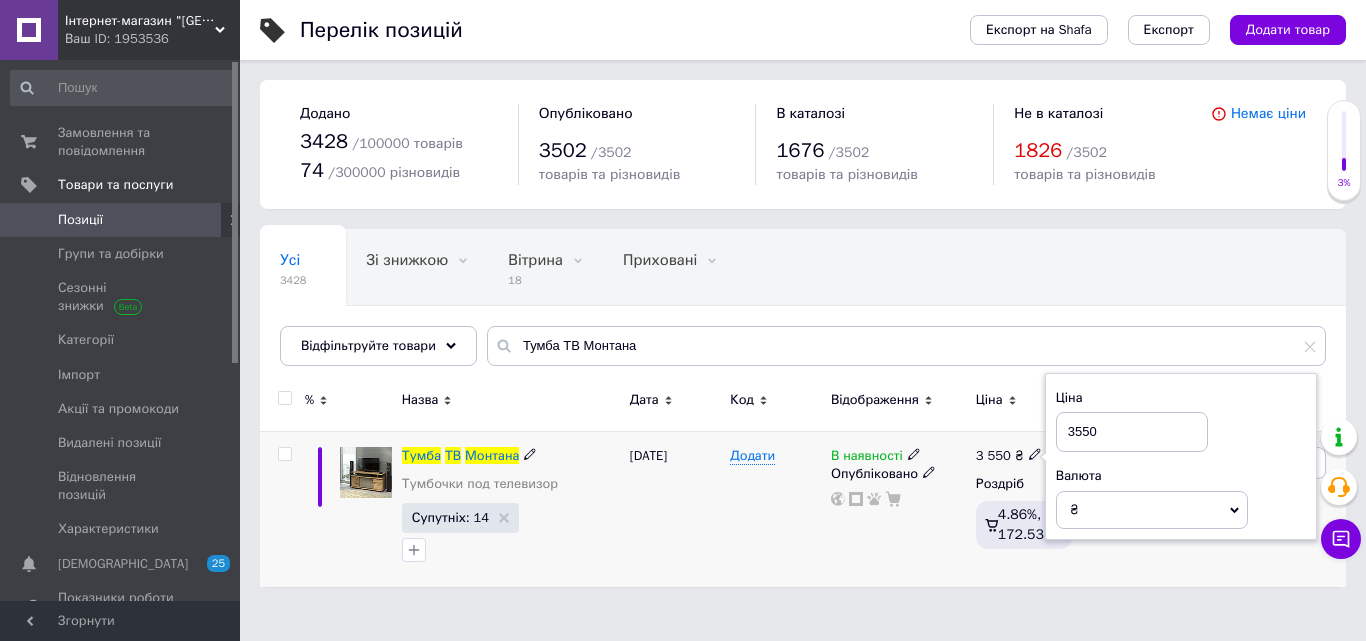 drag, startPoint x: 1151, startPoint y: 431, endPoint x: 611, endPoint y: 548, distance: 552.52966 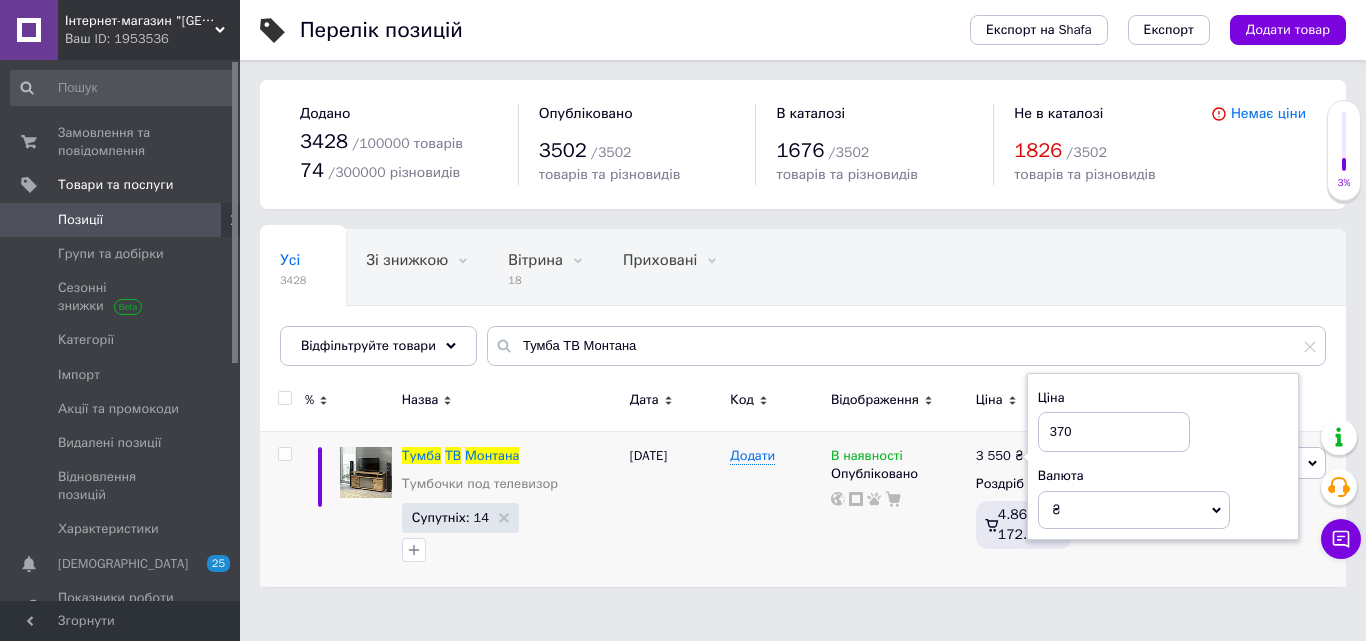 type on "3700" 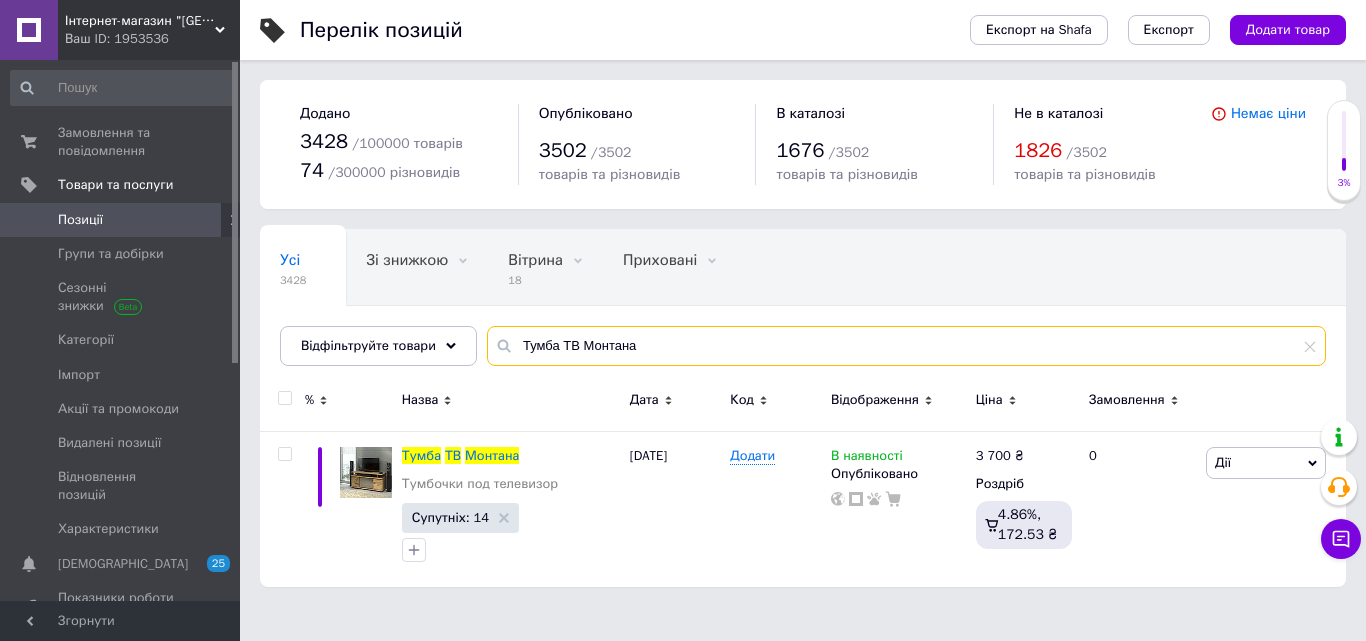 drag, startPoint x: 665, startPoint y: 337, endPoint x: 471, endPoint y: 340, distance: 194.0232 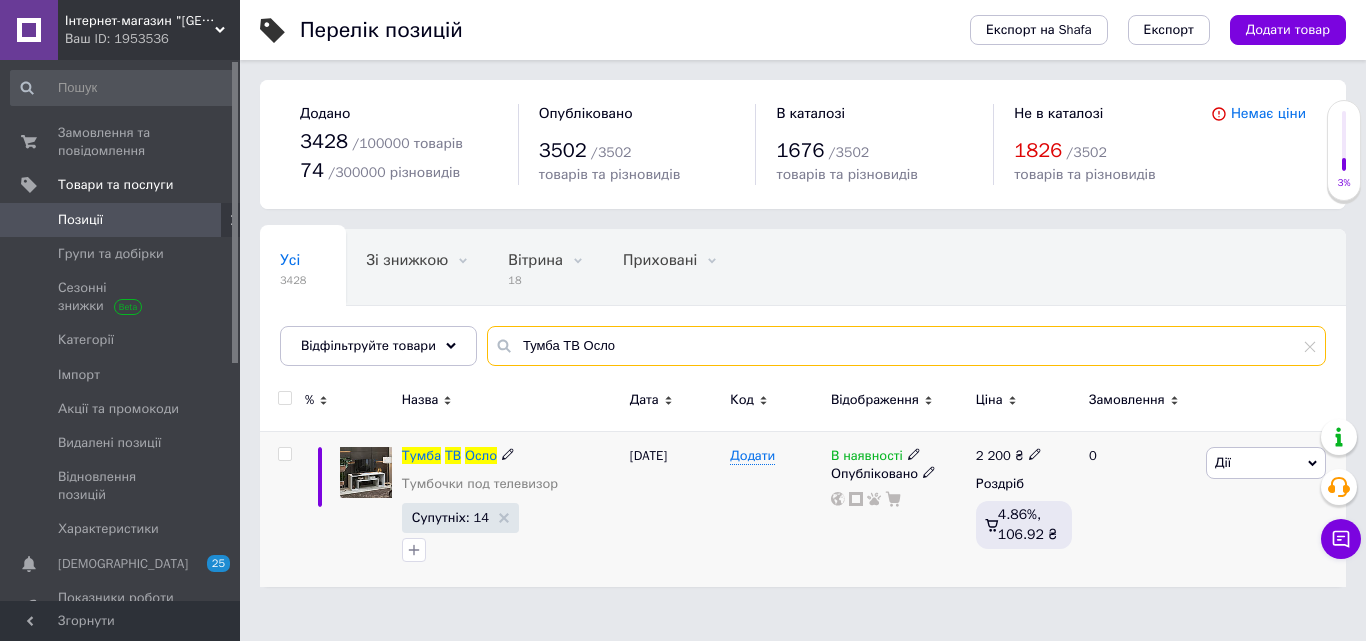 type on "Тумба ТВ Осло" 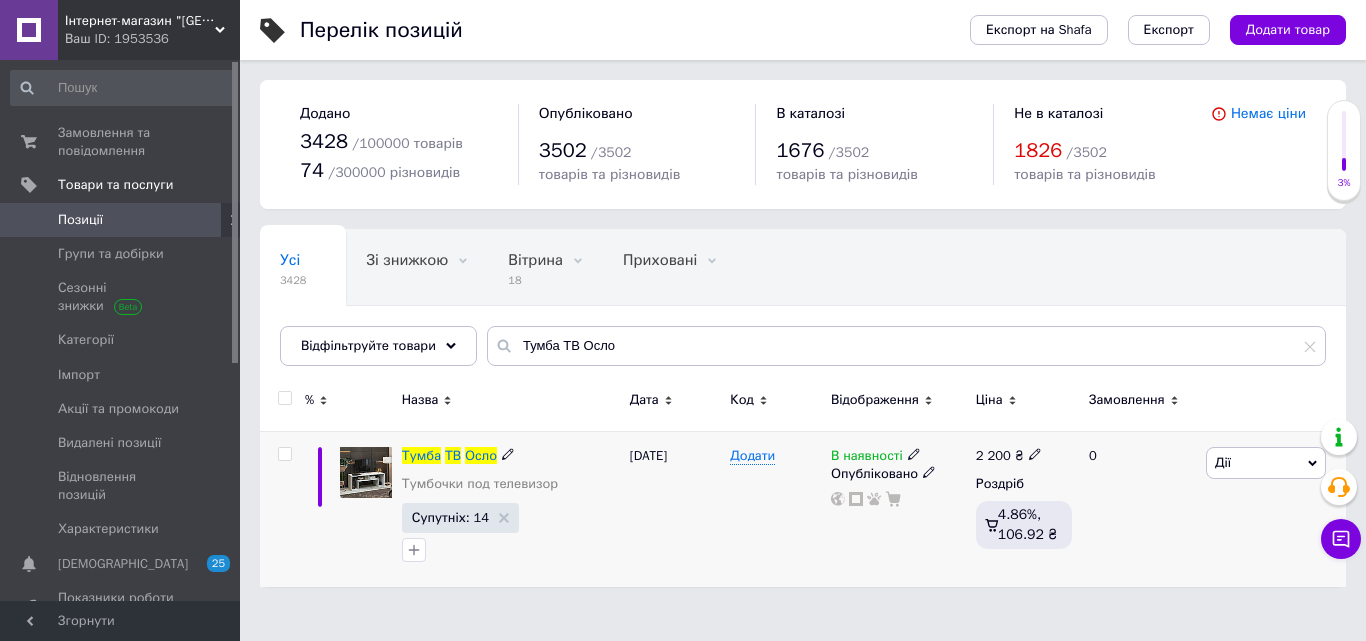 click on "2 200   ₴" at bounding box center (1009, 456) 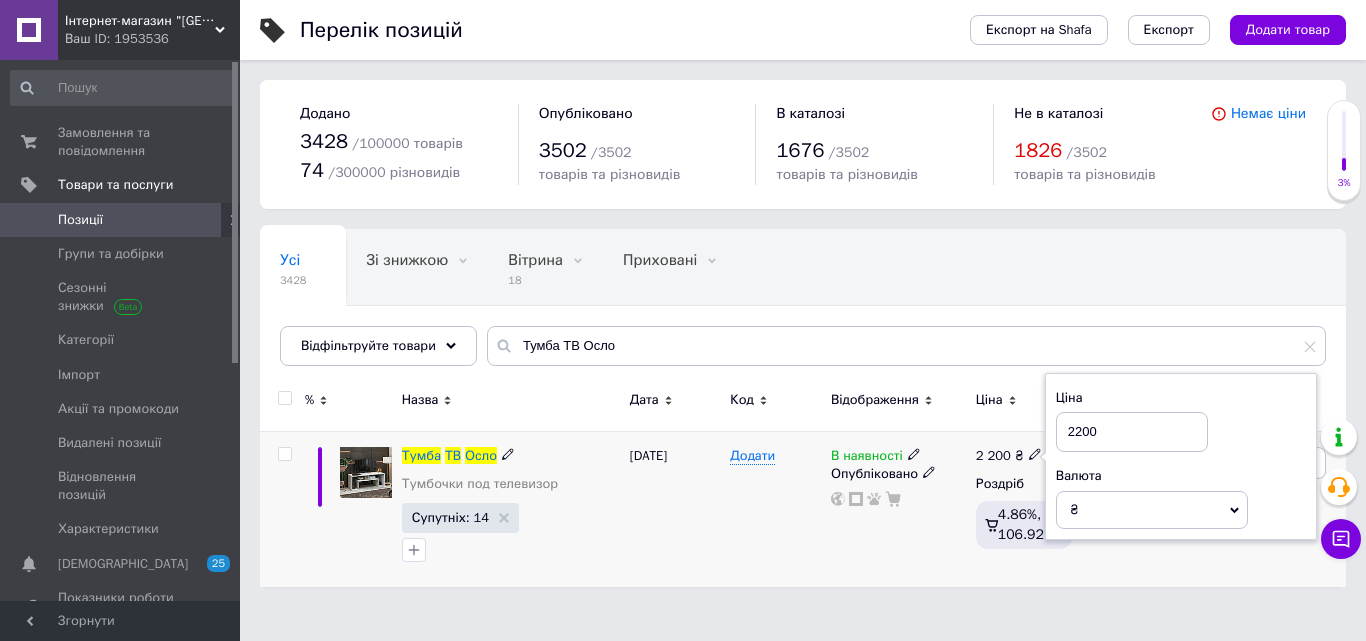 drag, startPoint x: 1078, startPoint y: 427, endPoint x: 1081, endPoint y: 439, distance: 12.369317 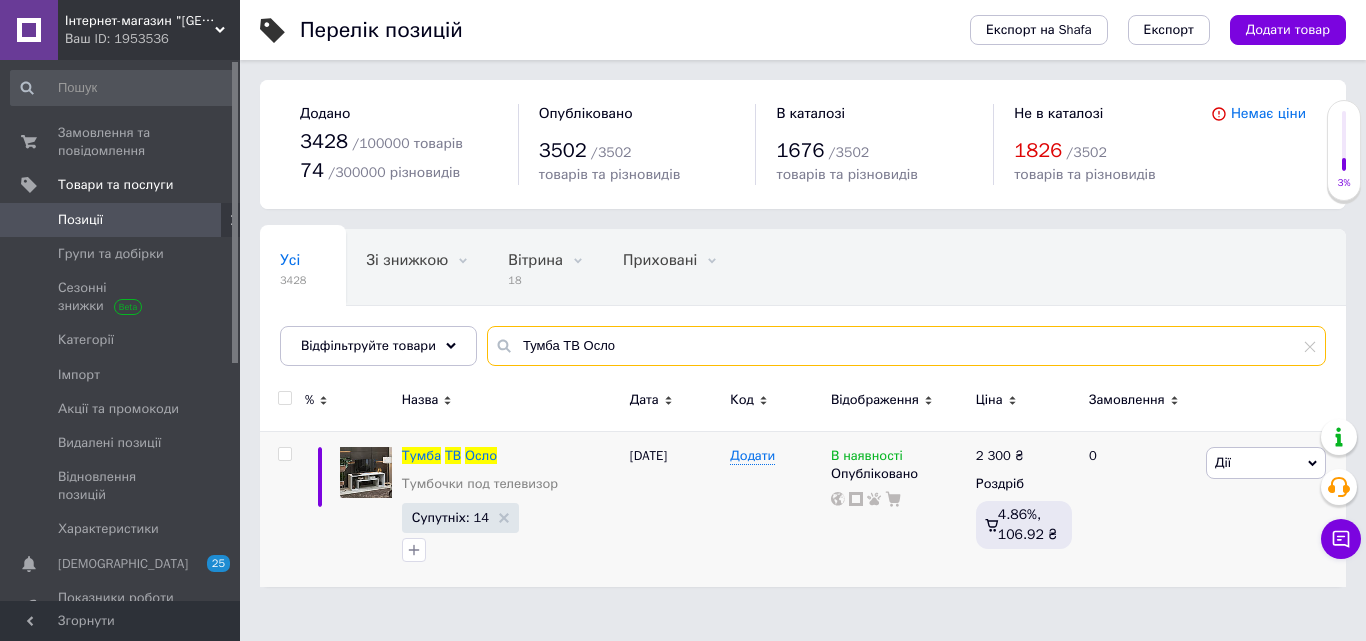 drag, startPoint x: 632, startPoint y: 338, endPoint x: 485, endPoint y: 339, distance: 147.0034 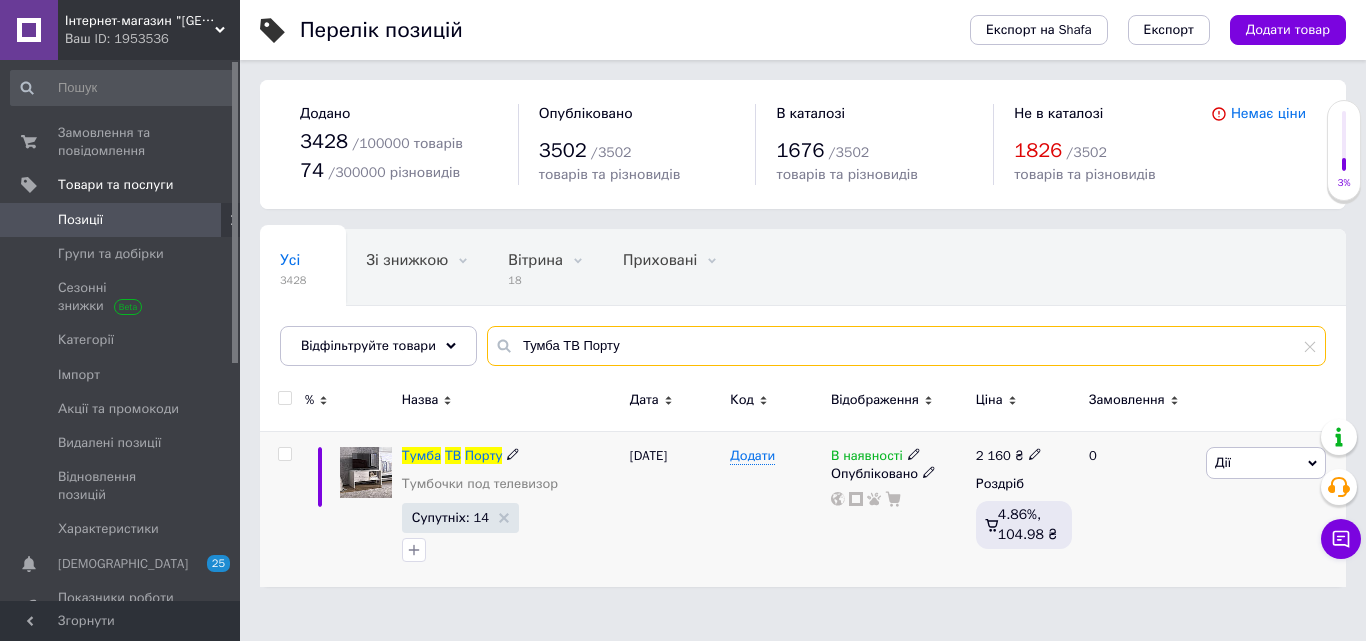 type on "Тумба ТВ Порту" 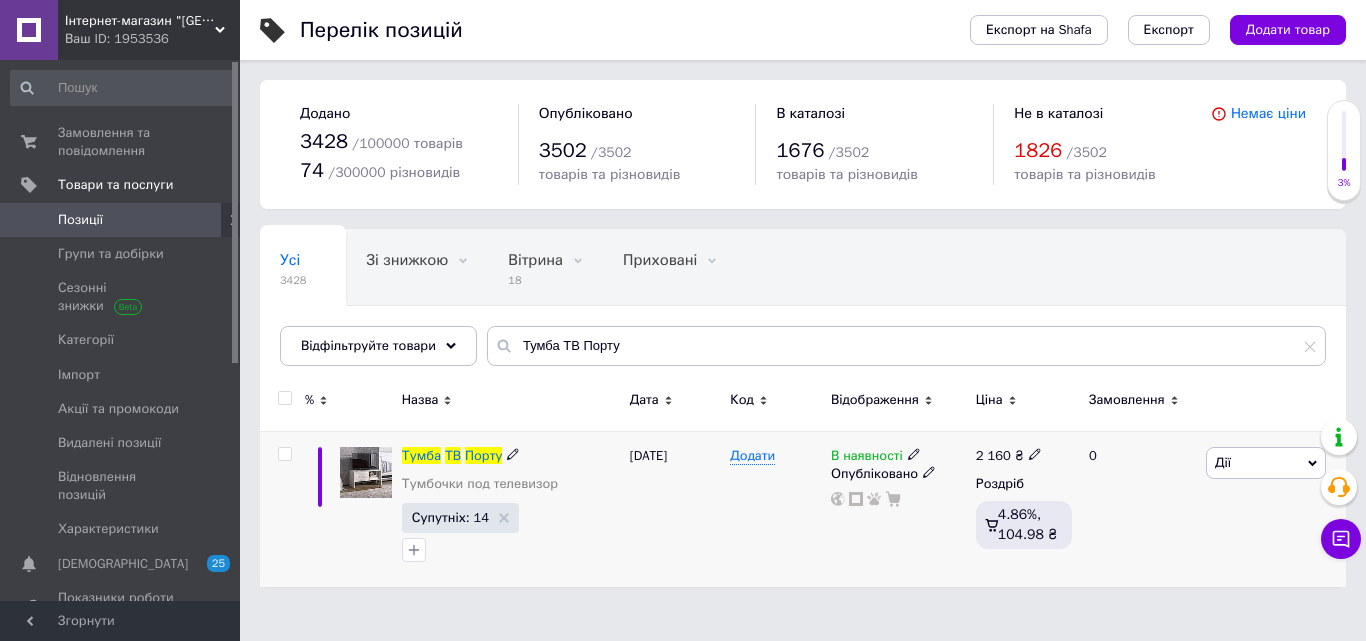 click on "2 160" at bounding box center (993, 455) 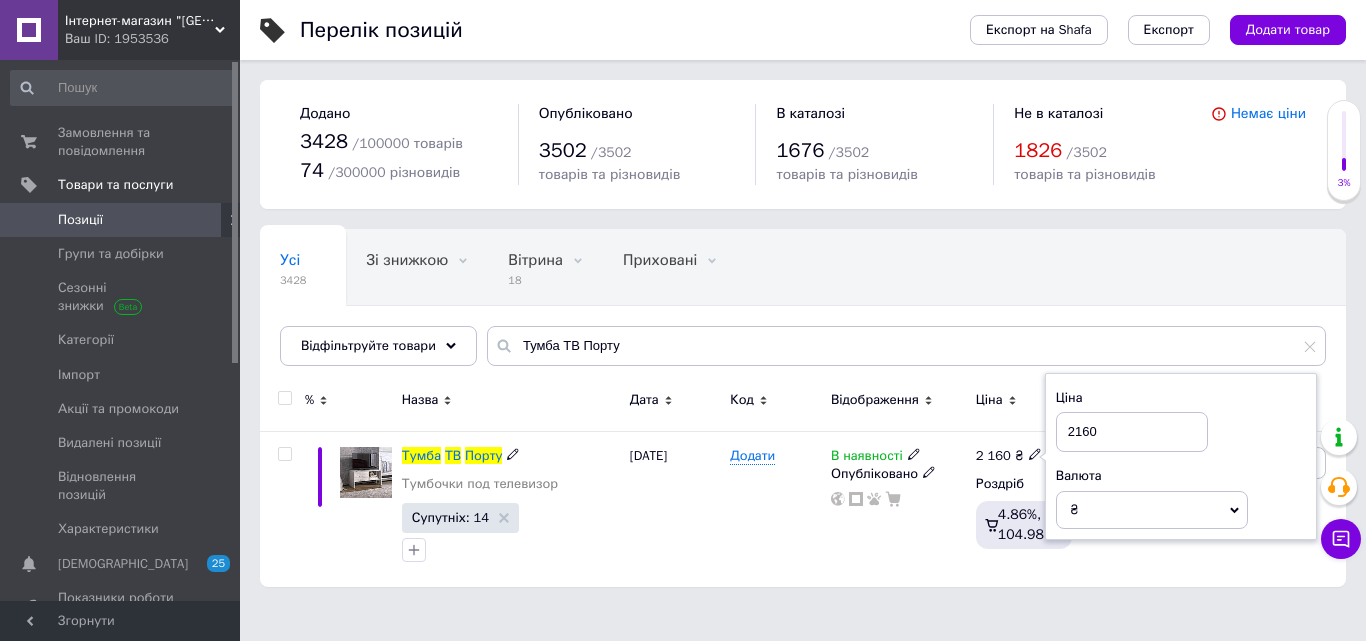 drag, startPoint x: 1062, startPoint y: 427, endPoint x: 976, endPoint y: 625, distance: 215.87033 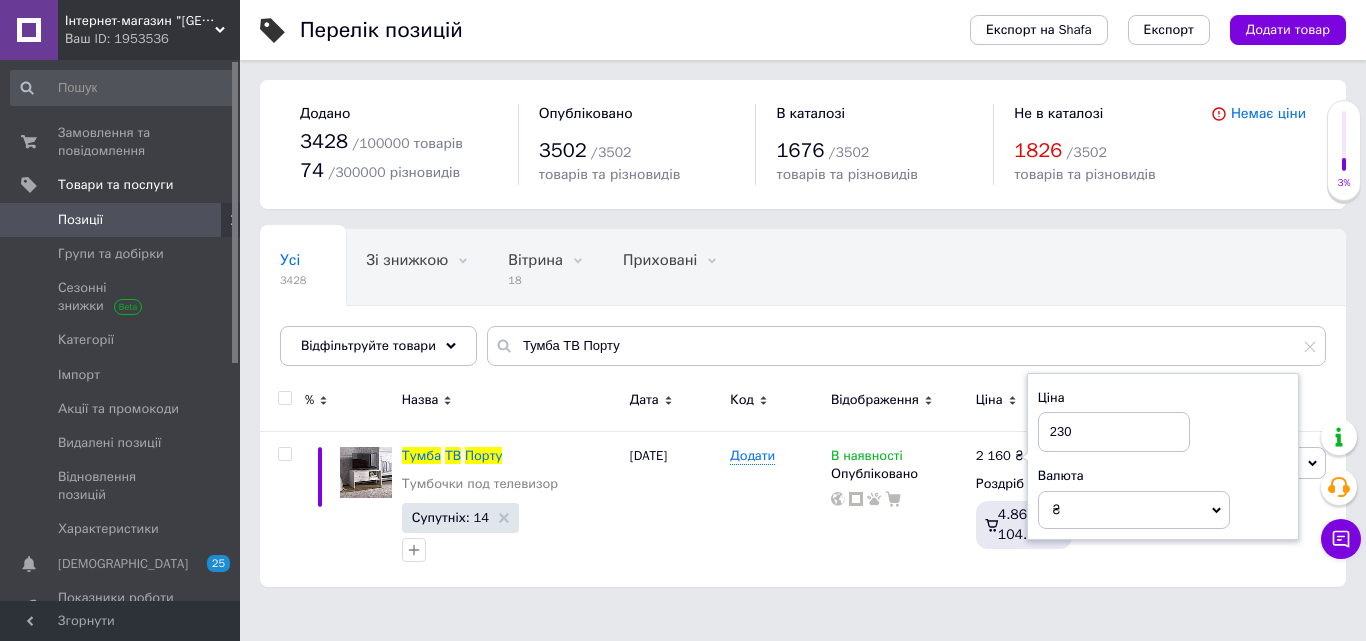 type on "2300" 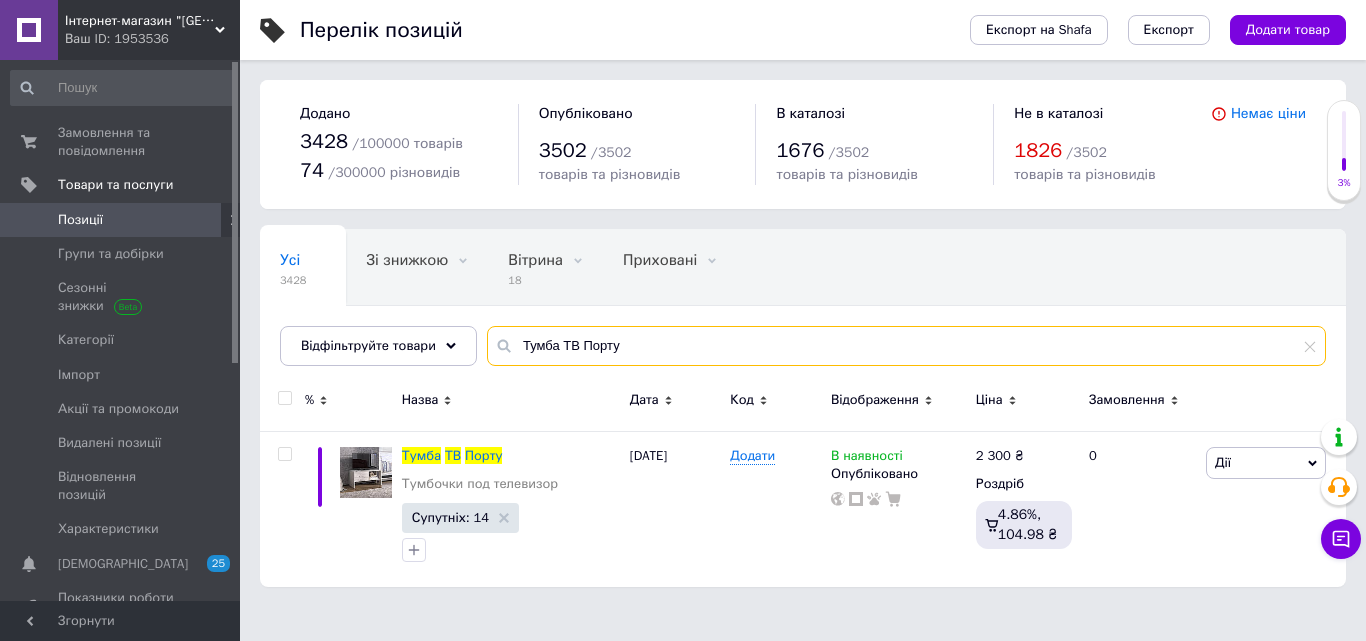 drag, startPoint x: 600, startPoint y: 347, endPoint x: 431, endPoint y: 384, distance: 173.00288 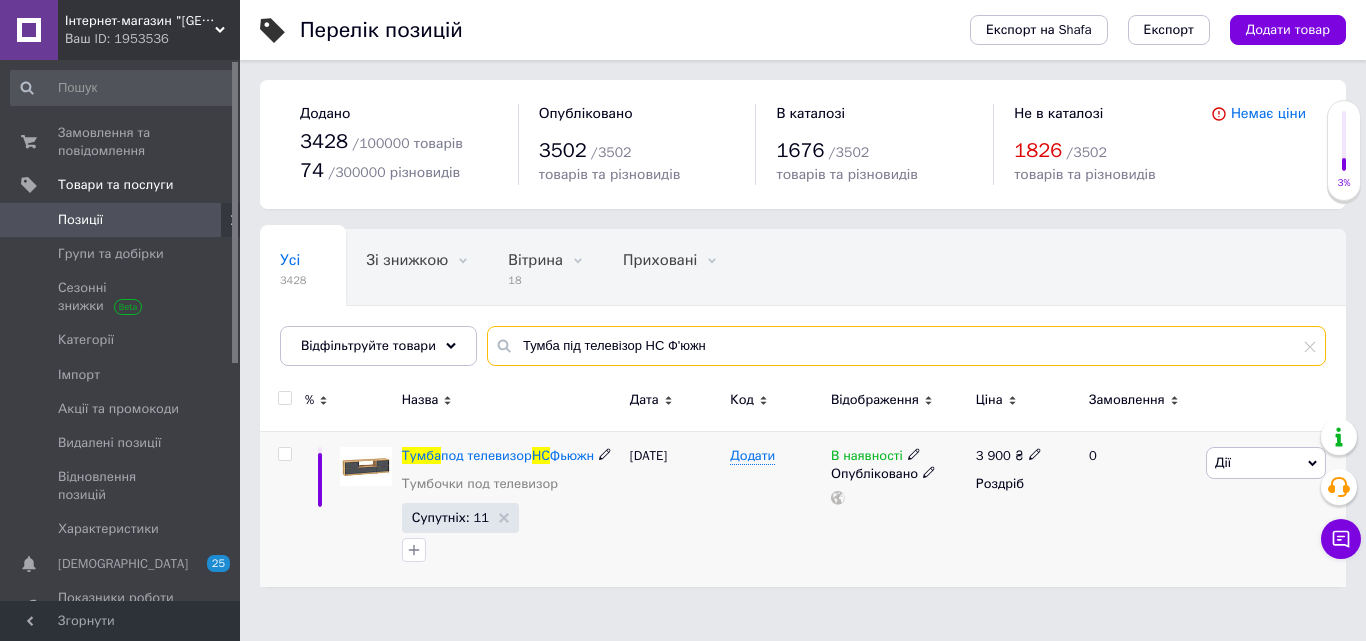 type on "Тумба під телевізор НС Ф'южн" 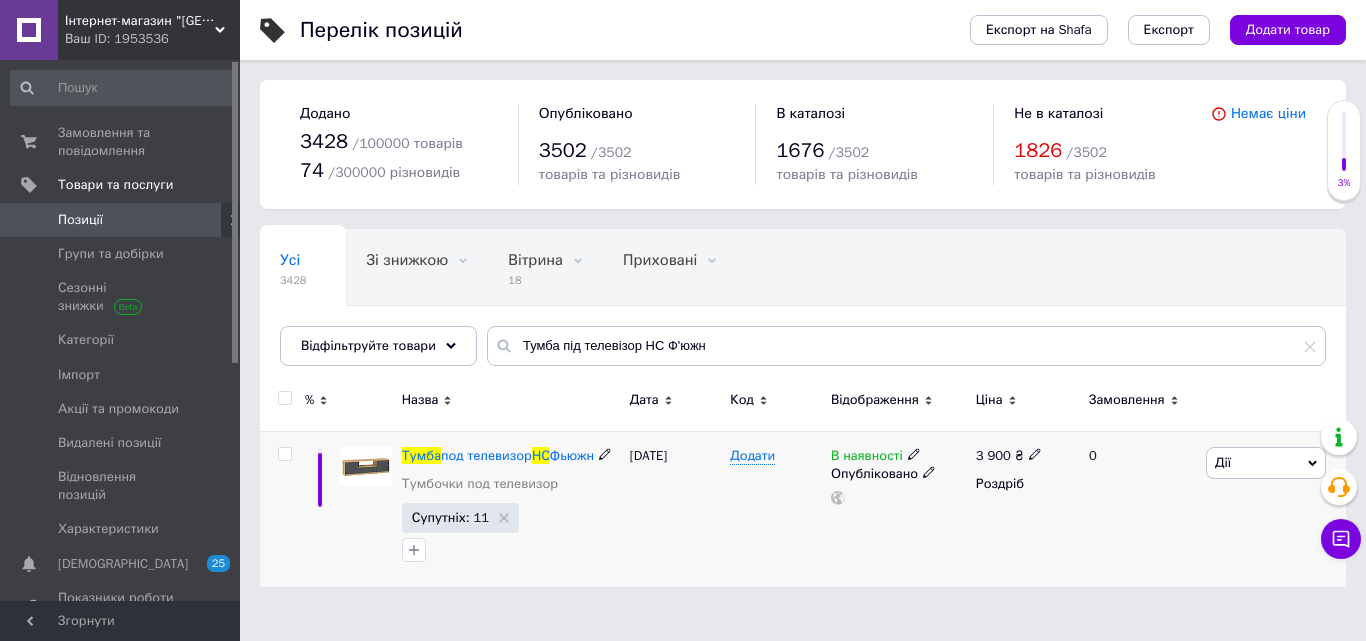 click on "3 900" at bounding box center [993, 455] 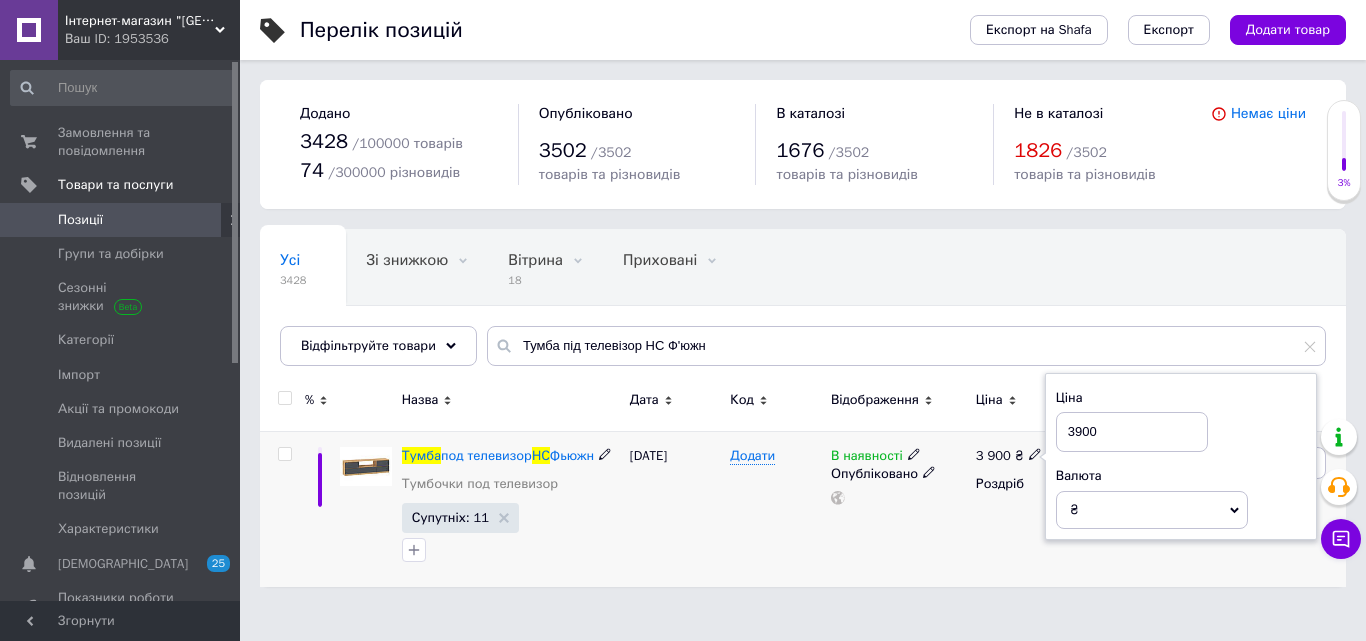 drag, startPoint x: 1137, startPoint y: 437, endPoint x: 898, endPoint y: 451, distance: 239.40968 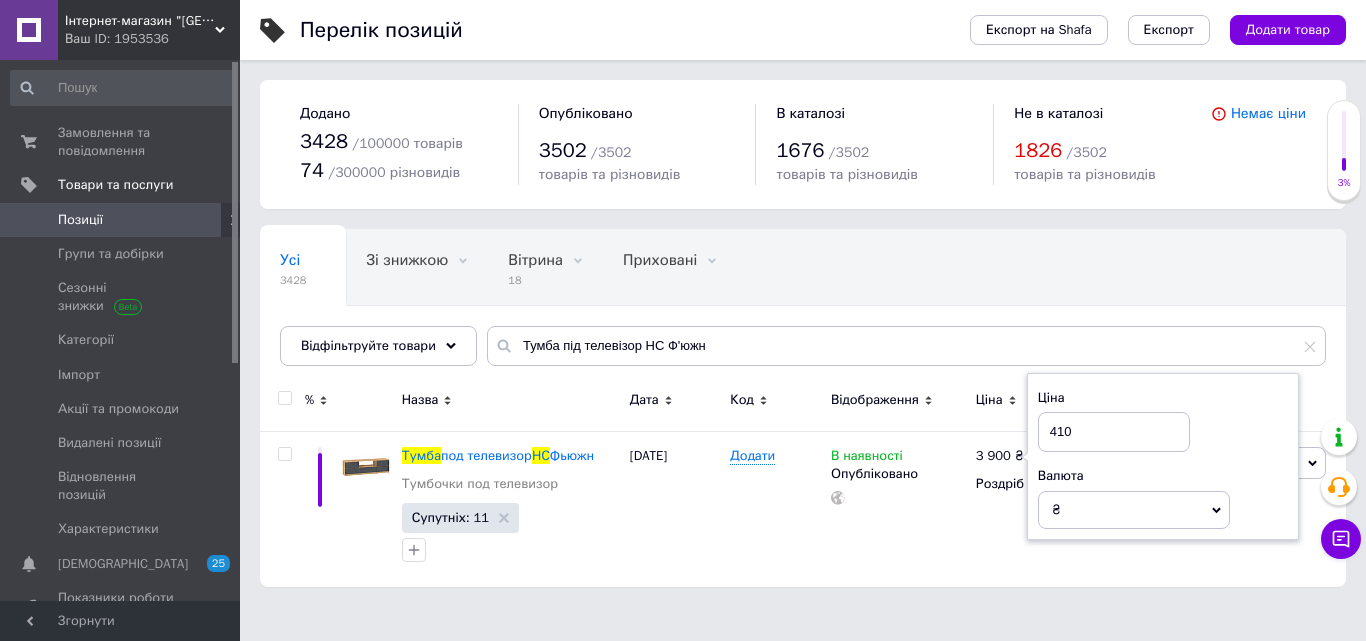 type on "4100" 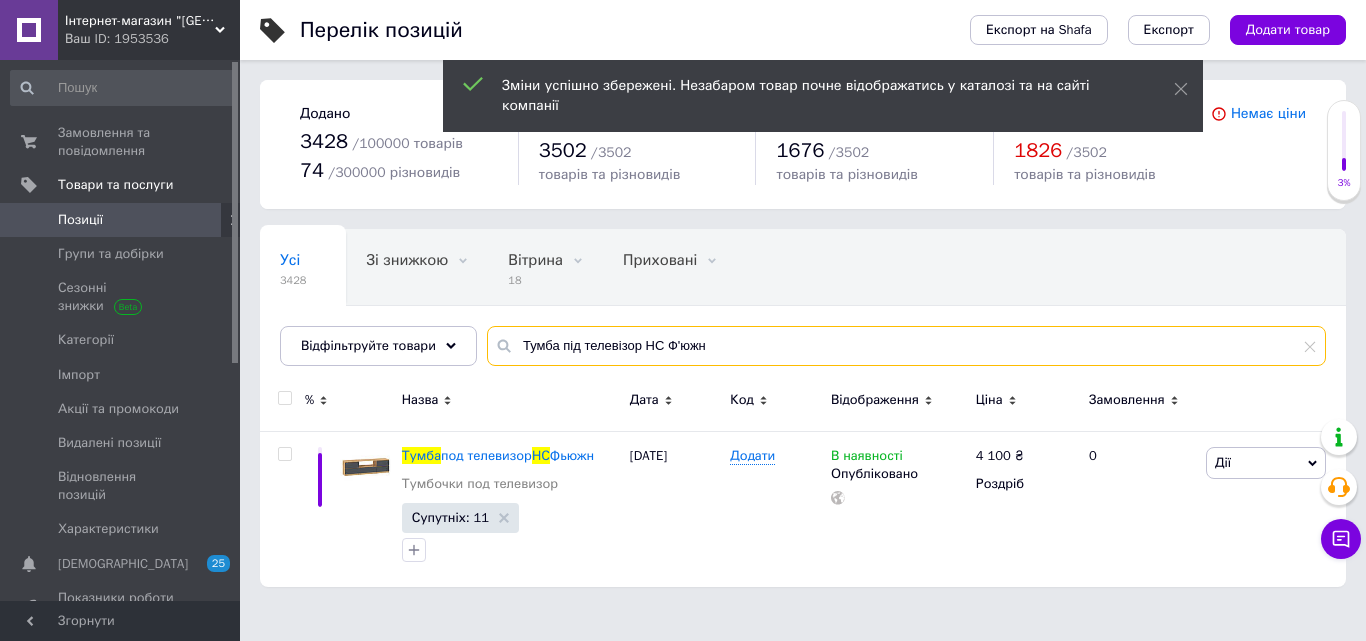 drag, startPoint x: 707, startPoint y: 348, endPoint x: 496, endPoint y: 368, distance: 211.94576 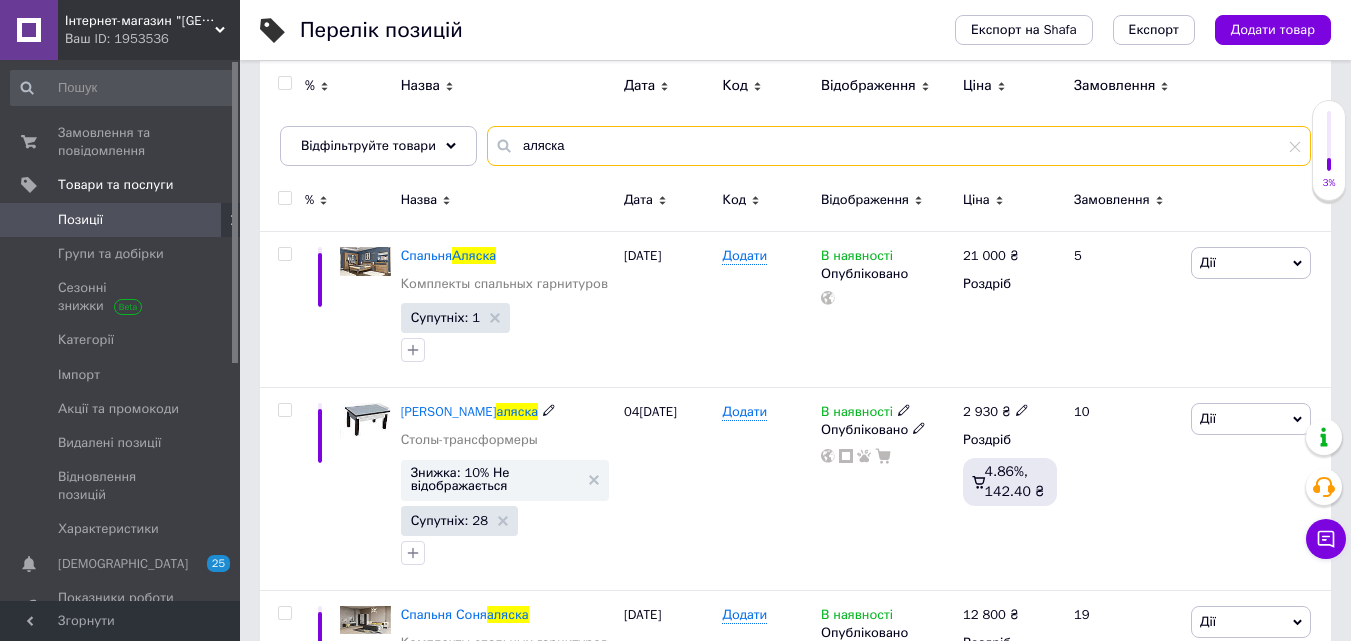 scroll, scrollTop: 600, scrollLeft: 0, axis: vertical 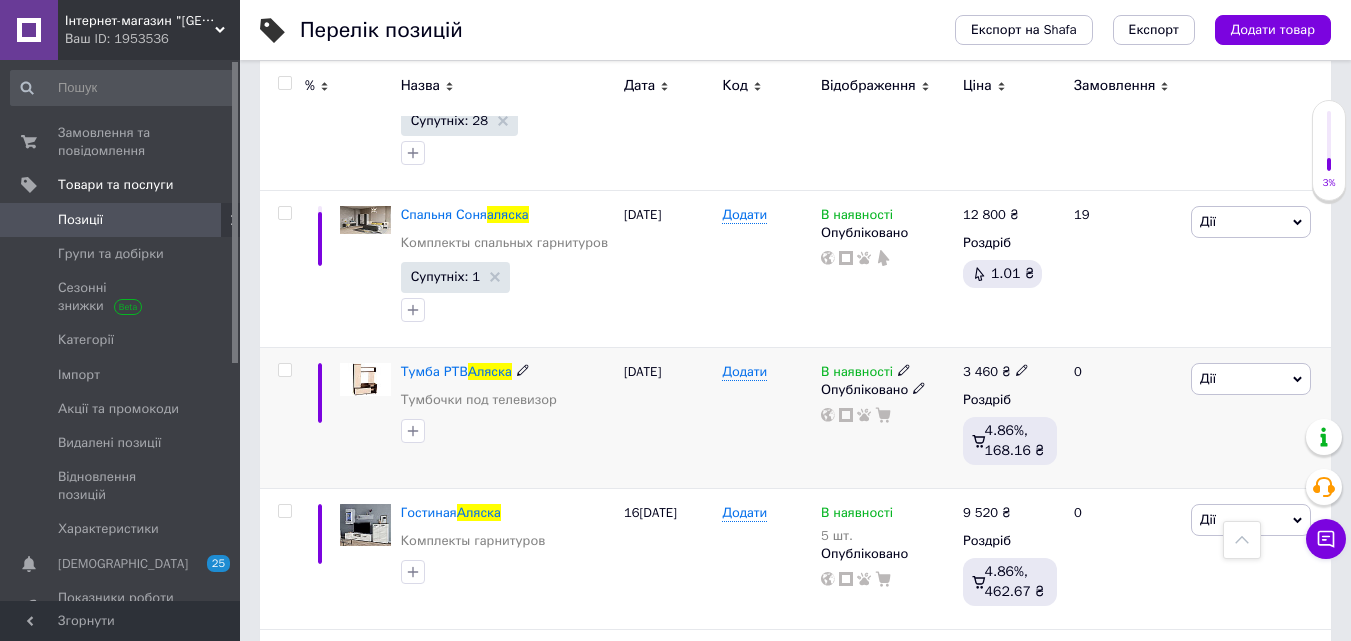 type on "аляска" 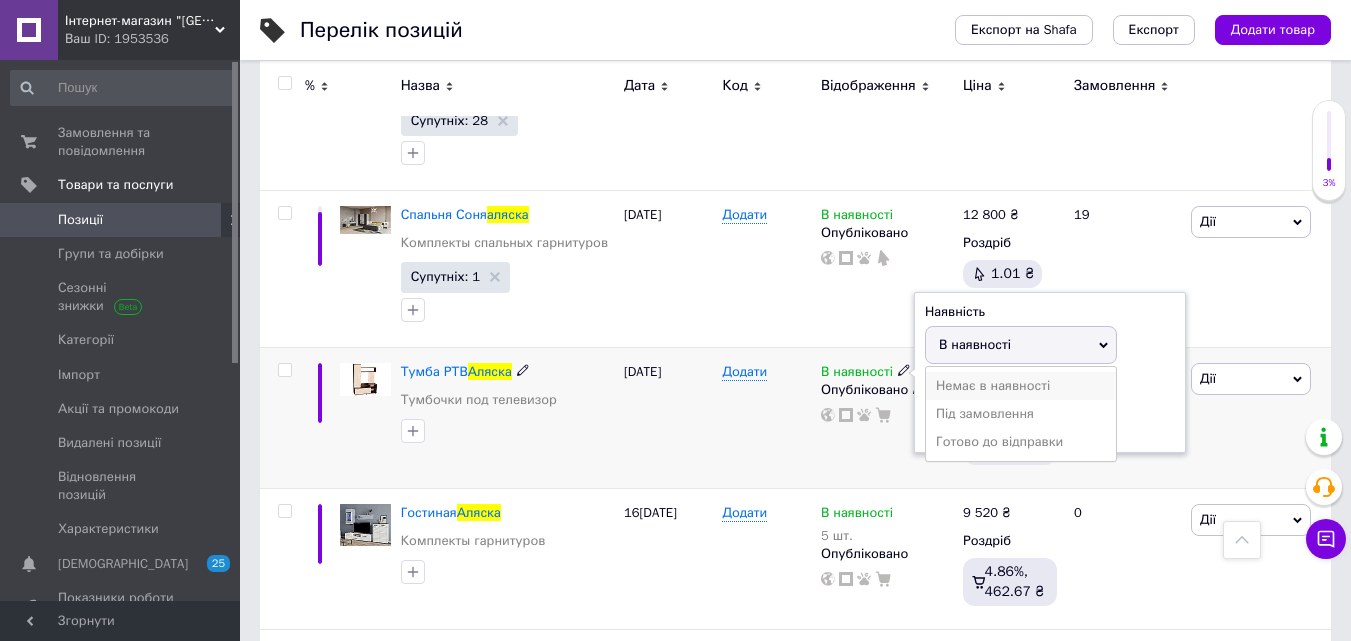 click on "Немає в наявності" at bounding box center (1021, 386) 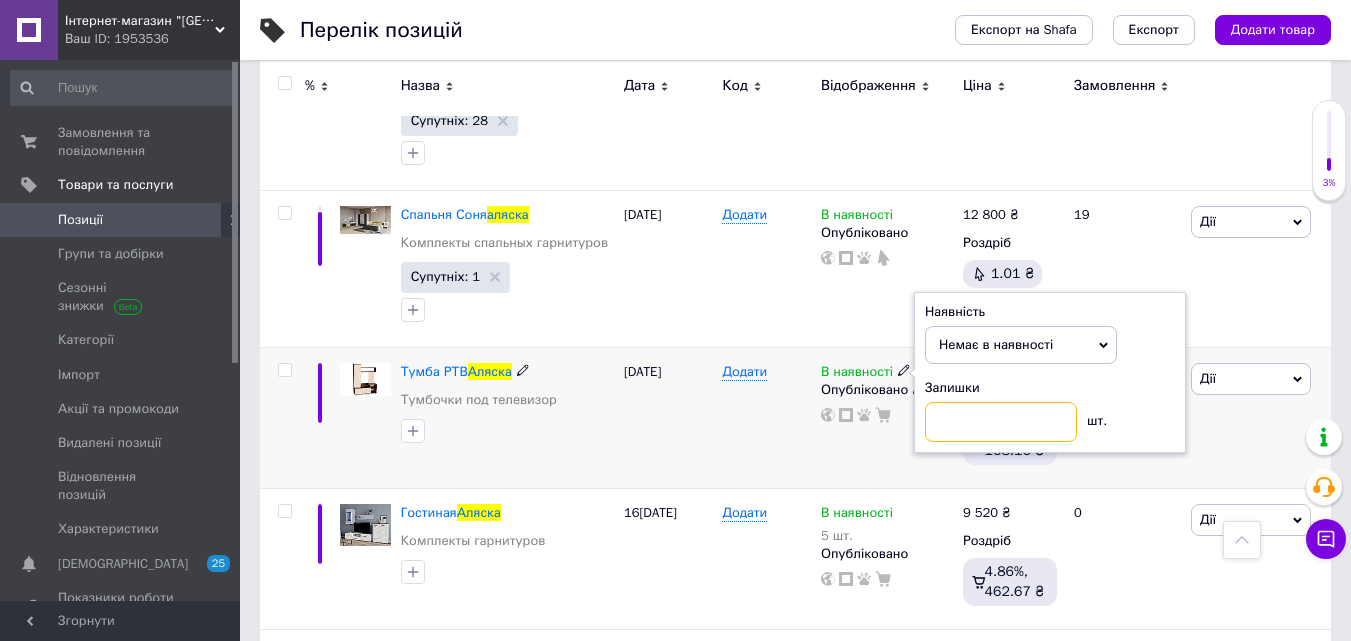 click at bounding box center (1001, 422) 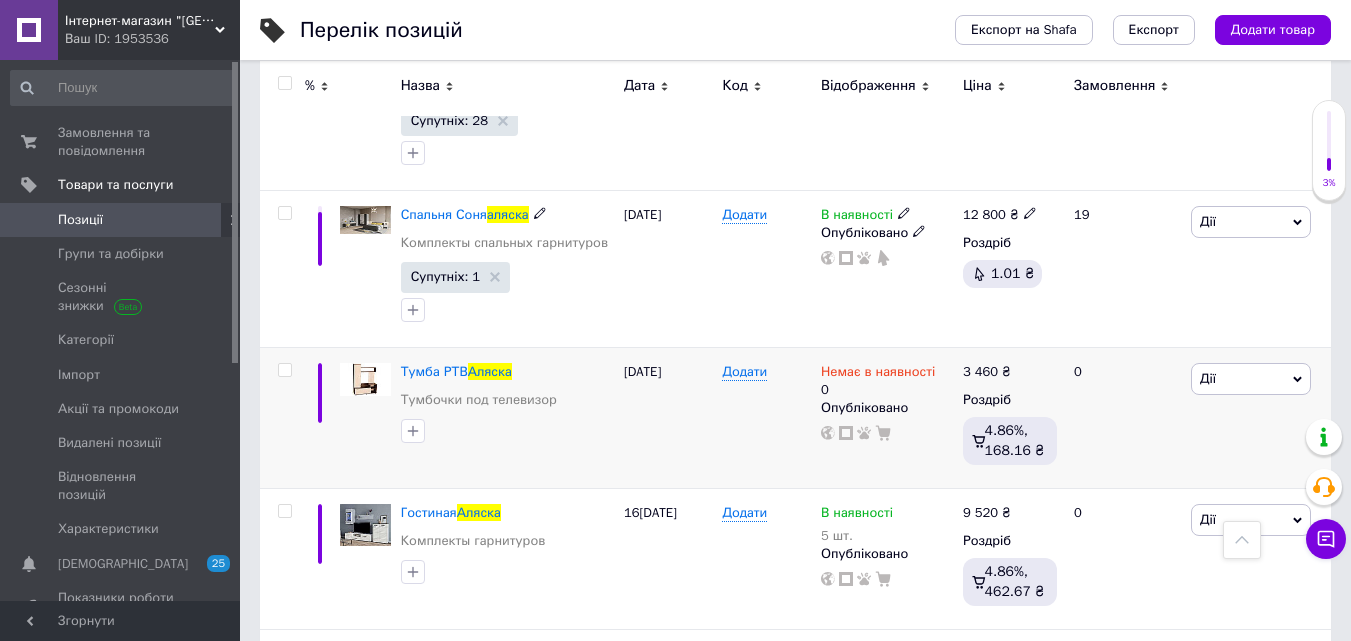 scroll, scrollTop: 0, scrollLeft: 0, axis: both 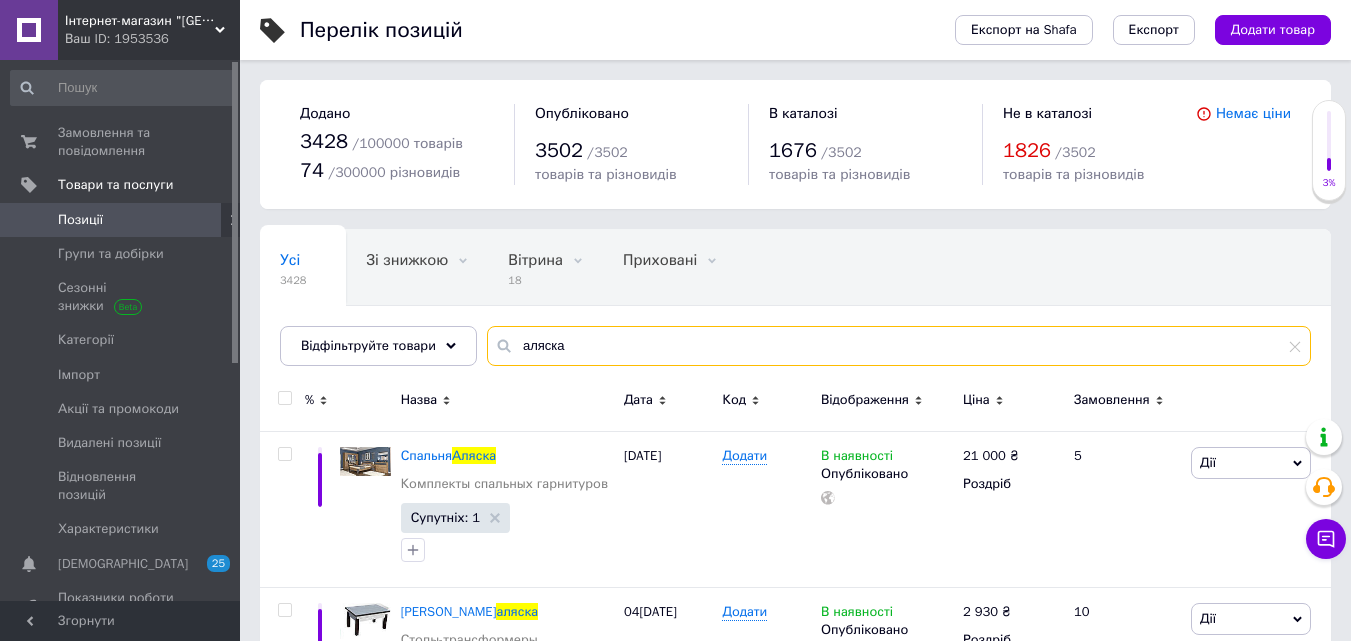 drag, startPoint x: 573, startPoint y: 338, endPoint x: 520, endPoint y: 348, distance: 53.935146 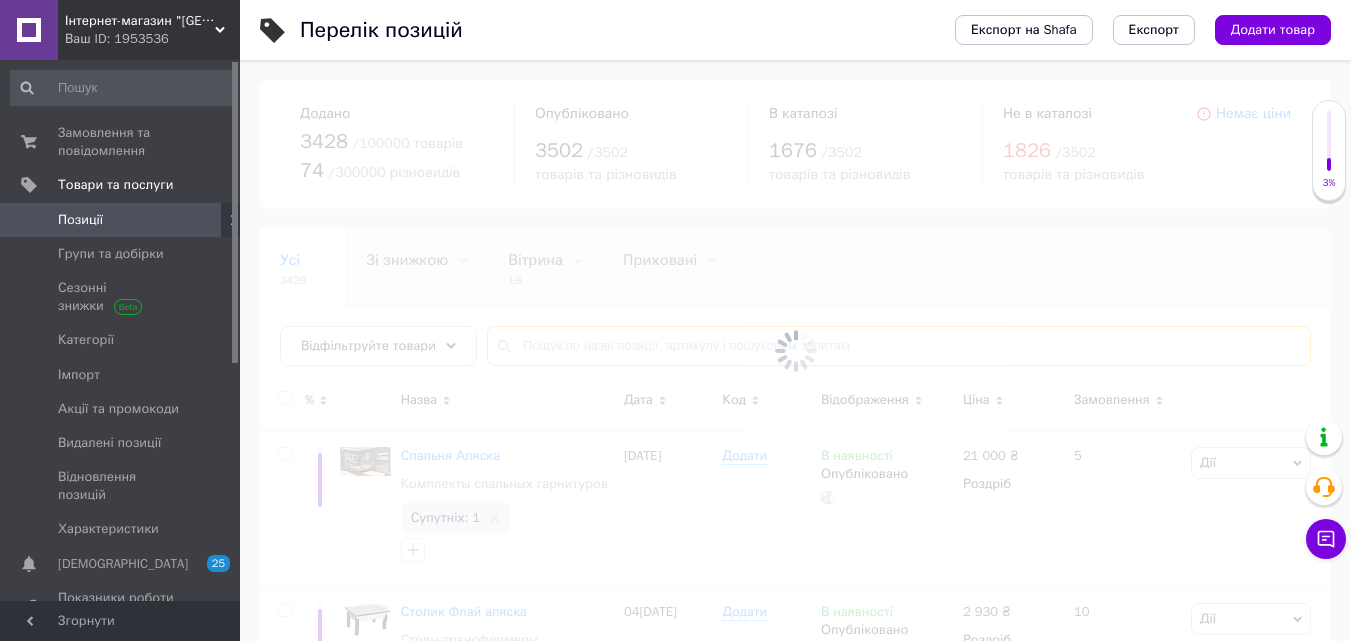 click at bounding box center [899, 346] 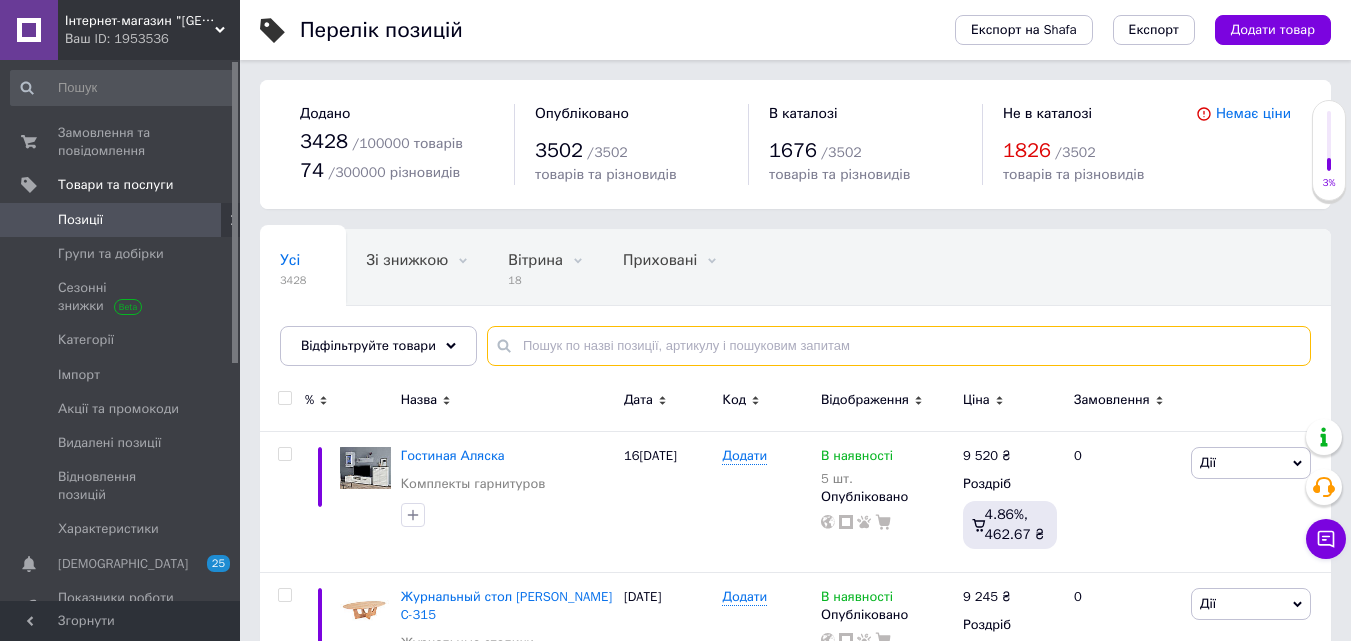 paste on "Тумба ТВ Лайт" 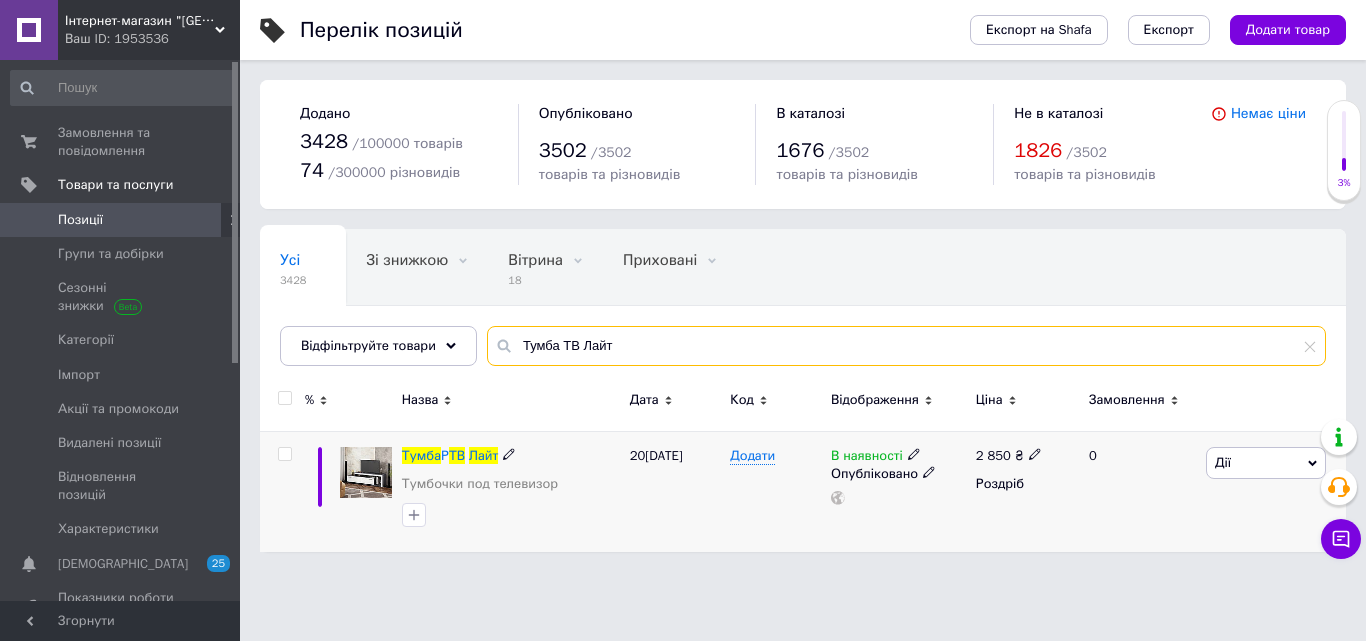 type on "Тумба ТВ Лайт" 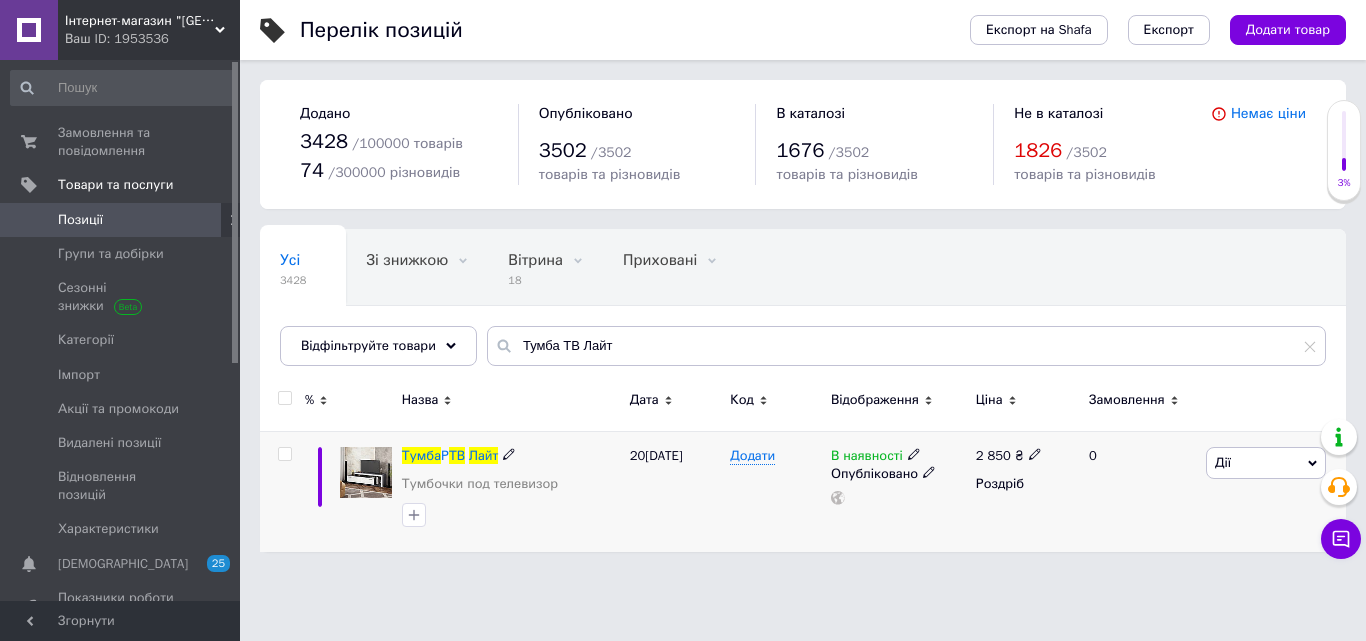 click on "2 850" at bounding box center (993, 455) 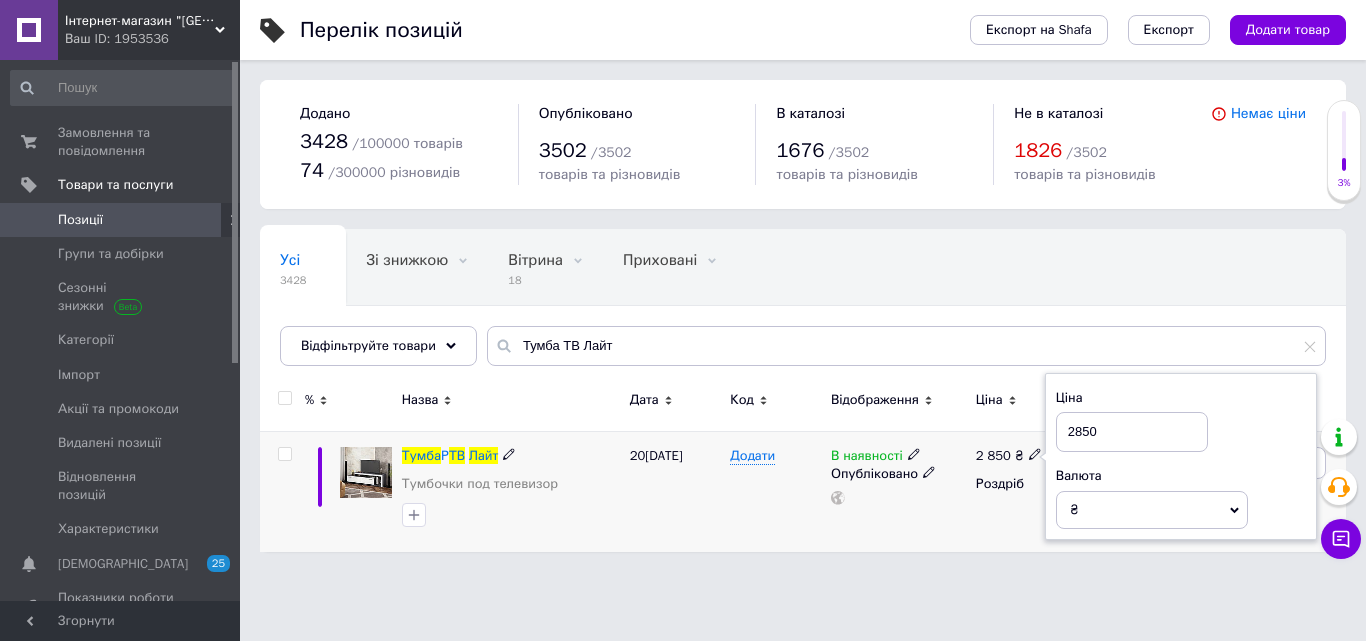drag, startPoint x: 1121, startPoint y: 431, endPoint x: 1076, endPoint y: 432, distance: 45.01111 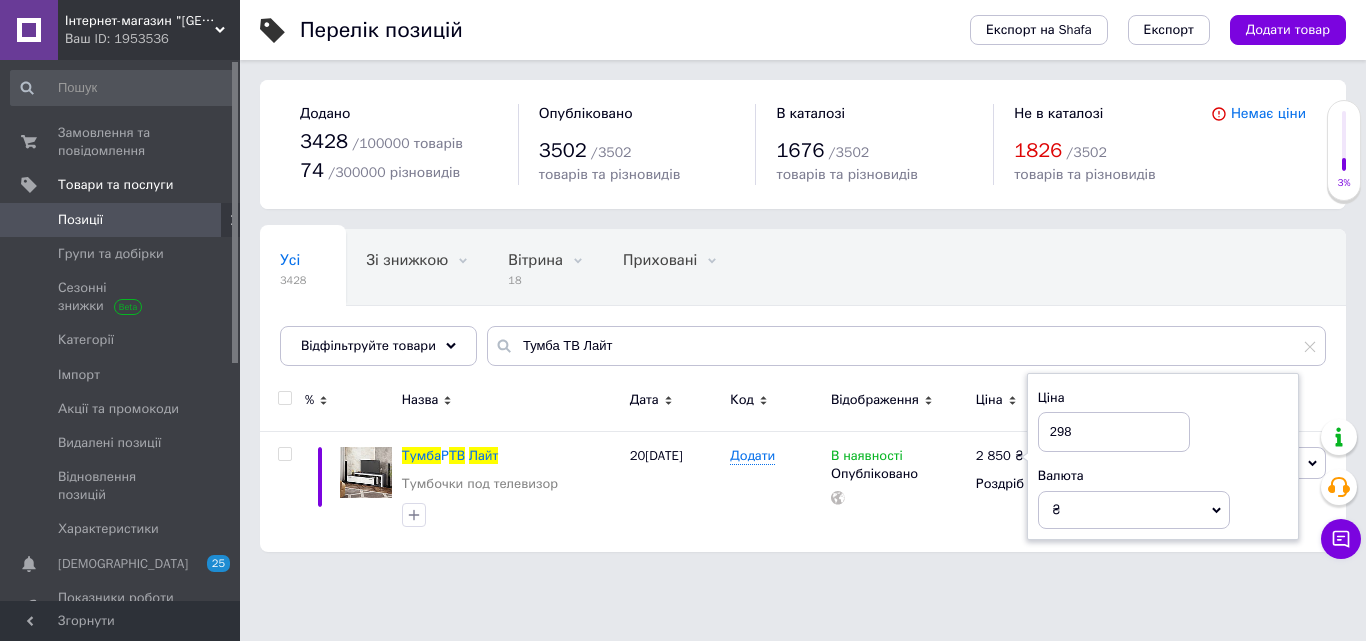 type on "2980" 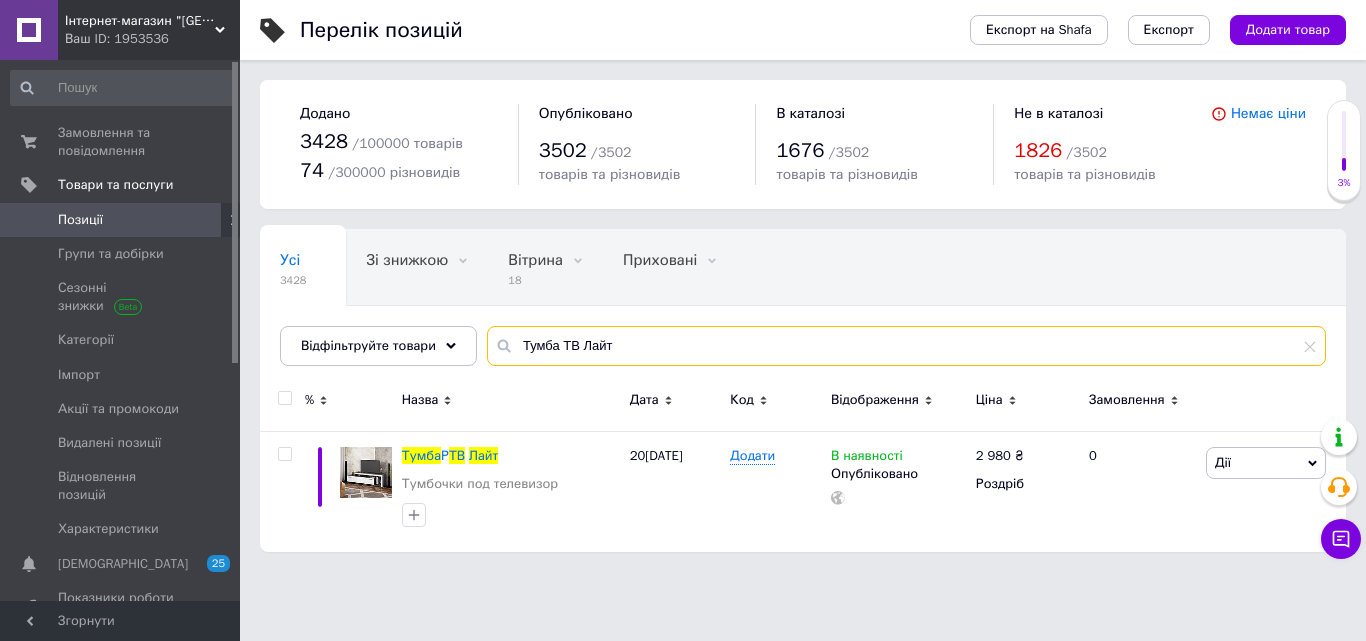 drag, startPoint x: 437, startPoint y: 362, endPoint x: 463, endPoint y: 369, distance: 26.925823 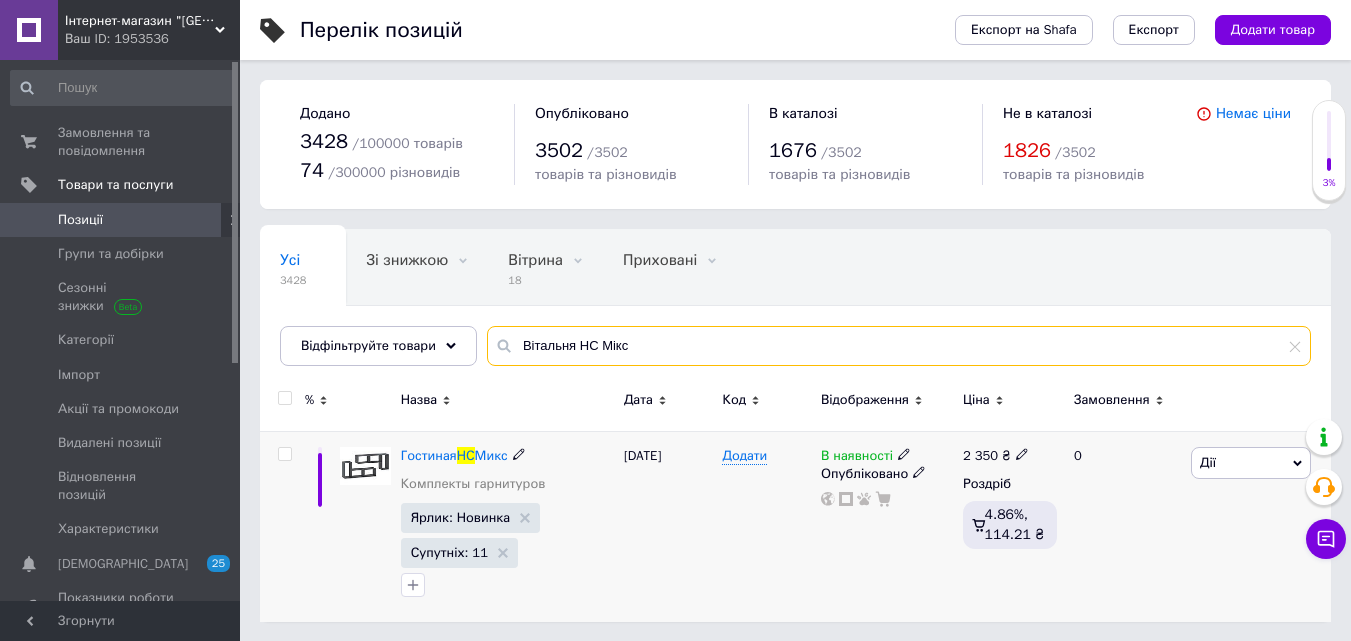 type on "Вітальня НС Мікс" 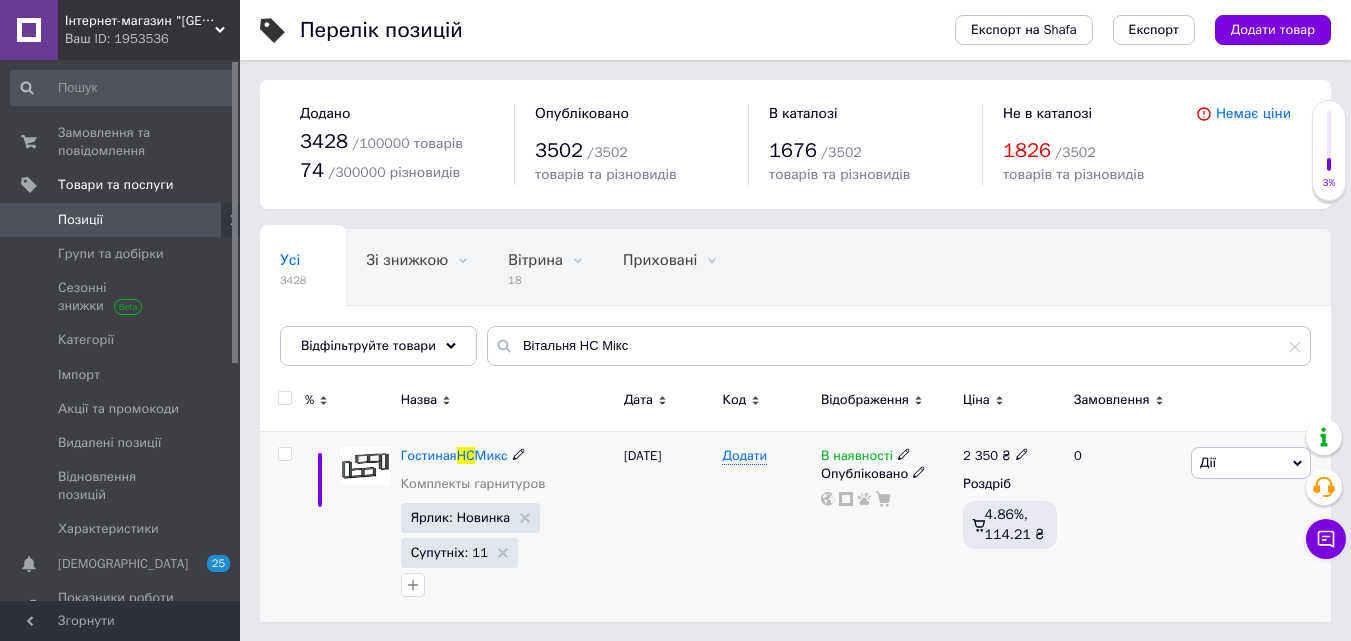 click on "2 350" at bounding box center (980, 455) 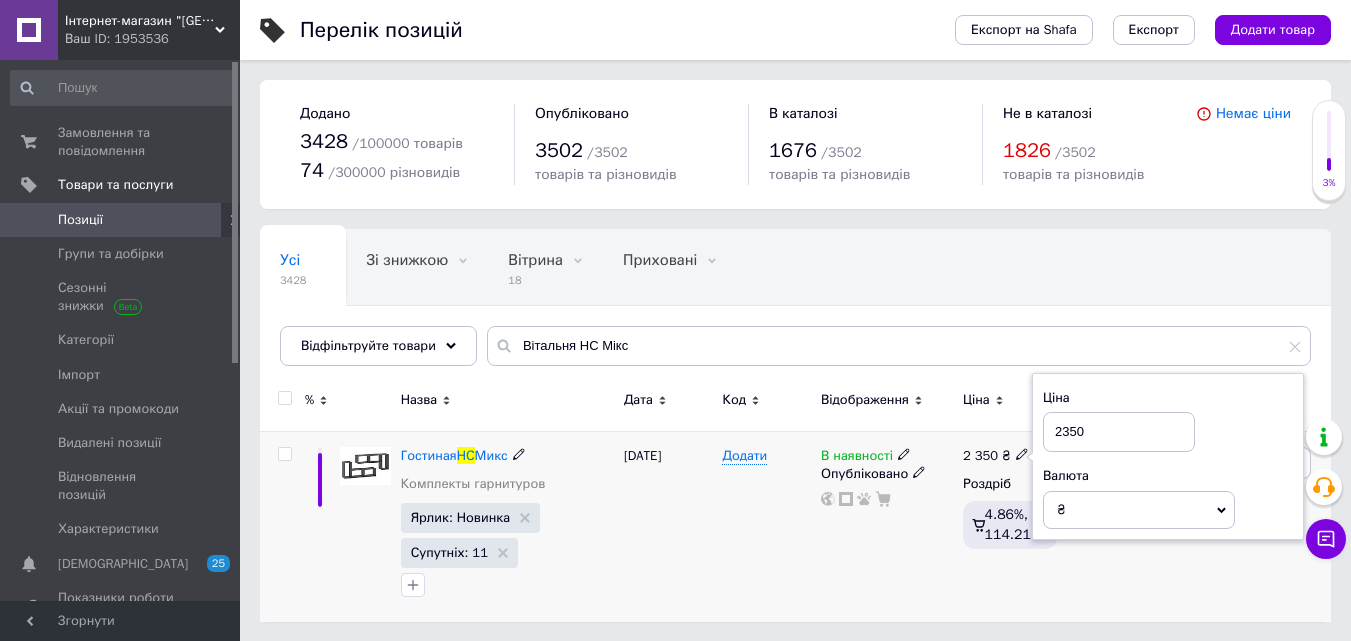 drag, startPoint x: 1094, startPoint y: 425, endPoint x: 1034, endPoint y: 425, distance: 60 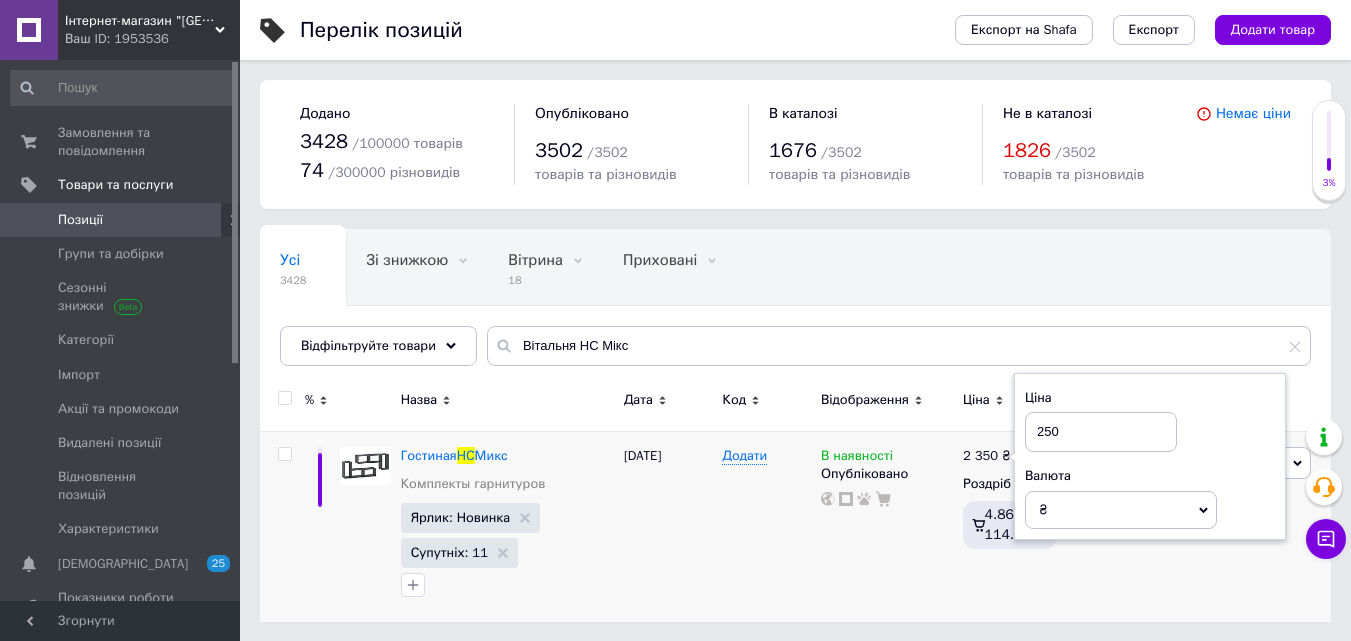 type on "2500" 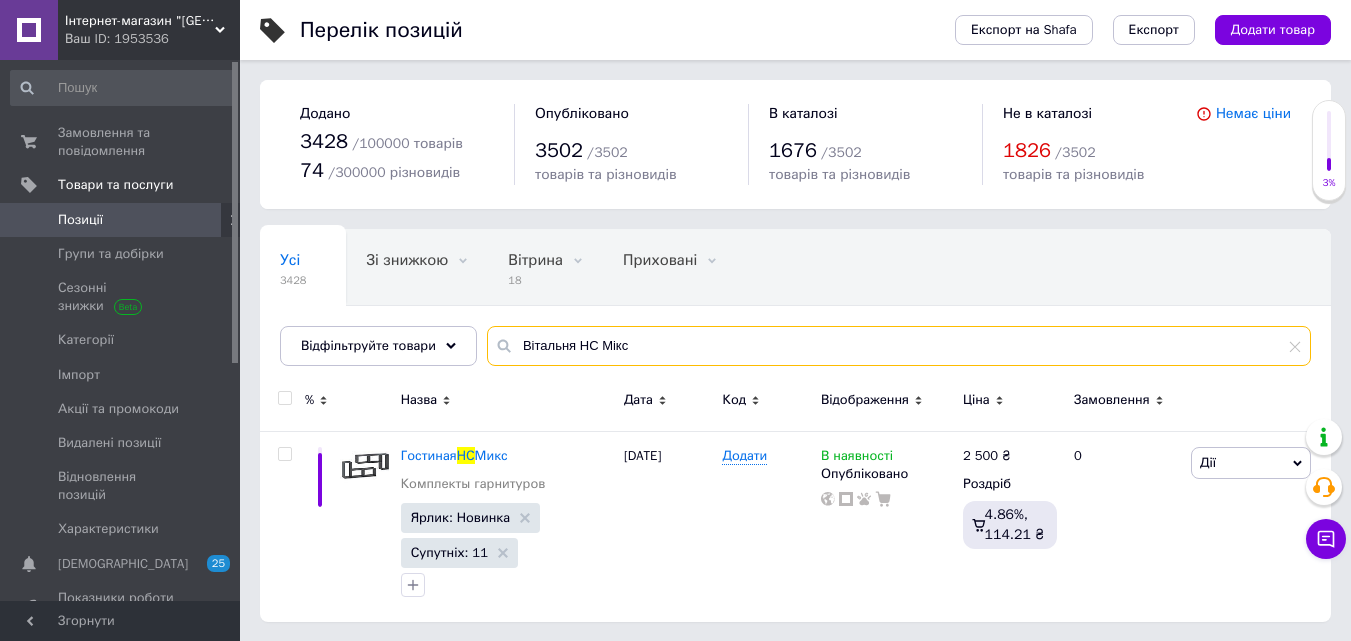 drag, startPoint x: 579, startPoint y: 355, endPoint x: 493, endPoint y: 360, distance: 86.145226 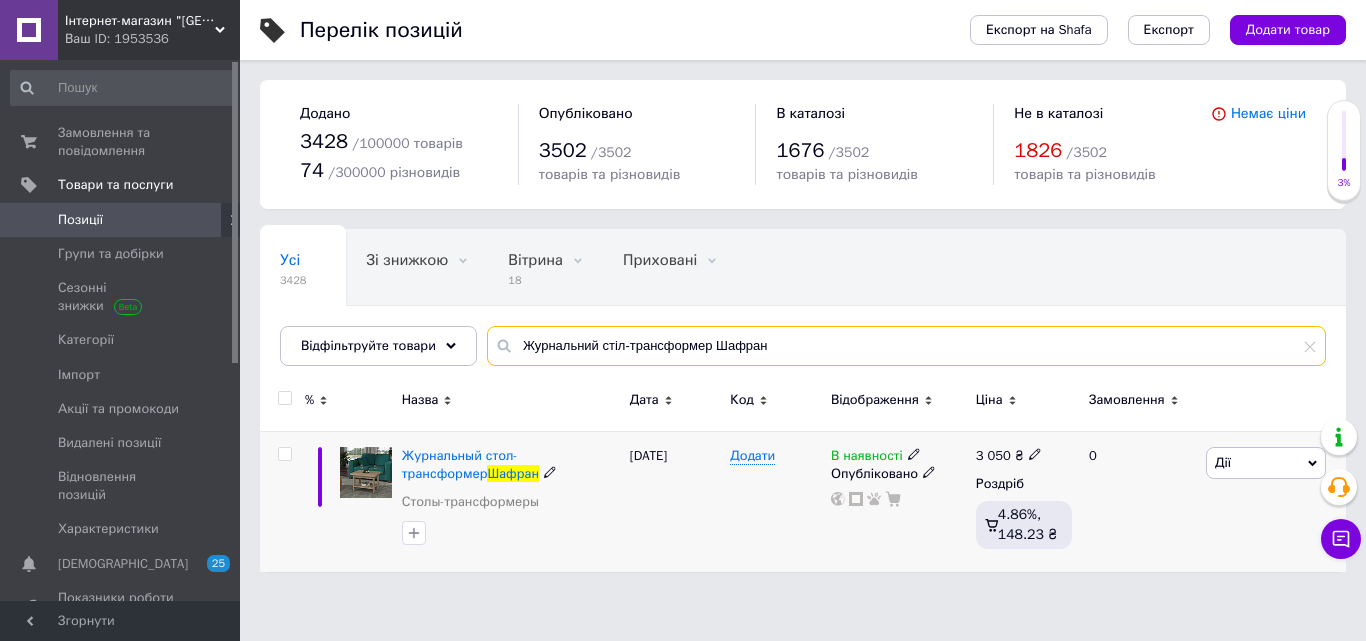 type on "Журнальний стіл-трансформер Шафран" 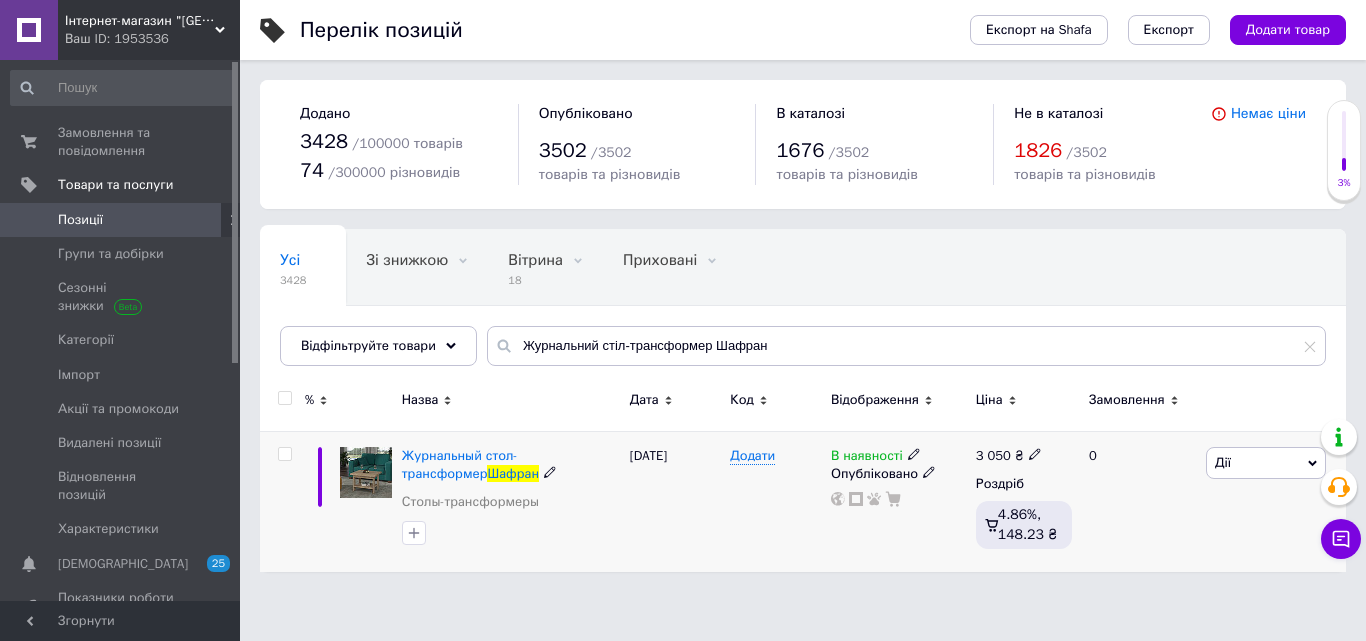 click on "3 050" at bounding box center [993, 455] 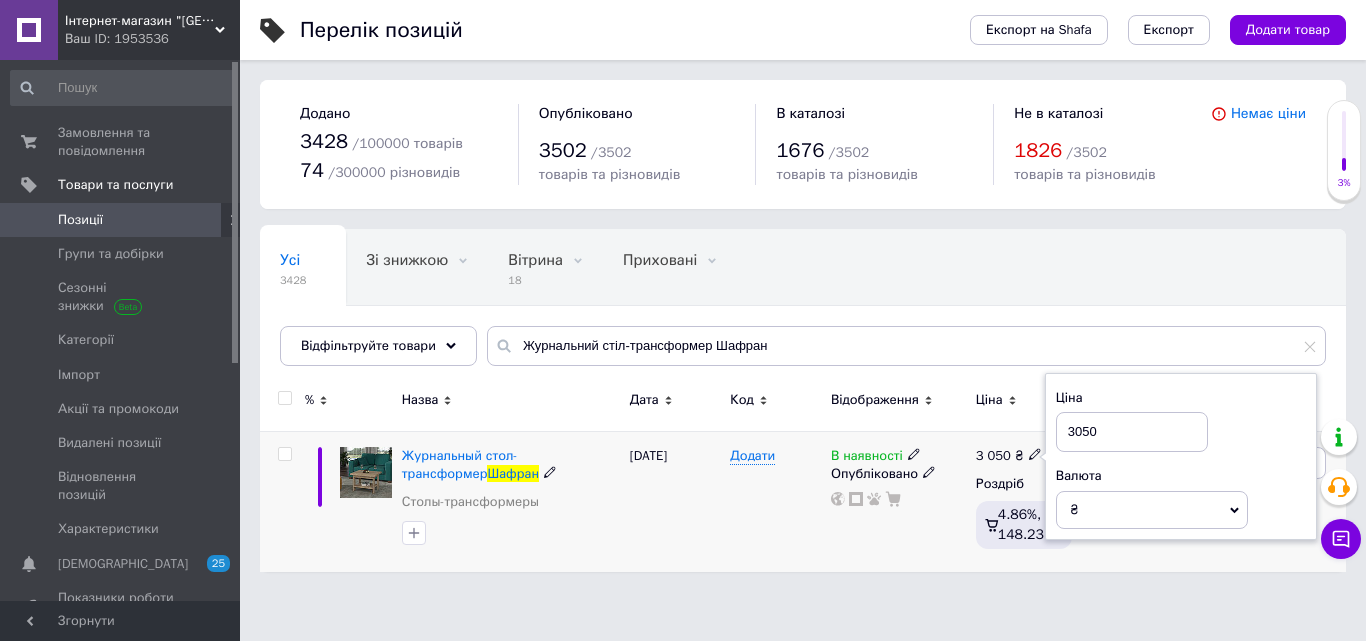drag, startPoint x: 1115, startPoint y: 437, endPoint x: 846, endPoint y: 471, distance: 271.1402 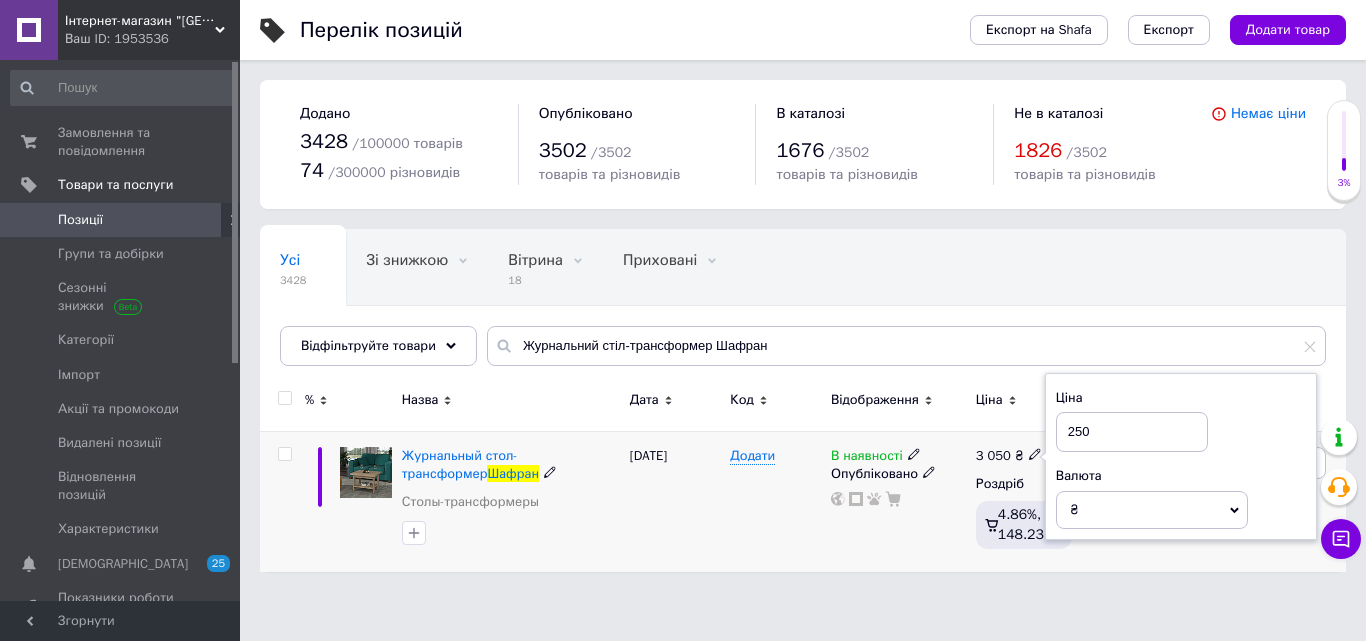 type on "2500" 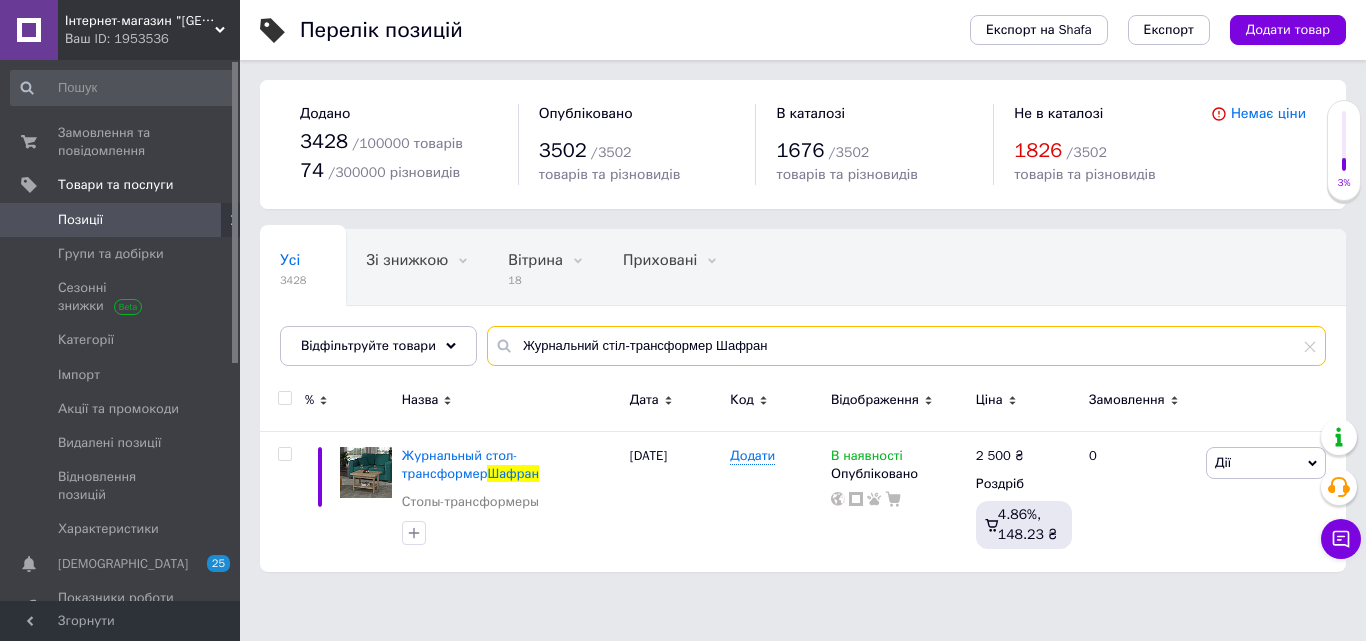 drag, startPoint x: 640, startPoint y: 345, endPoint x: 496, endPoint y: 347, distance: 144.01389 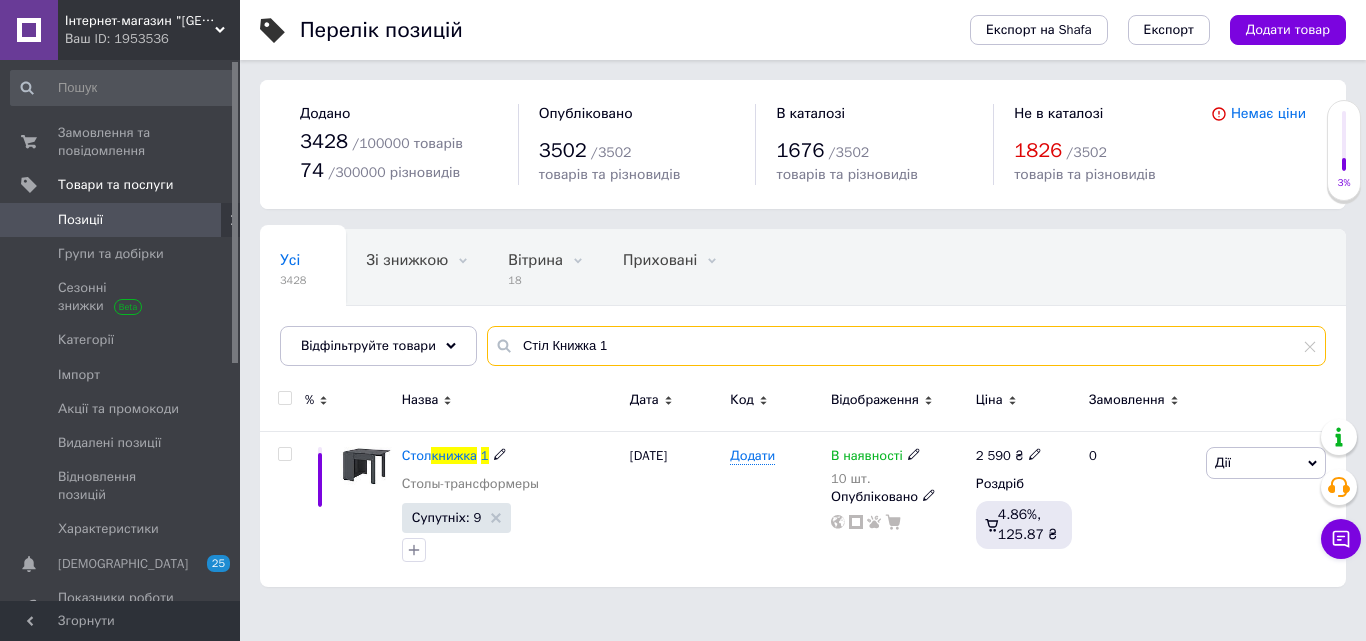 type on "Стіл Книжка 1" 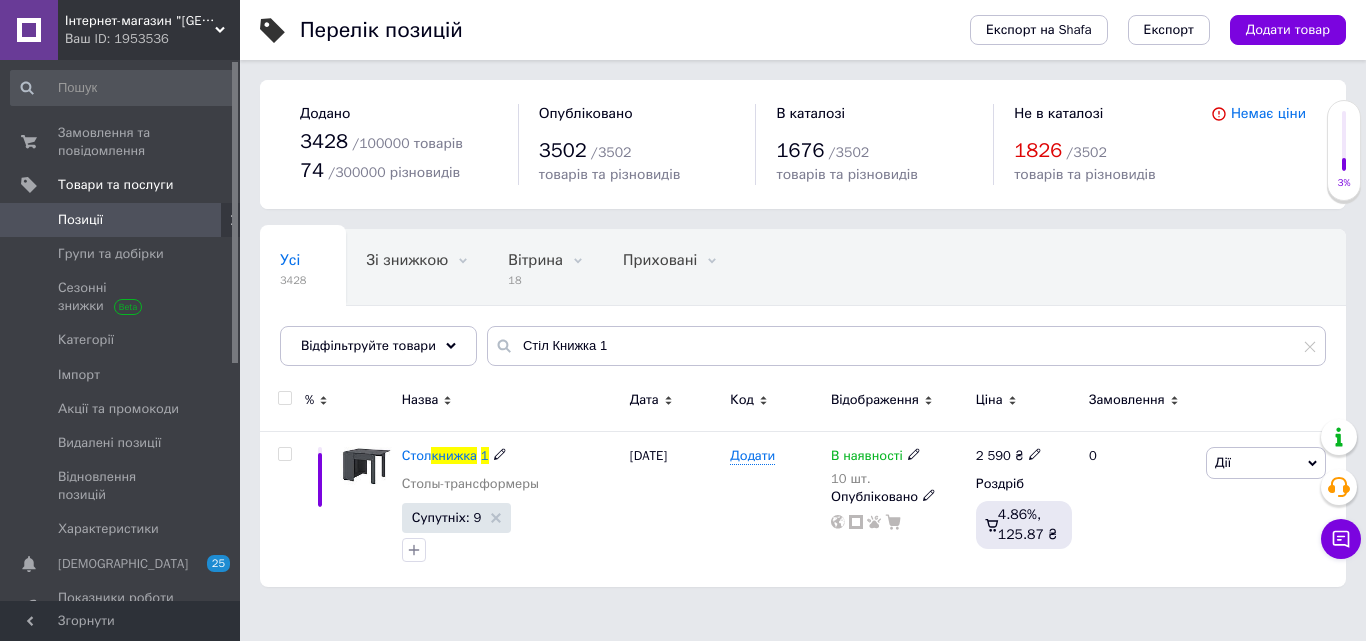 click on "2 590" at bounding box center (993, 455) 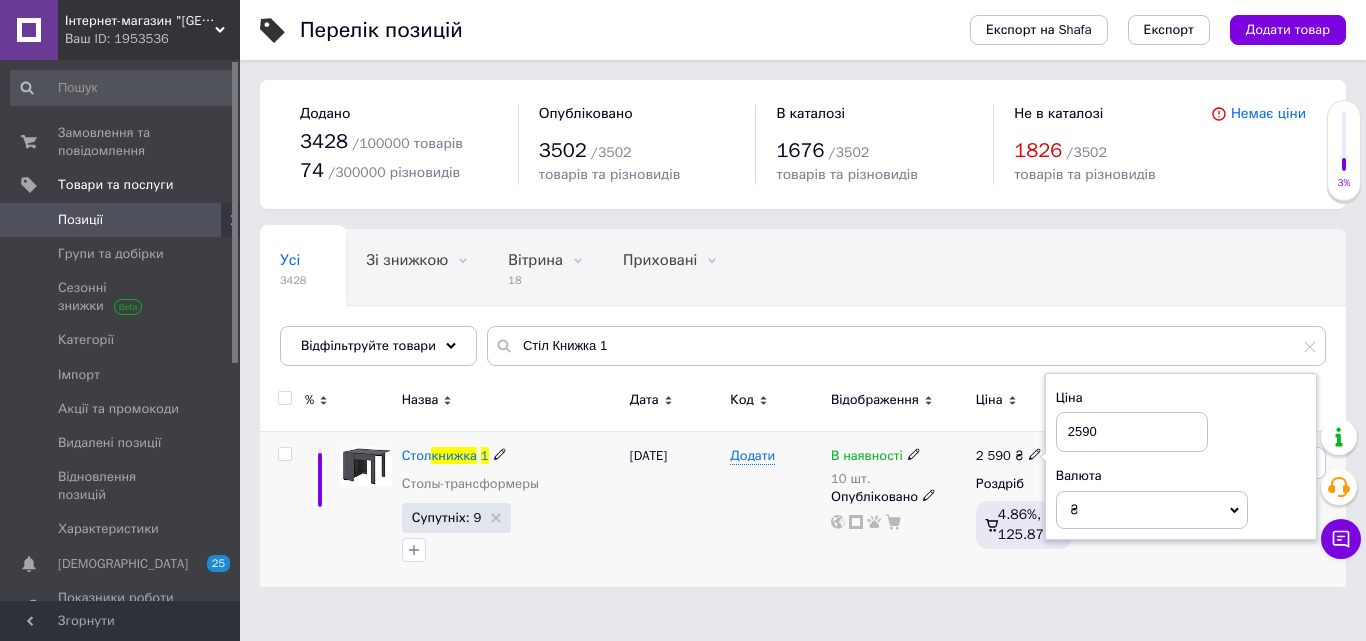 drag, startPoint x: 1128, startPoint y: 428, endPoint x: 1073, endPoint y: 434, distance: 55.326305 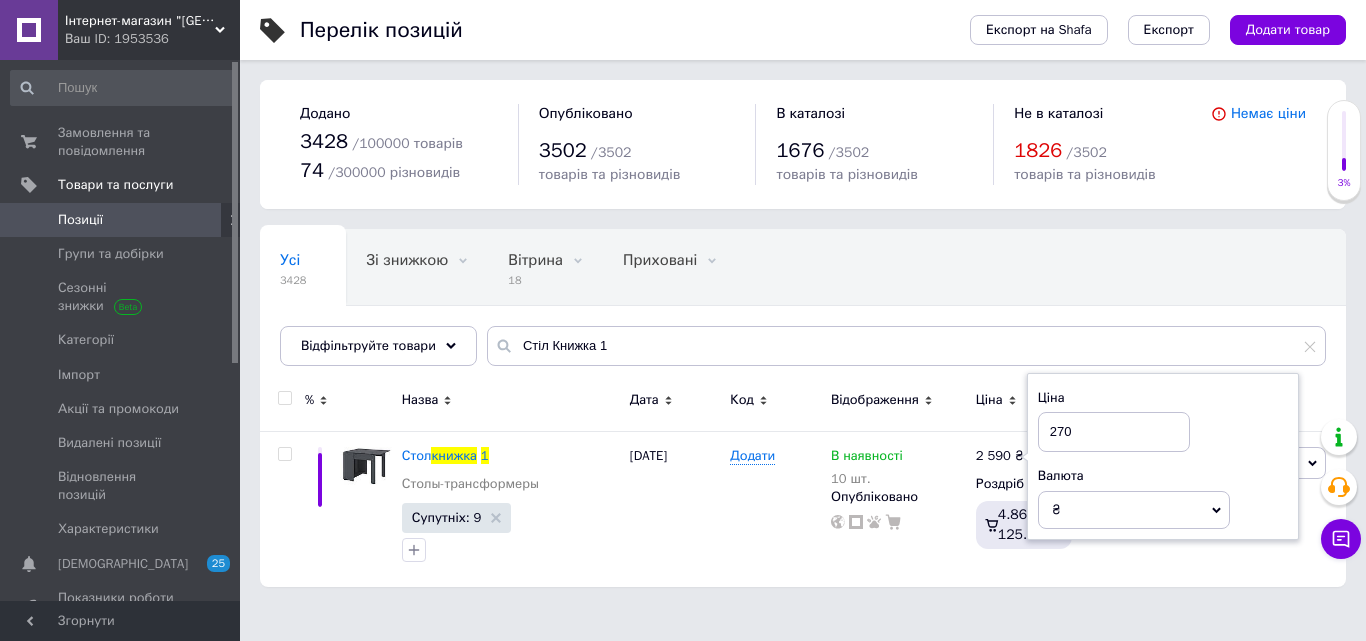 type on "2700" 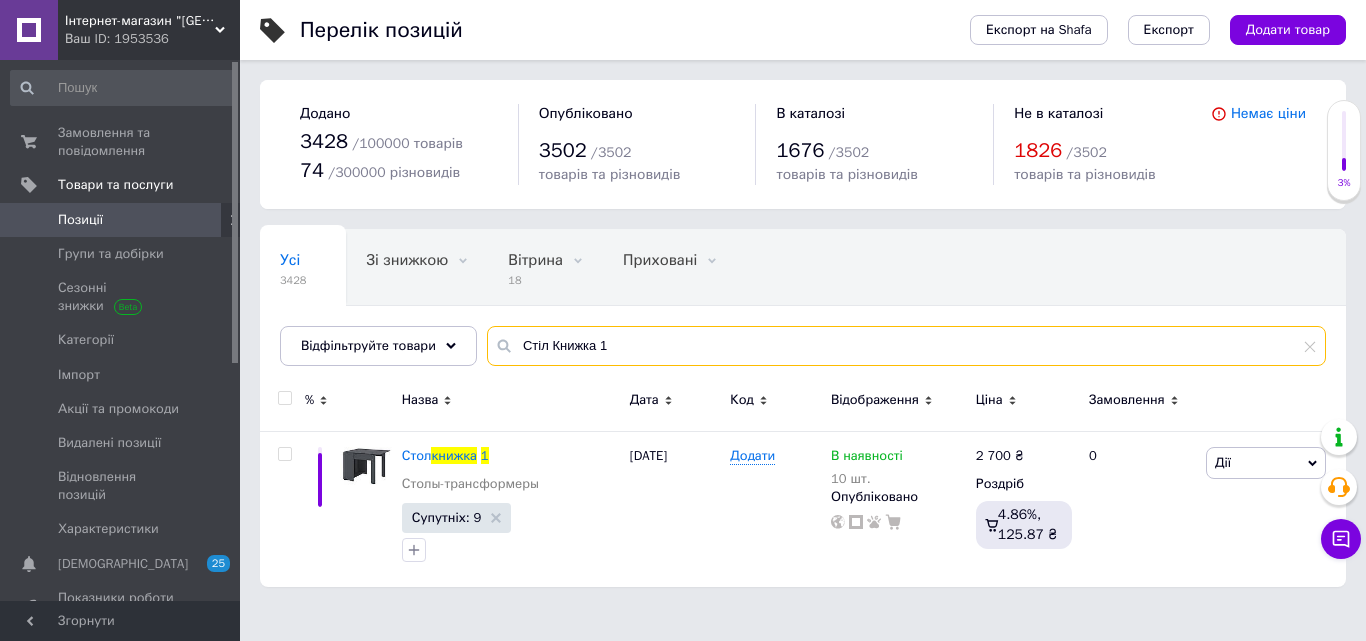 drag, startPoint x: 580, startPoint y: 354, endPoint x: 523, endPoint y: 348, distance: 57.31492 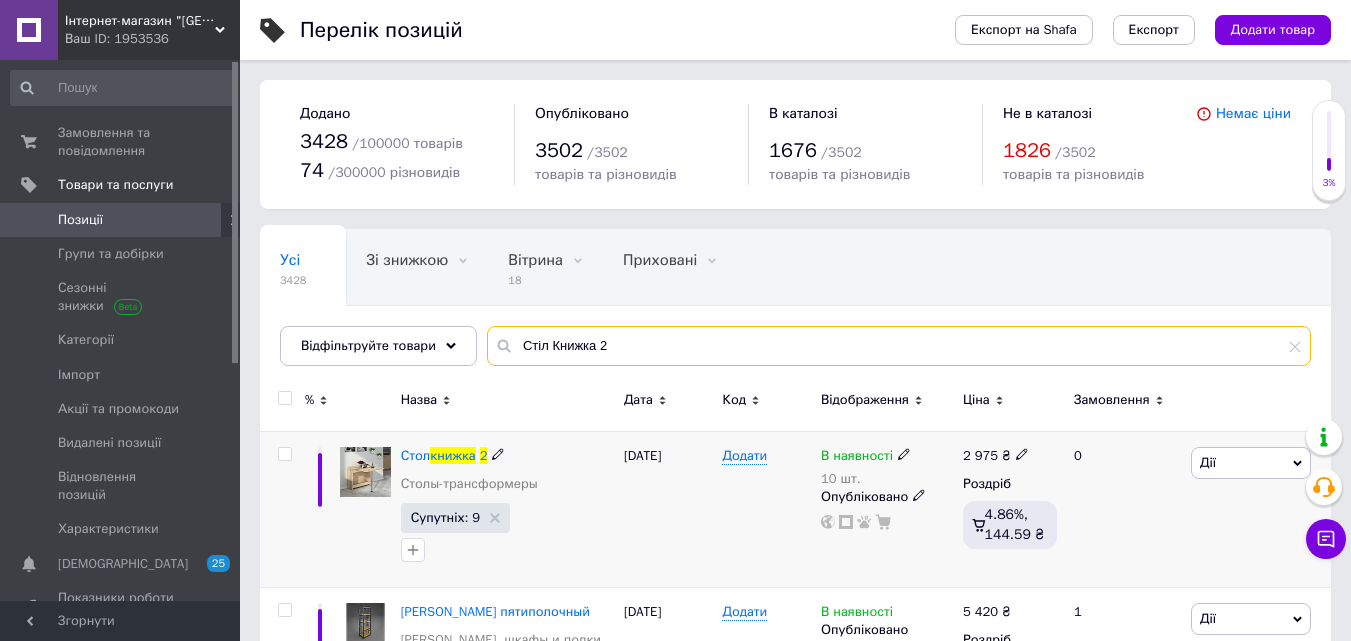type on "Стіл Книжка 2" 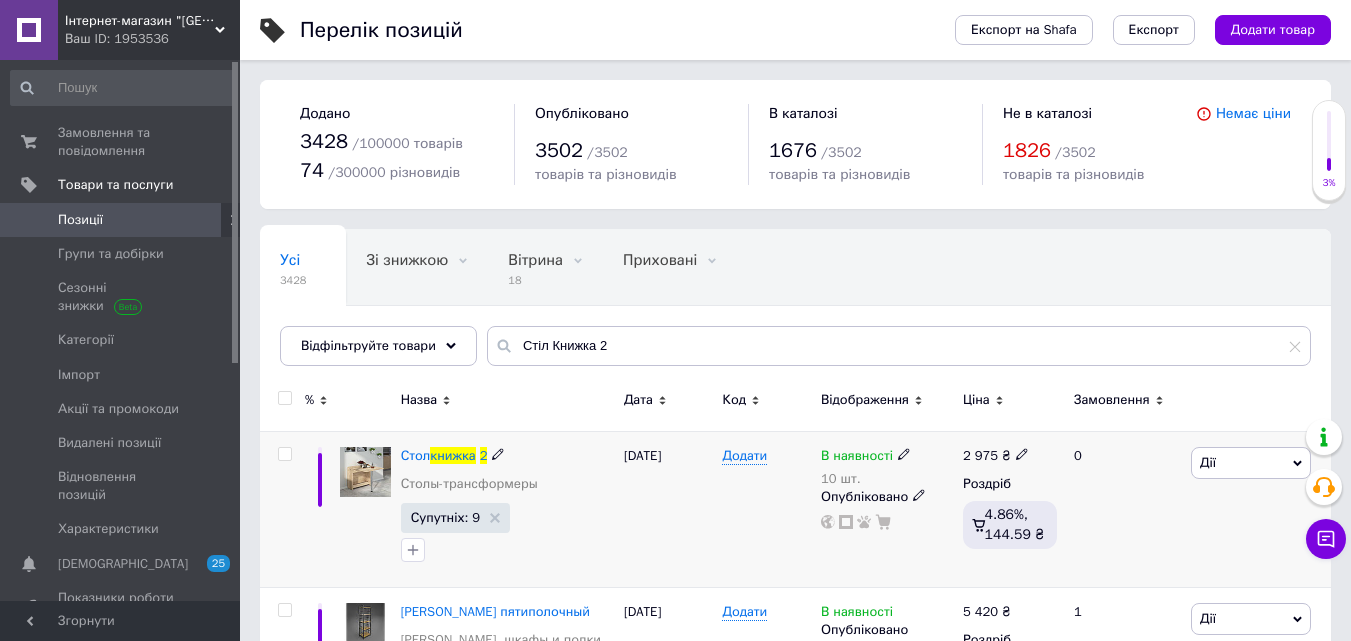 click on "2 975" at bounding box center (980, 455) 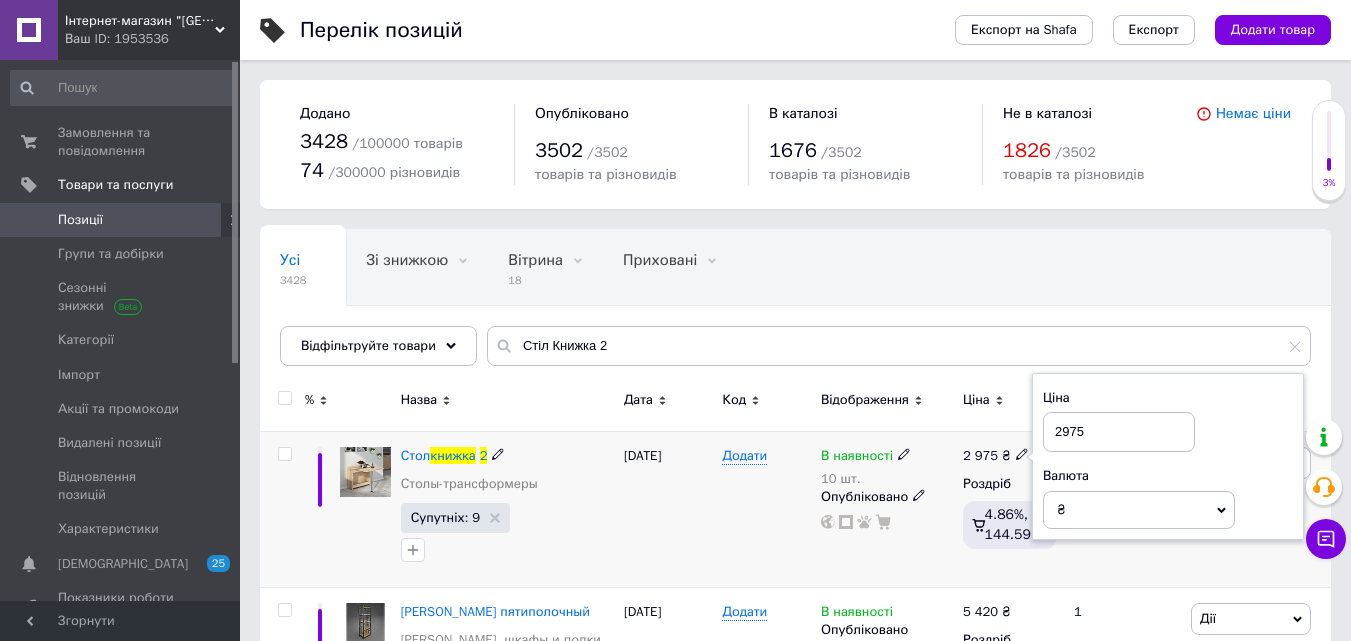 drag, startPoint x: 1138, startPoint y: 432, endPoint x: 589, endPoint y: 550, distance: 561.5381 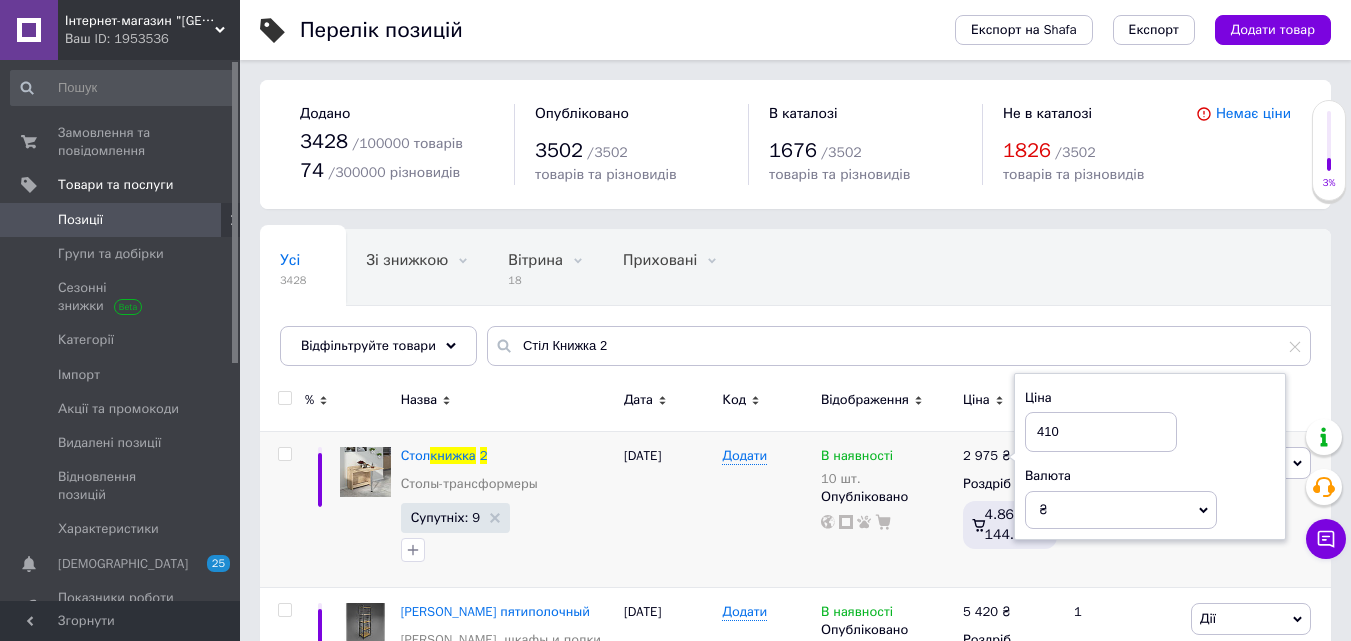 type on "4100" 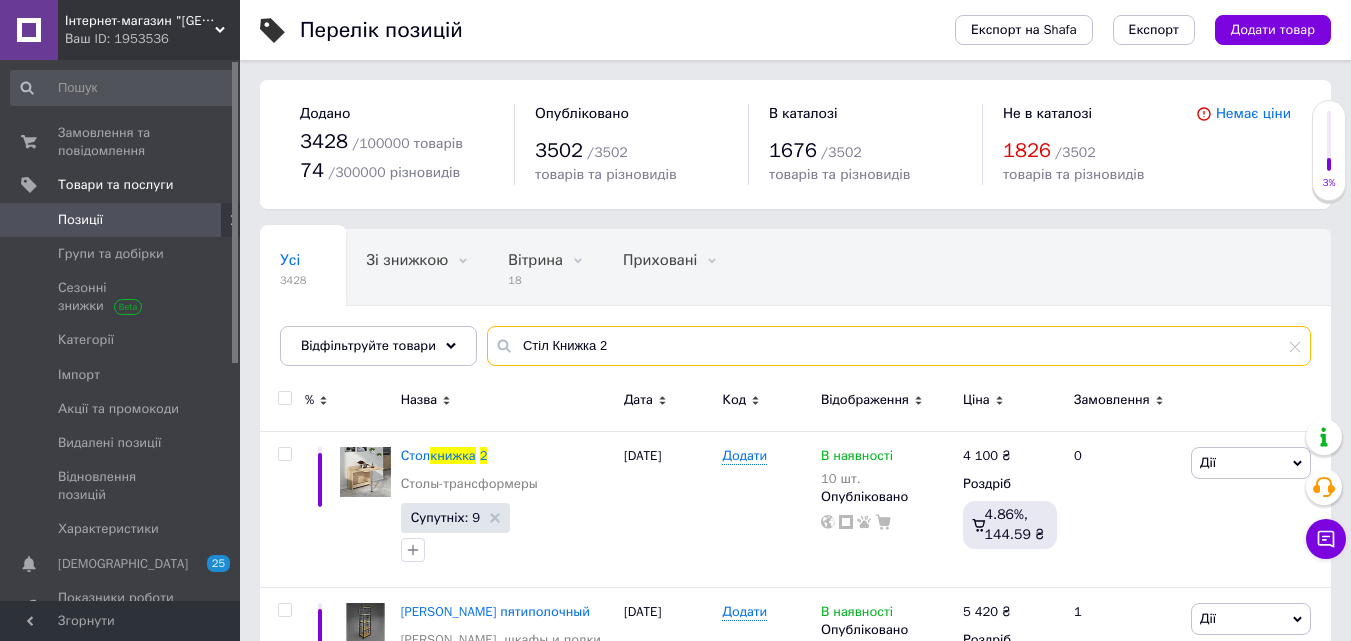 click on "Стіл Книжка 2" at bounding box center (899, 346) 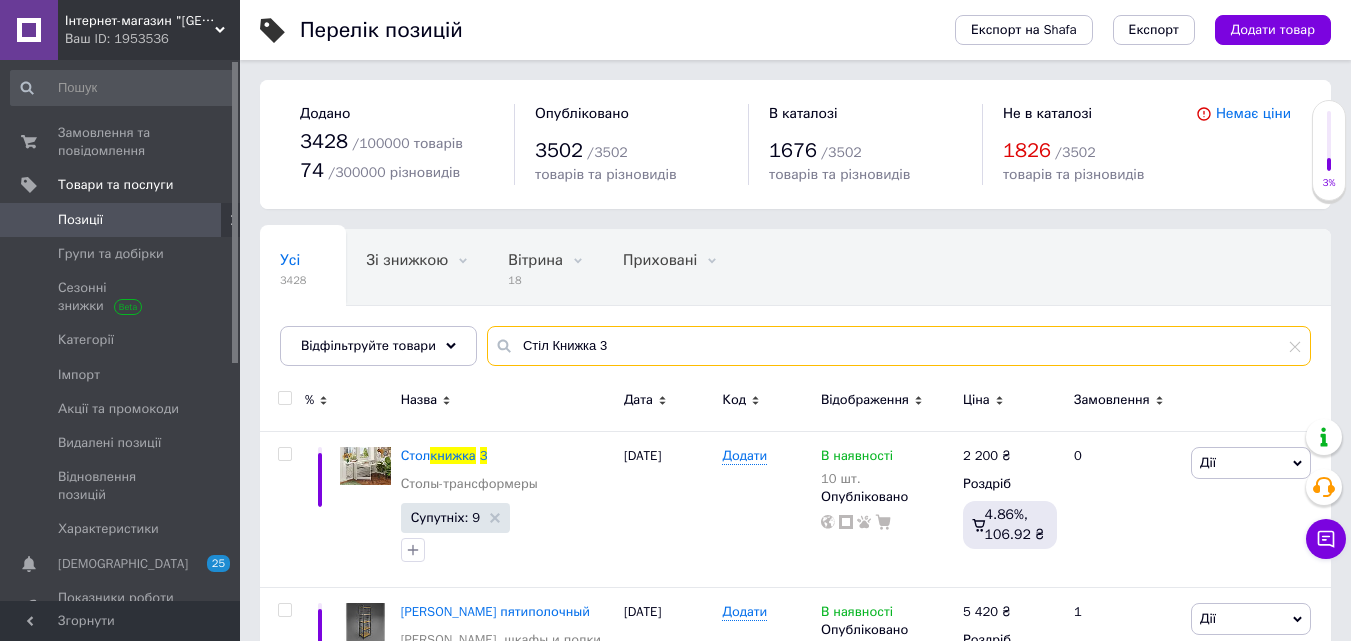 type on "Стіл Книжка 3" 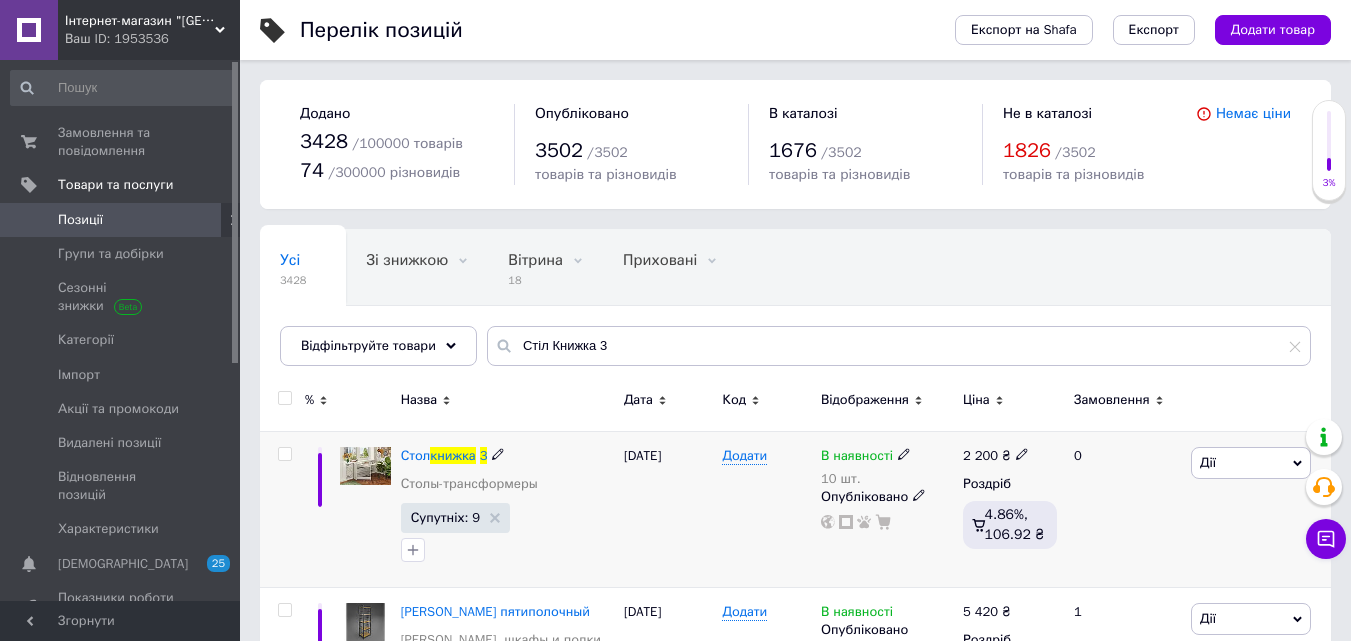click on "2 200" at bounding box center (980, 455) 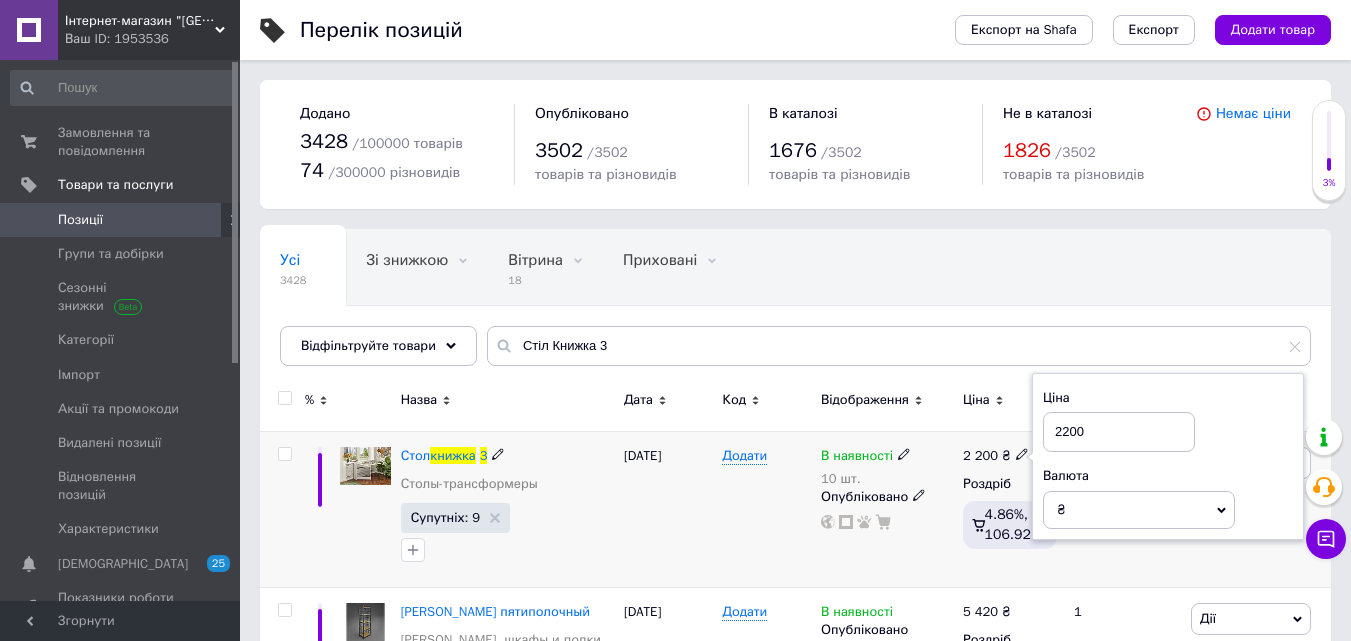 drag, startPoint x: 1088, startPoint y: 432, endPoint x: 1065, endPoint y: 431, distance: 23.021729 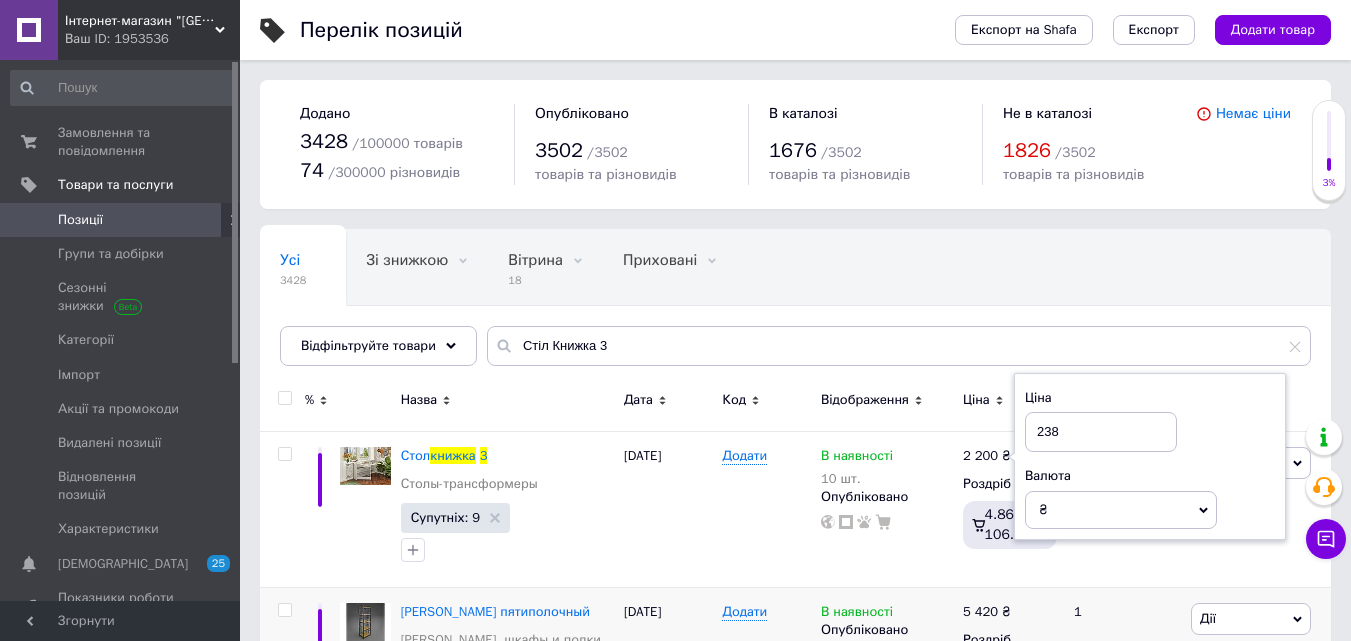 type on "2380" 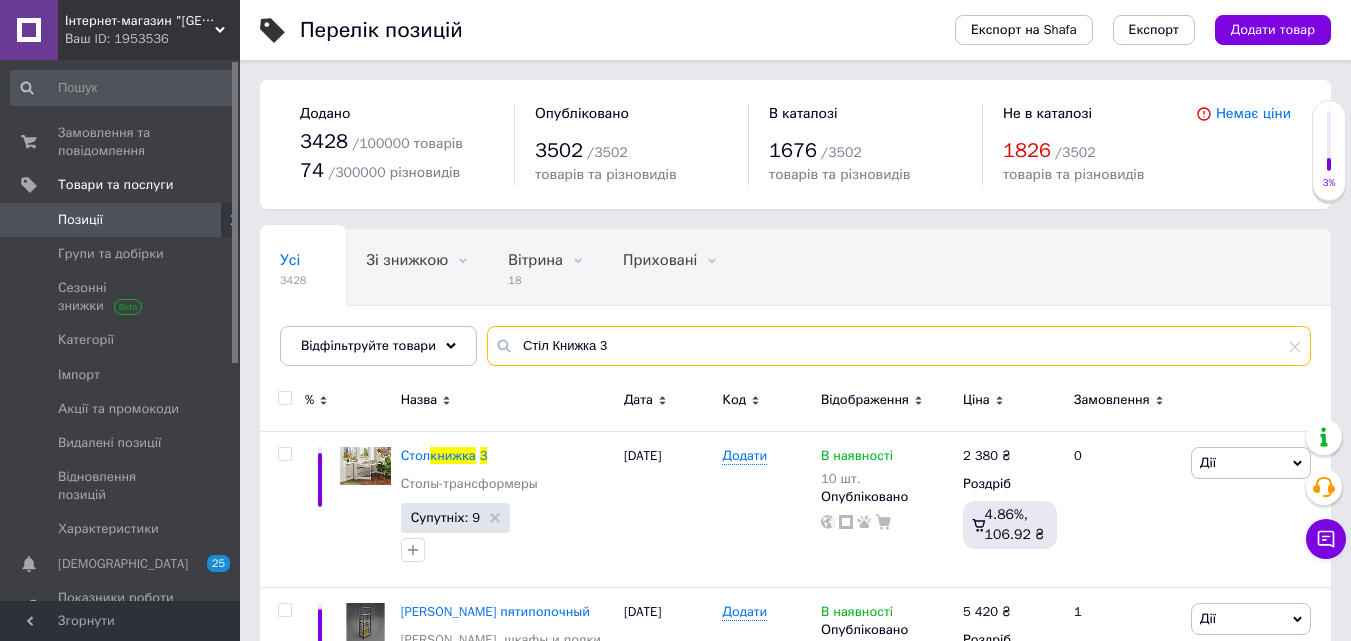 click on "Стіл Книжка 3" at bounding box center (899, 346) 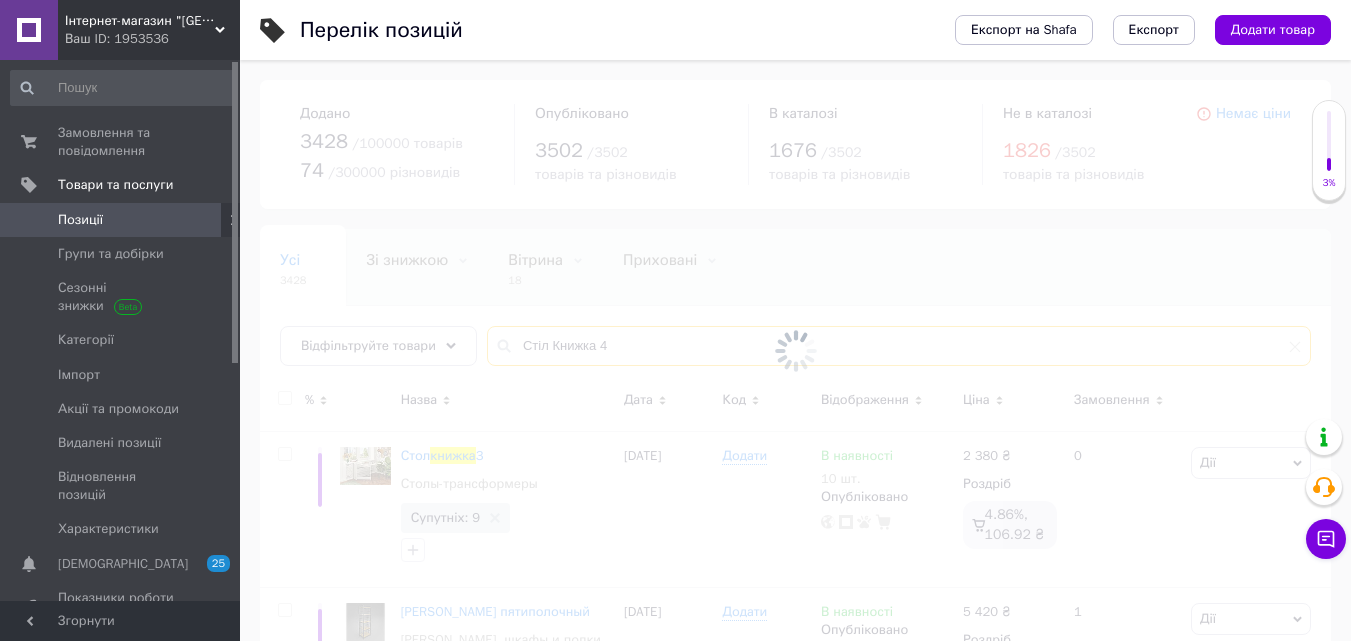 type on "Стіл Книжка 4" 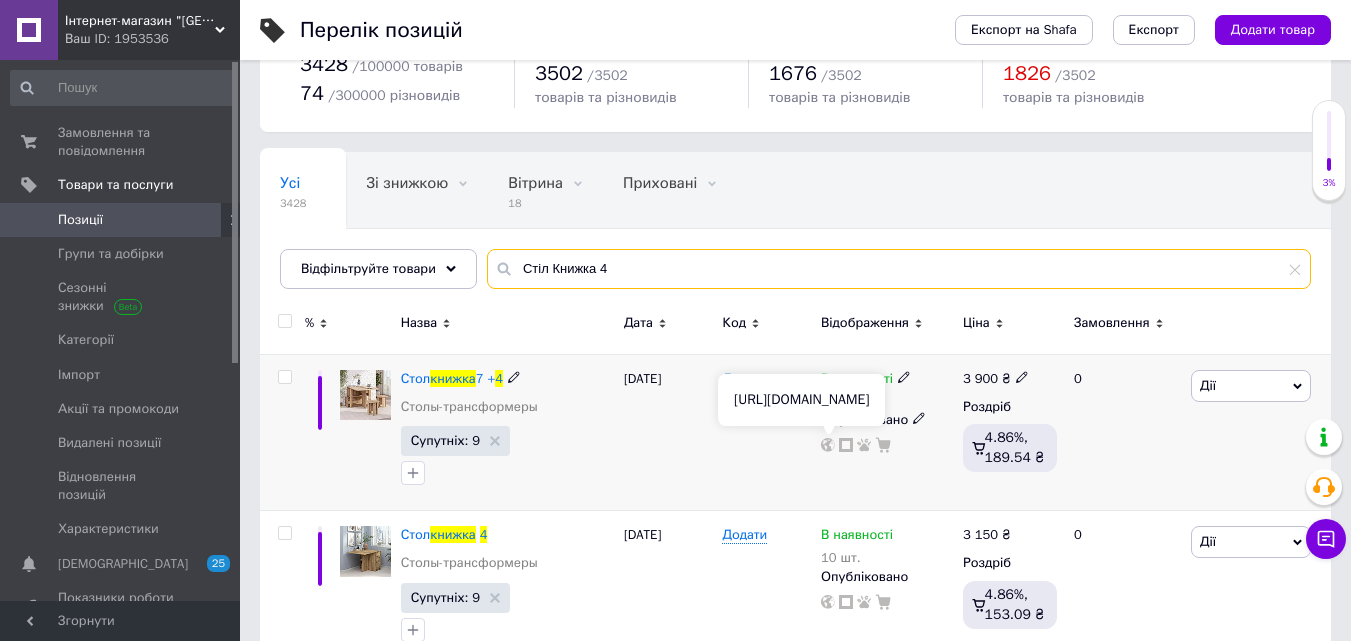 scroll, scrollTop: 200, scrollLeft: 0, axis: vertical 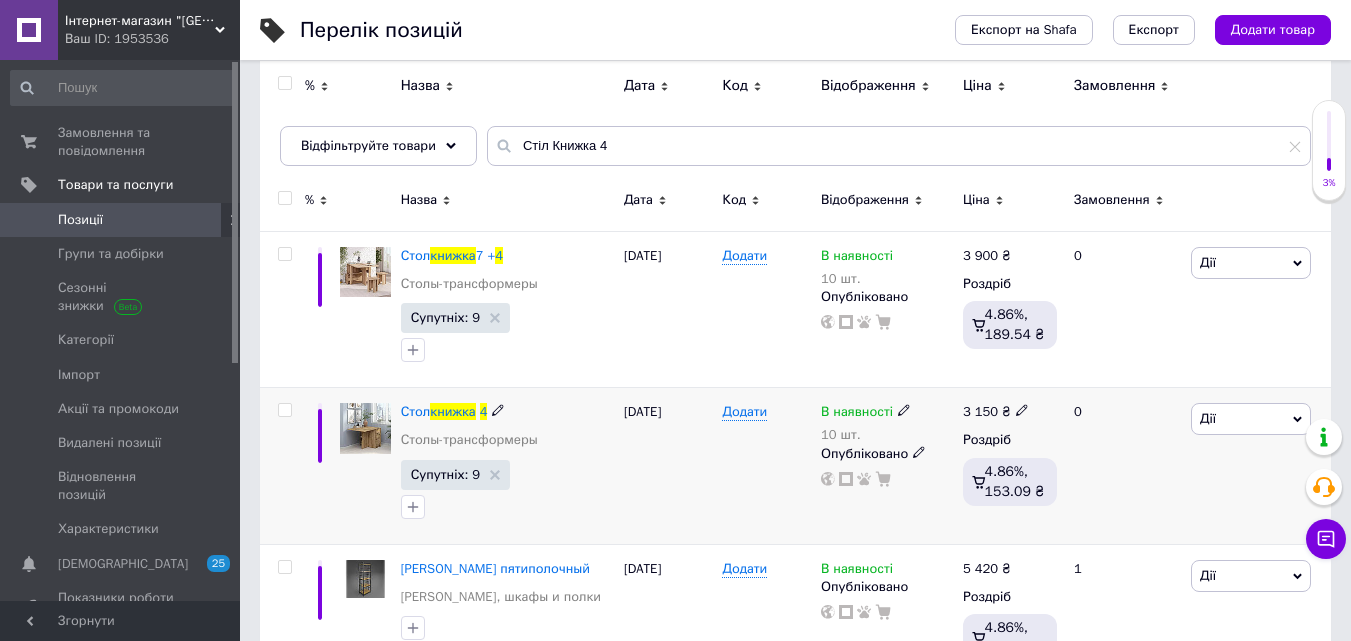 click on "3 150" at bounding box center (980, 411) 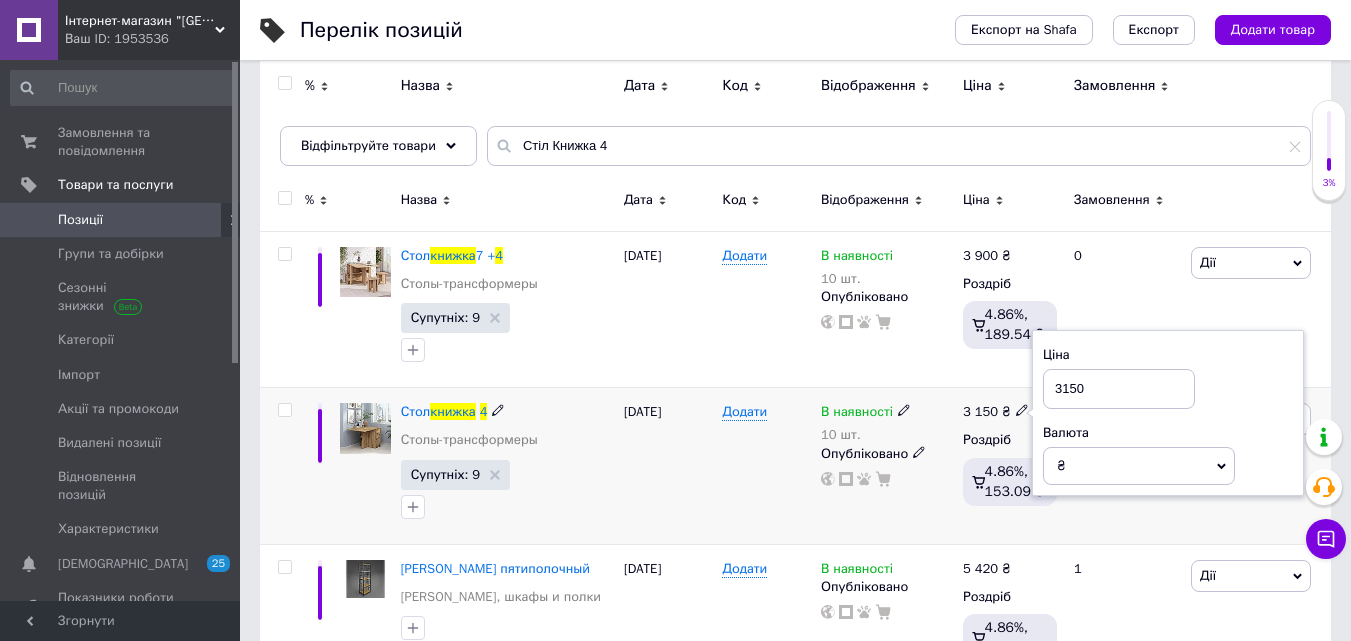 click on "3150" at bounding box center [1119, 389] 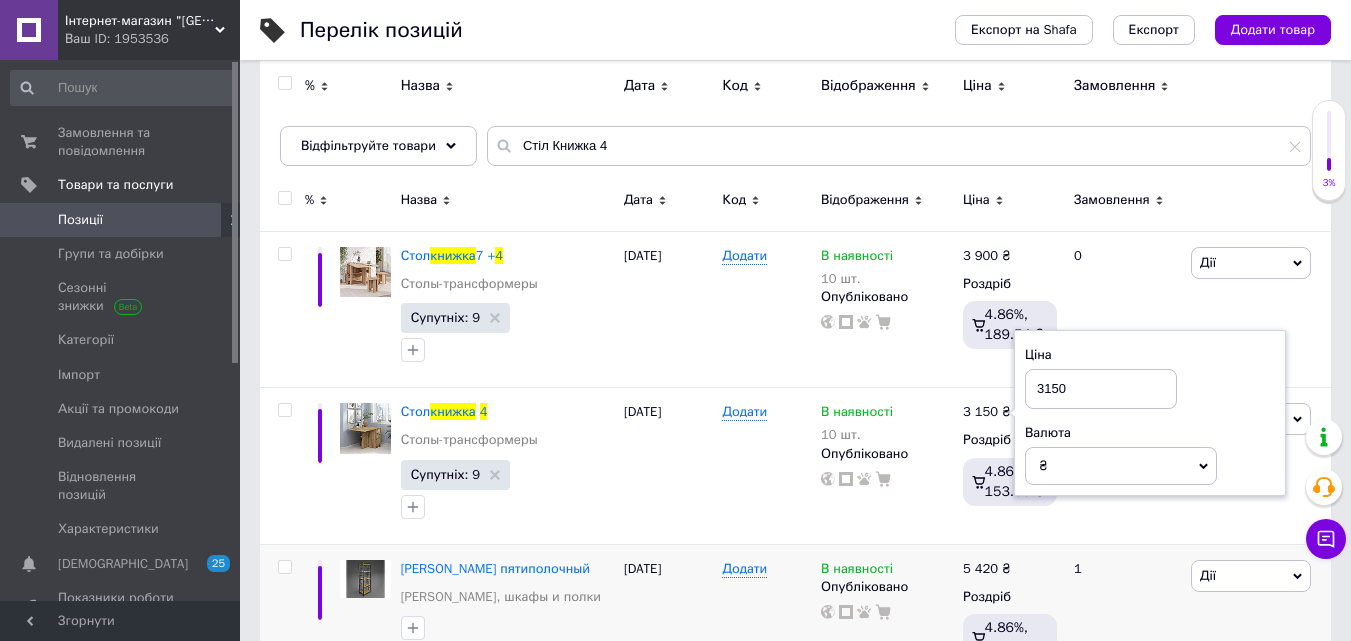 type on "3250" 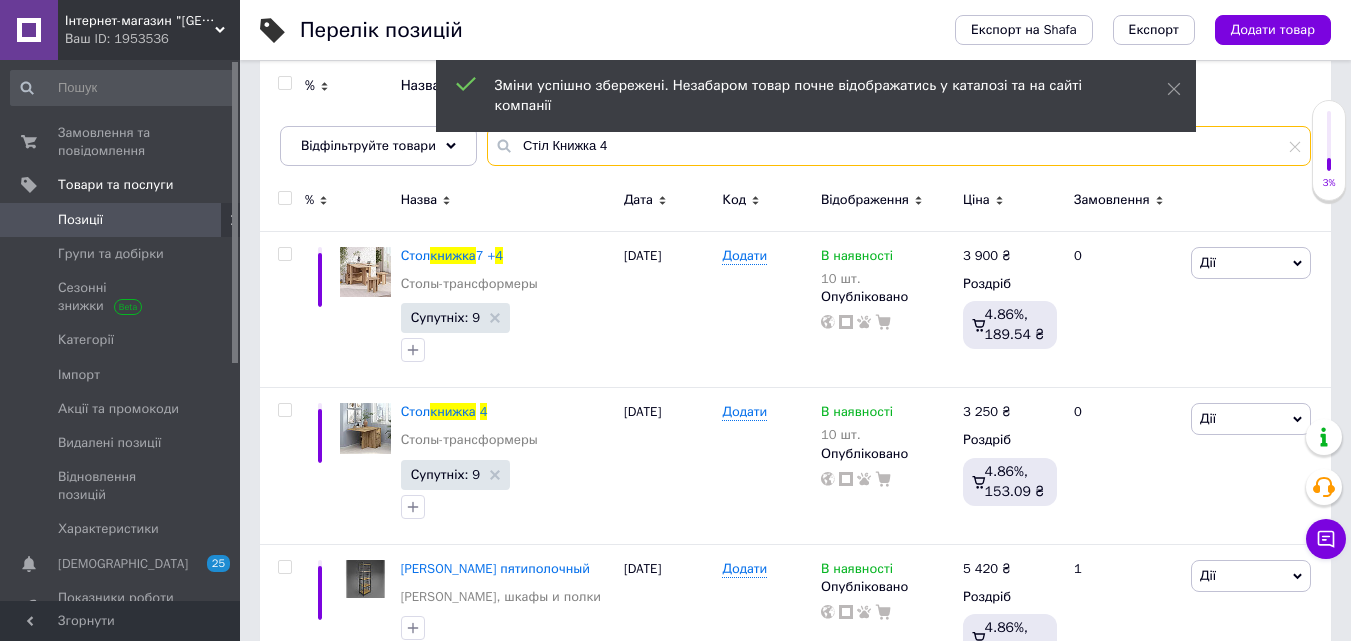 click on "Стіл Книжка 4" at bounding box center (899, 146) 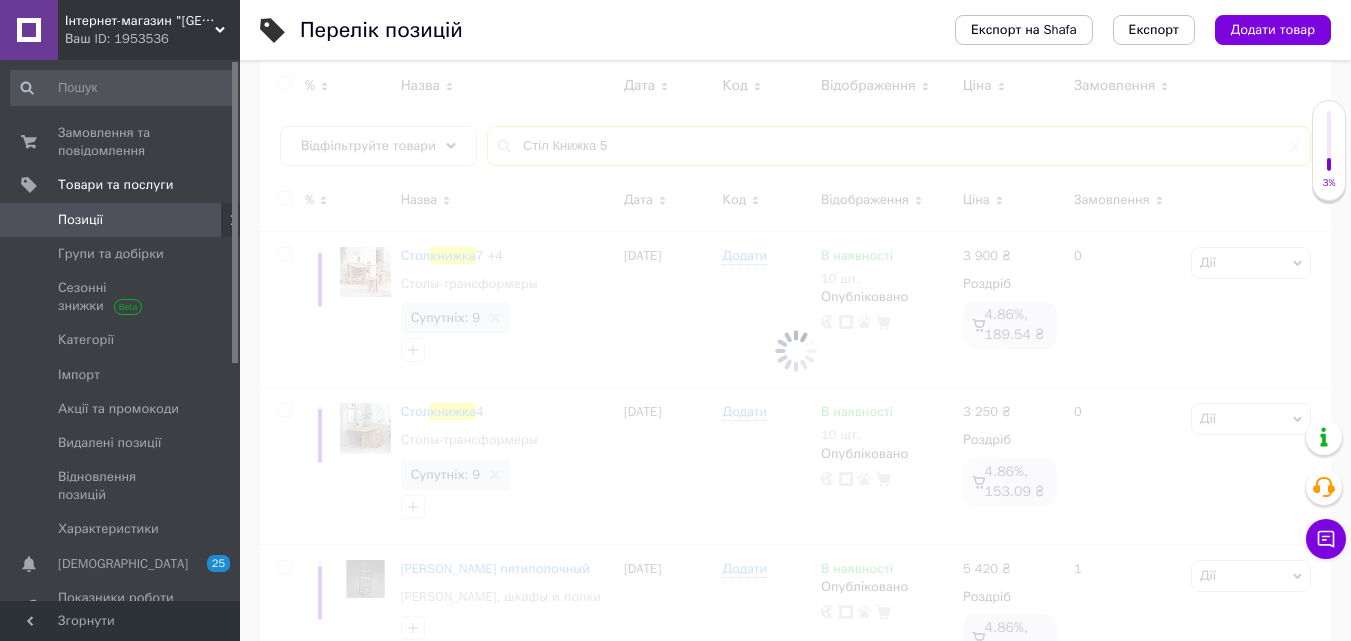 type on "Стіл Книжка 5" 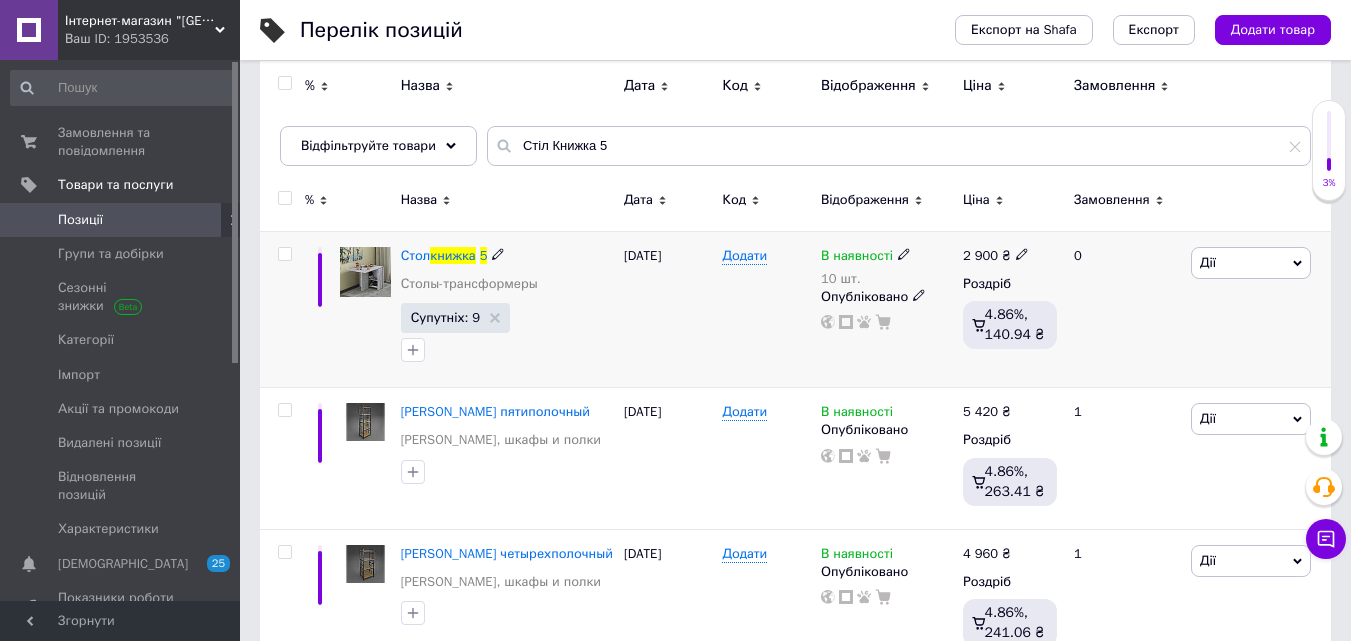 click on "2 900" at bounding box center (980, 255) 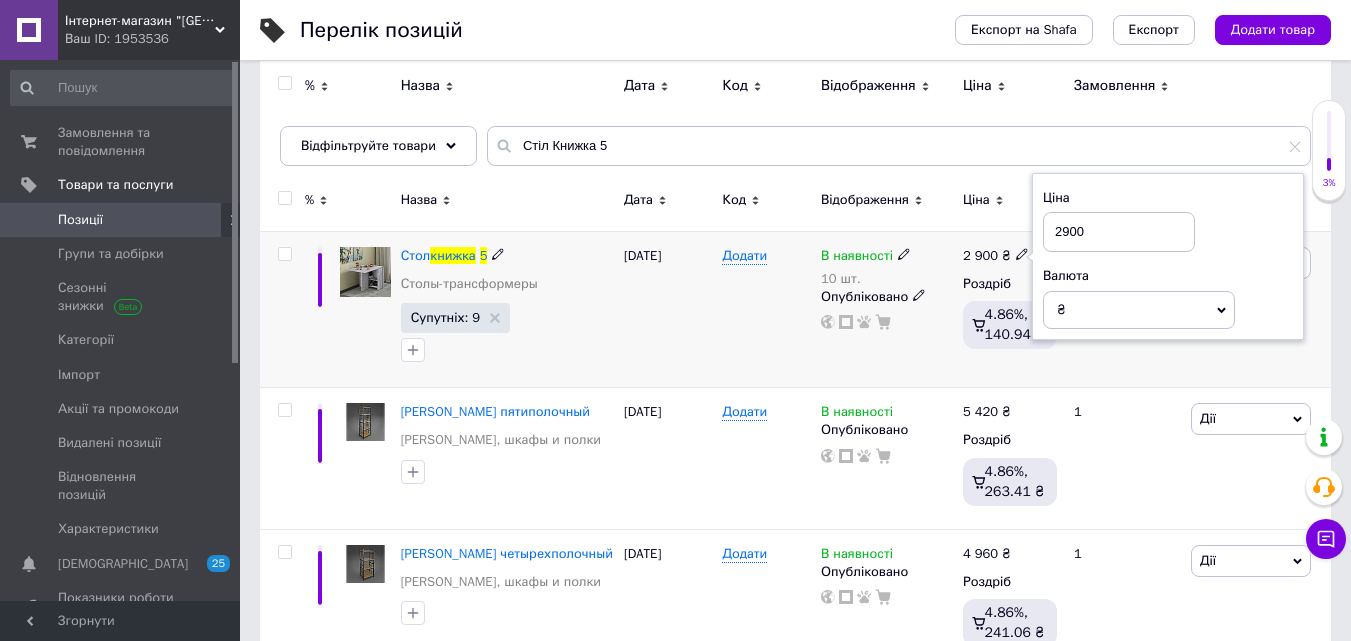drag, startPoint x: 1082, startPoint y: 225, endPoint x: 1071, endPoint y: 231, distance: 12.529964 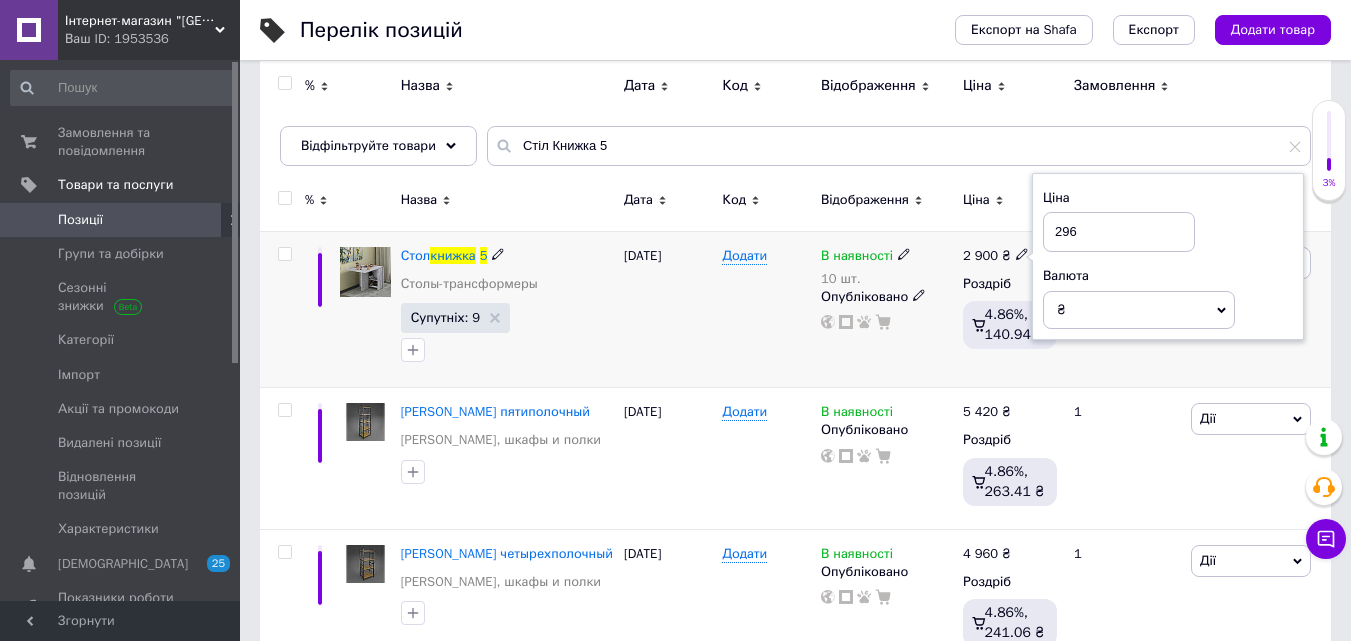 type on "2960" 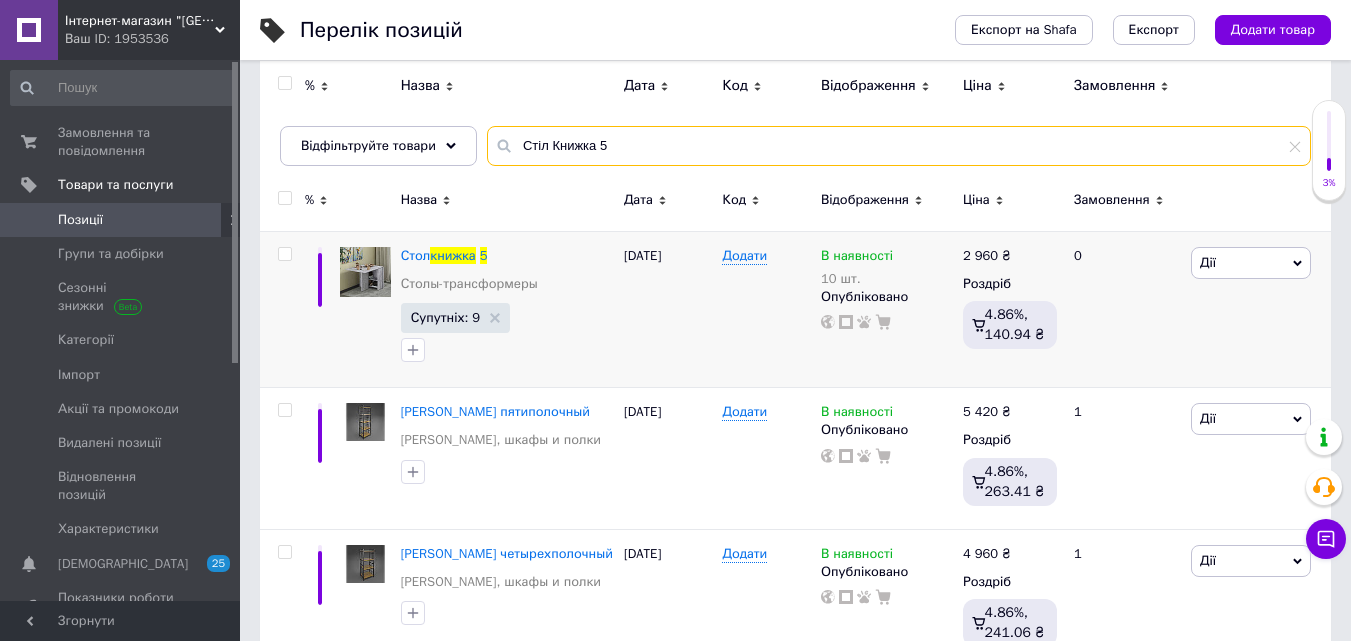 click on "Стіл Книжка 5" at bounding box center (899, 146) 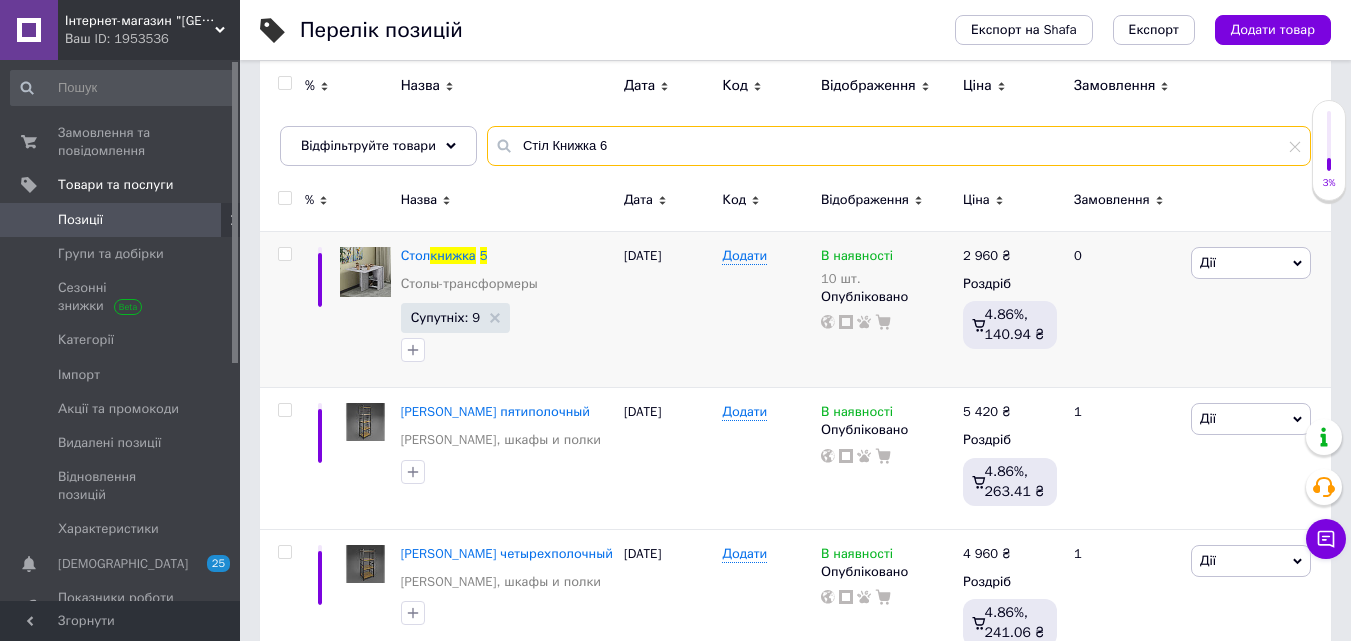 type on "Стіл Книжка 6" 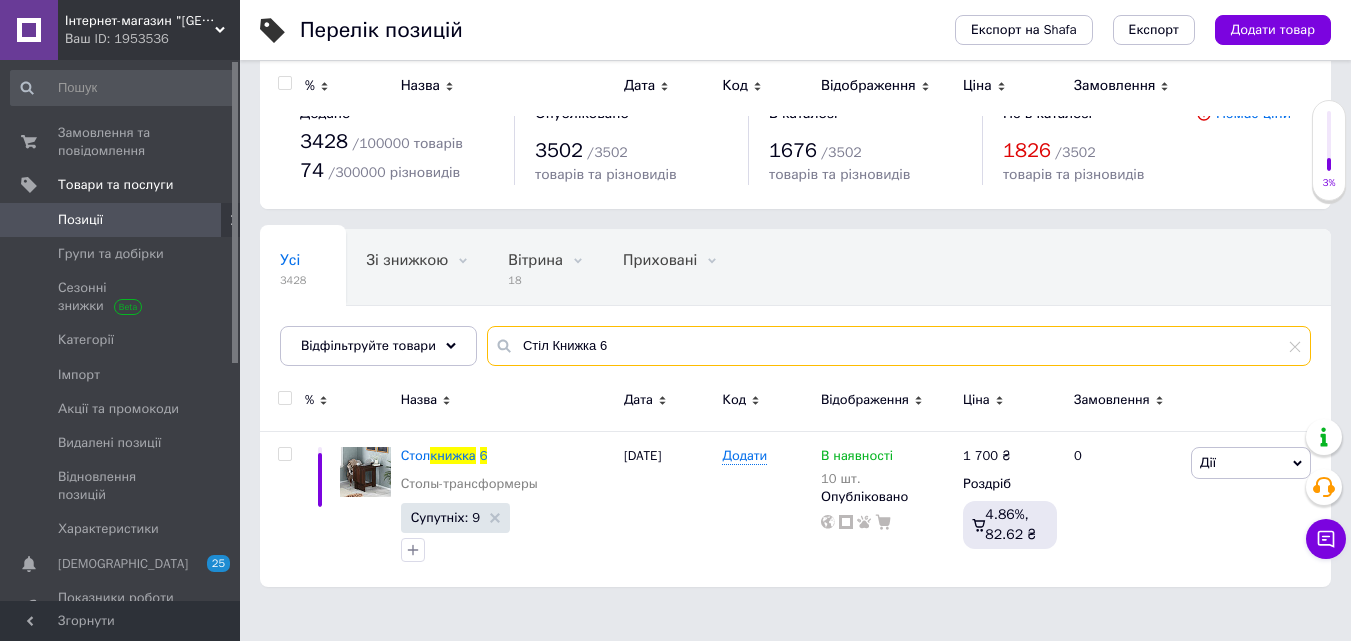 scroll, scrollTop: 0, scrollLeft: 0, axis: both 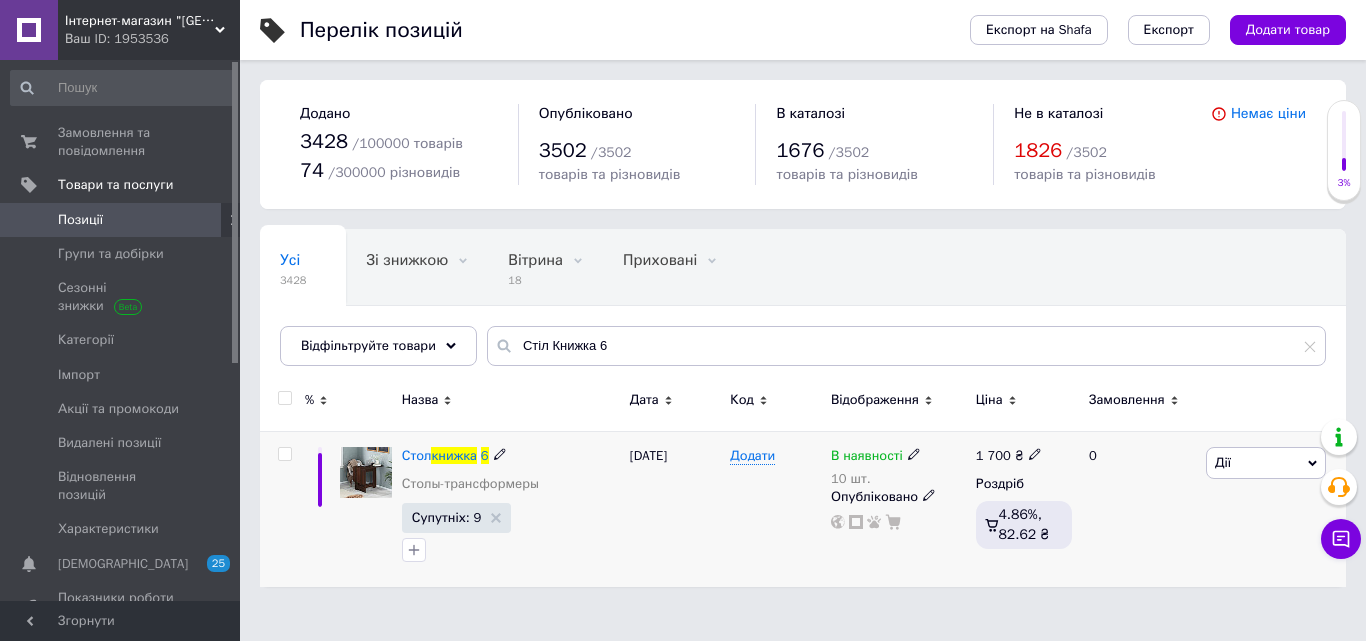click on "1 700" at bounding box center [993, 455] 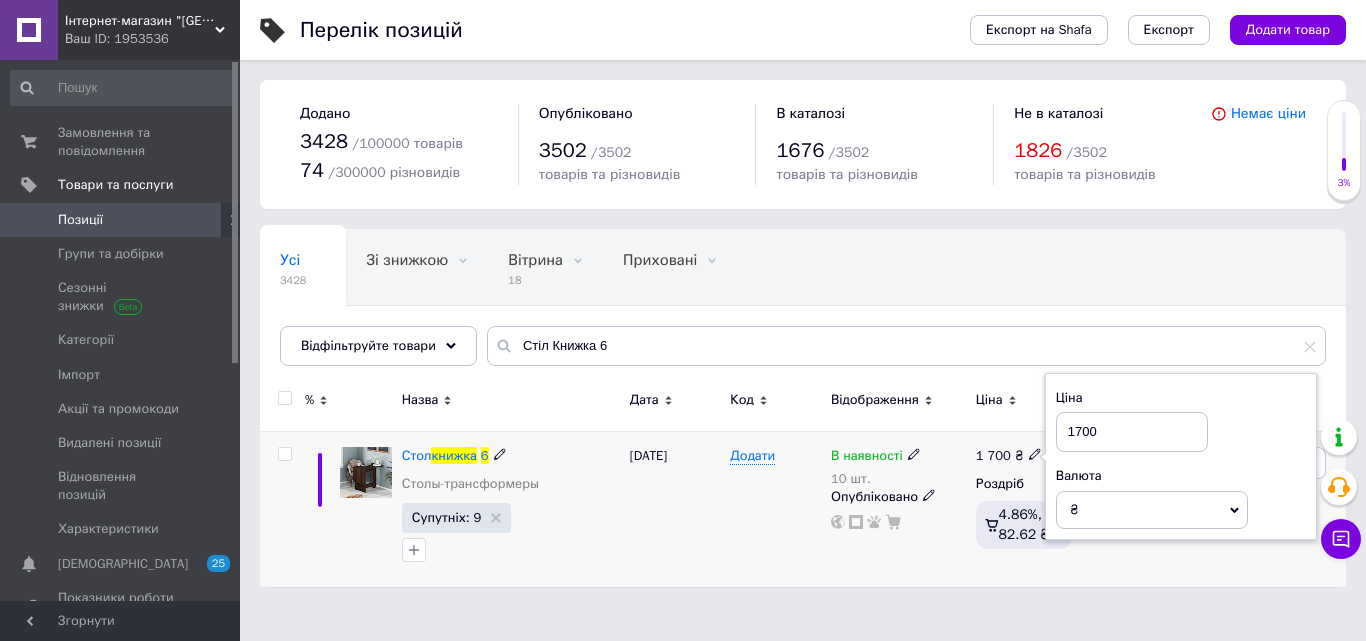 click on "1700" at bounding box center [1132, 432] 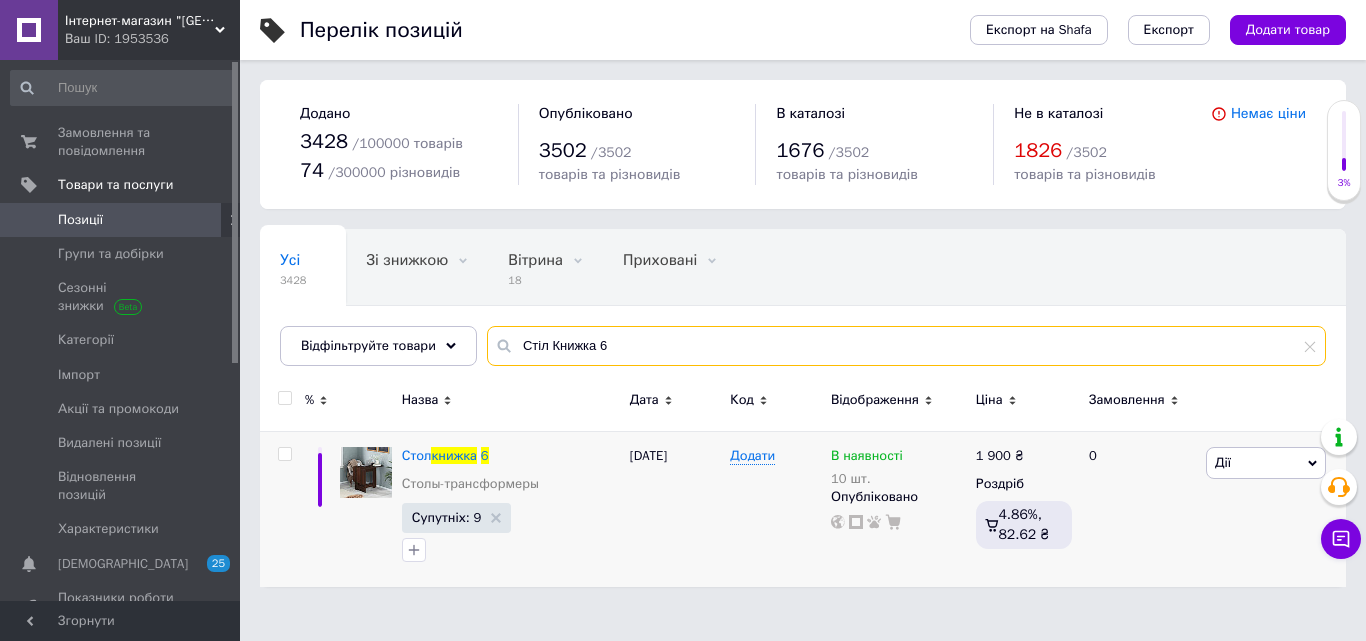 click on "Стіл Книжка 6" at bounding box center [906, 346] 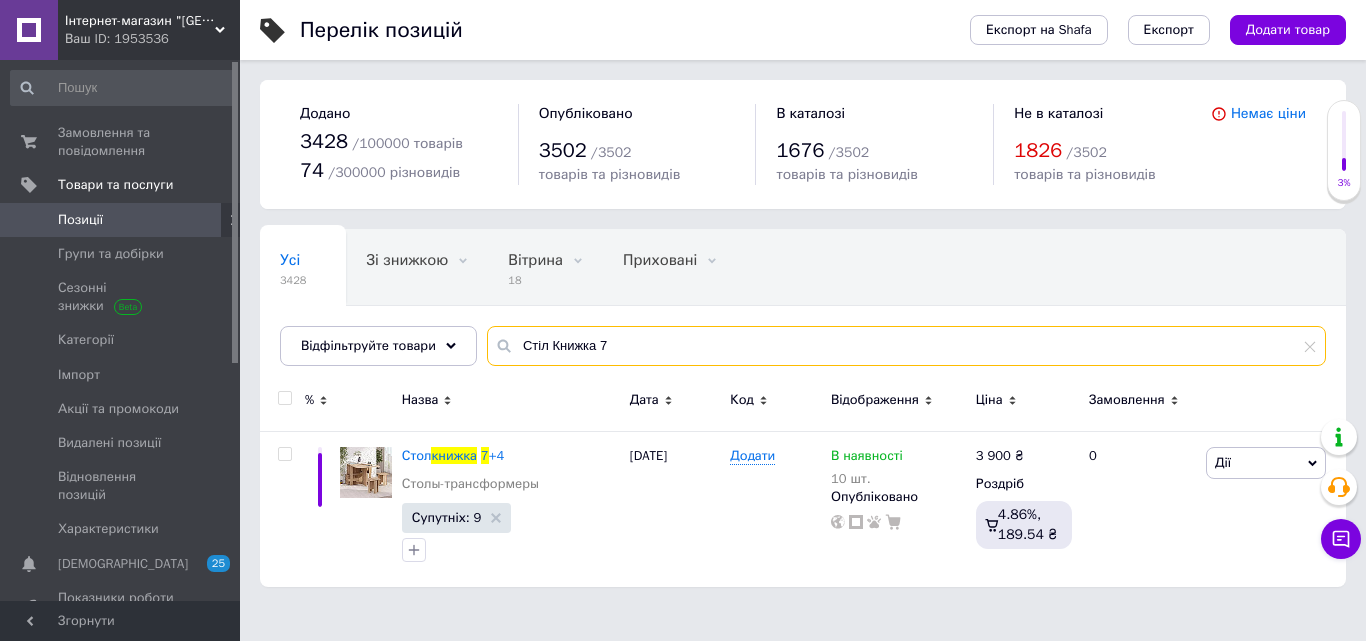 type on "Стіл Книжка 7" 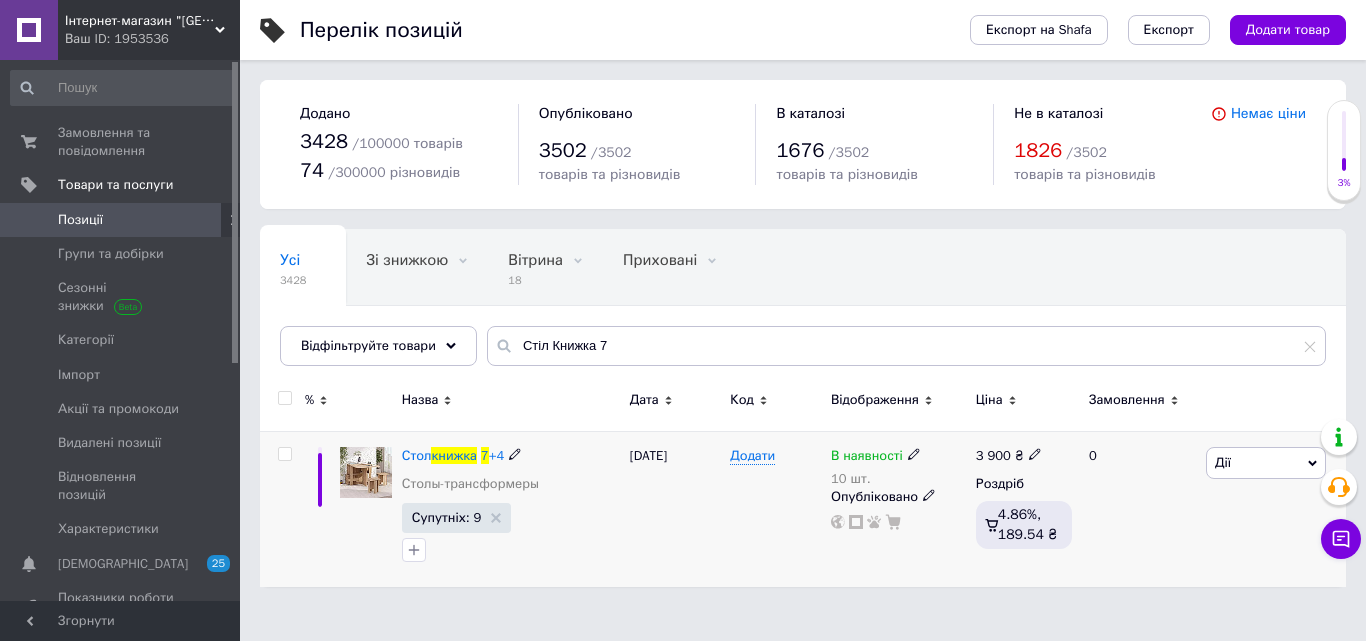 click on "3 900" at bounding box center (993, 455) 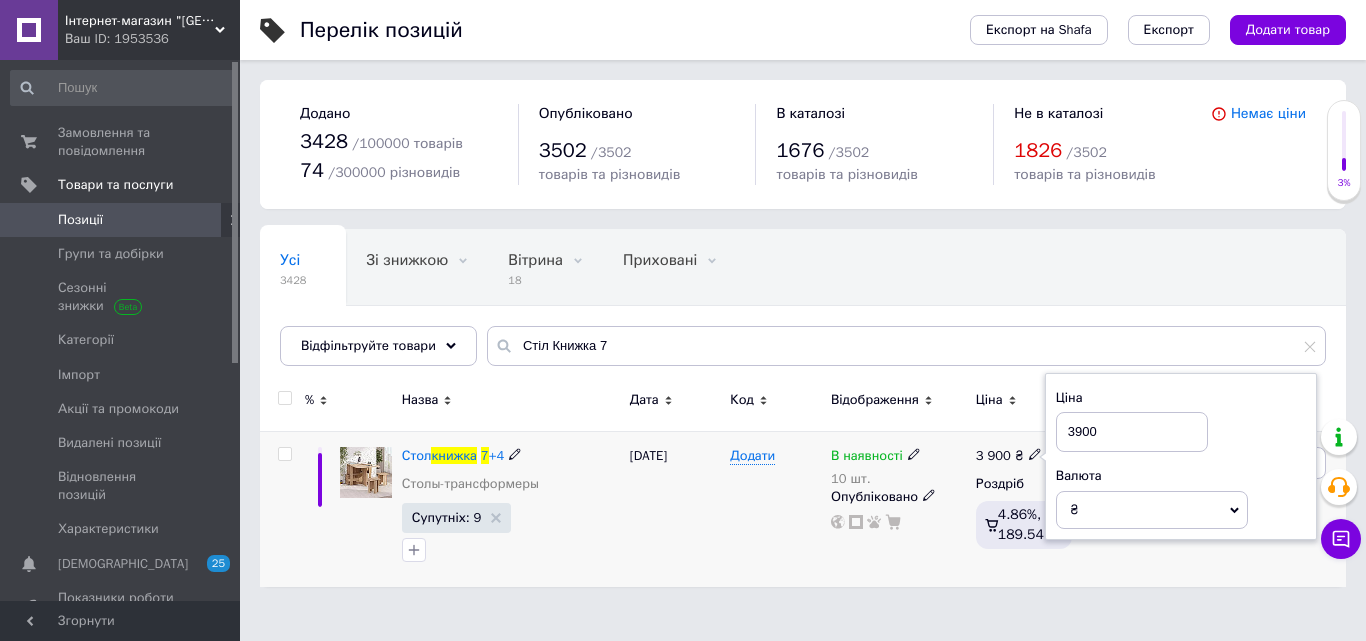 click on "3900" at bounding box center [1132, 432] 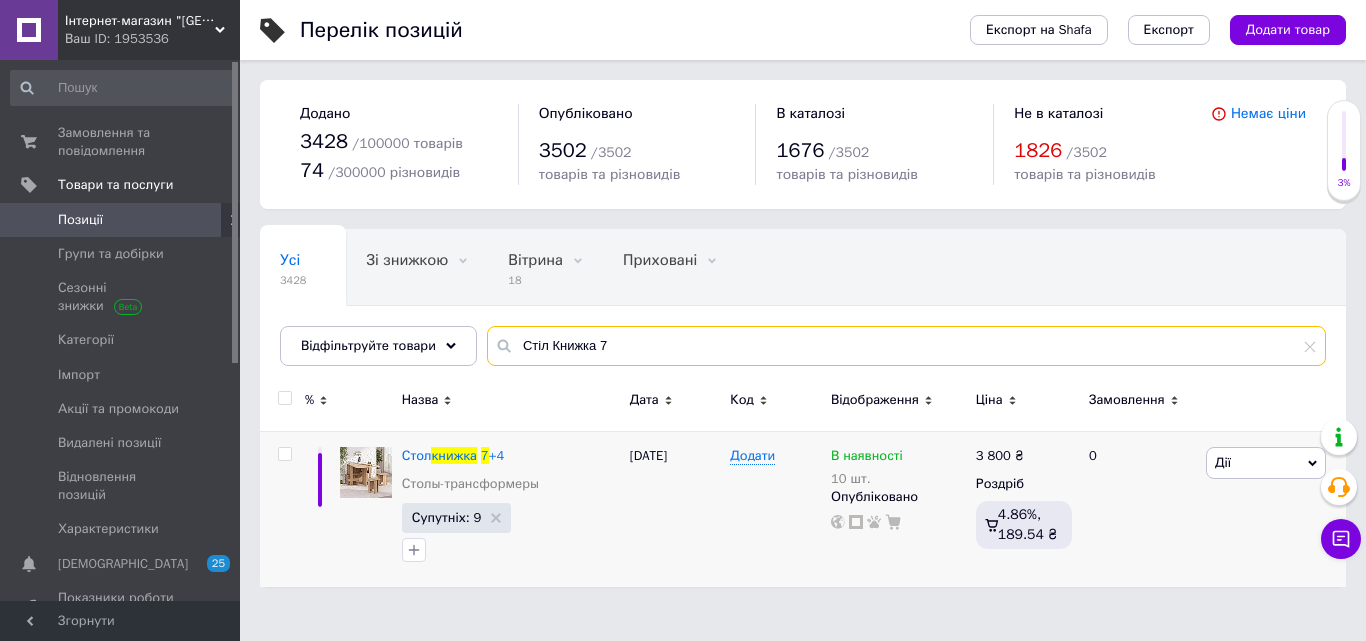 drag, startPoint x: 512, startPoint y: 352, endPoint x: 499, endPoint y: 371, distance: 23.021729 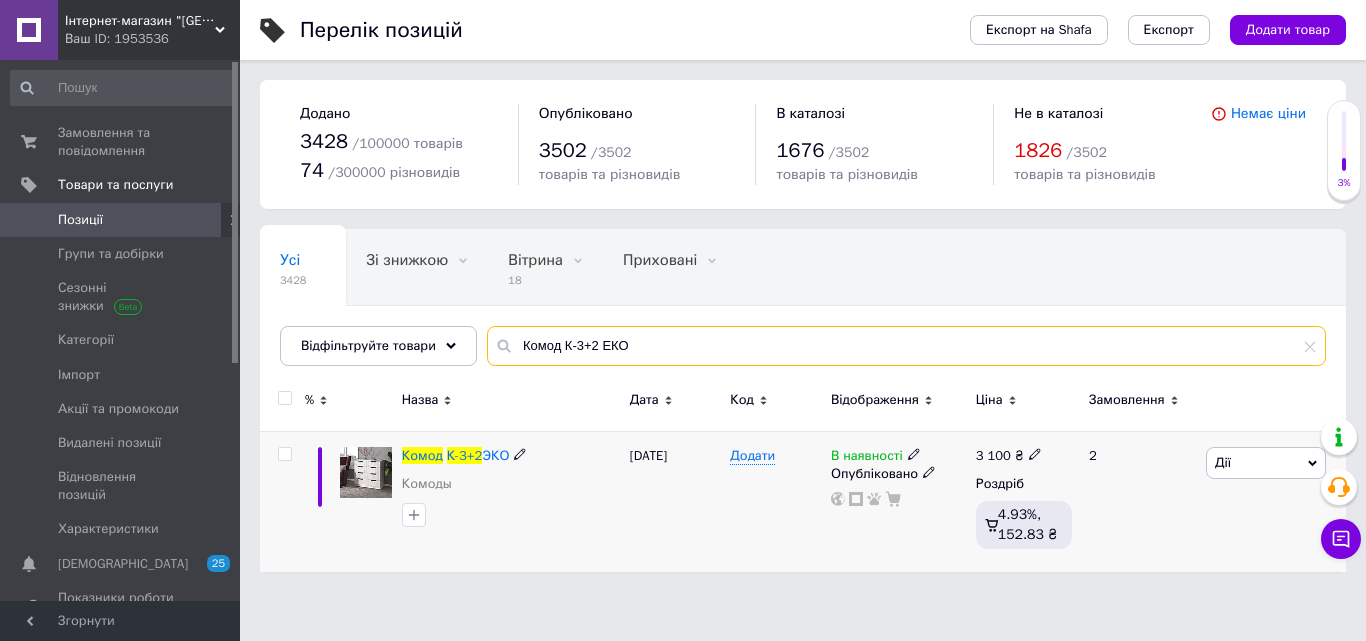 type on "Комод К-3+2 ЕКО" 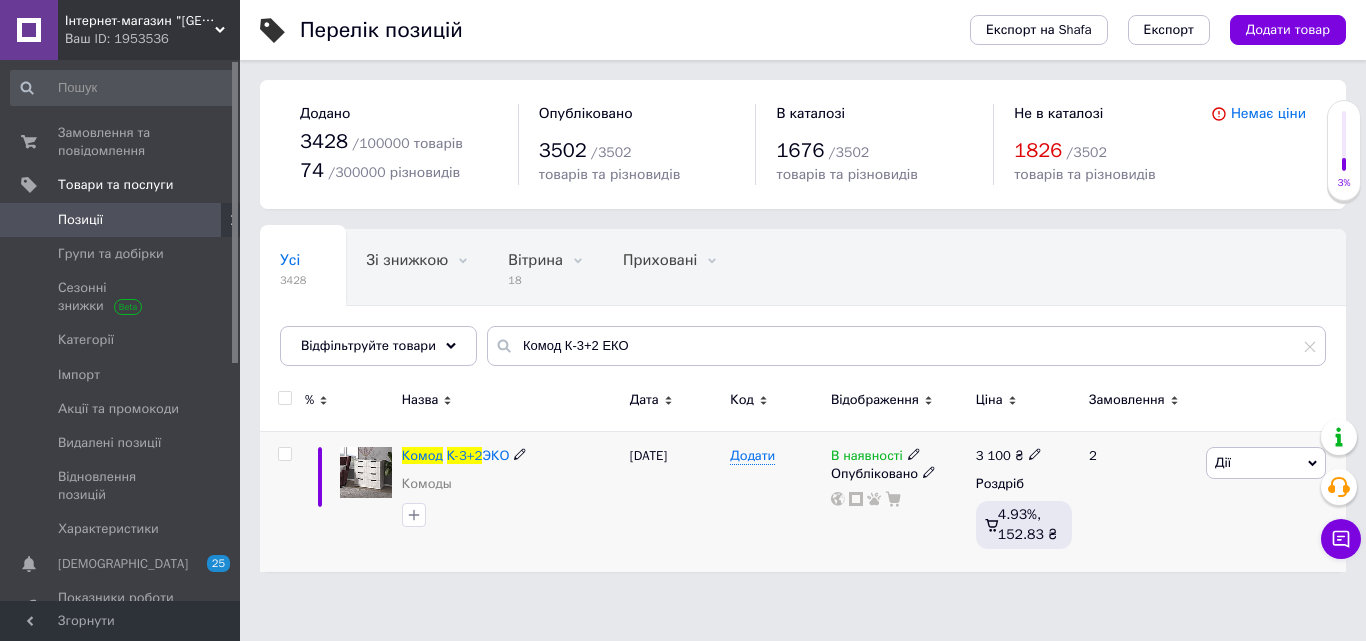click on "3 100" at bounding box center (993, 455) 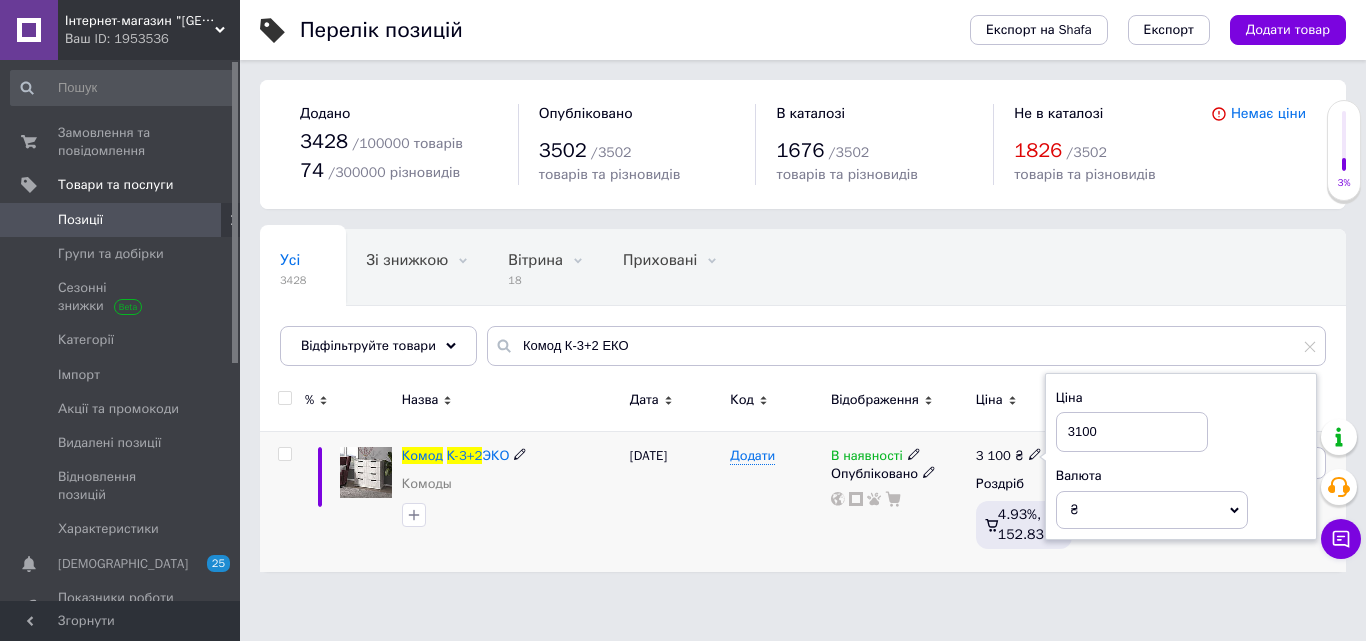 drag, startPoint x: 1098, startPoint y: 430, endPoint x: 1087, endPoint y: 431, distance: 11.045361 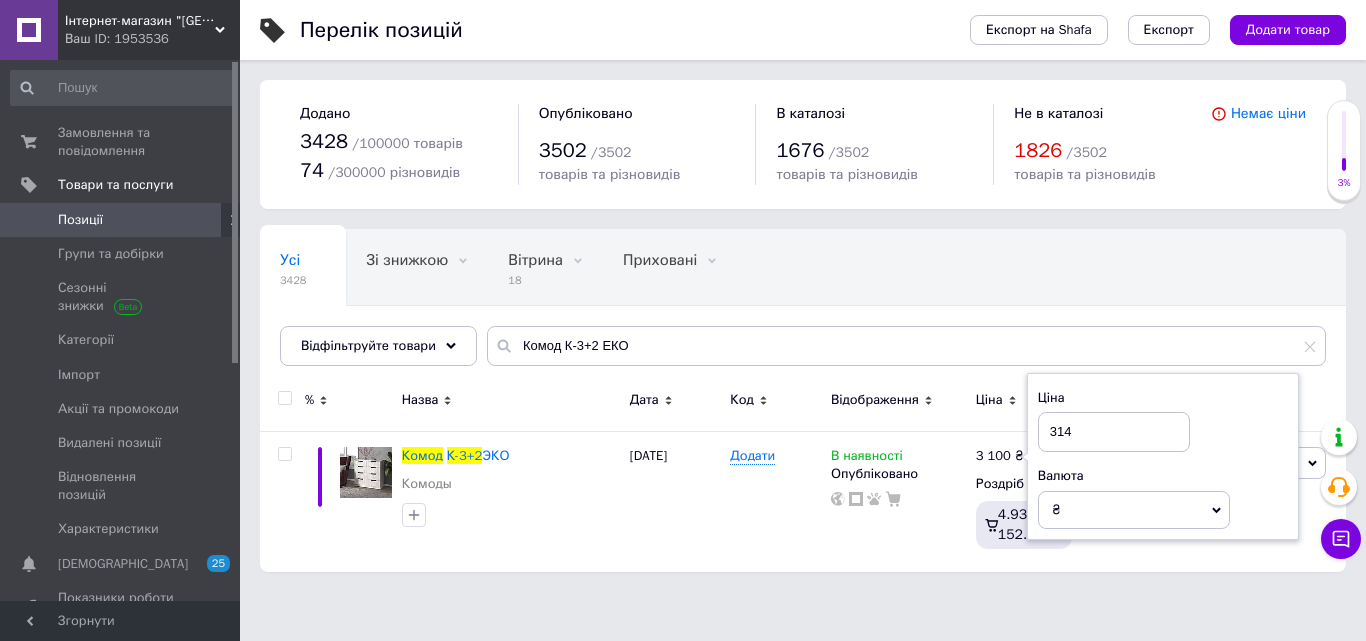 type on "3140" 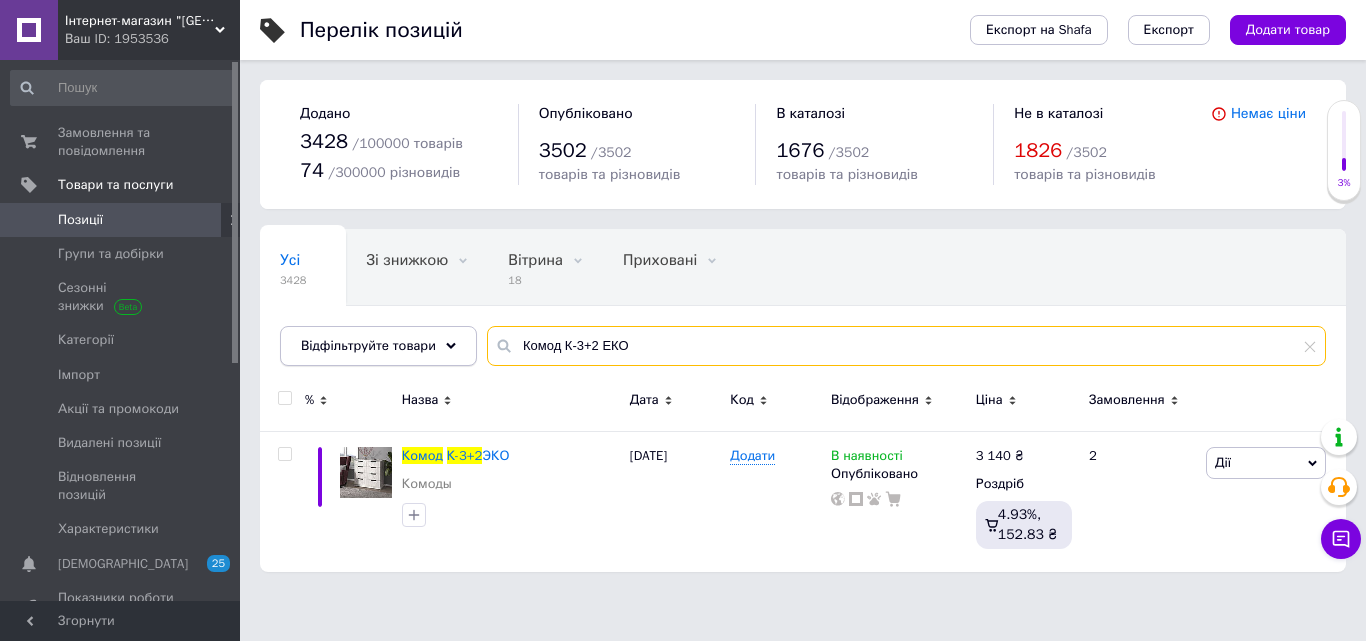 drag, startPoint x: 501, startPoint y: 360, endPoint x: 422, endPoint y: 361, distance: 79.00633 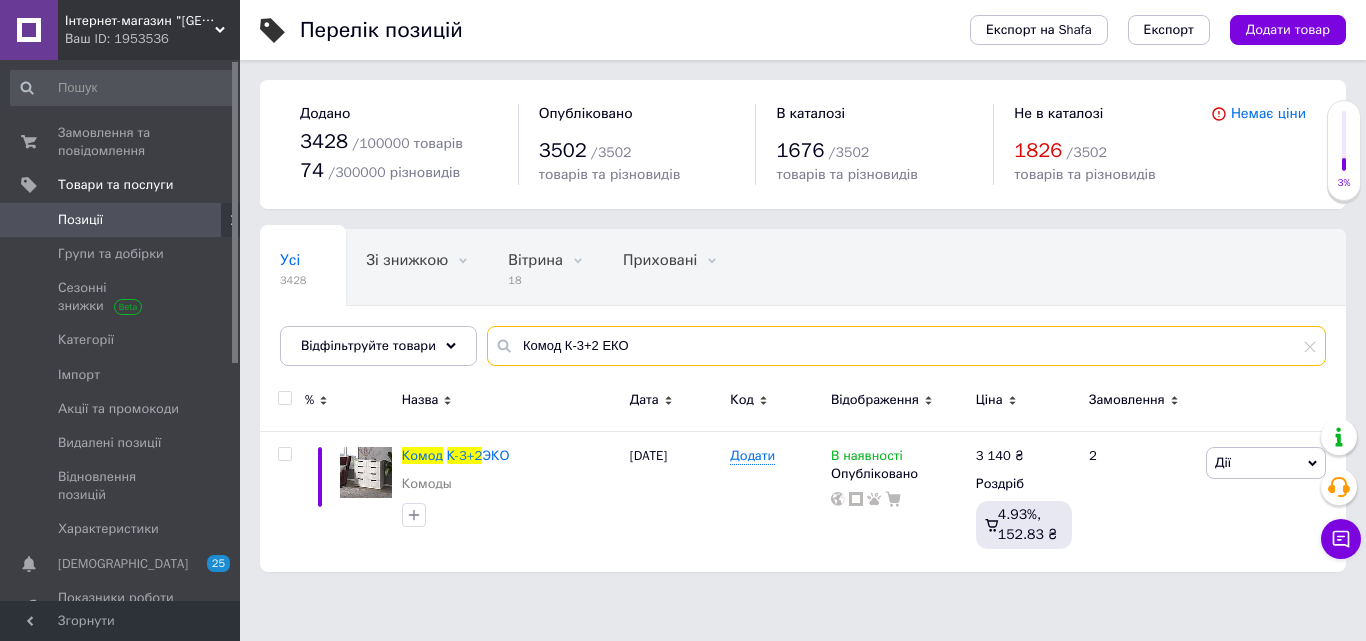 paste on "3+2 Ретро" 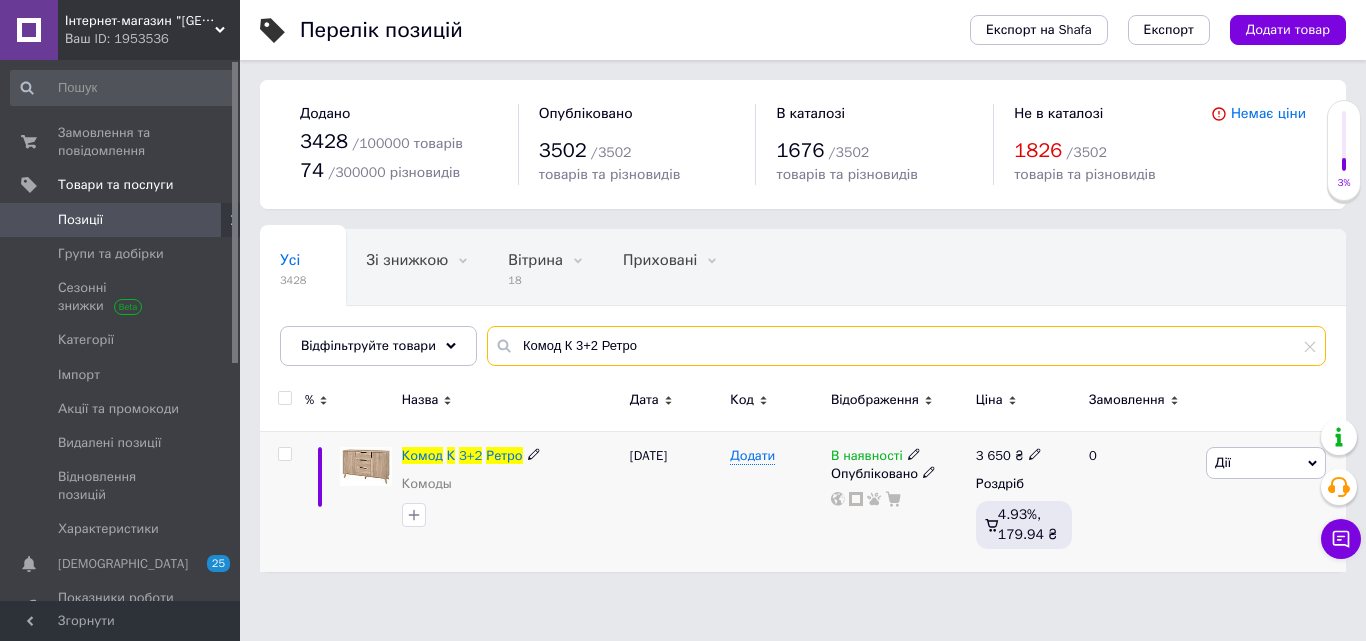 type on "Комод К 3+2 Ретро" 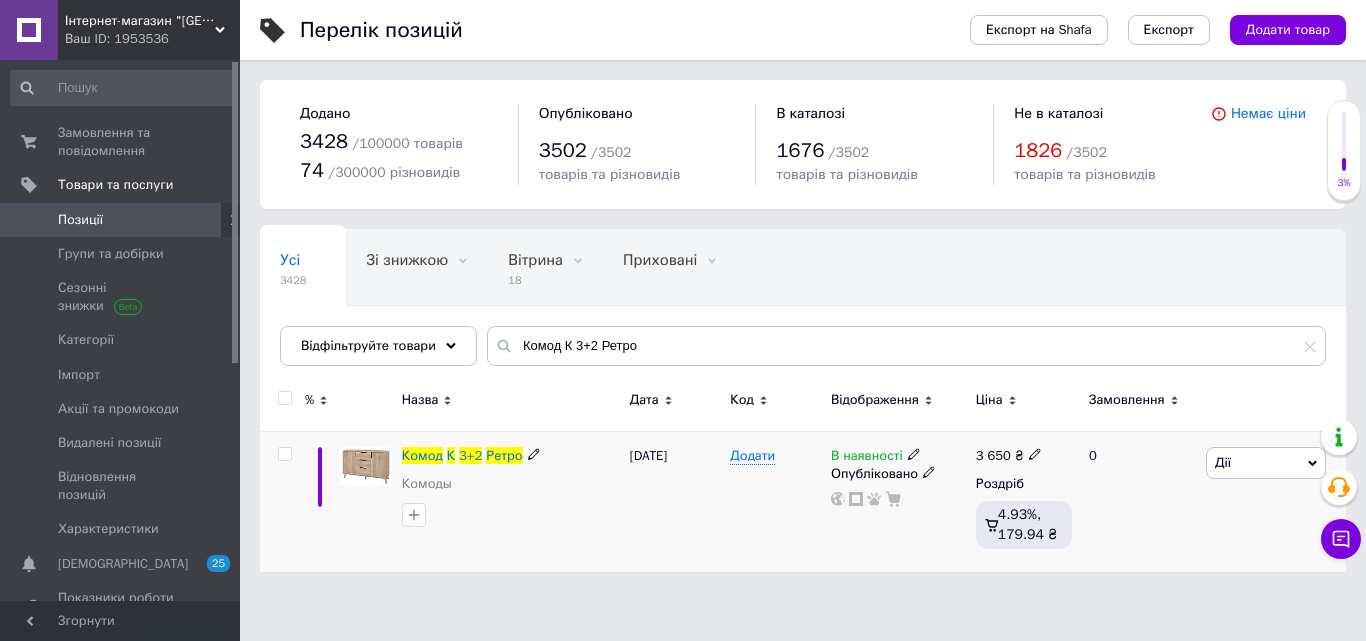 click on "3 650" at bounding box center (993, 455) 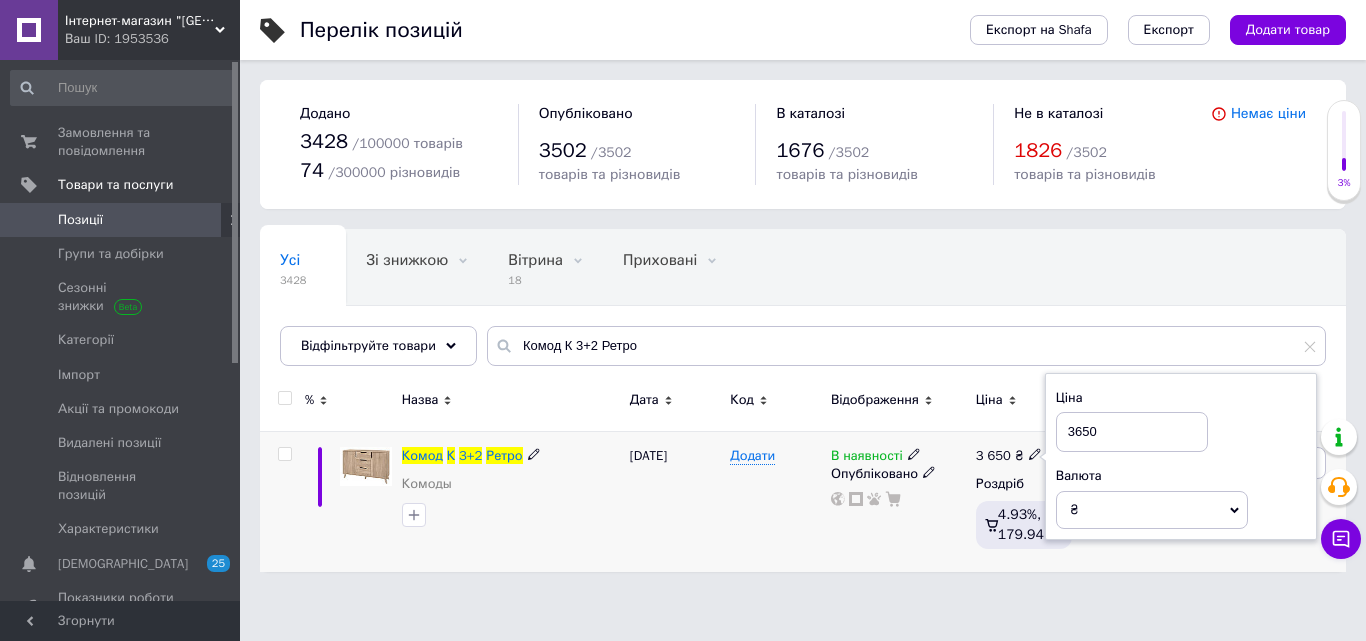 drag, startPoint x: 1091, startPoint y: 432, endPoint x: 1074, endPoint y: 428, distance: 17.464249 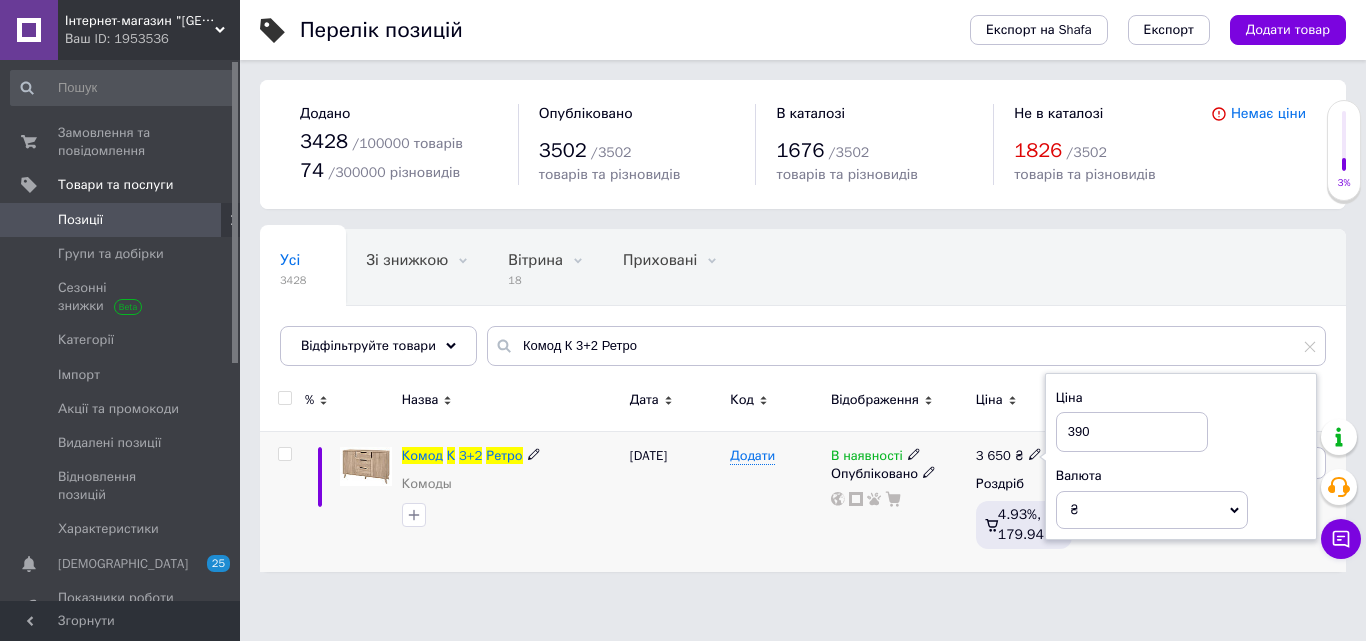 type on "3960" 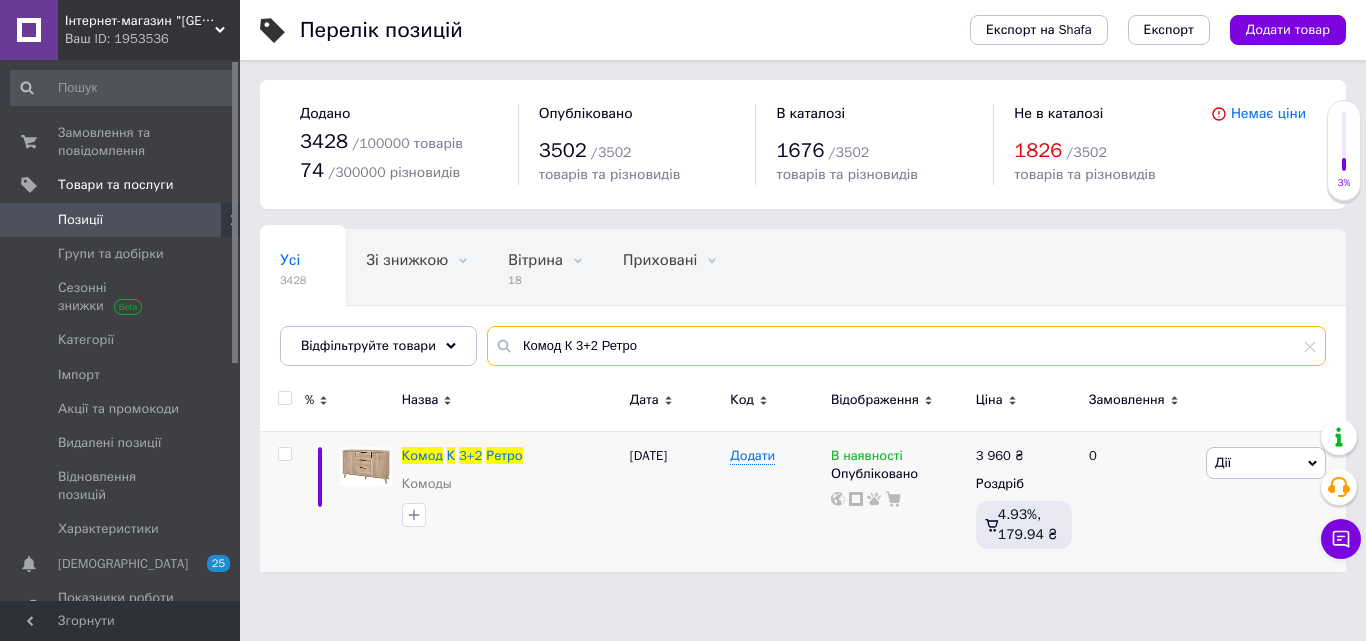 drag, startPoint x: 653, startPoint y: 342, endPoint x: 495, endPoint y: 352, distance: 158.31615 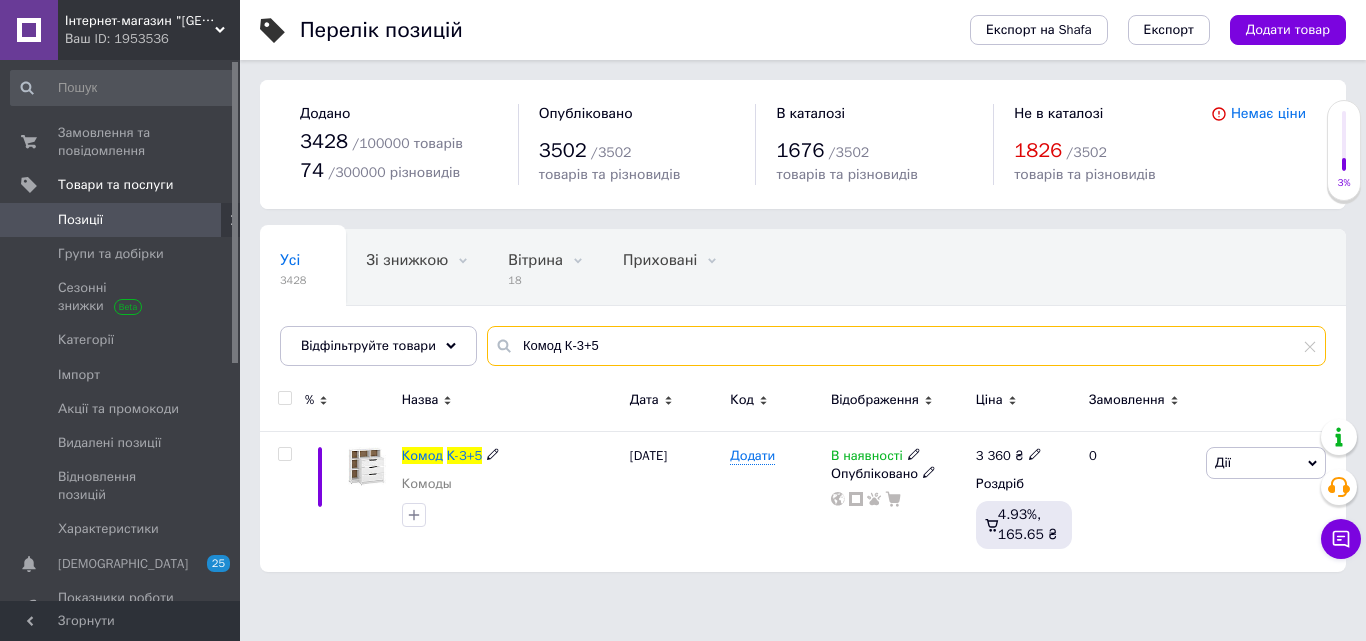 type on "Комод К-3+5" 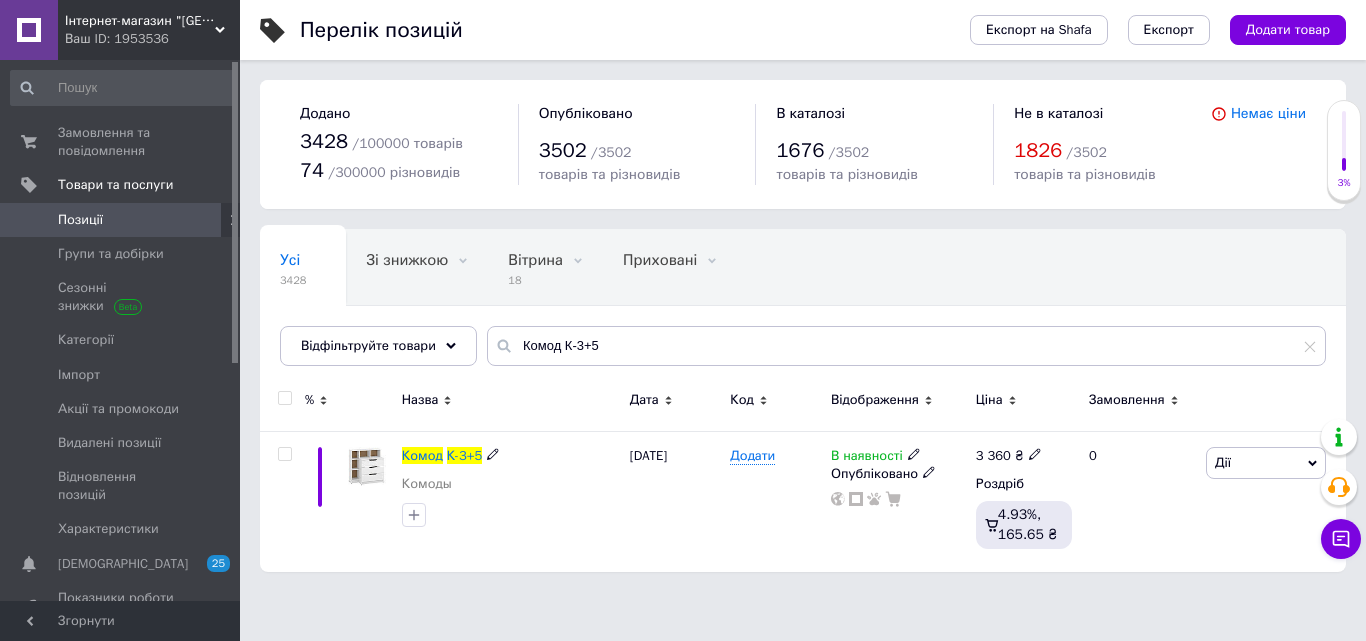 click on "3 360" at bounding box center [993, 455] 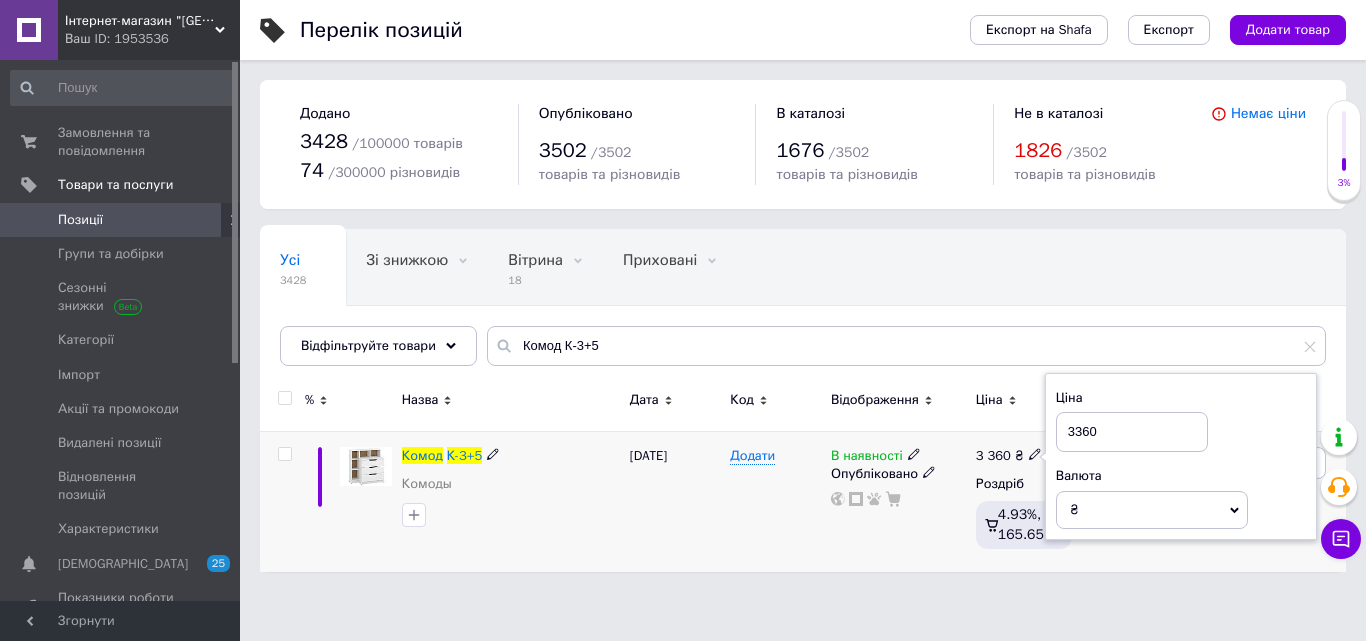 drag, startPoint x: 1118, startPoint y: 431, endPoint x: 944, endPoint y: 453, distance: 175.38528 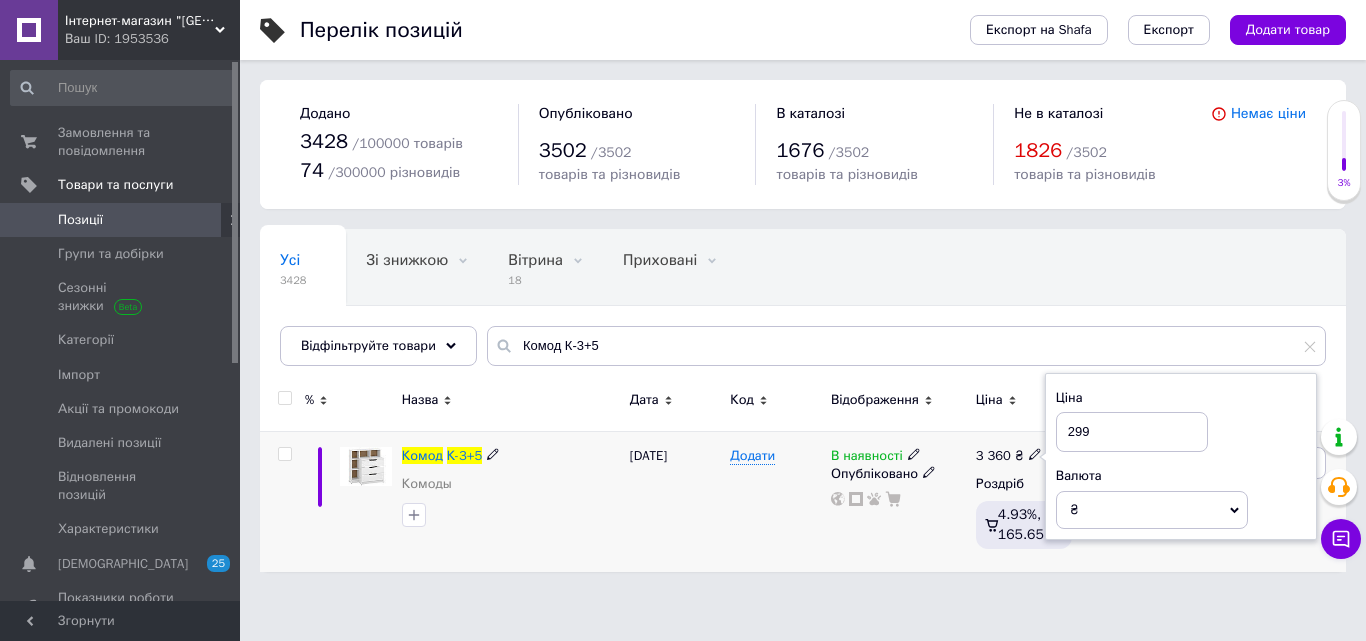 type on "2990" 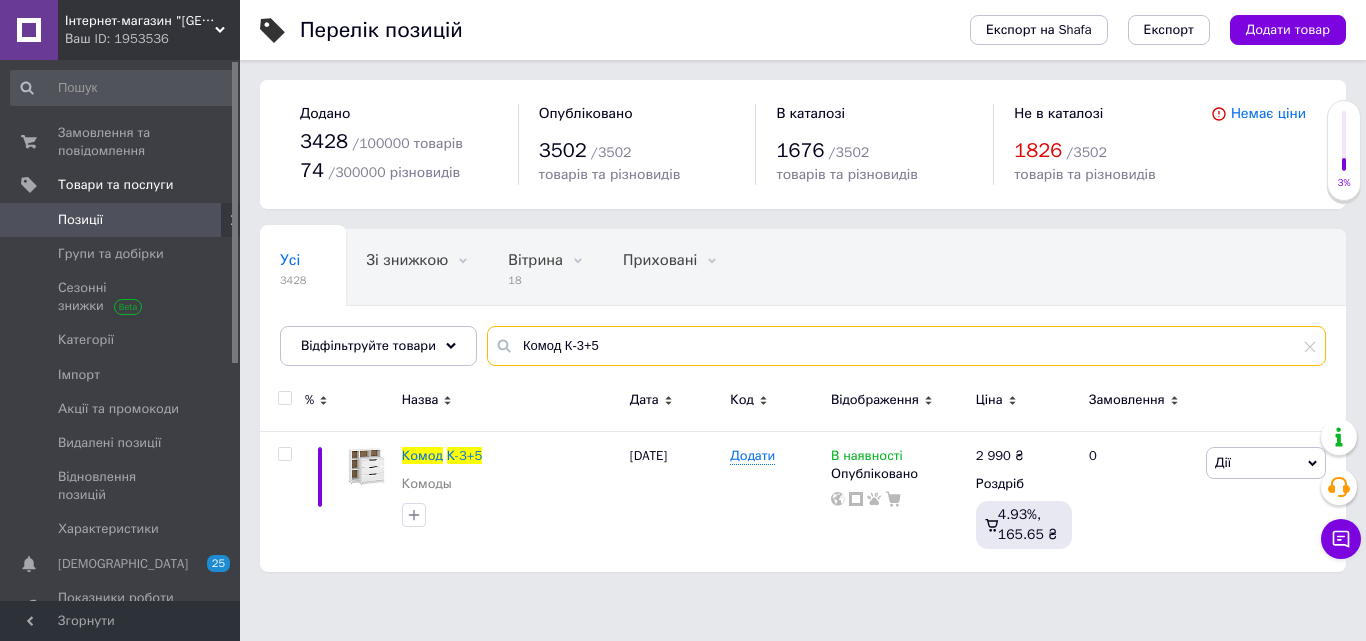 drag, startPoint x: 627, startPoint y: 339, endPoint x: 480, endPoint y: 359, distance: 148.35431 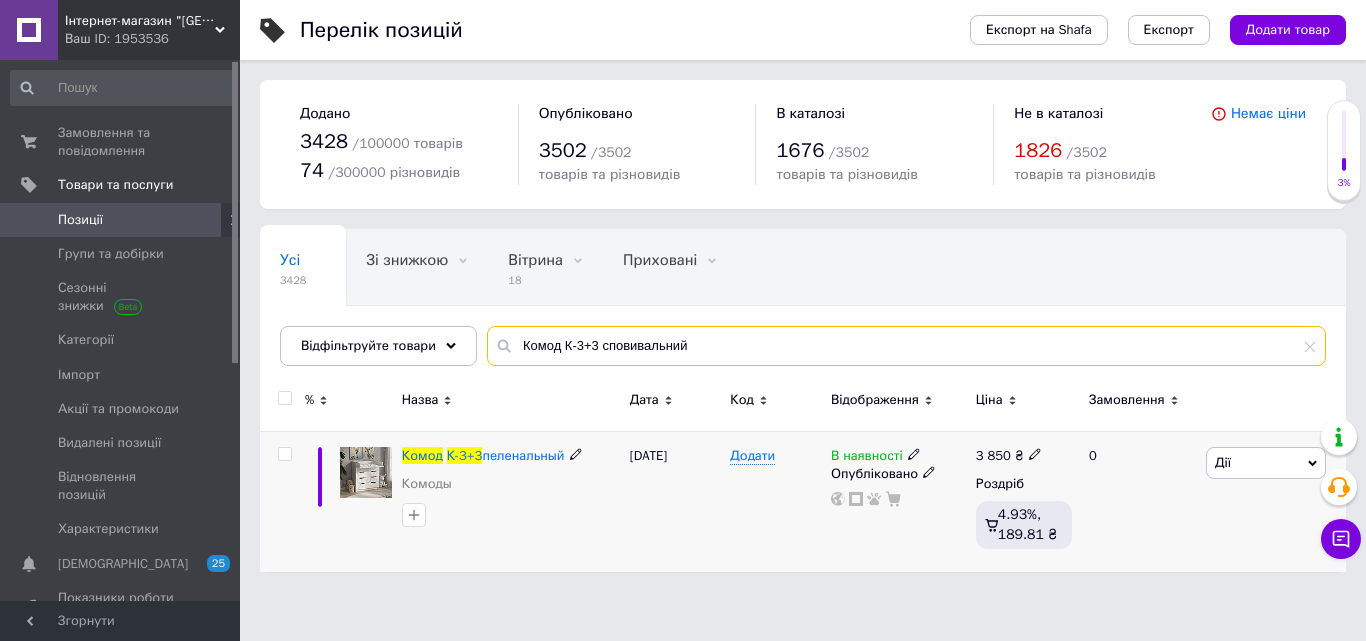 type on "Комод К-3+3 сповивальний" 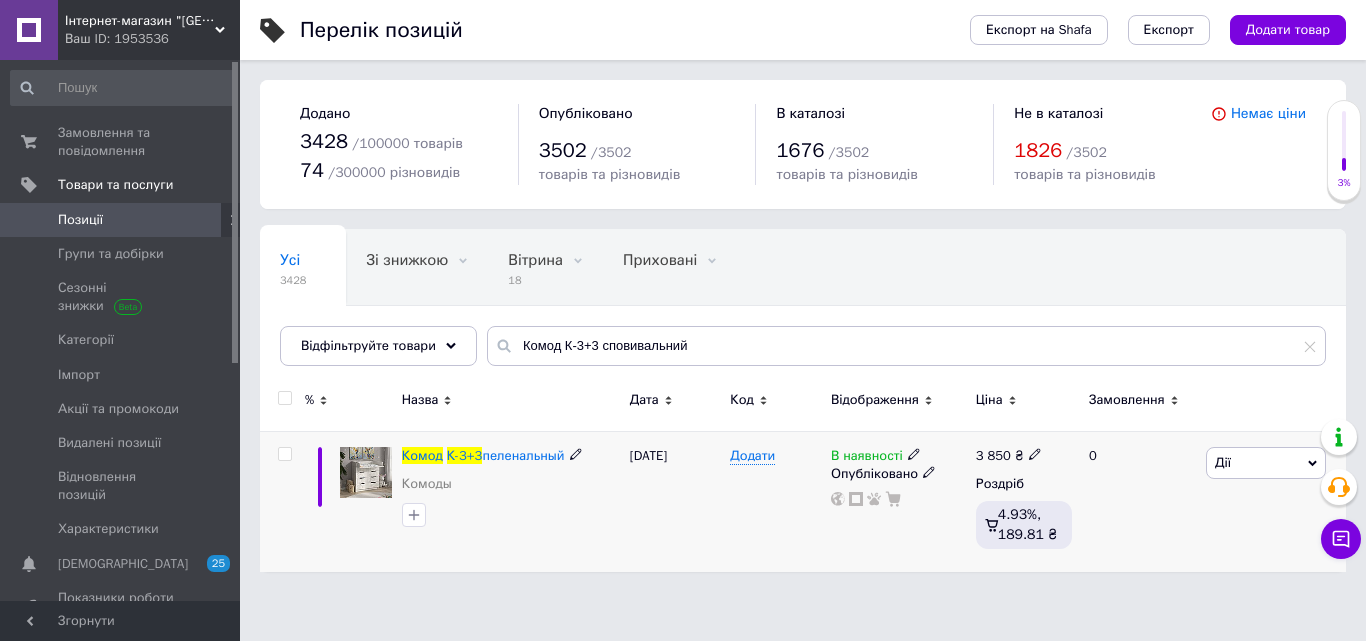 click on "3 850" at bounding box center [993, 455] 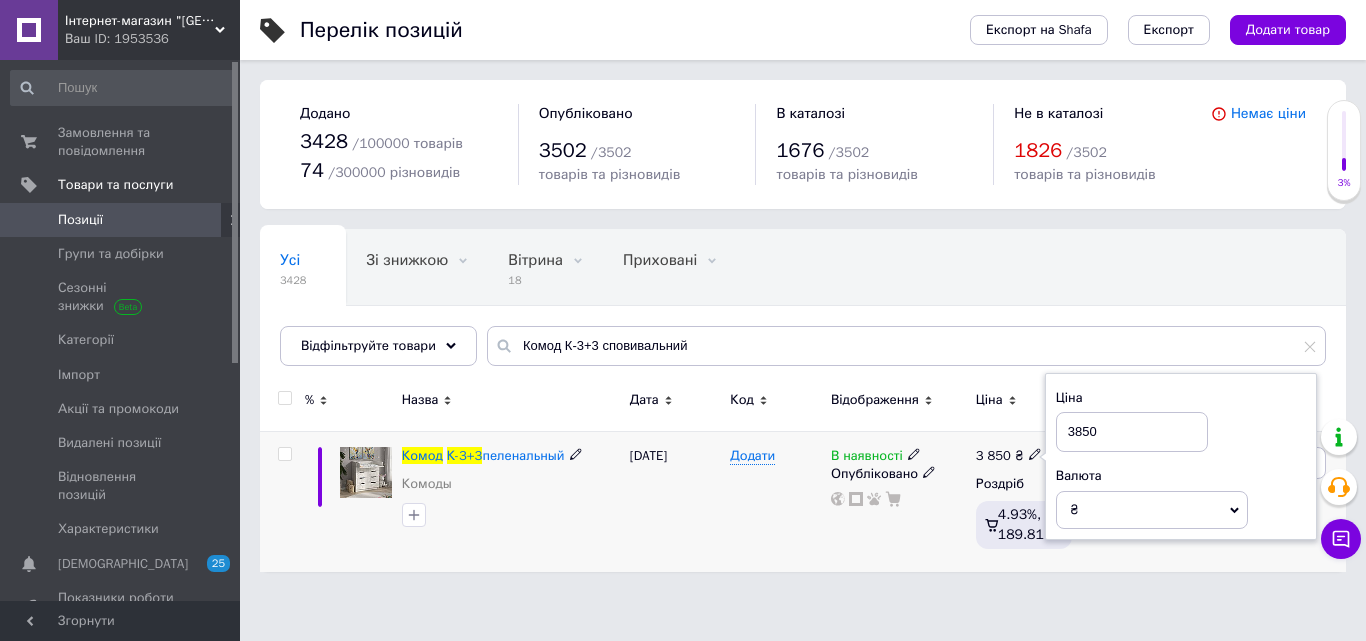 drag, startPoint x: 1080, startPoint y: 425, endPoint x: 1077, endPoint y: 436, distance: 11.401754 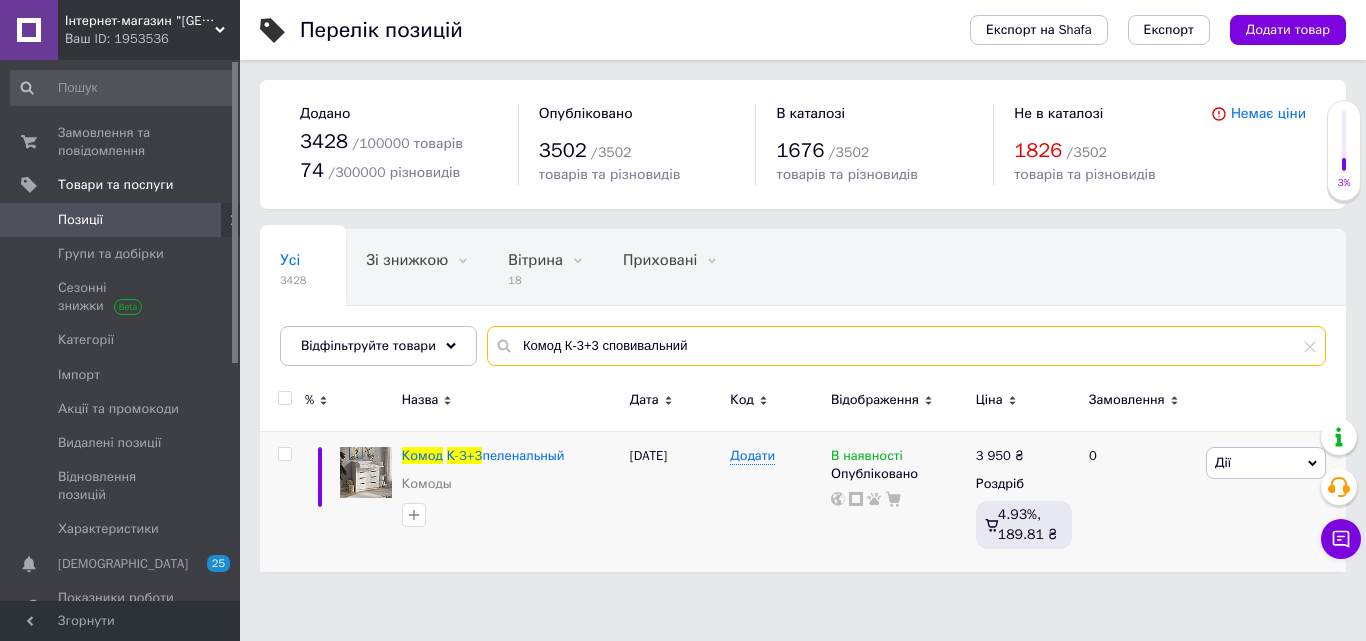 drag, startPoint x: 644, startPoint y: 353, endPoint x: 539, endPoint y: 349, distance: 105.076164 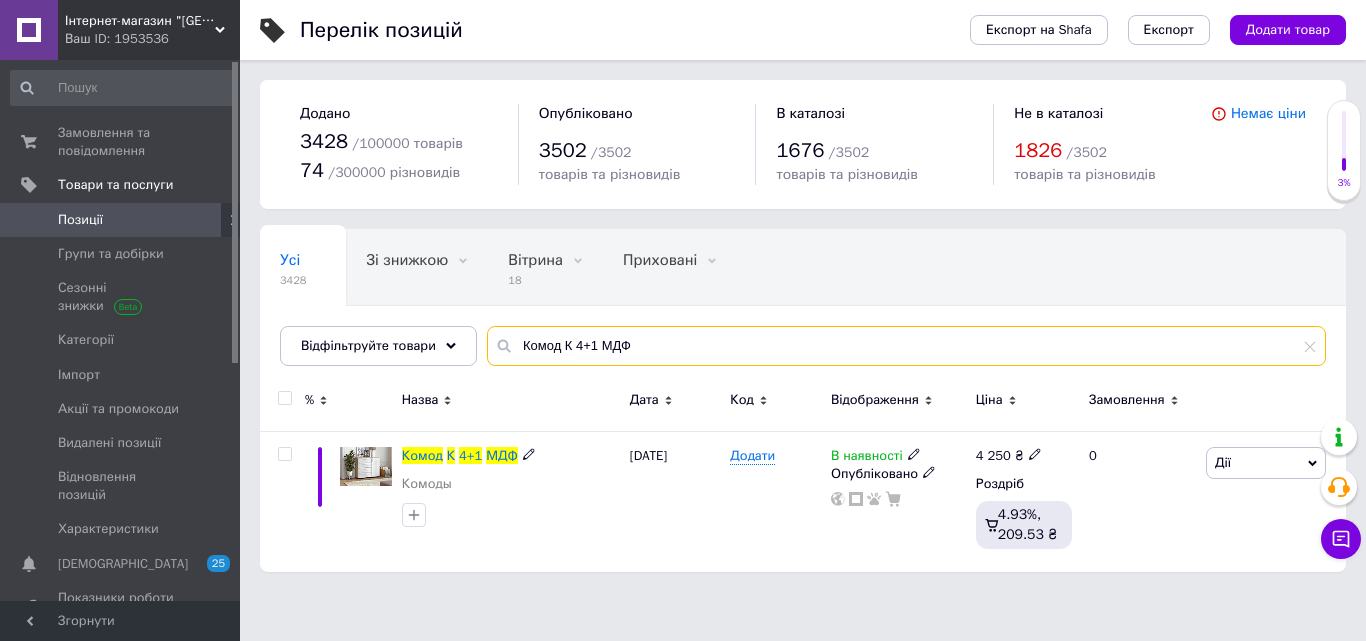type on "Комод К 4+1 МДФ" 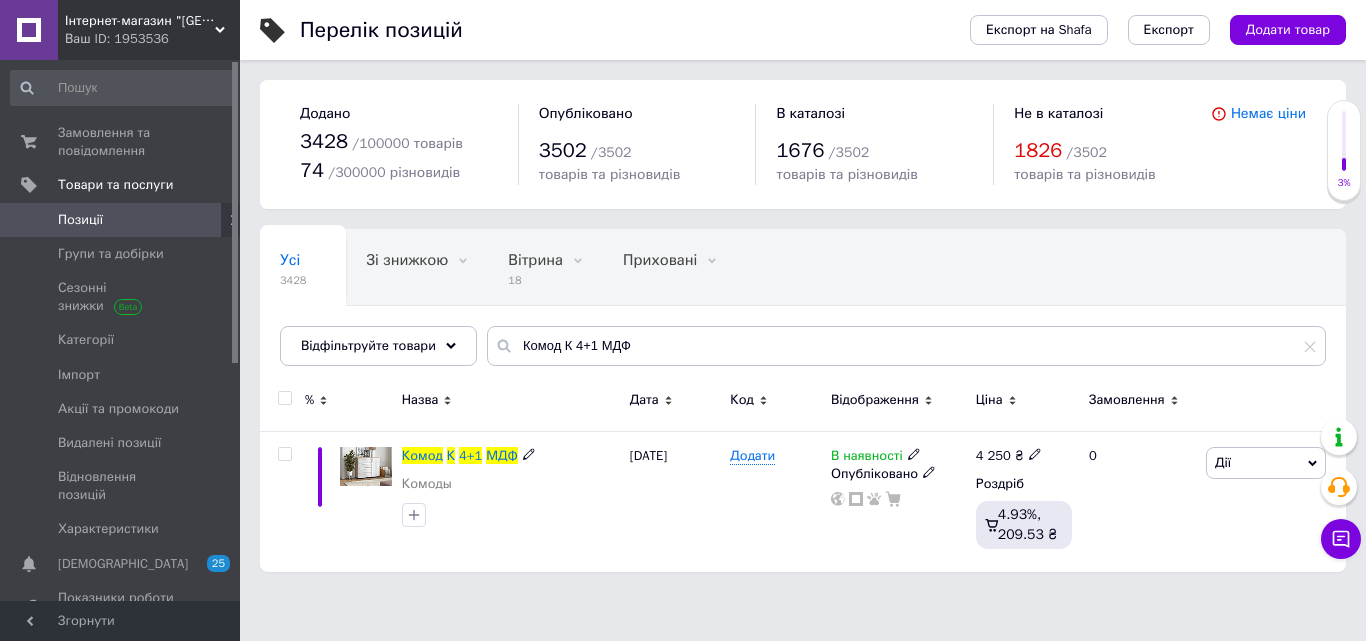 click on "4 250" at bounding box center (993, 455) 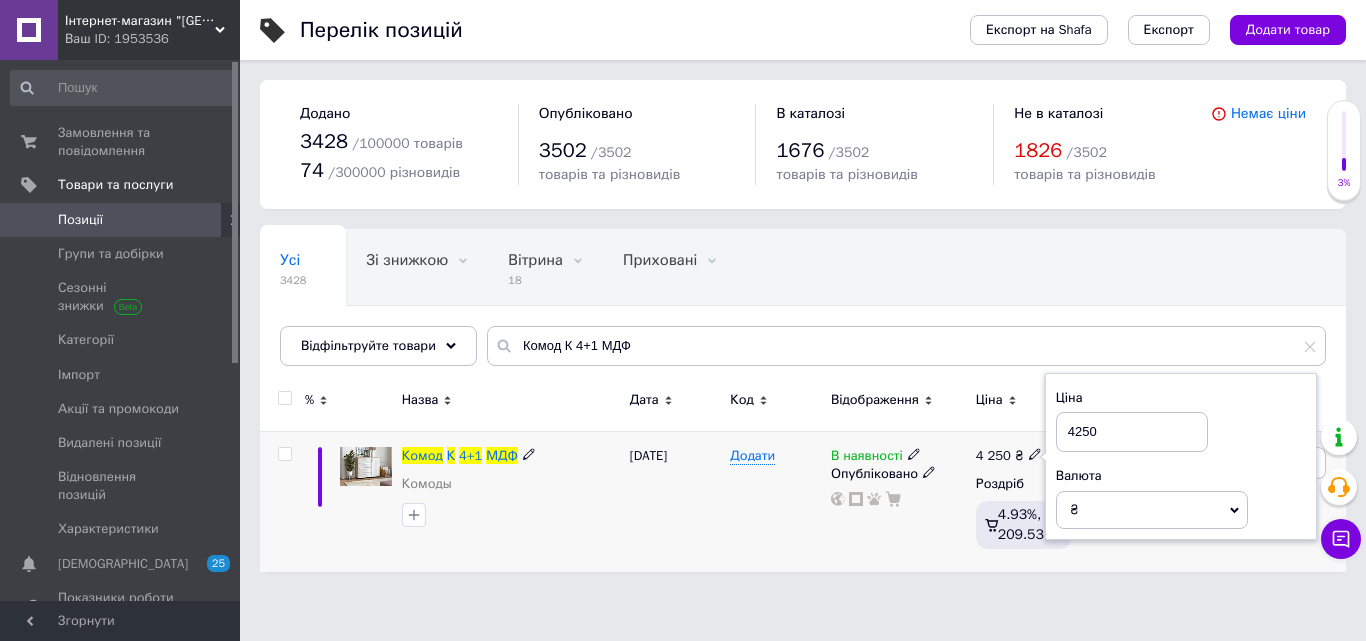 drag, startPoint x: 1104, startPoint y: 430, endPoint x: 1076, endPoint y: 428, distance: 28.071337 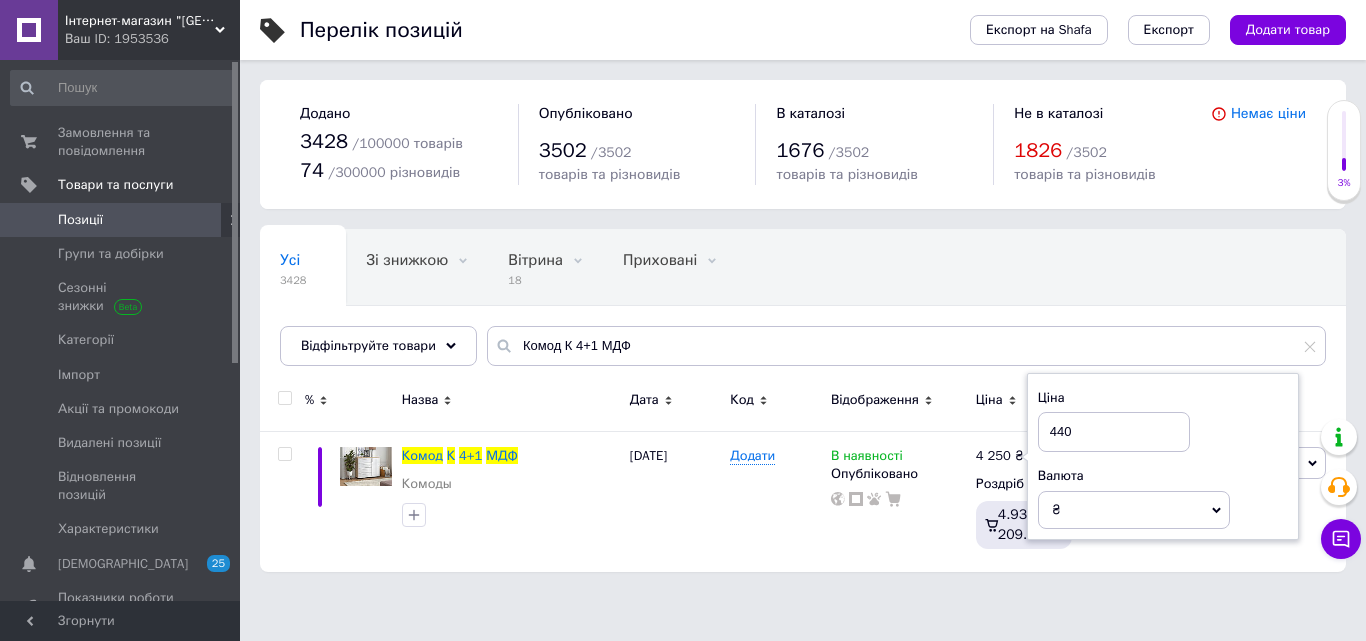 type on "4400" 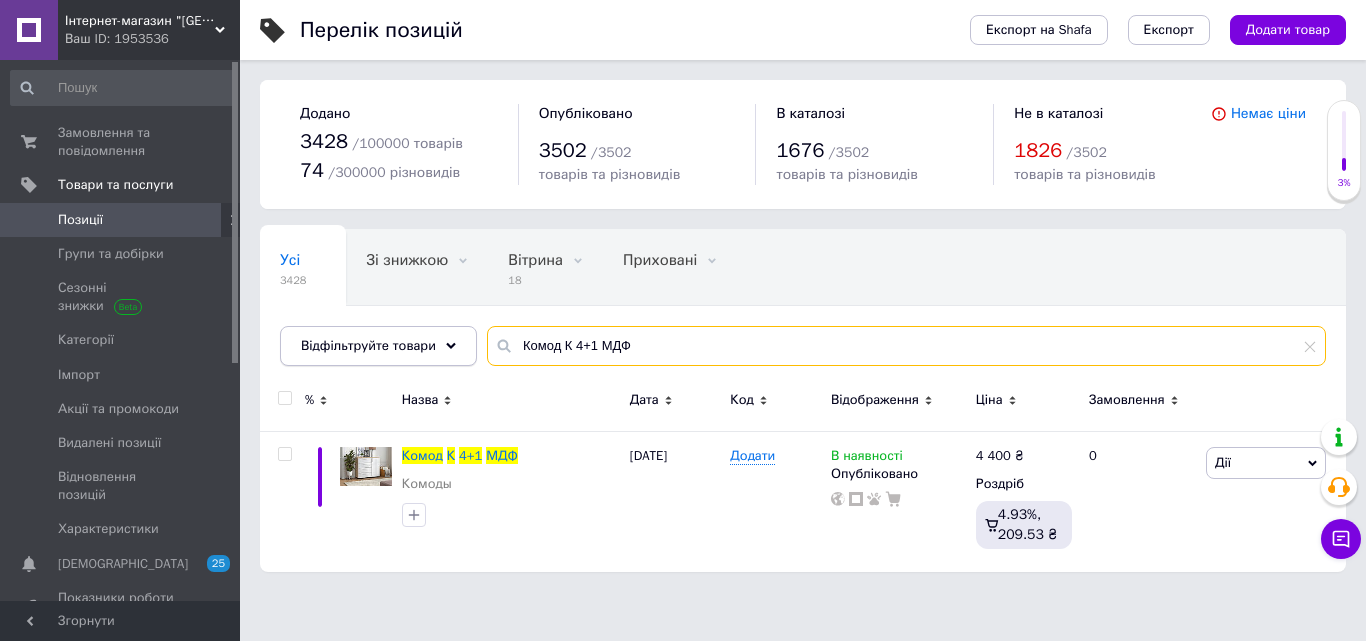 drag, startPoint x: 628, startPoint y: 342, endPoint x: 449, endPoint y: 342, distance: 179 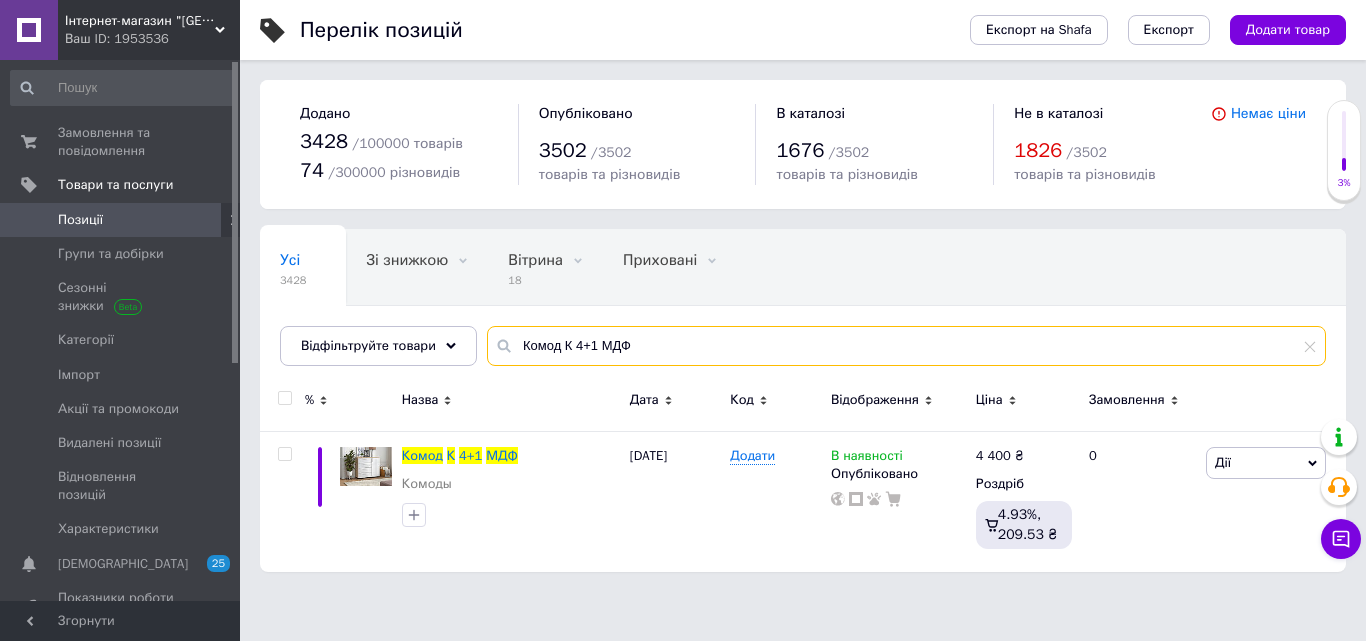paste on "етро" 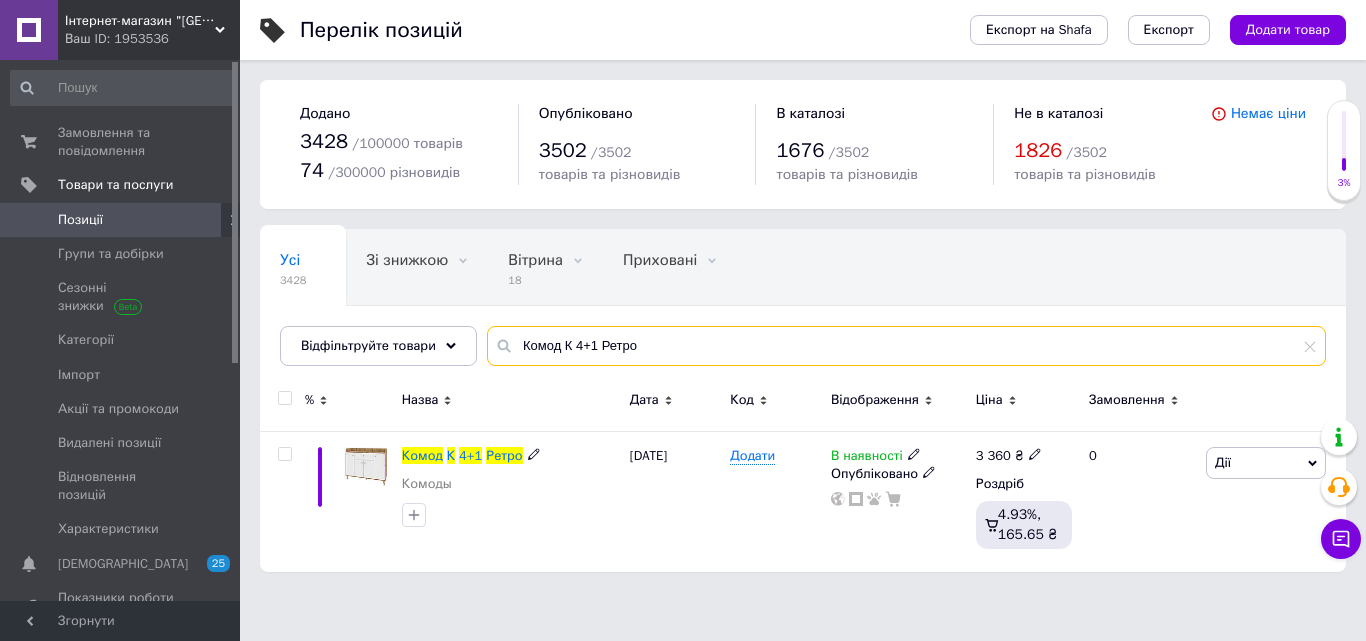 type on "Комод К 4+1 Ретро" 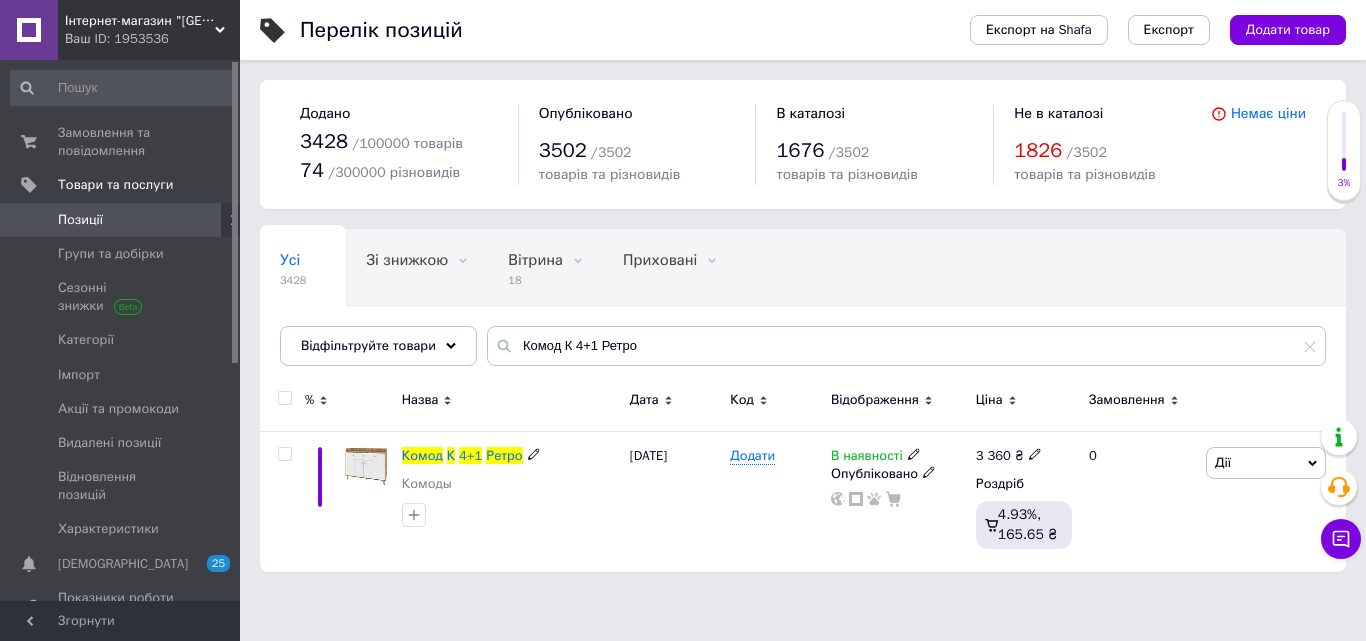 click on "3 360" at bounding box center (993, 455) 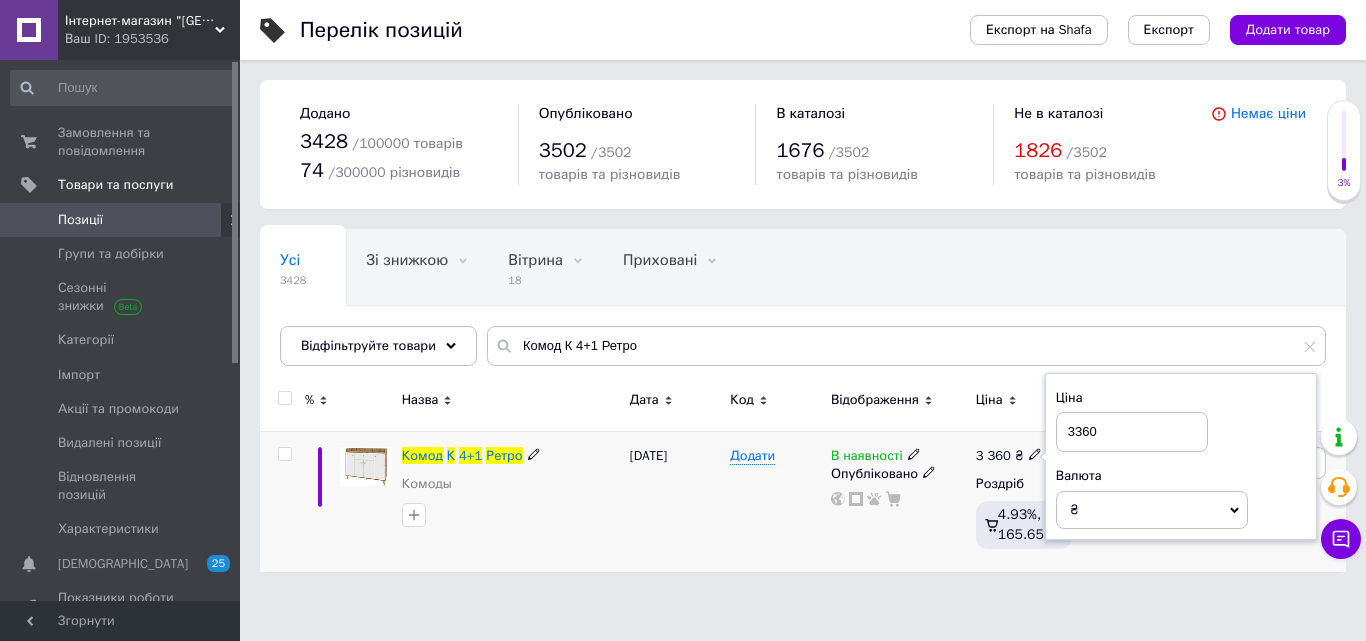 click on "3 360   ₴ Ціна 3360 Валюта ₴ $ EUR CHF GBP ¥ PLN ₸ MDL HUF KGS CNY TRY KRW lei Роздріб 4.93%, 165.65 ₴" at bounding box center [1024, 501] 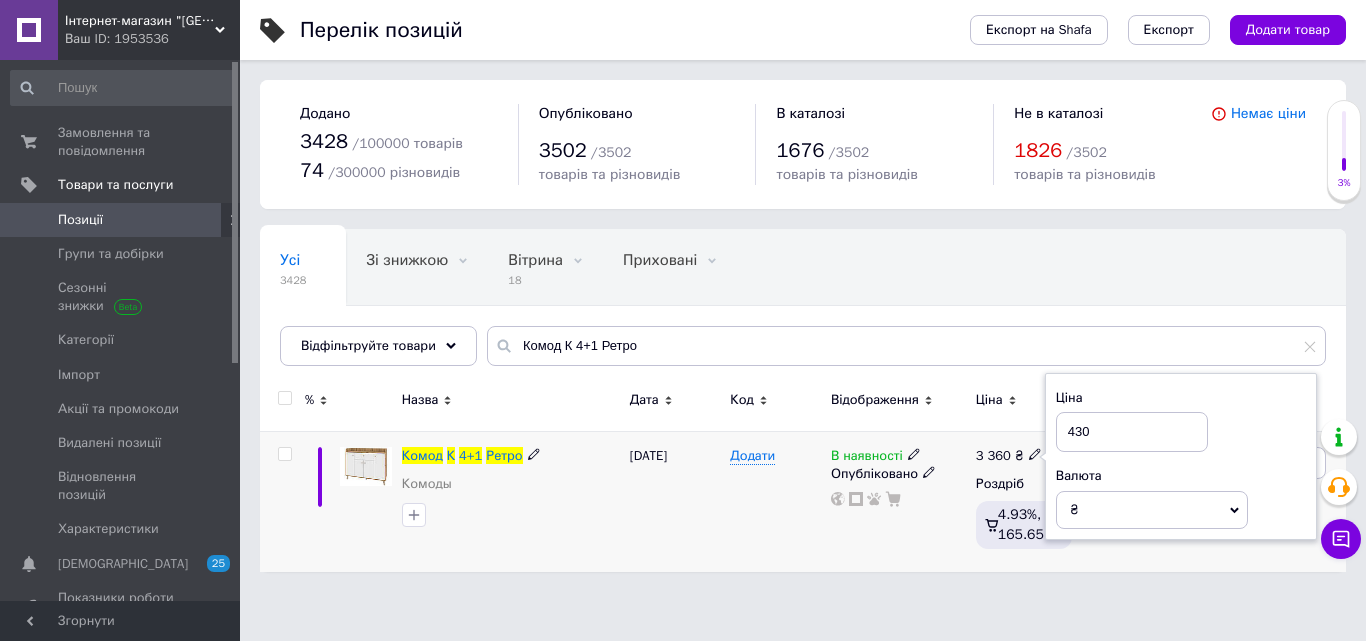 type on "4300" 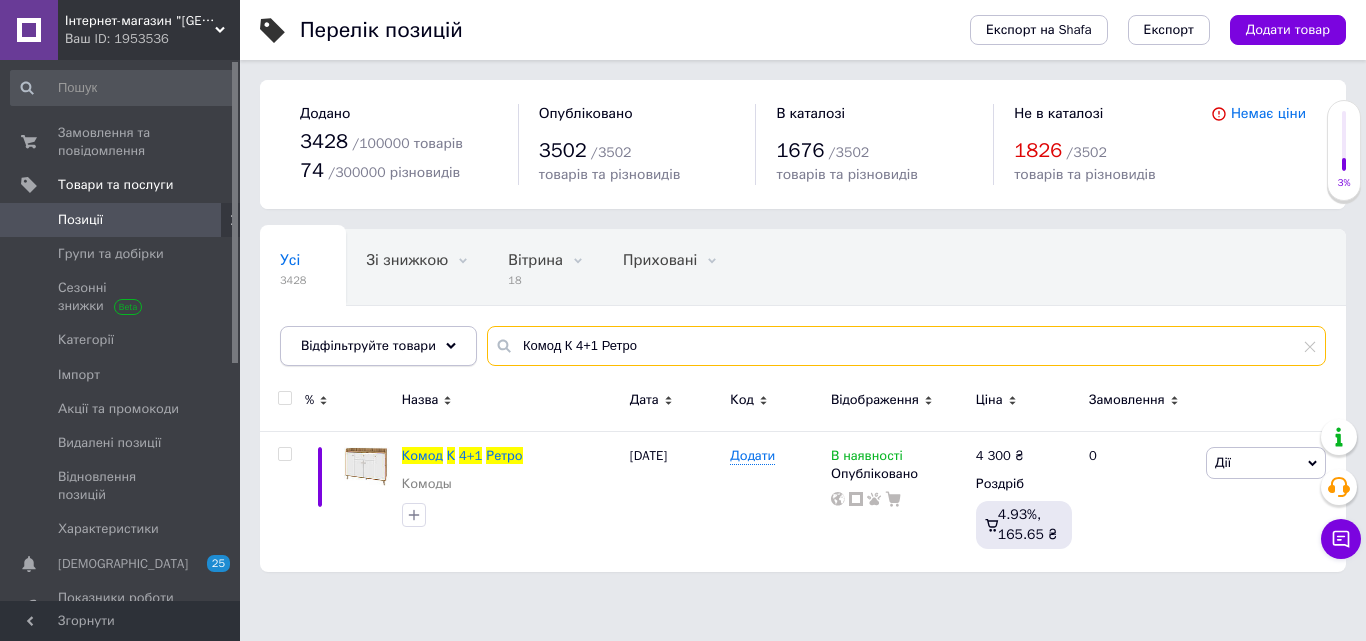 drag, startPoint x: 610, startPoint y: 353, endPoint x: 446, endPoint y: 349, distance: 164.04877 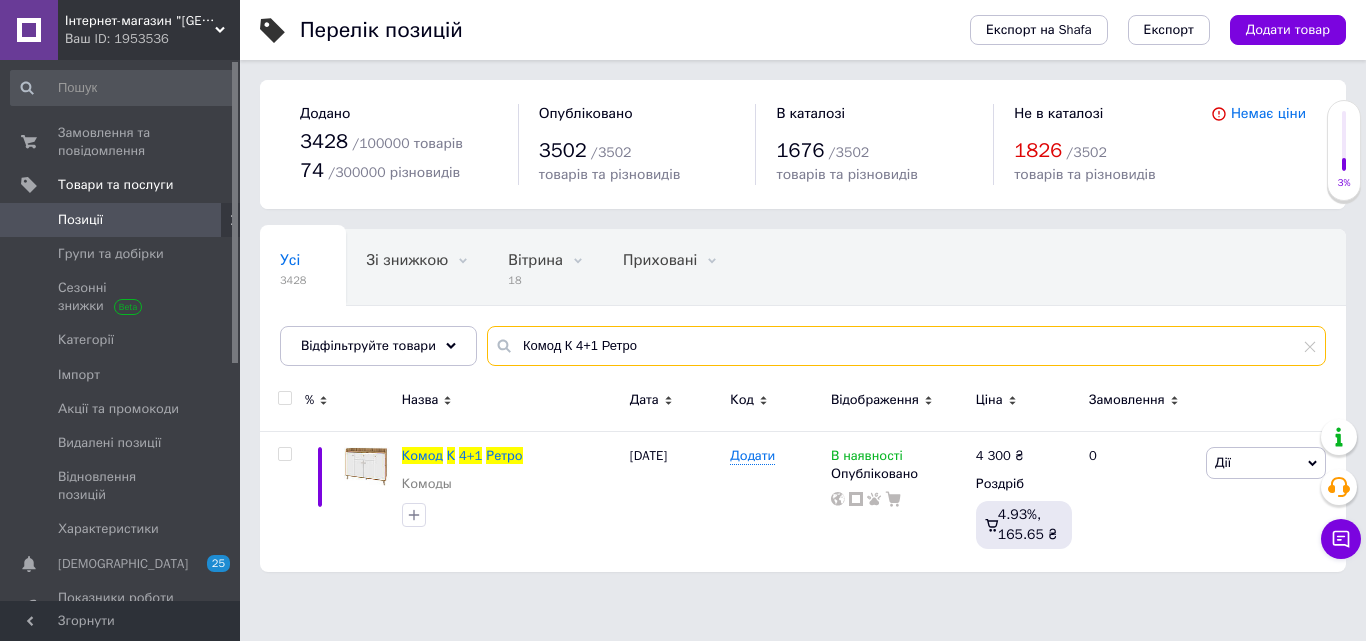paste on "​​​​​​​Комод НС 6" 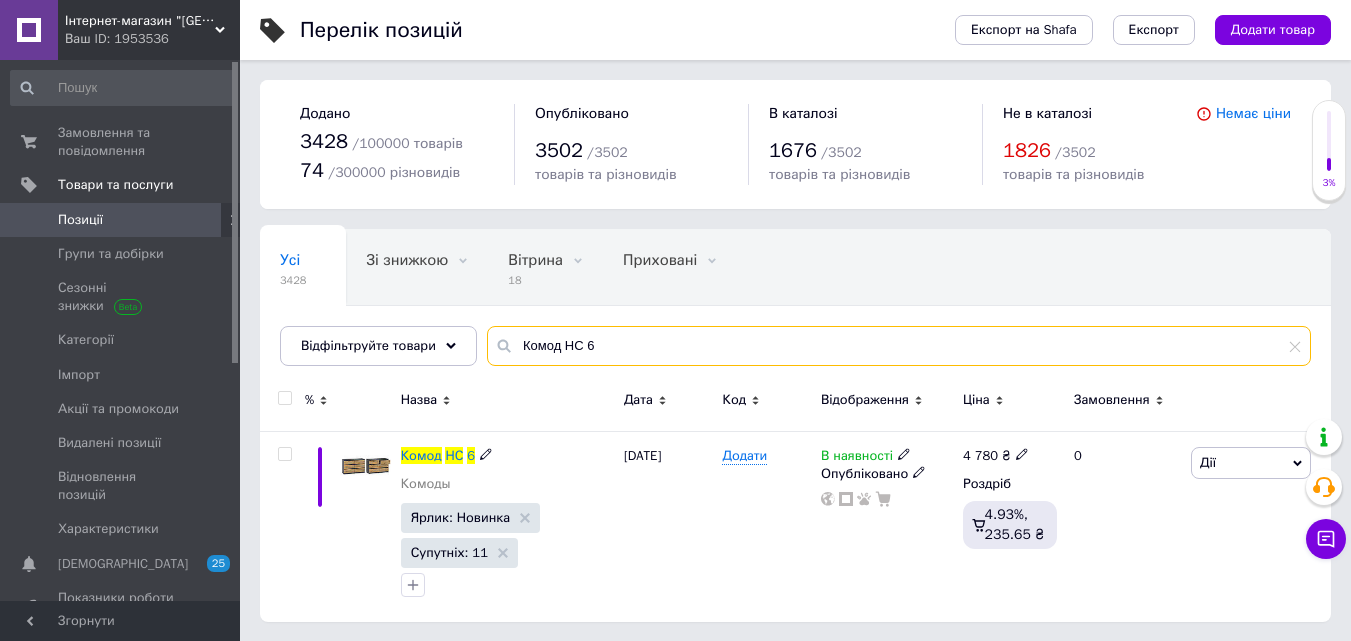 type on "​​​​​​​Комод НС 6" 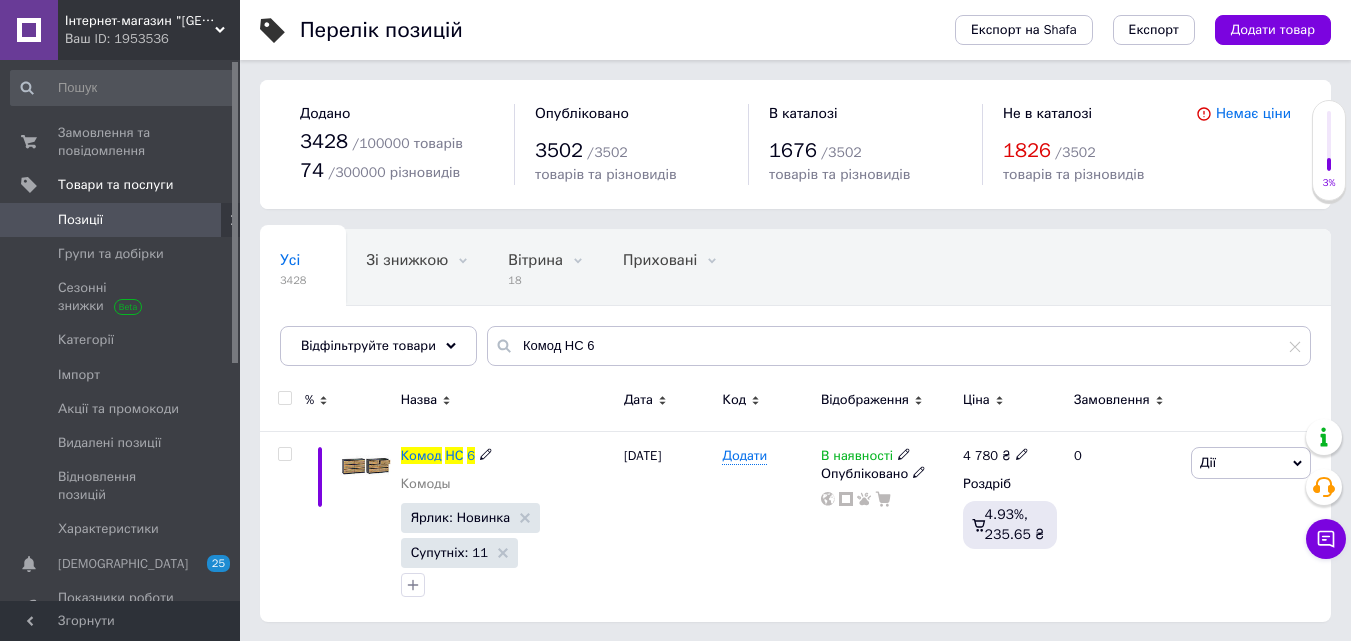click on "4 780" at bounding box center [980, 455] 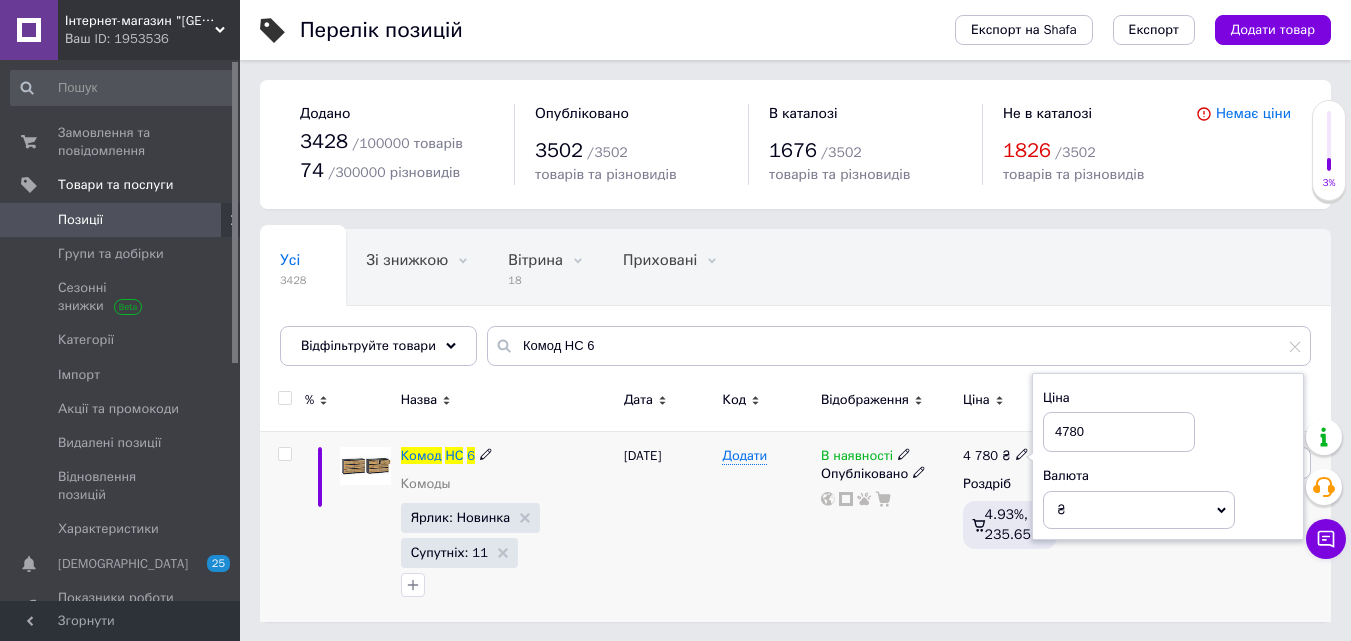click on "4780" at bounding box center (1119, 432) 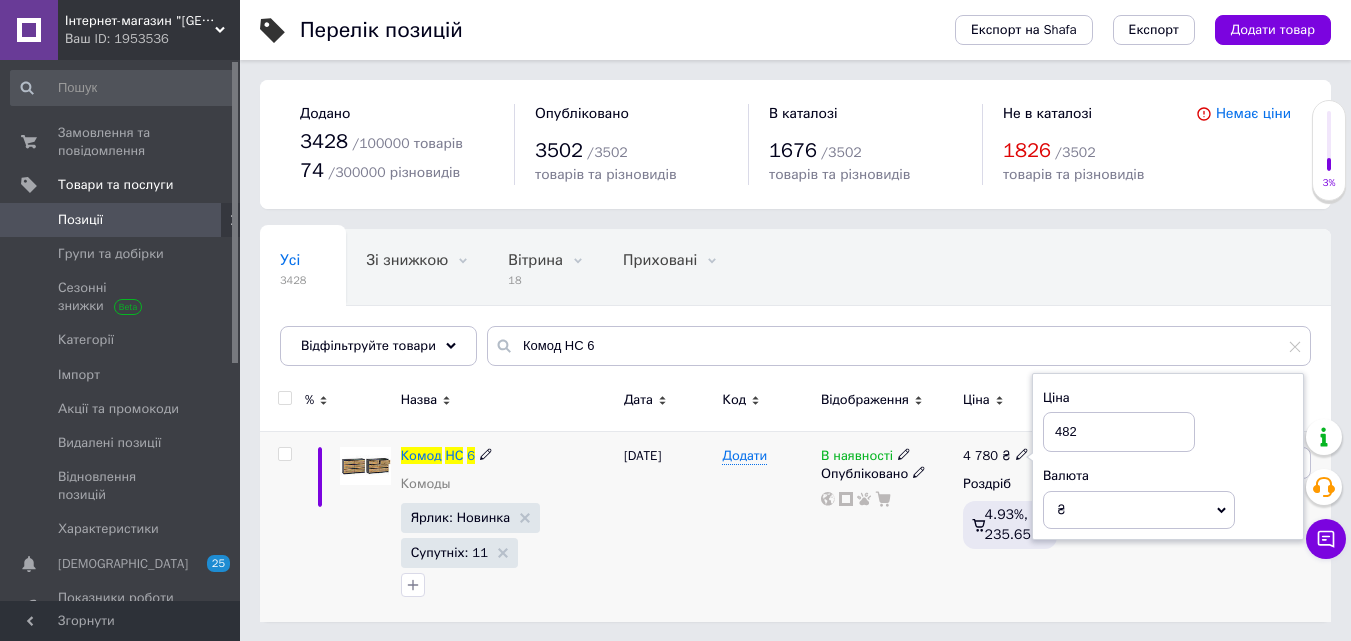 type on "4820" 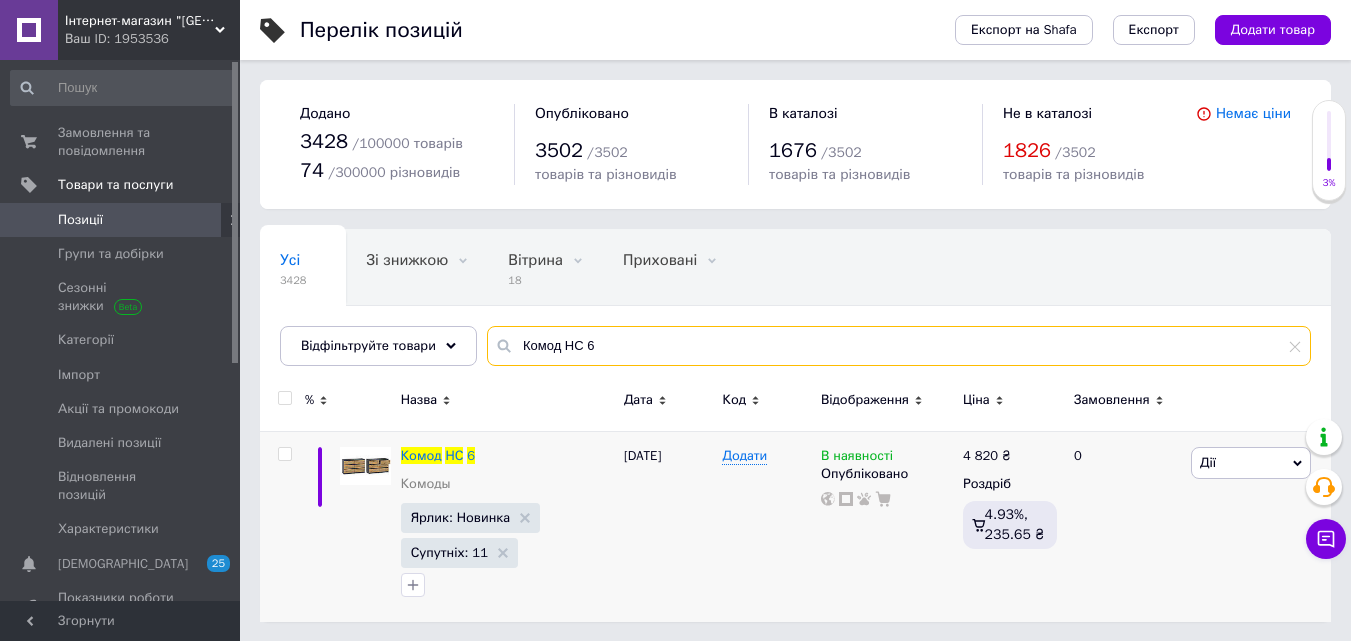 drag, startPoint x: 630, startPoint y: 349, endPoint x: 473, endPoint y: 364, distance: 157.71494 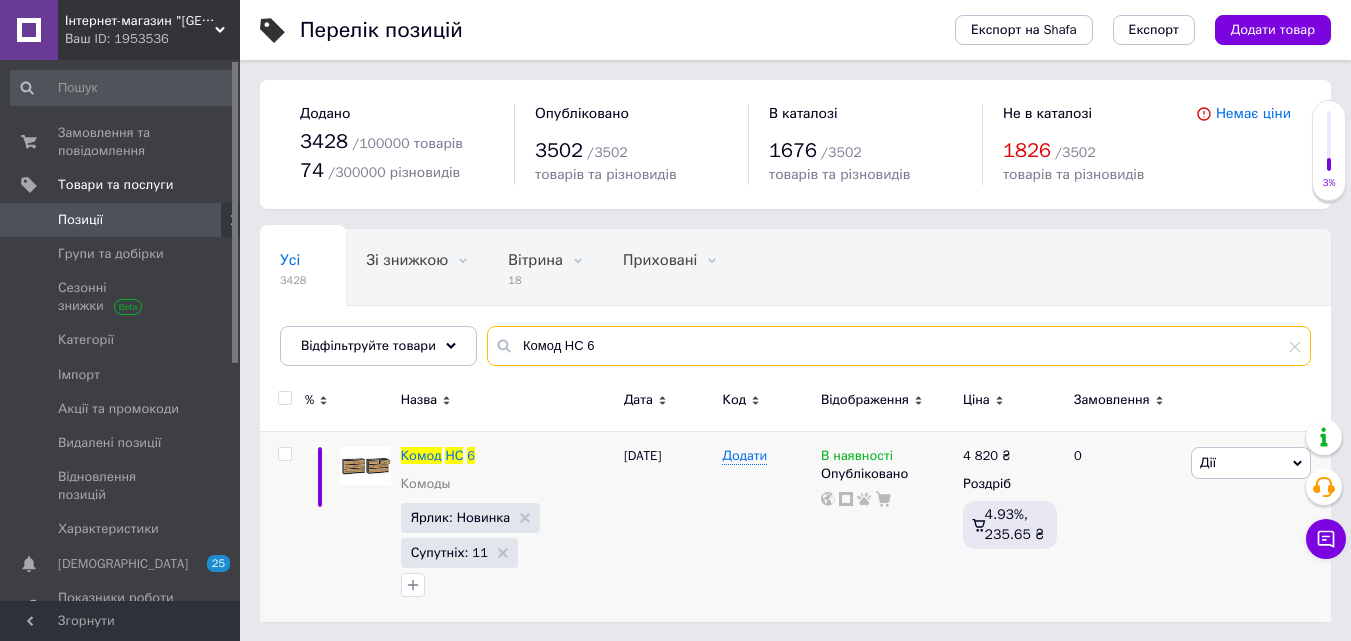 paste on "8" 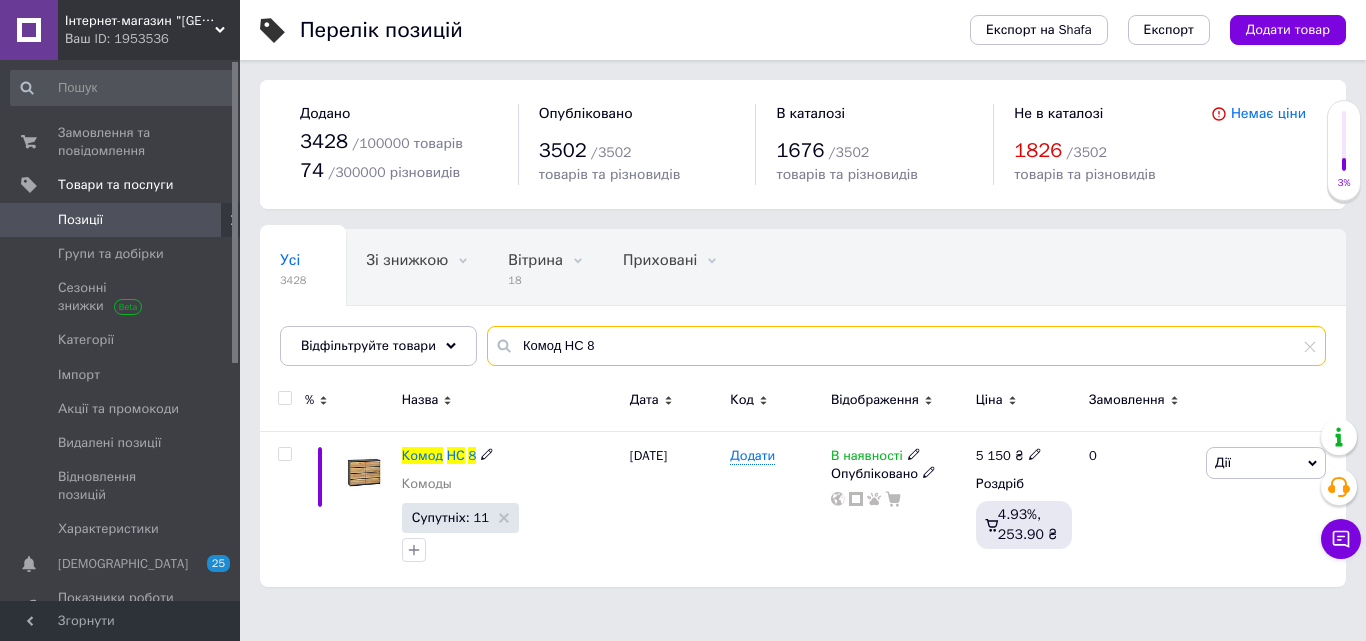 type on "​​​​​​​Комод НС 8" 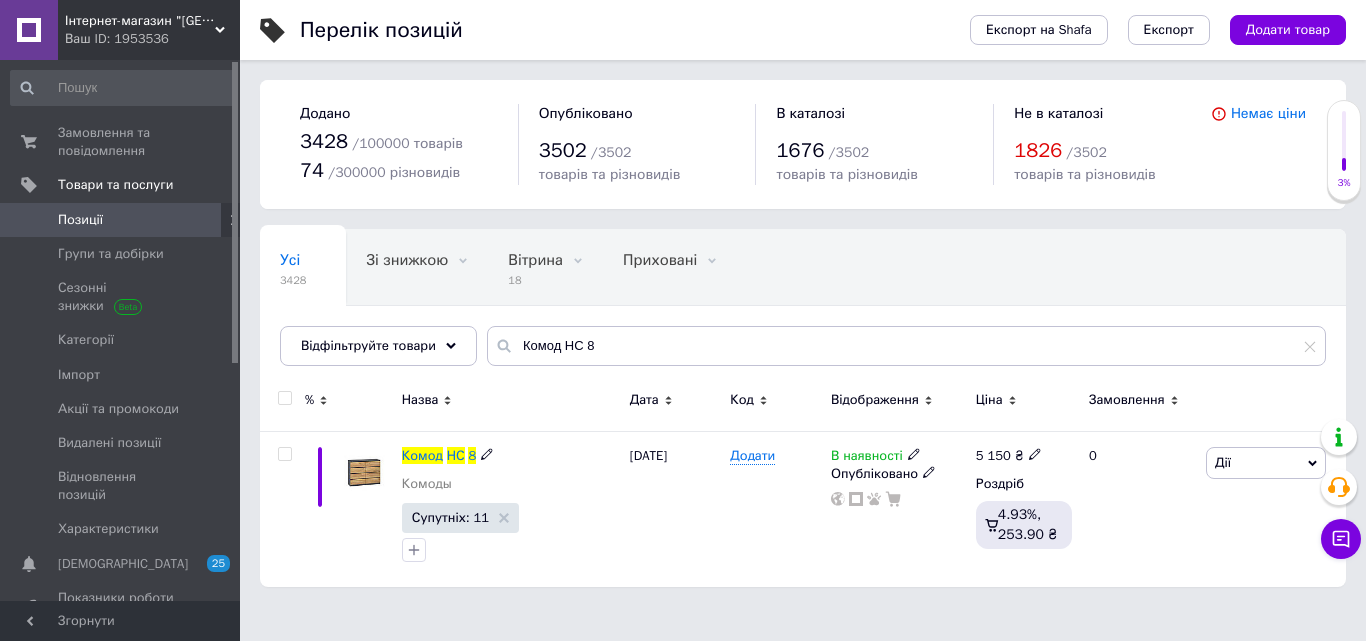 click on "5 150" at bounding box center [993, 455] 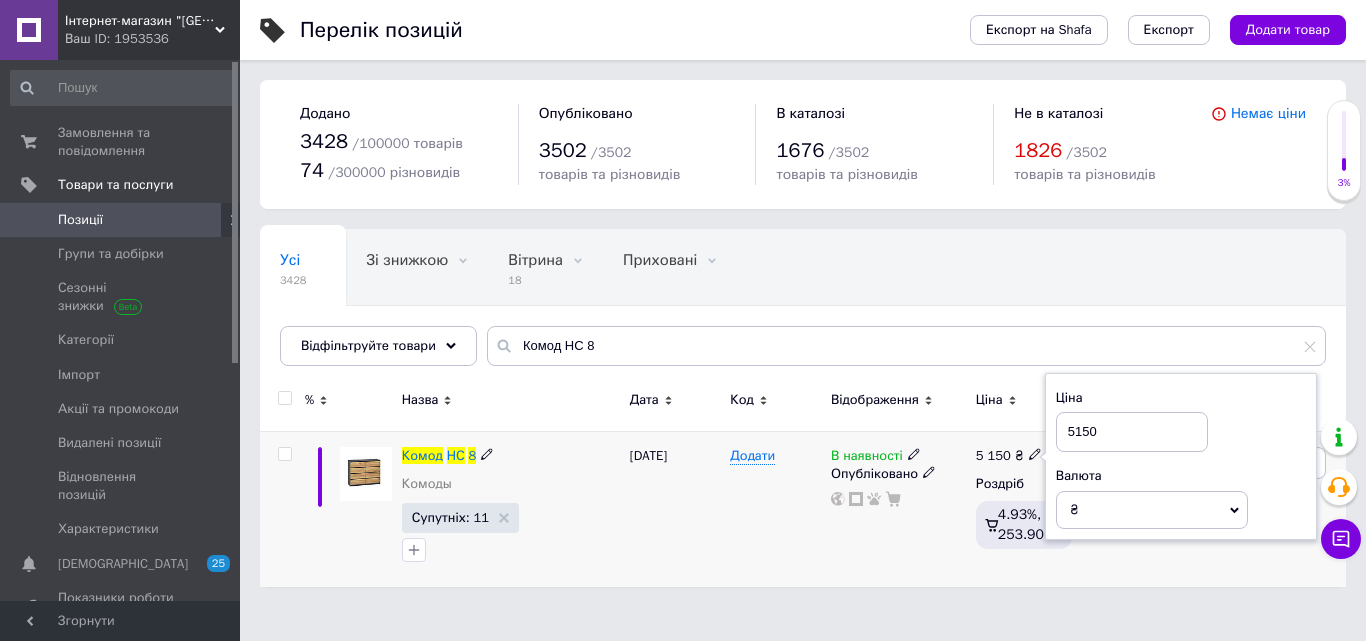 drag, startPoint x: 1110, startPoint y: 429, endPoint x: 922, endPoint y: 451, distance: 189.28285 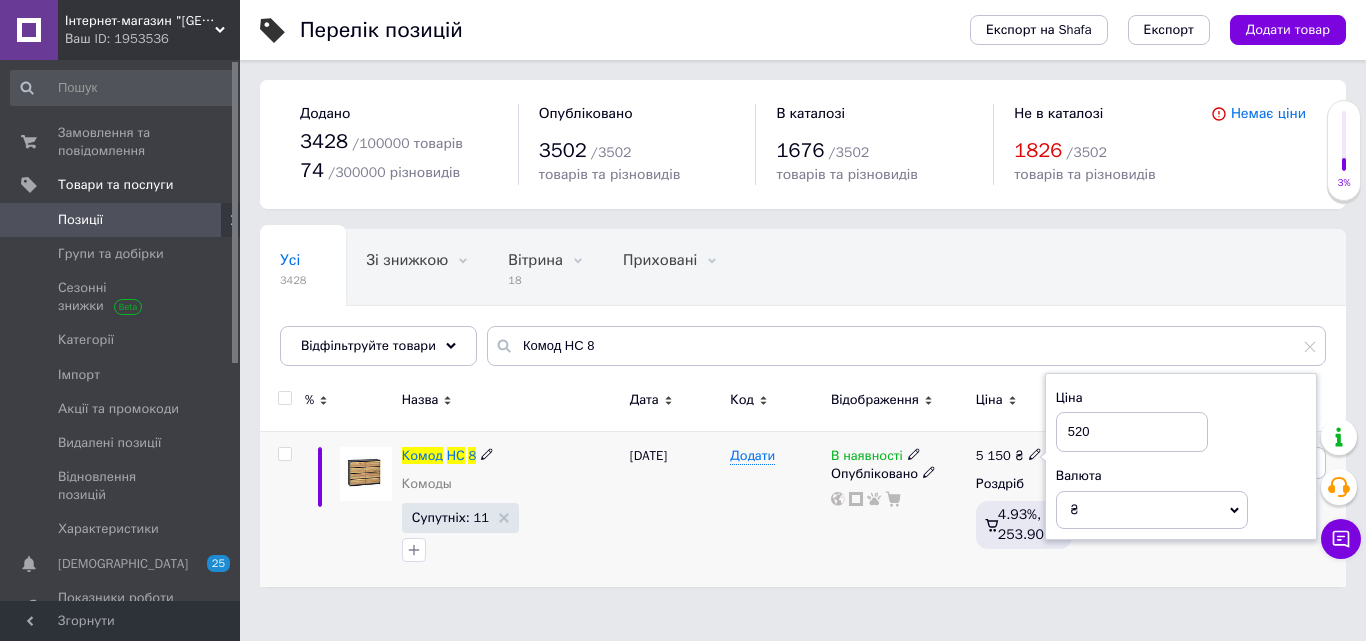 type on "5200" 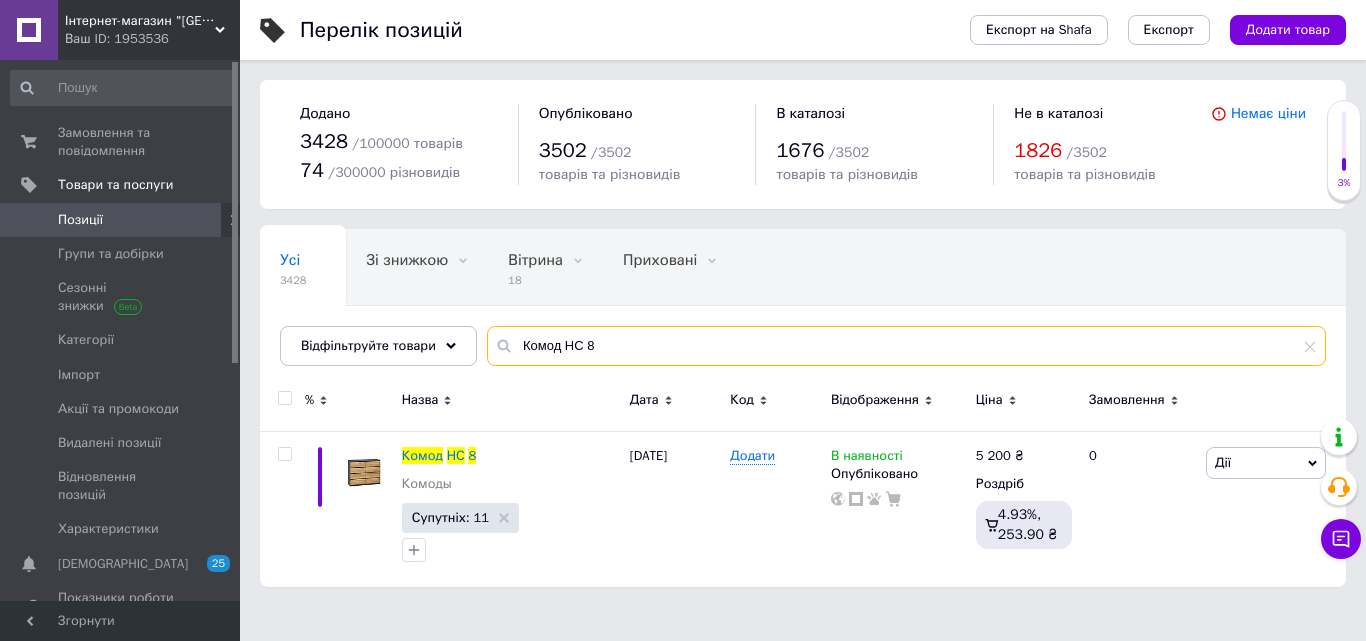 drag, startPoint x: 610, startPoint y: 358, endPoint x: 510, endPoint y: 340, distance: 101.607086 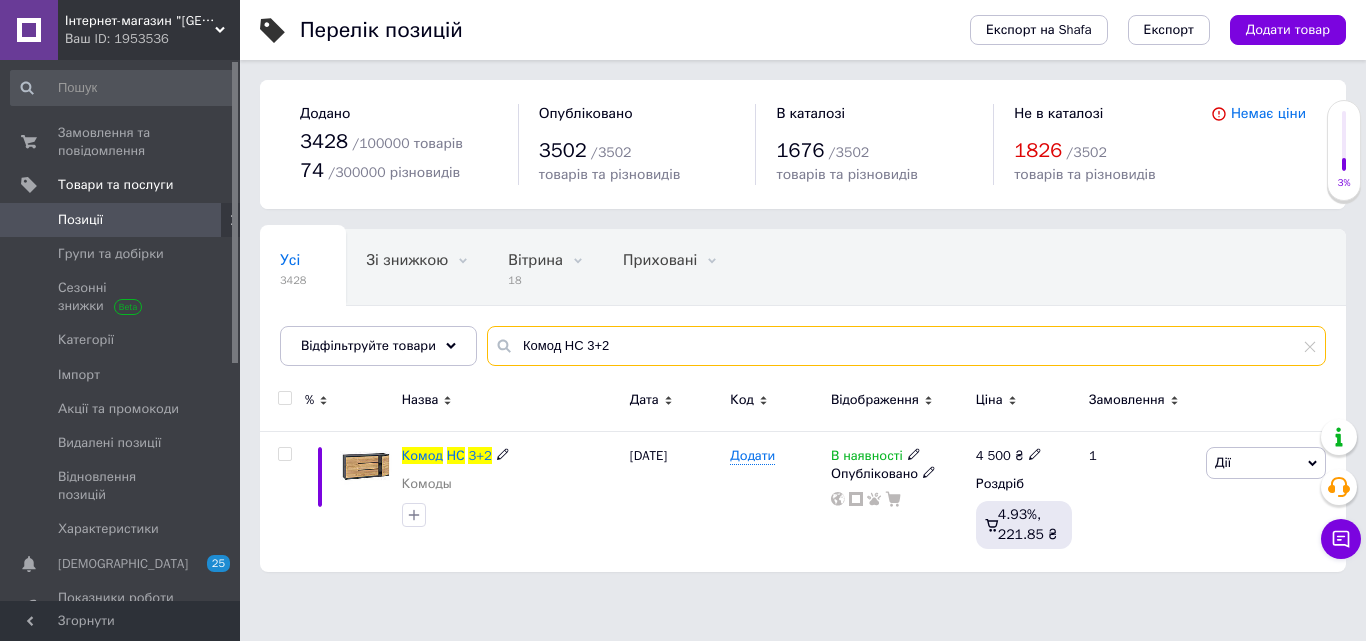 type on "​​​​​​​Комод НС 3+2" 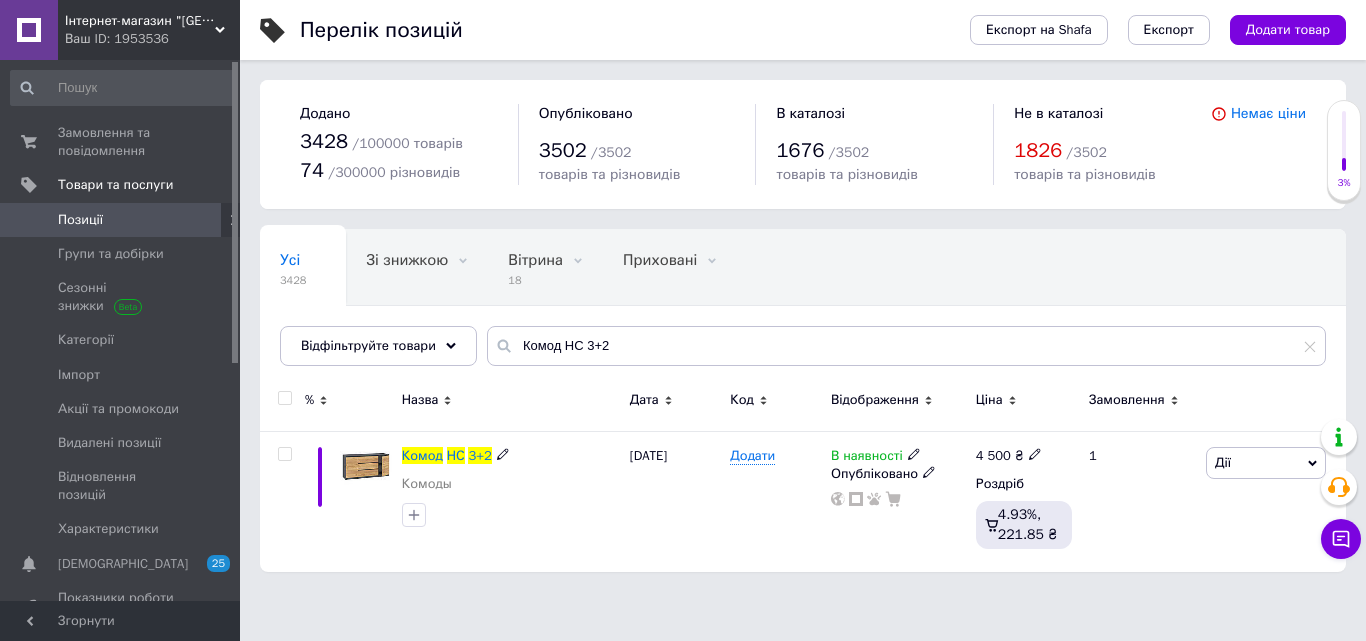click on "4 500   ₴" at bounding box center (1009, 456) 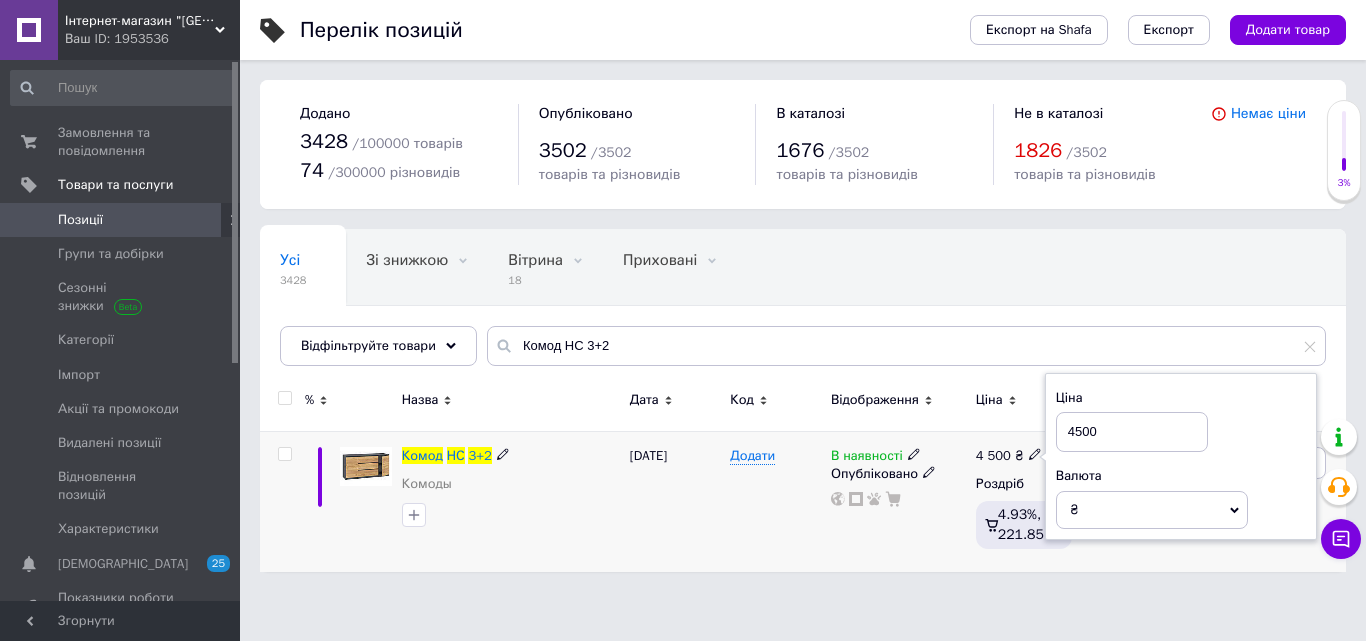 click on "4500" at bounding box center (1132, 432) 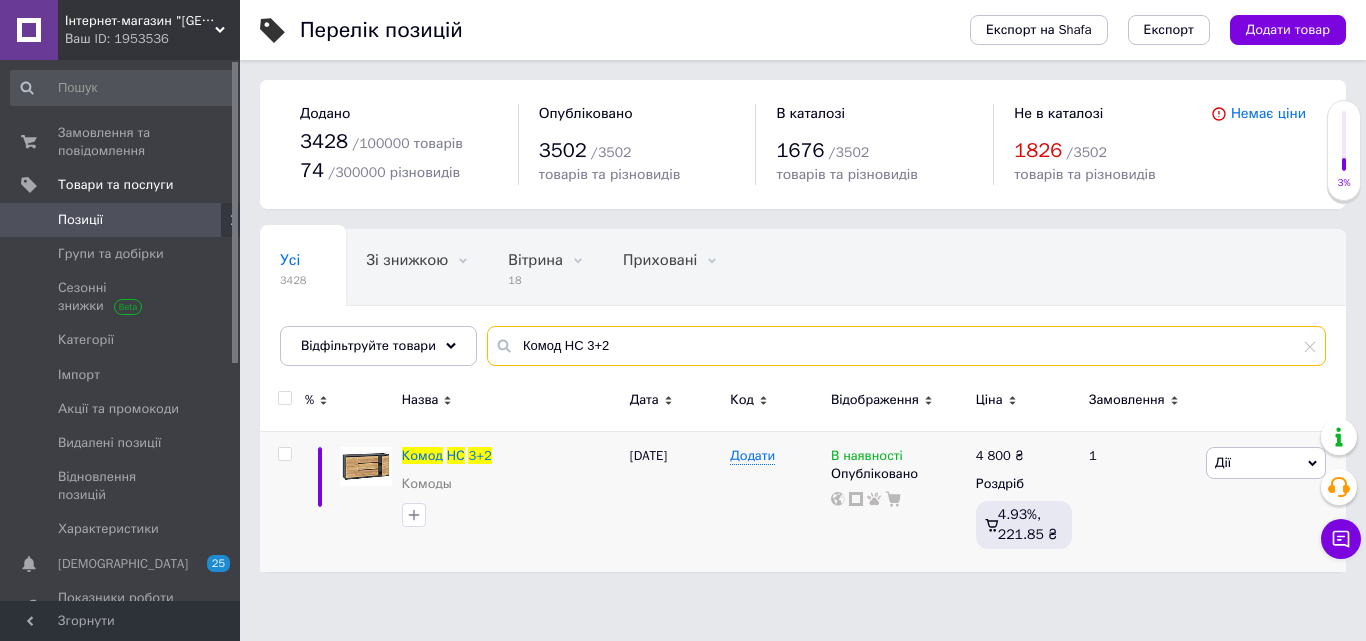 drag, startPoint x: 651, startPoint y: 344, endPoint x: 473, endPoint y: 342, distance: 178.01123 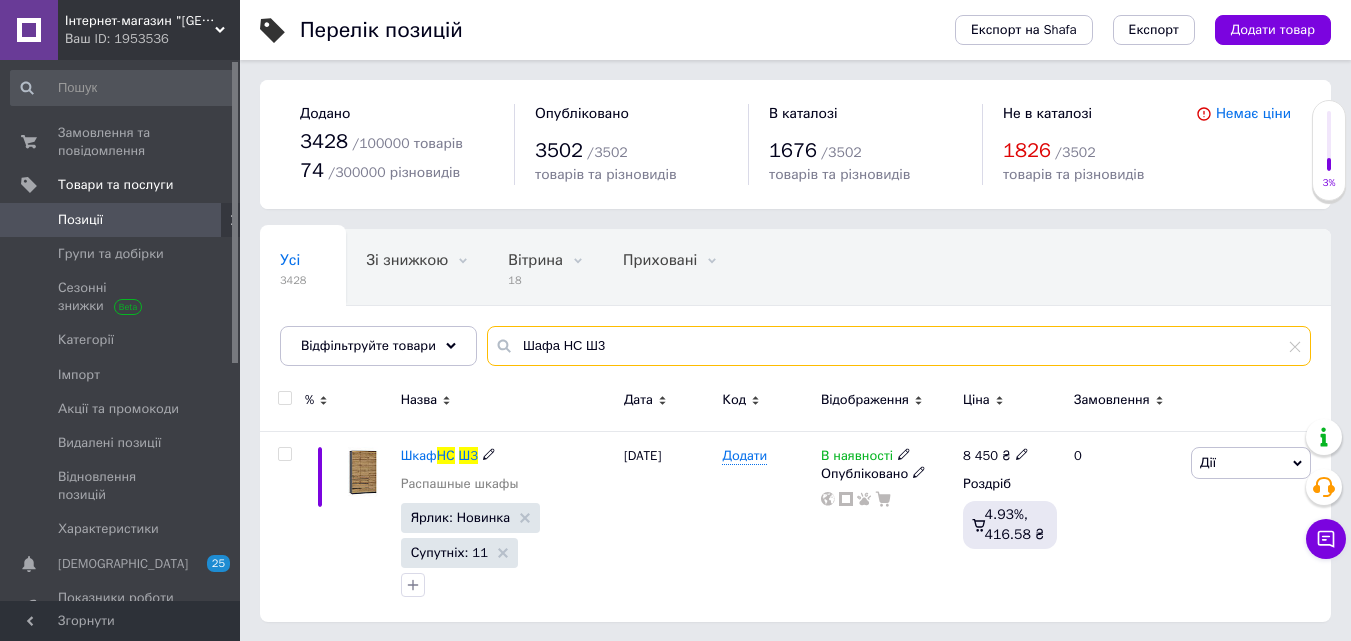 type on "Шафа НС Ш3" 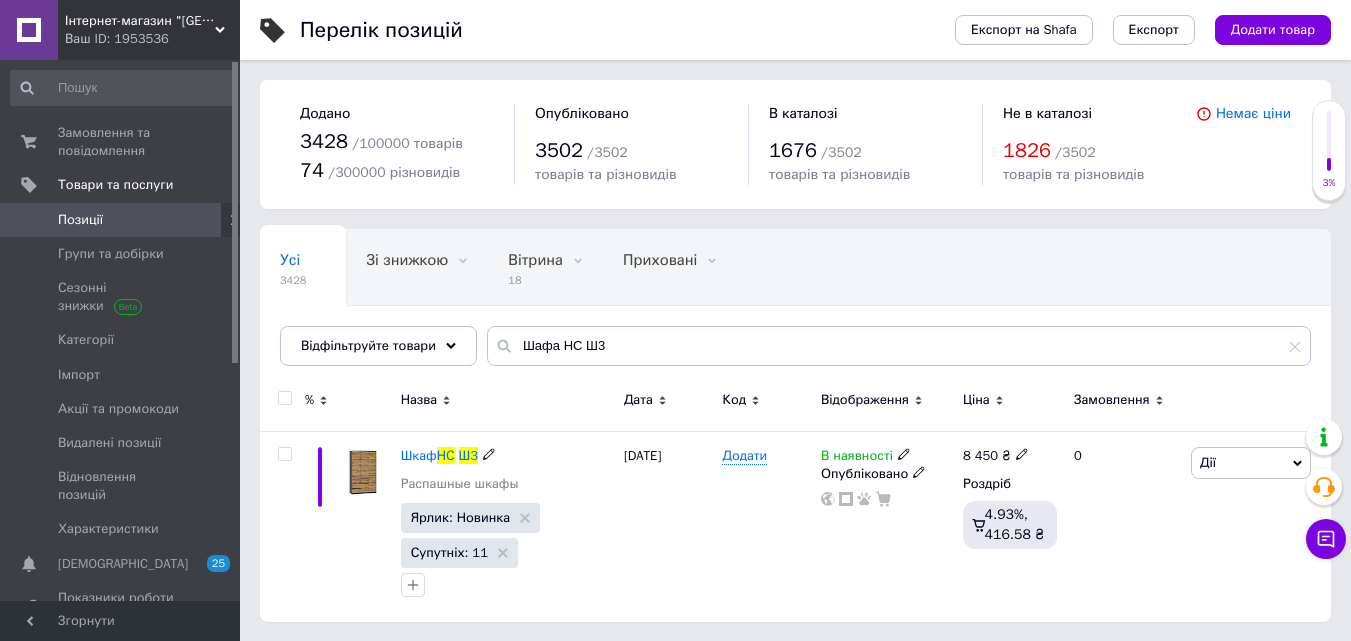 click on "8 450   ₴" at bounding box center [996, 456] 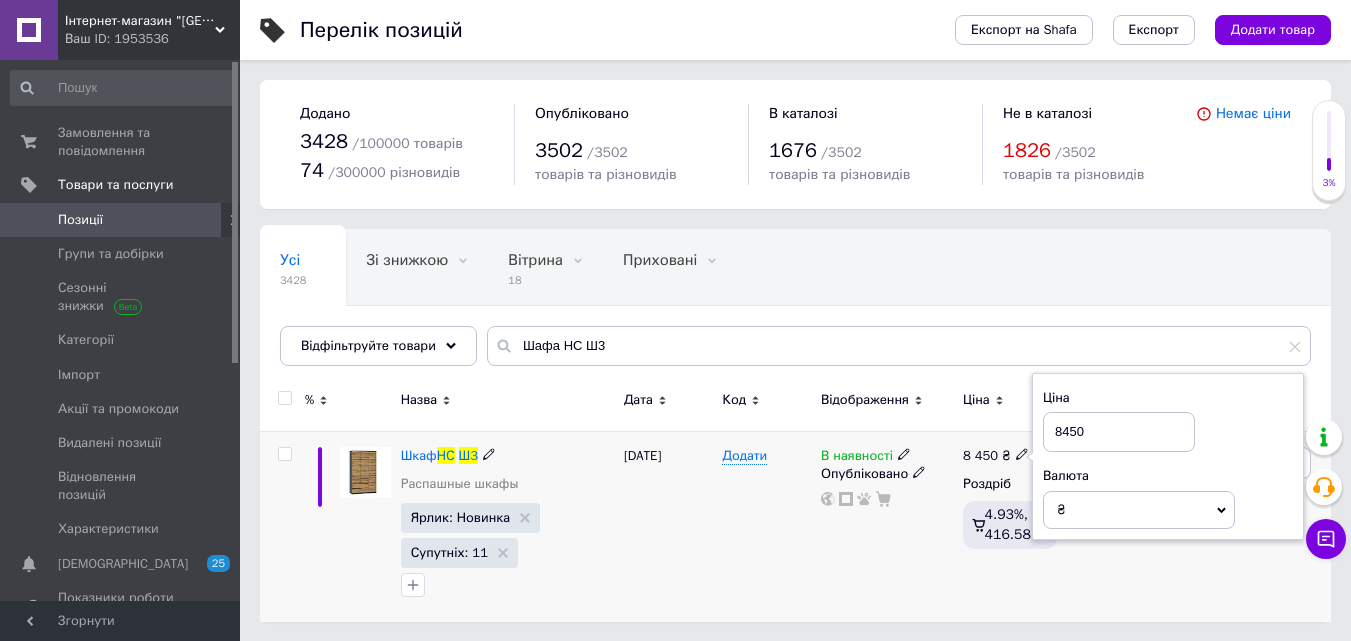 drag, startPoint x: 952, startPoint y: 448, endPoint x: 842, endPoint y: 472, distance: 112.587746 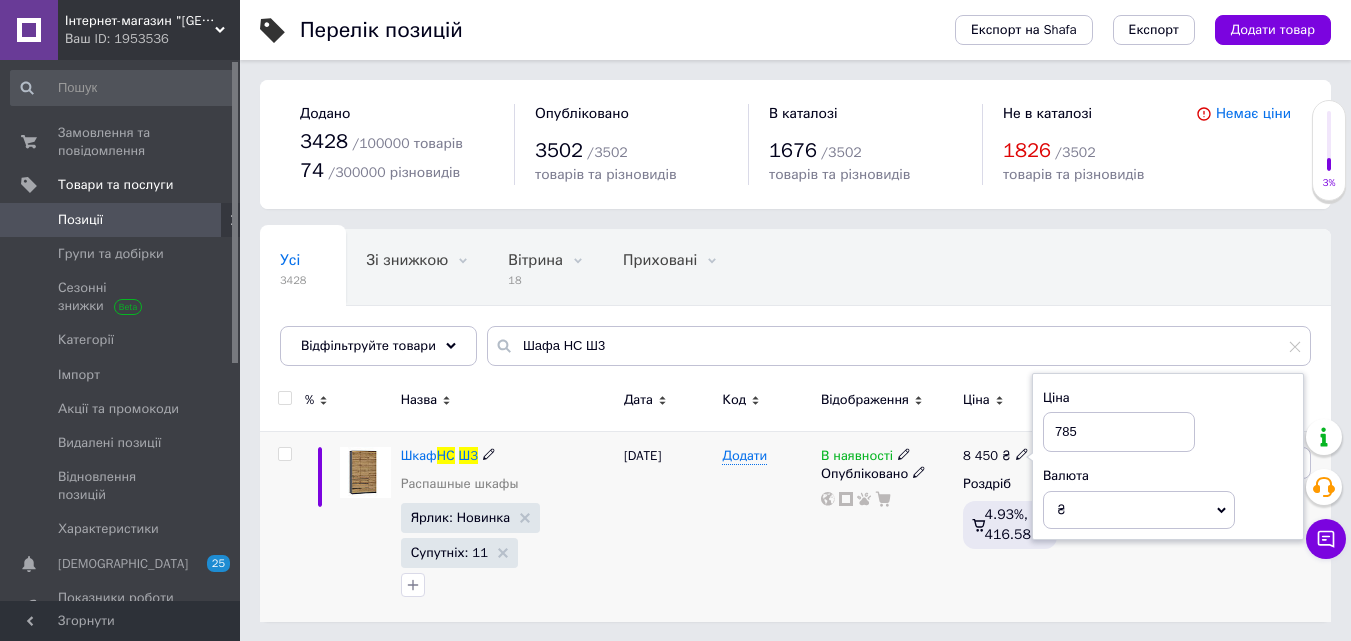 type on "7850" 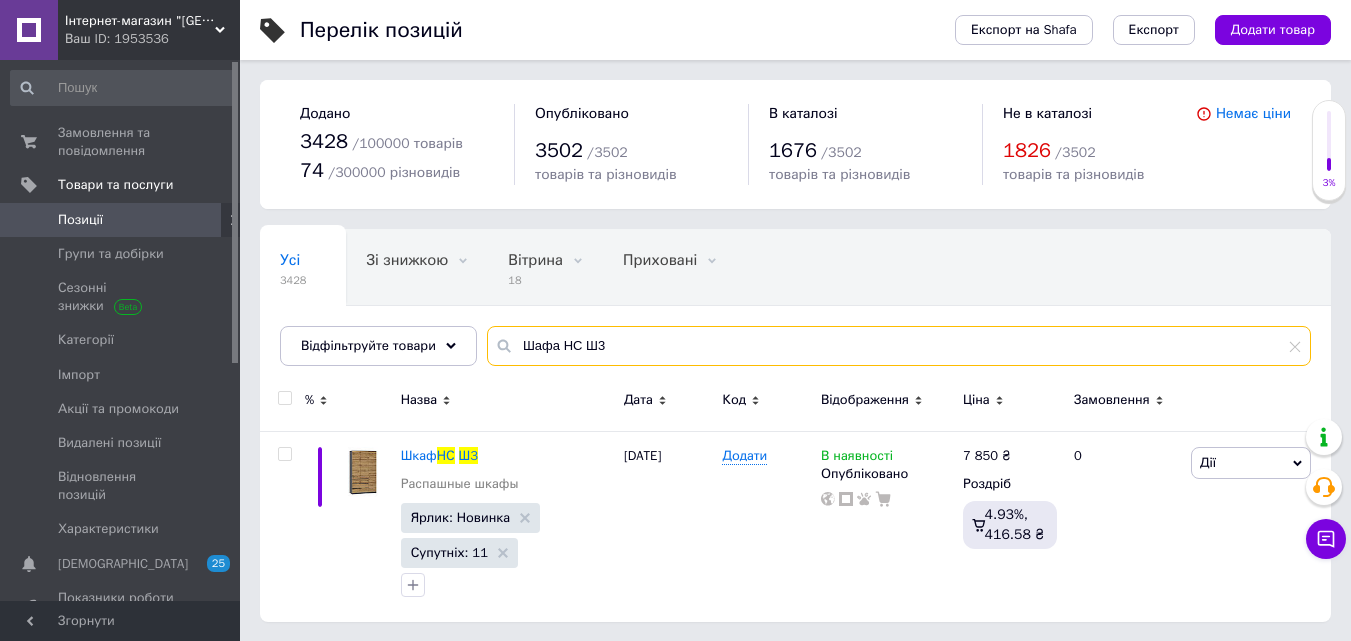 drag, startPoint x: 609, startPoint y: 349, endPoint x: 499, endPoint y: 354, distance: 110.11358 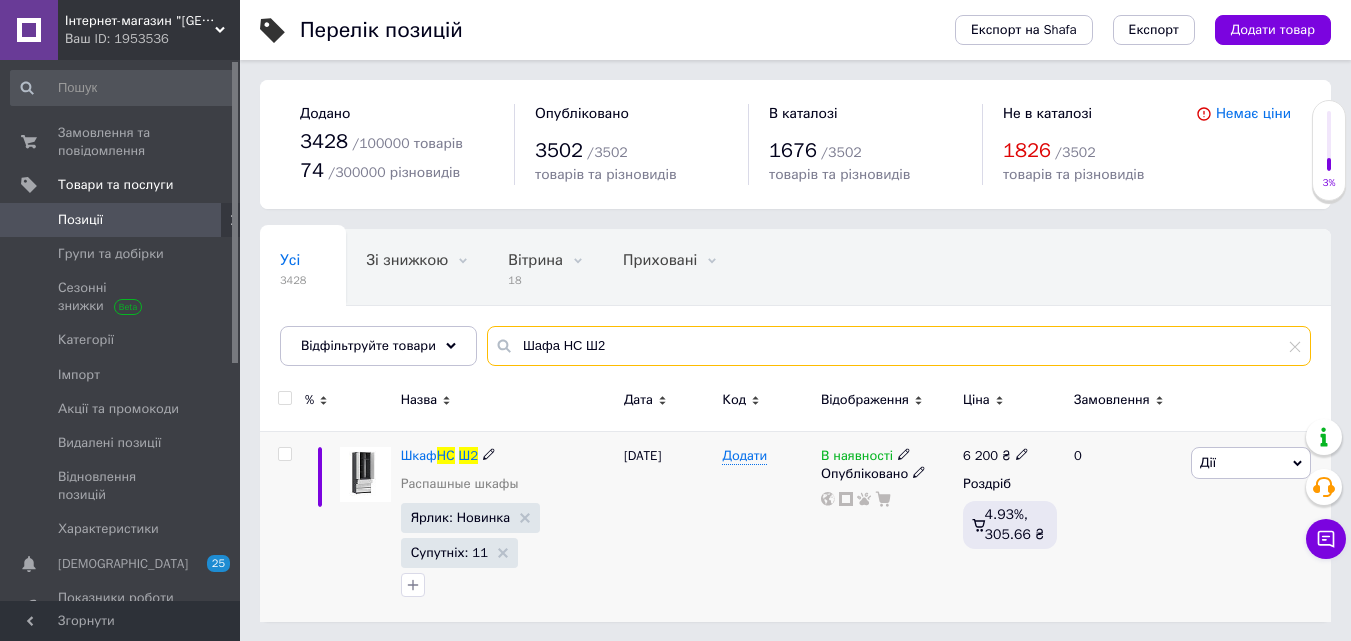 type on "Шафа НС Ш2" 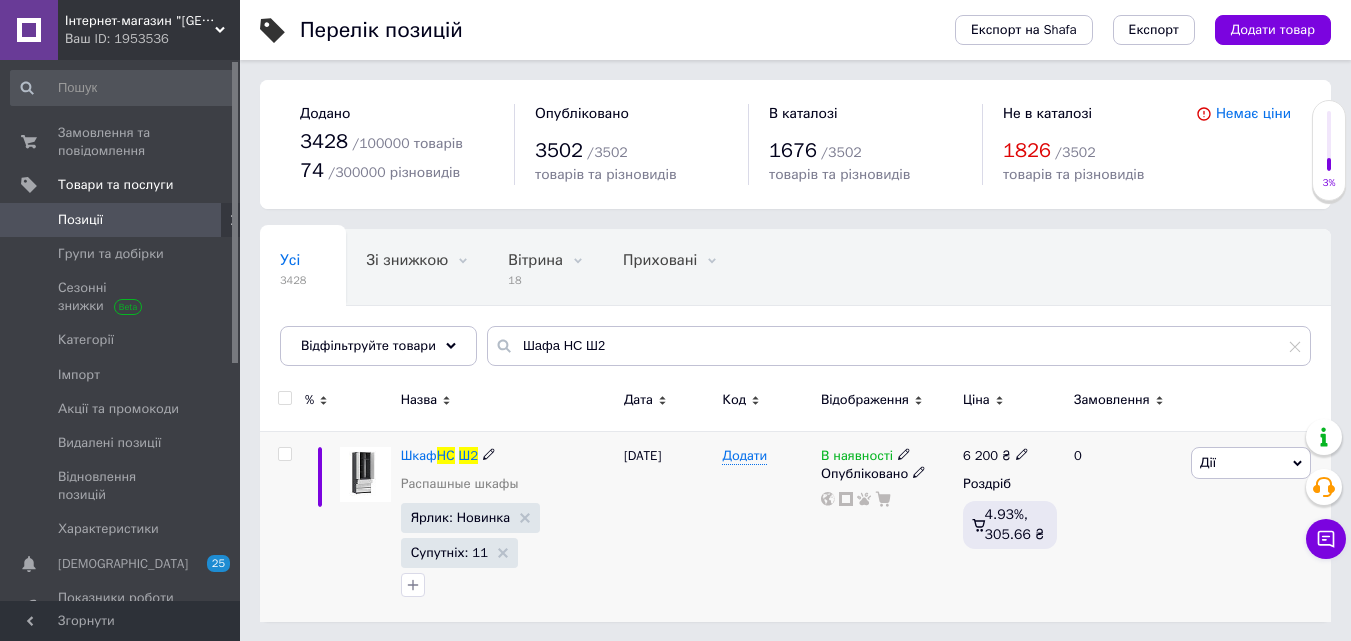 click on "6 200" at bounding box center [980, 455] 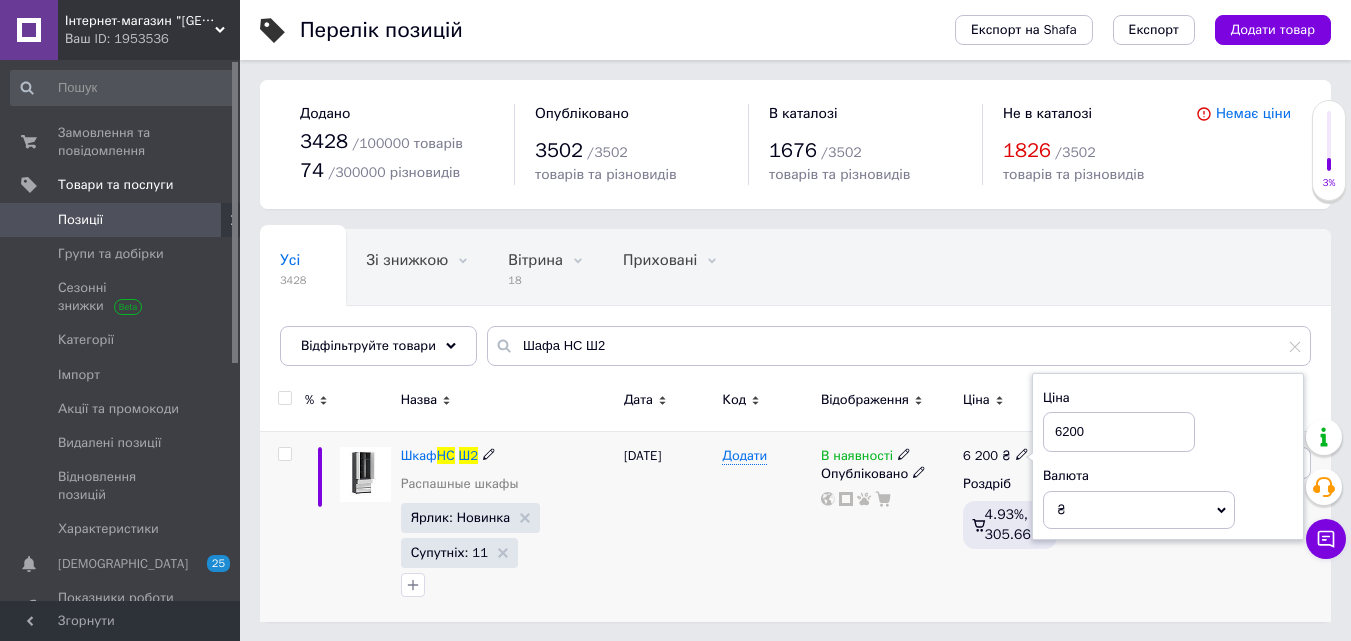 drag, startPoint x: 1072, startPoint y: 424, endPoint x: 937, endPoint y: 439, distance: 135.83078 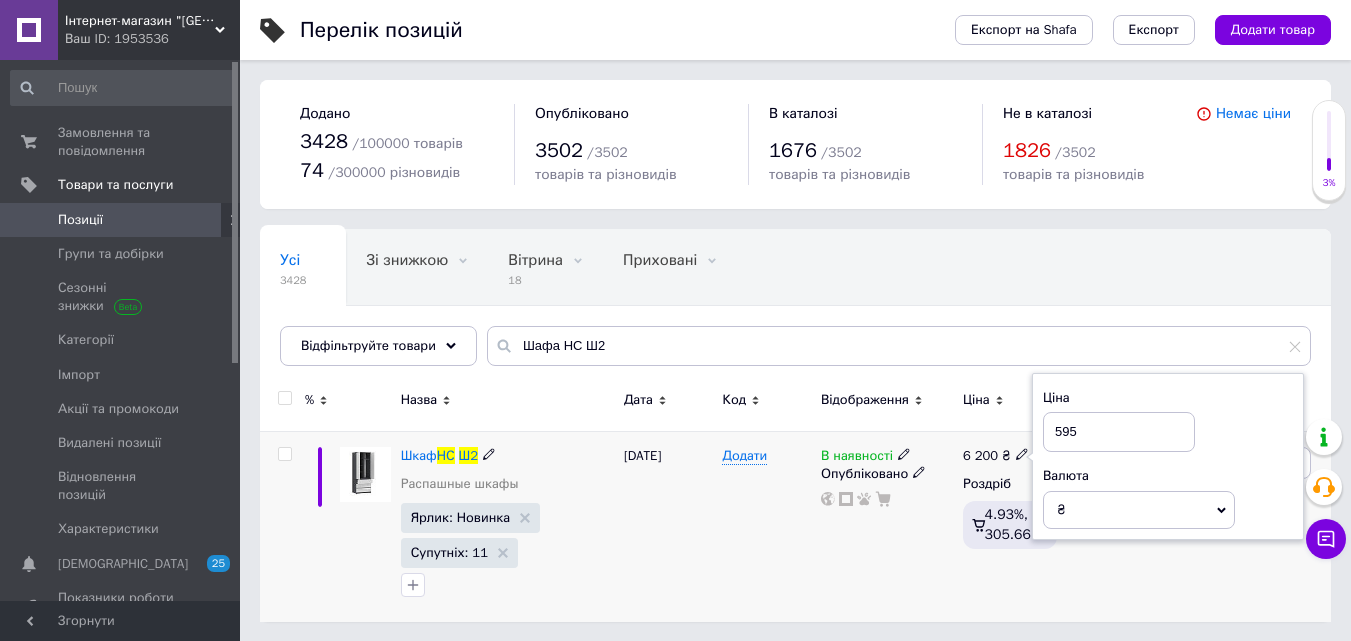 type on "5950" 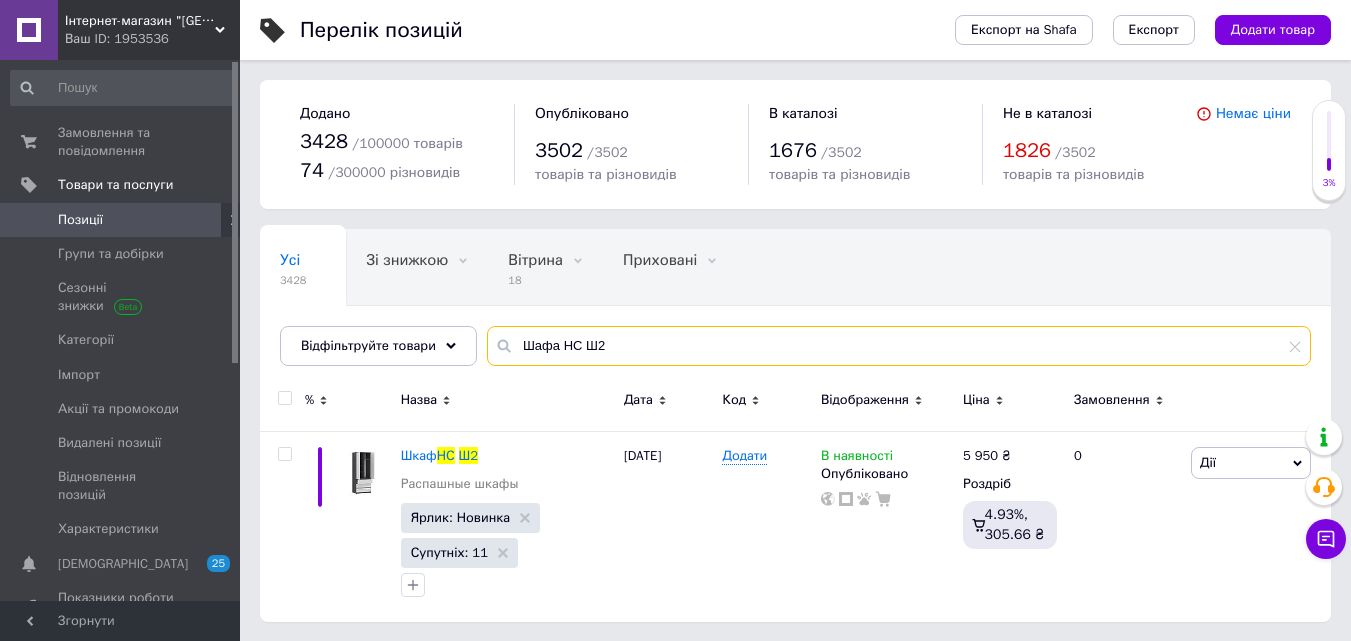 click on "Шафа НС Ш2" at bounding box center [899, 346] 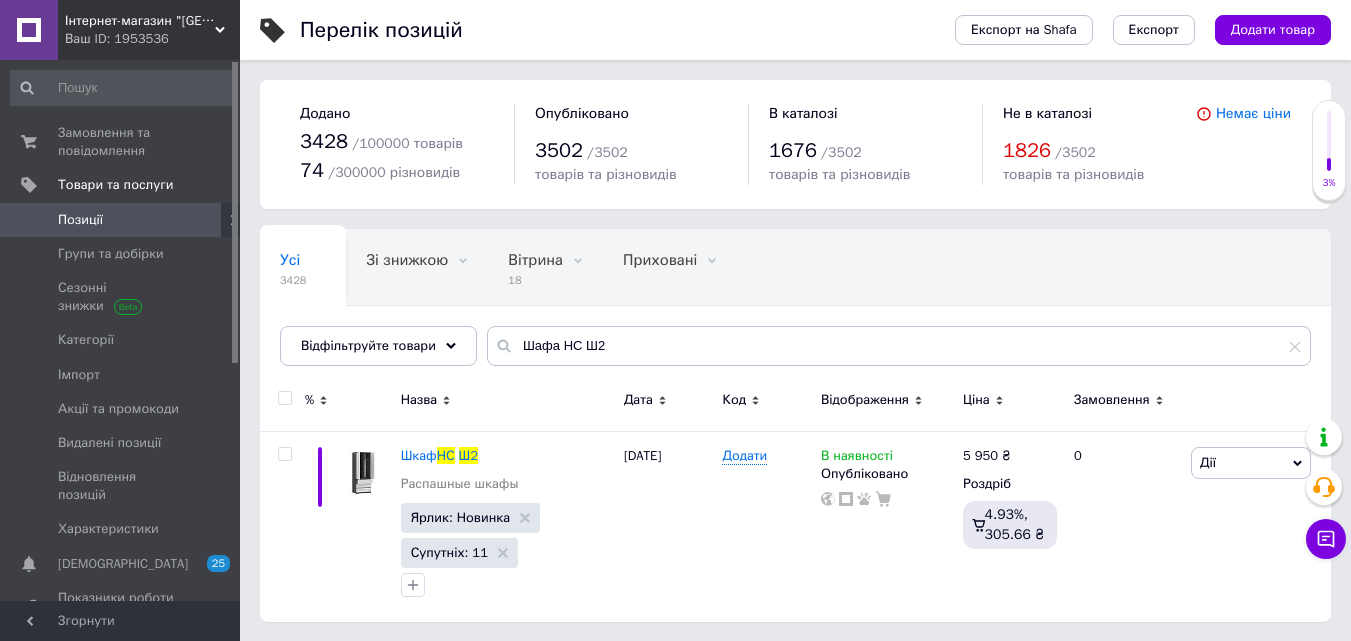 click 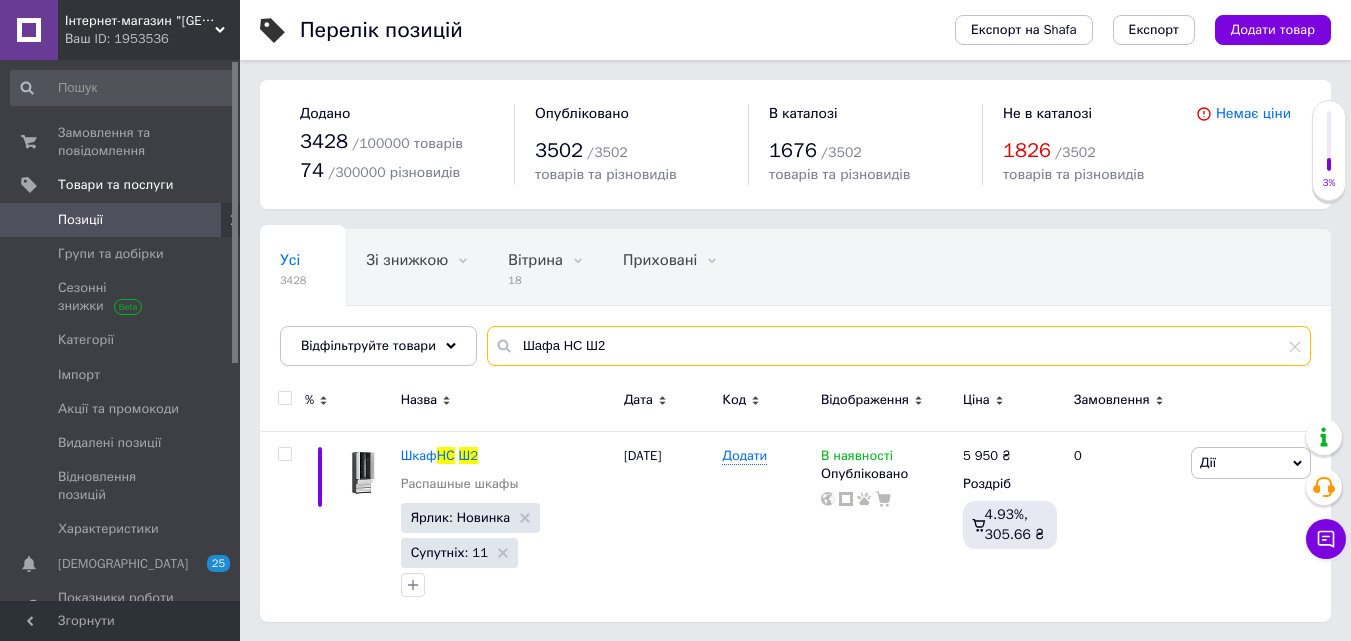 drag, startPoint x: 615, startPoint y: 349, endPoint x: 500, endPoint y: 344, distance: 115.10864 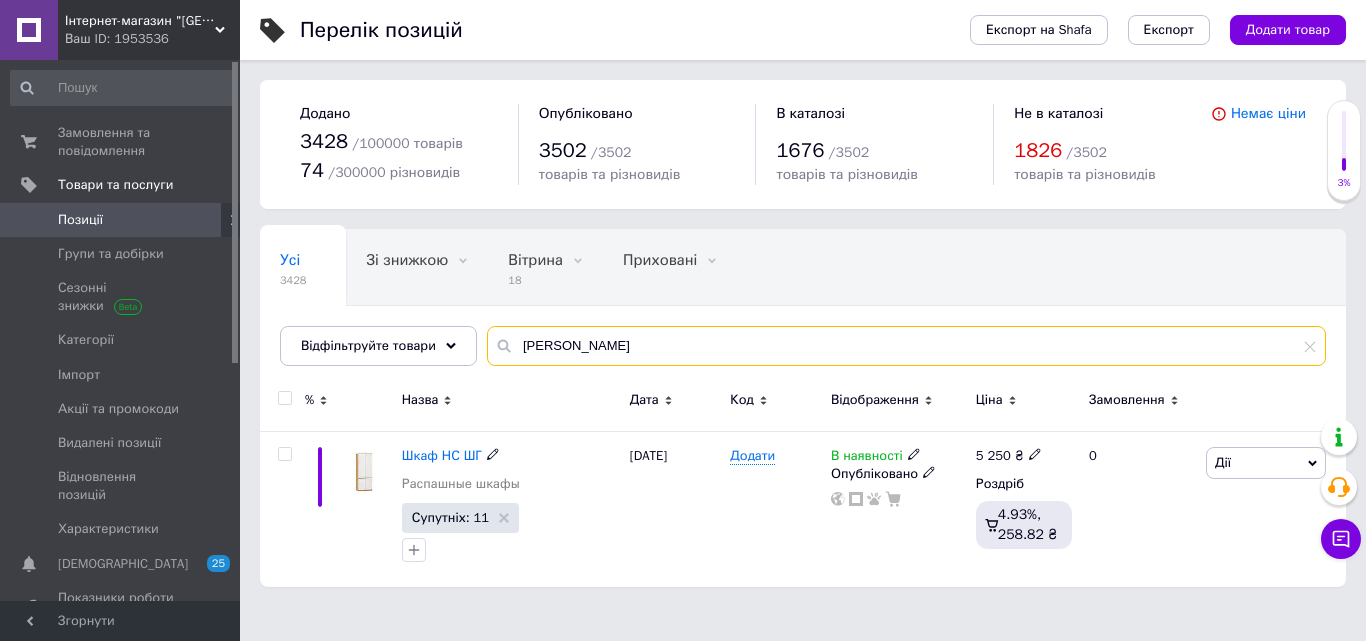 type on "[PERSON_NAME]" 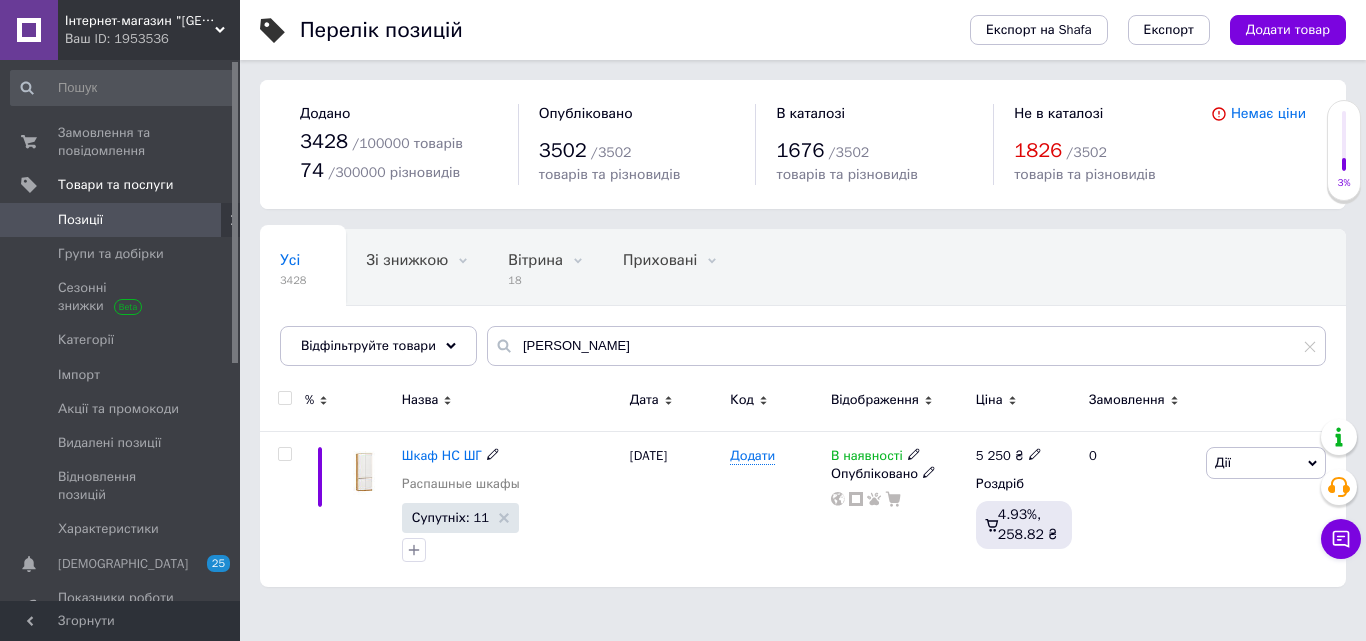 click on "5 250" at bounding box center [993, 455] 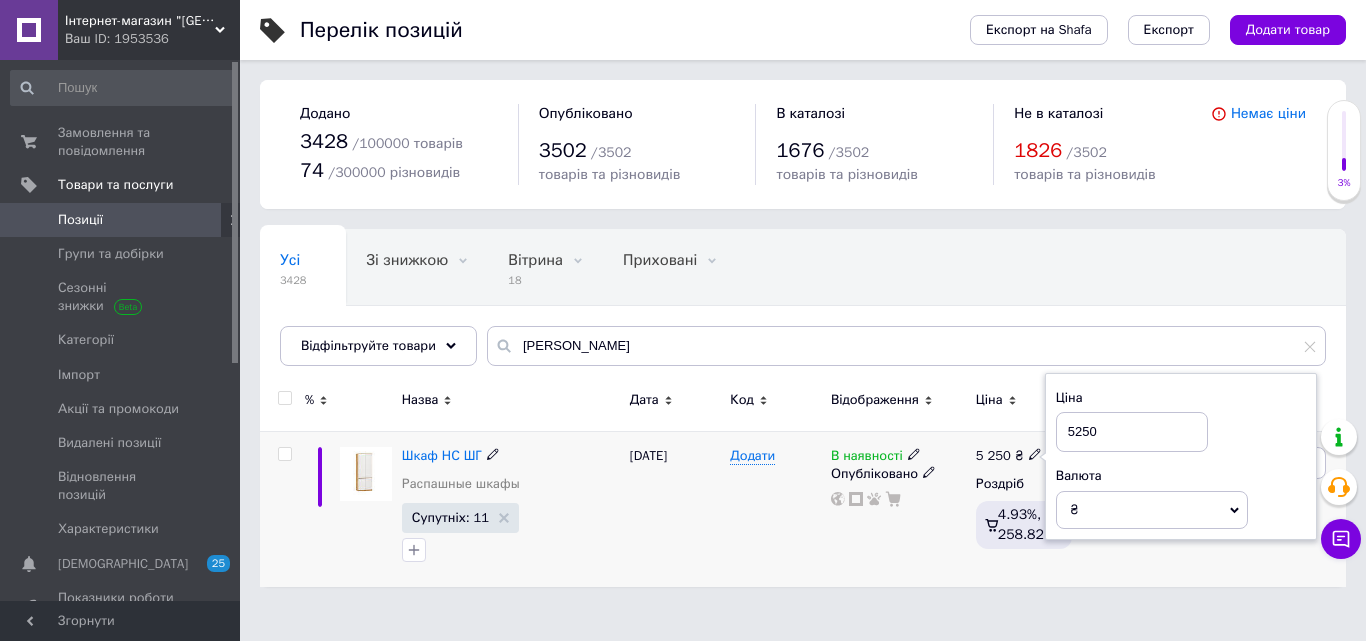 drag, startPoint x: 1093, startPoint y: 442, endPoint x: 905, endPoint y: 456, distance: 188.52055 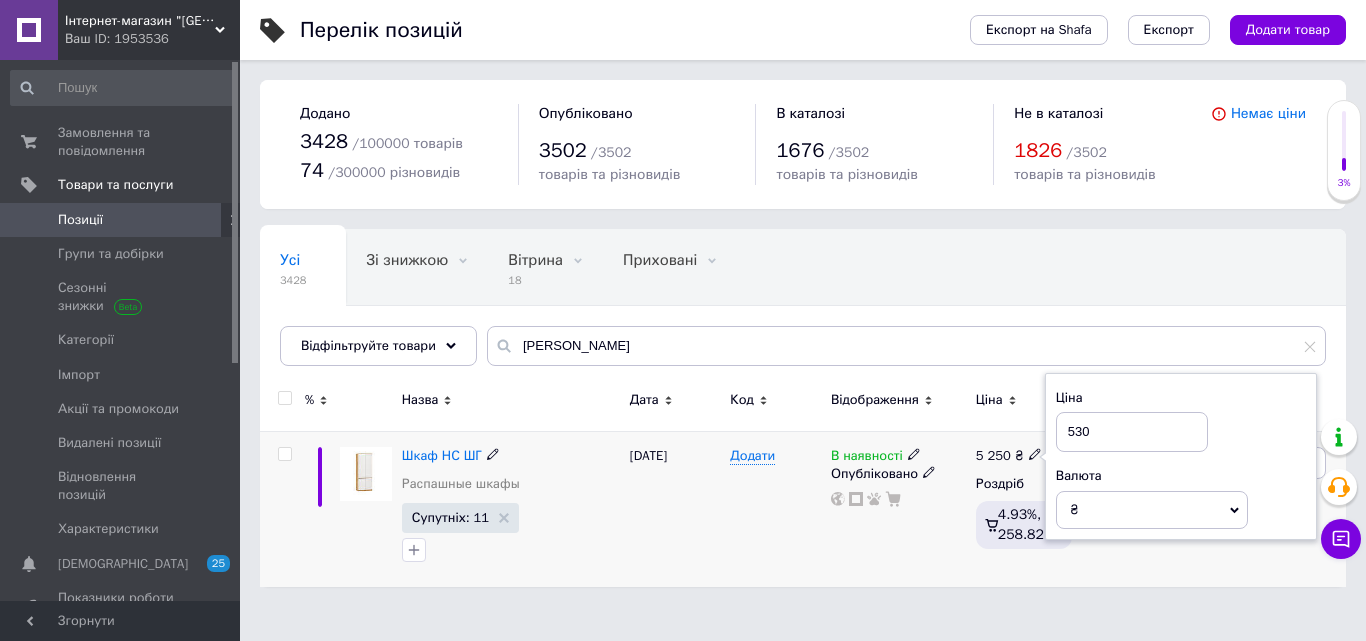 type on "5350" 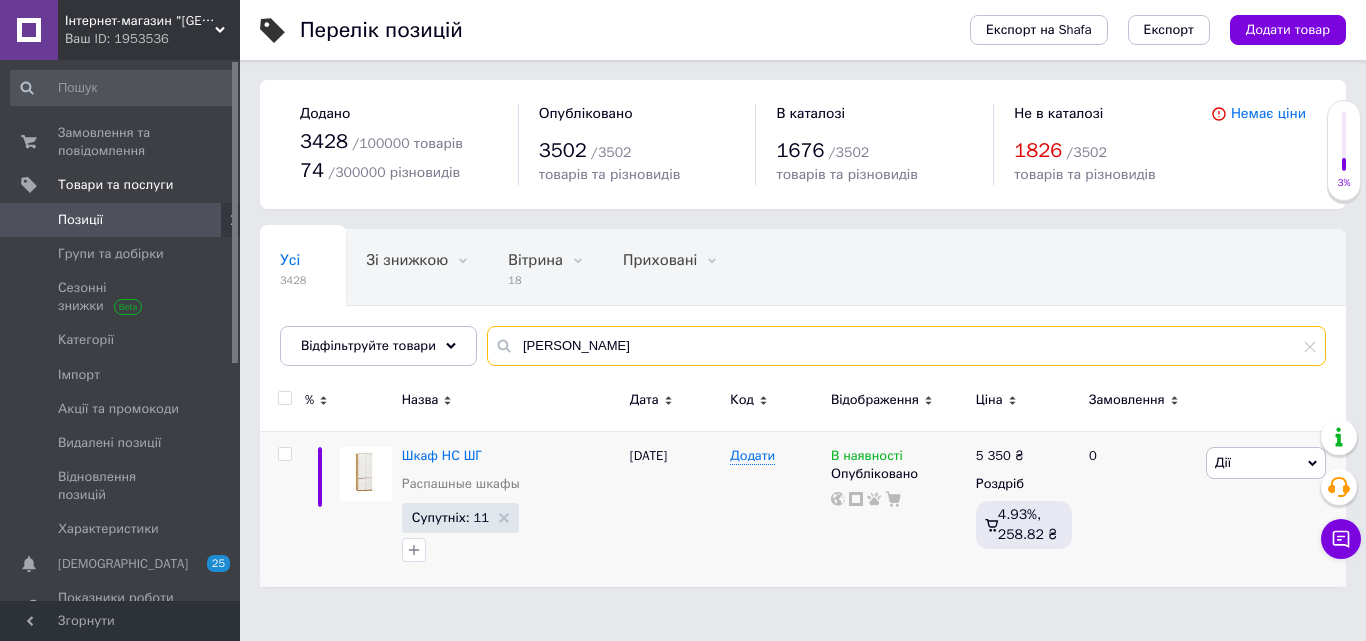drag, startPoint x: 617, startPoint y: 340, endPoint x: 497, endPoint y: 347, distance: 120.203995 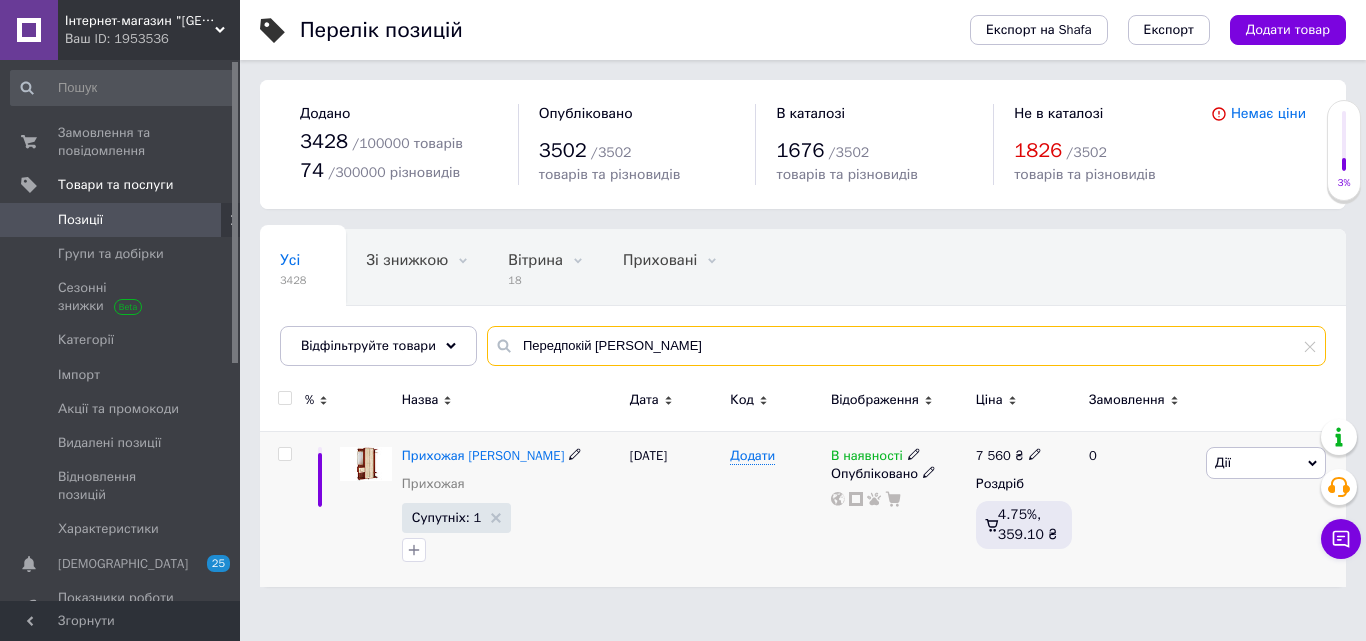 type on "Передпокій [PERSON_NAME]" 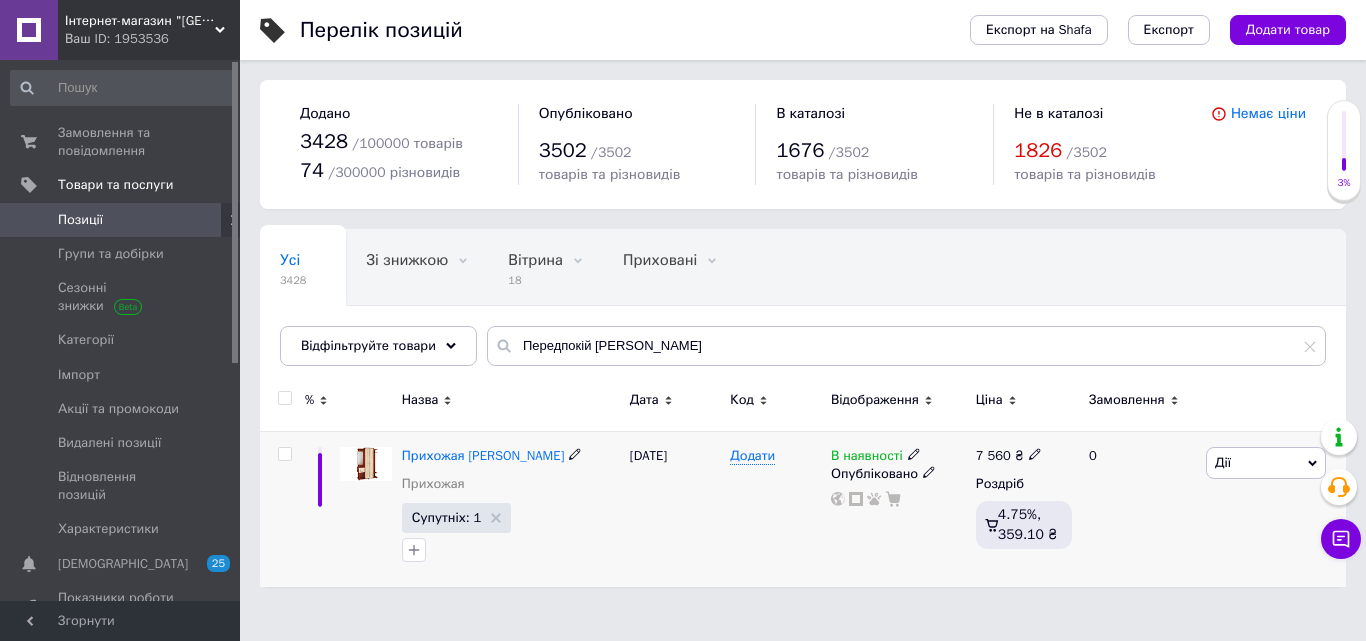 click on "В наявності" at bounding box center (867, 458) 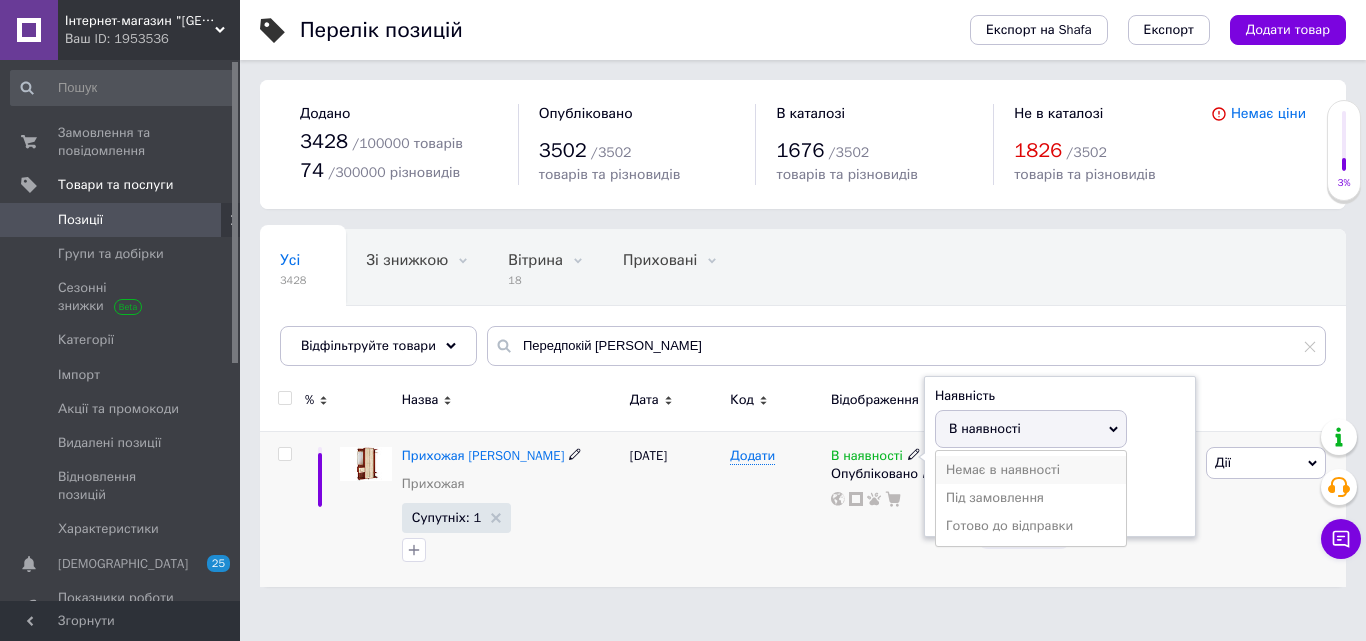 click on "Немає в наявності" at bounding box center (1031, 470) 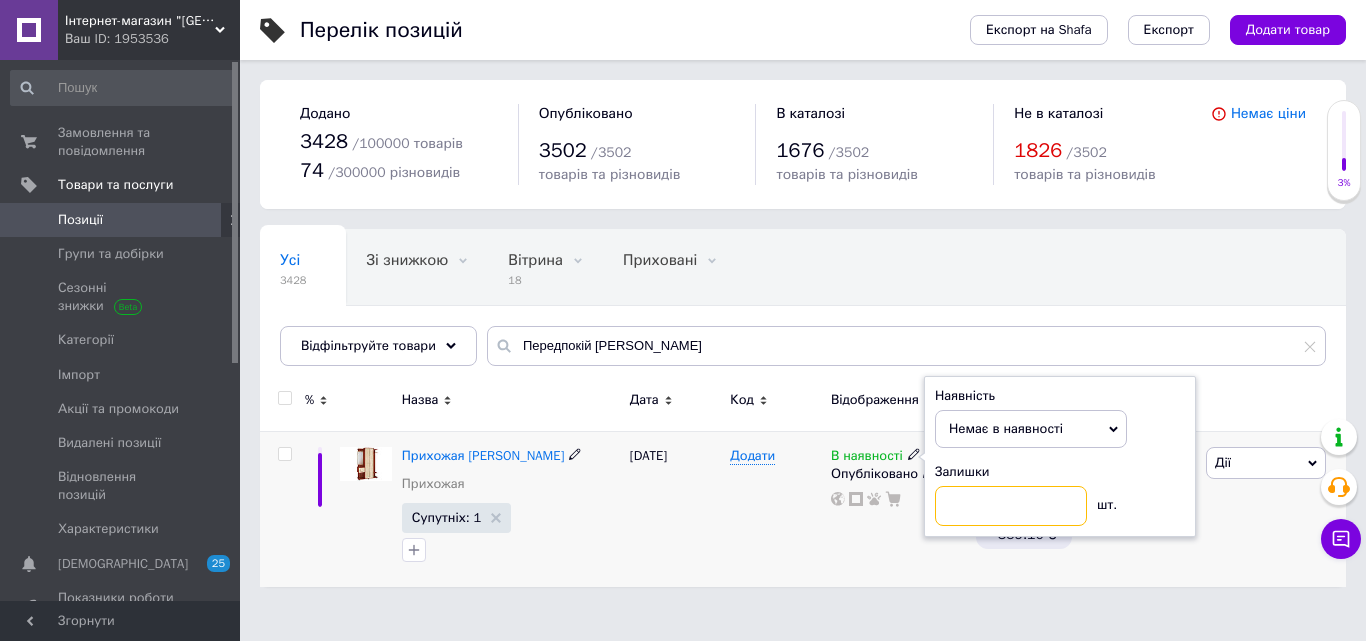 click at bounding box center [1011, 506] 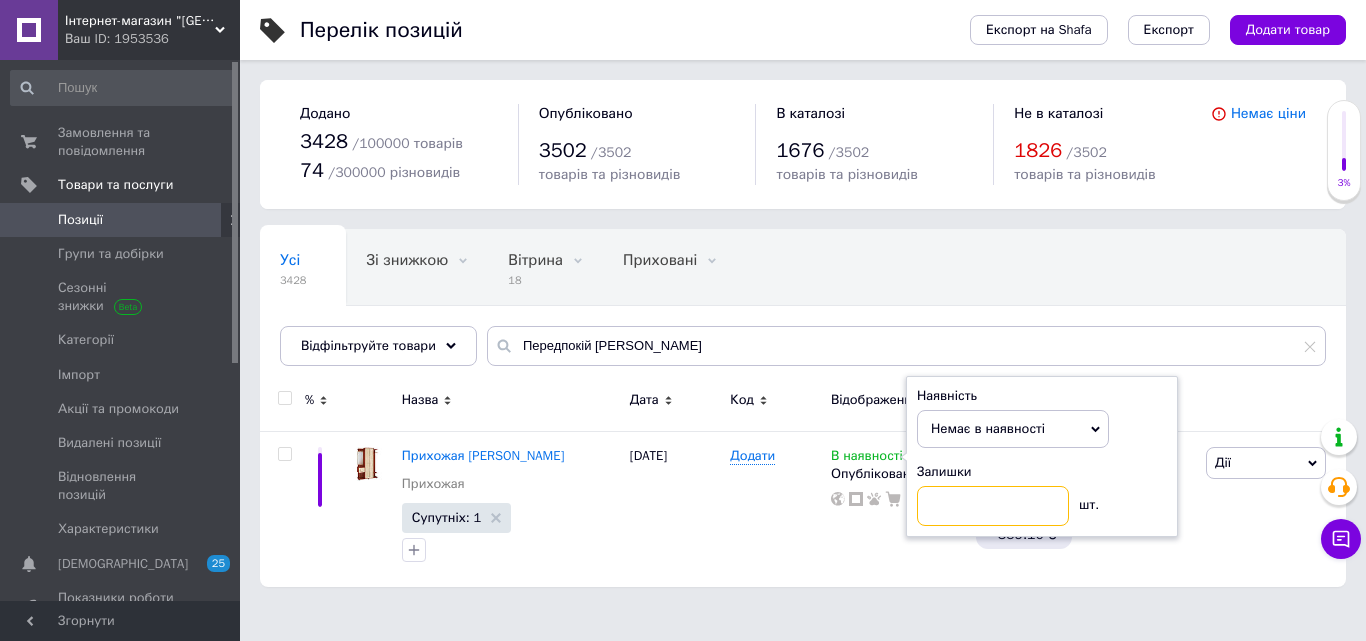 type on "0" 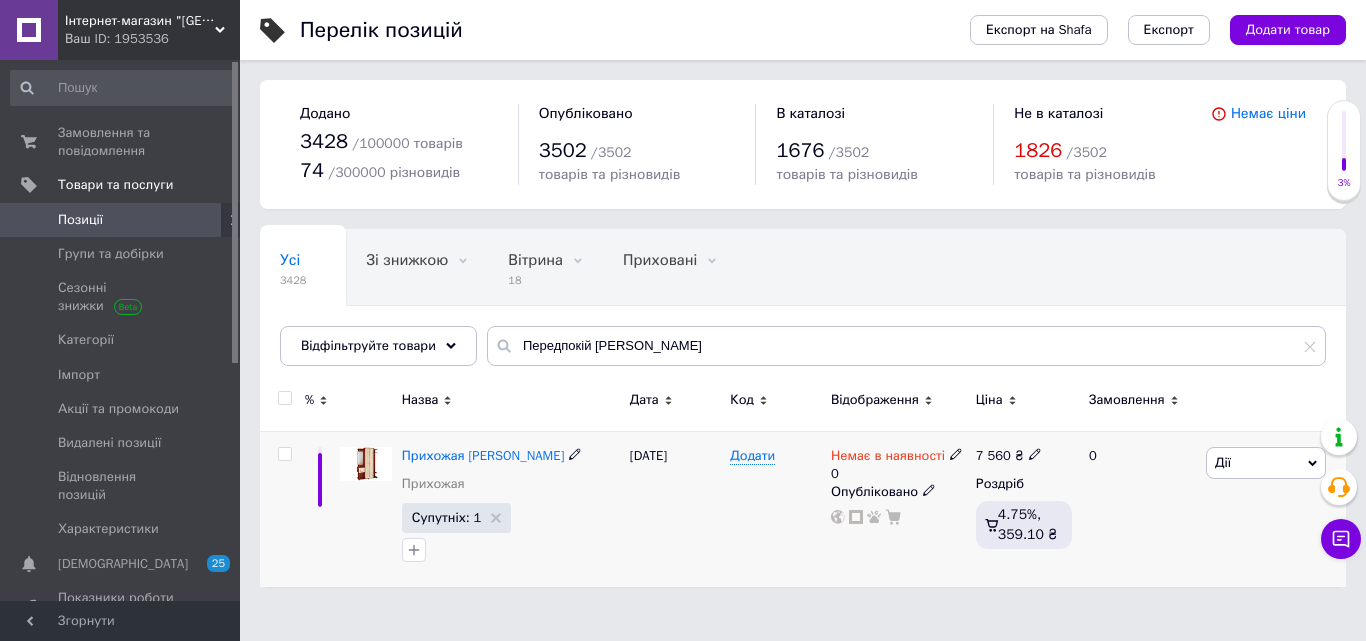 click on "7 560" at bounding box center (993, 455) 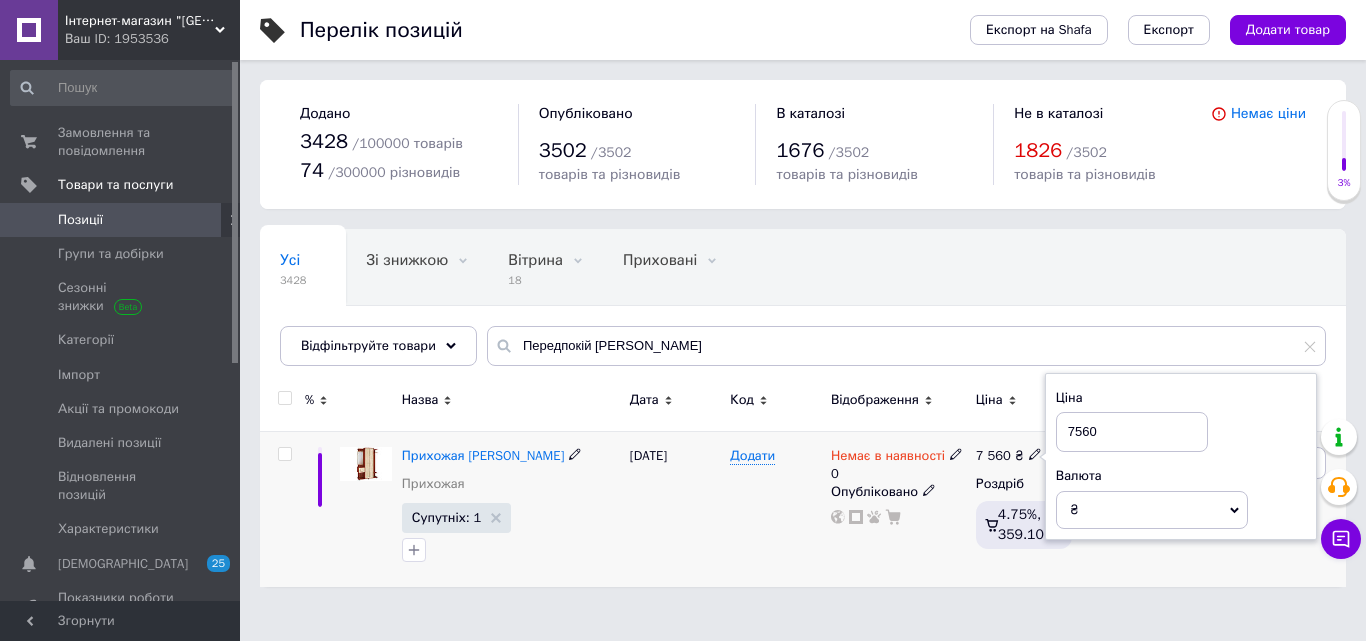 drag, startPoint x: 1118, startPoint y: 432, endPoint x: 847, endPoint y: 504, distance: 280.4015 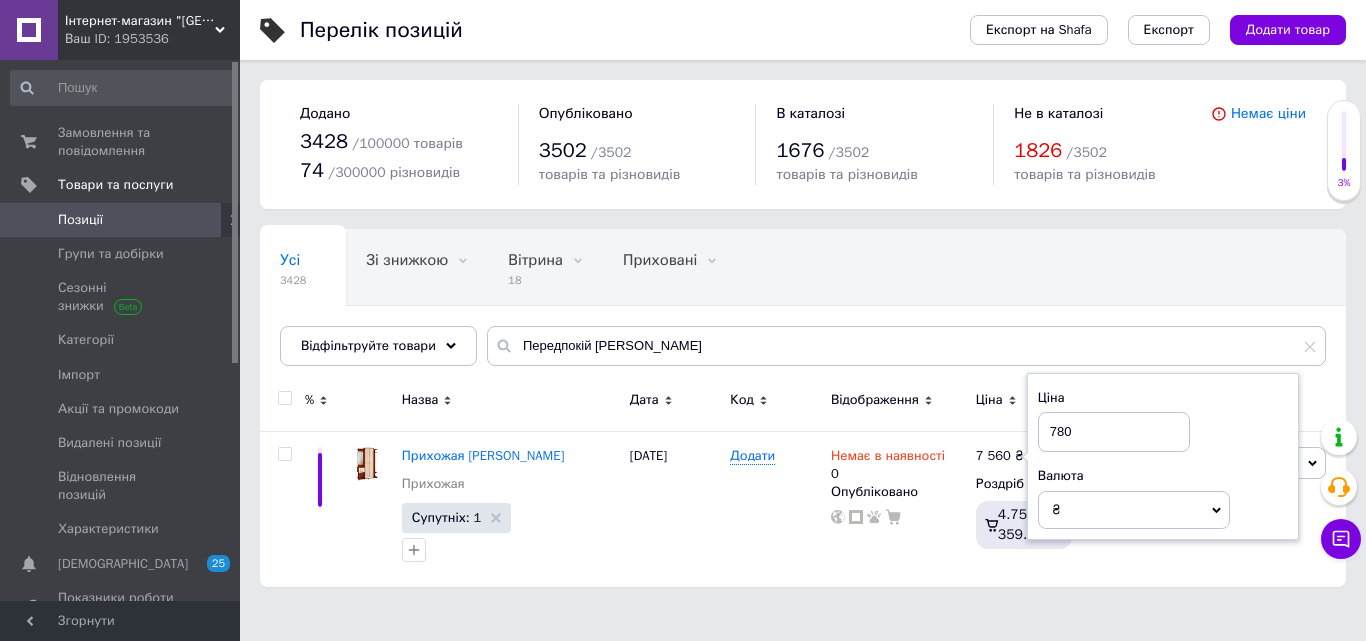 type on "7800" 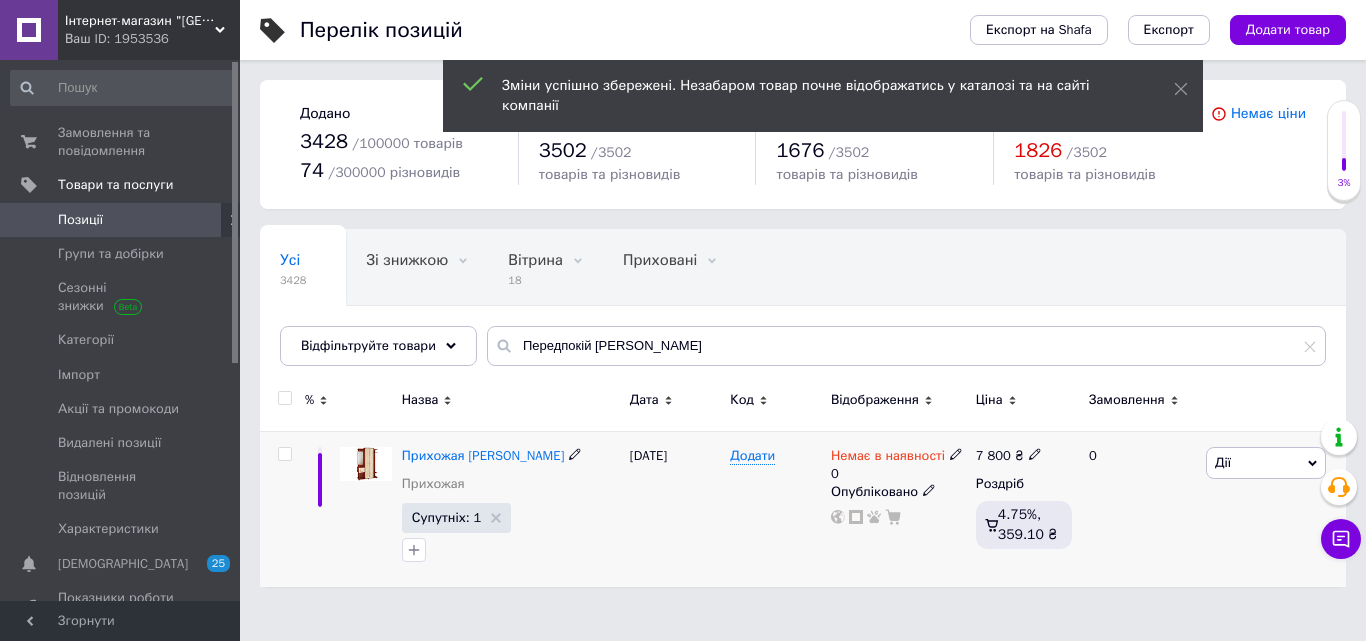 click on "Немає в наявності" at bounding box center [888, 458] 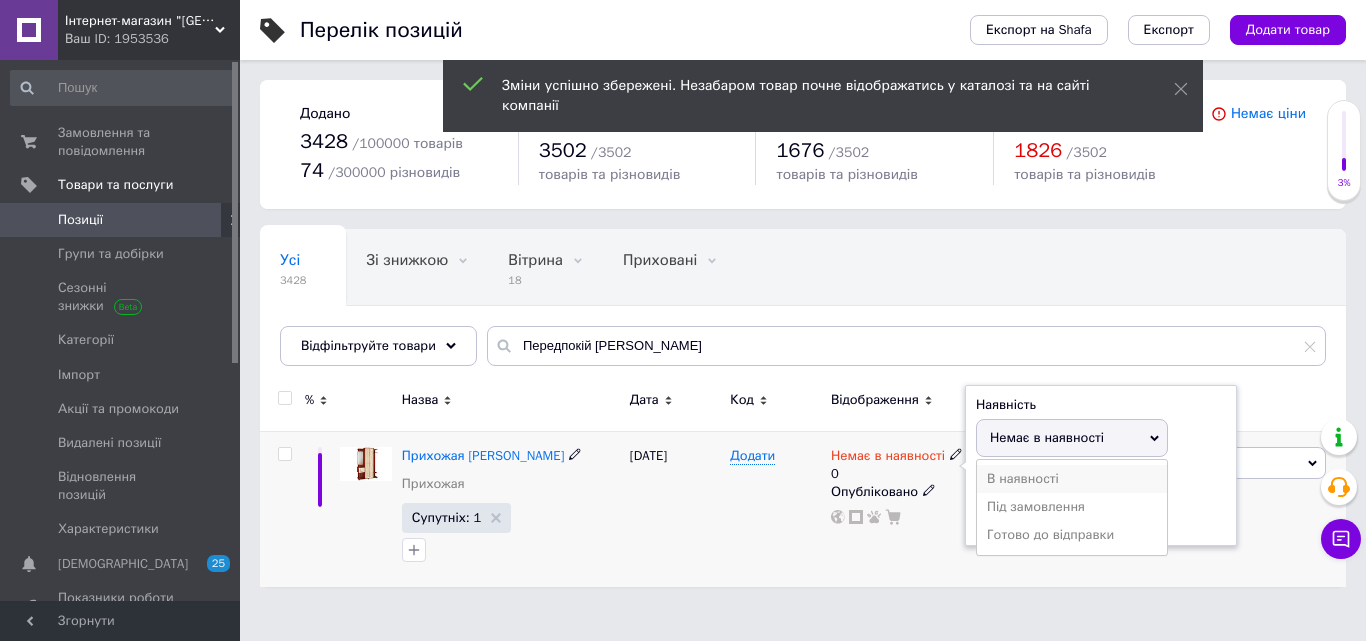 click on "В наявності" at bounding box center [1072, 479] 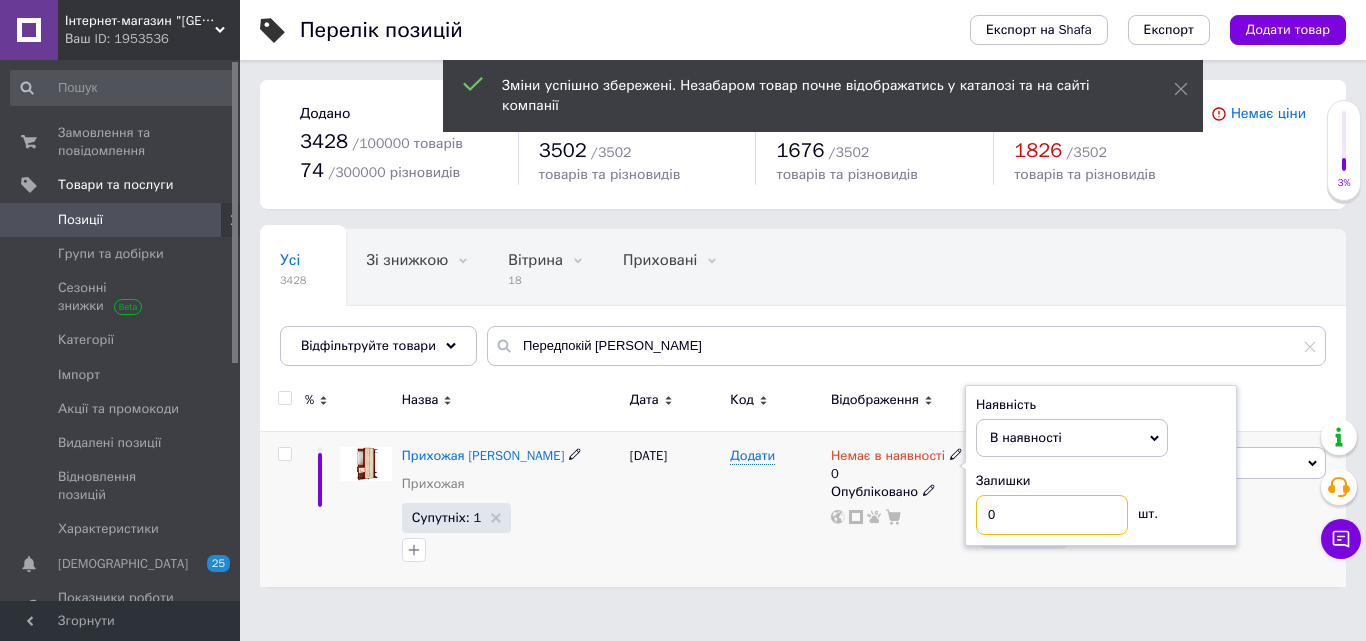 drag, startPoint x: 1026, startPoint y: 515, endPoint x: 909, endPoint y: 537, distance: 119.05041 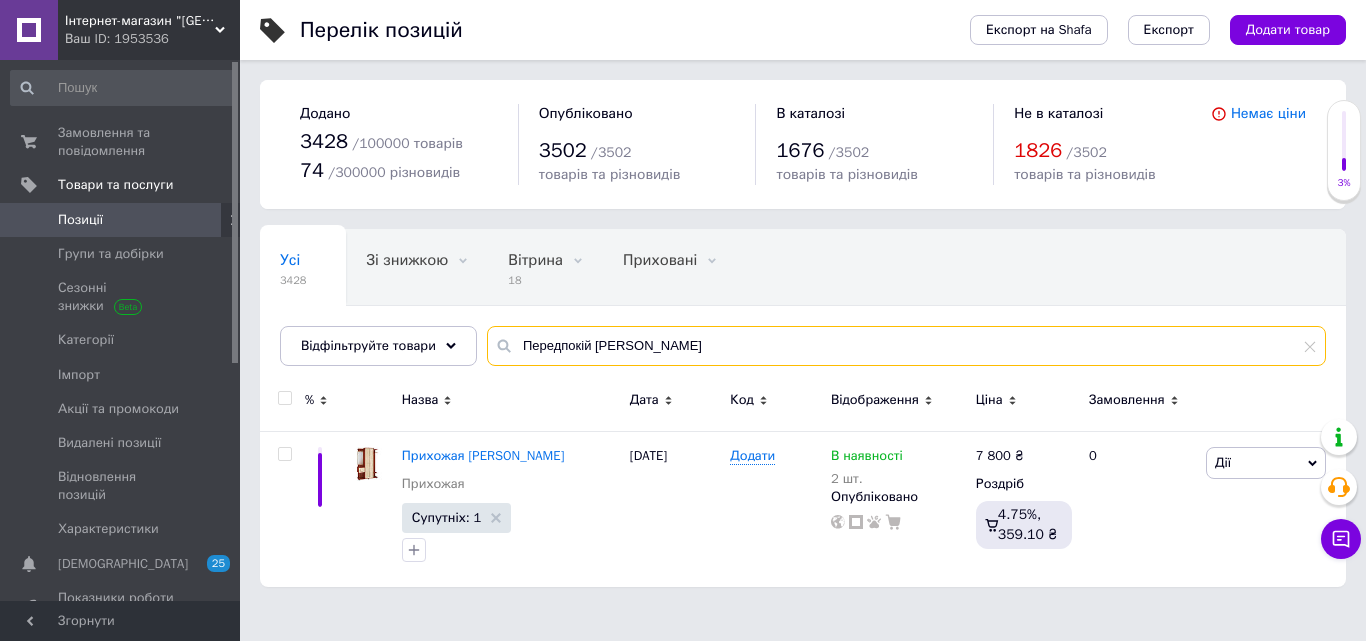 drag, startPoint x: 631, startPoint y: 343, endPoint x: 474, endPoint y: 368, distance: 158.97798 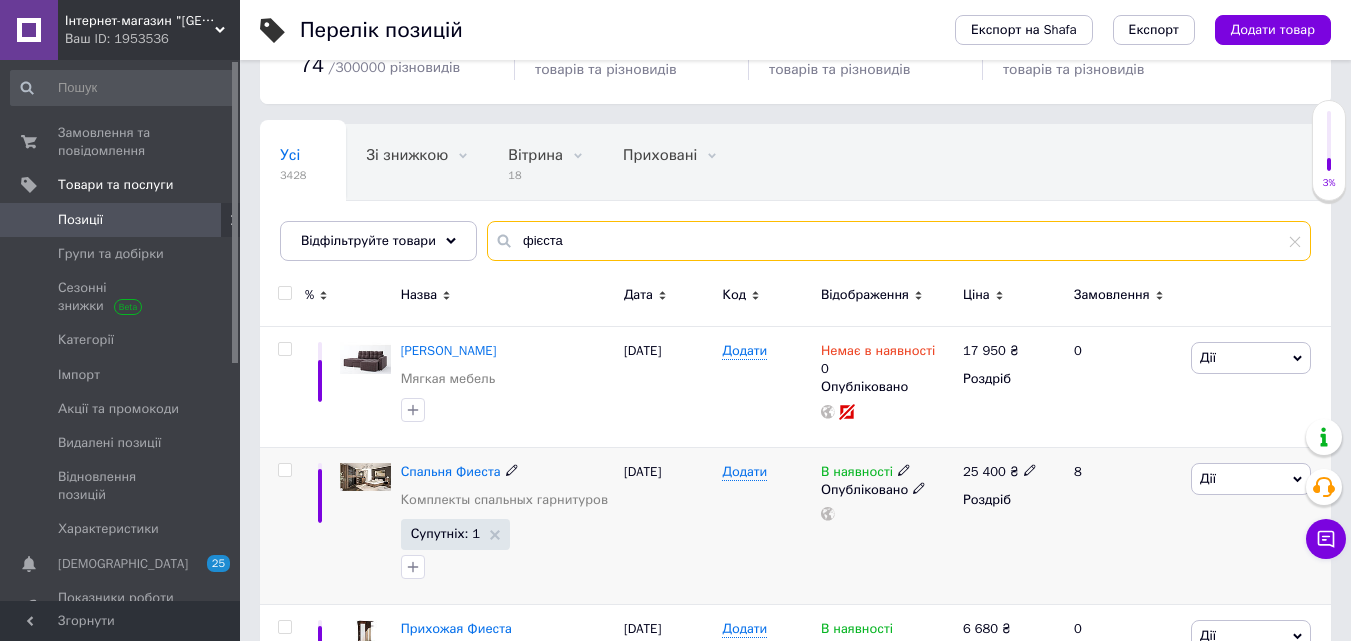 scroll, scrollTop: 244, scrollLeft: 0, axis: vertical 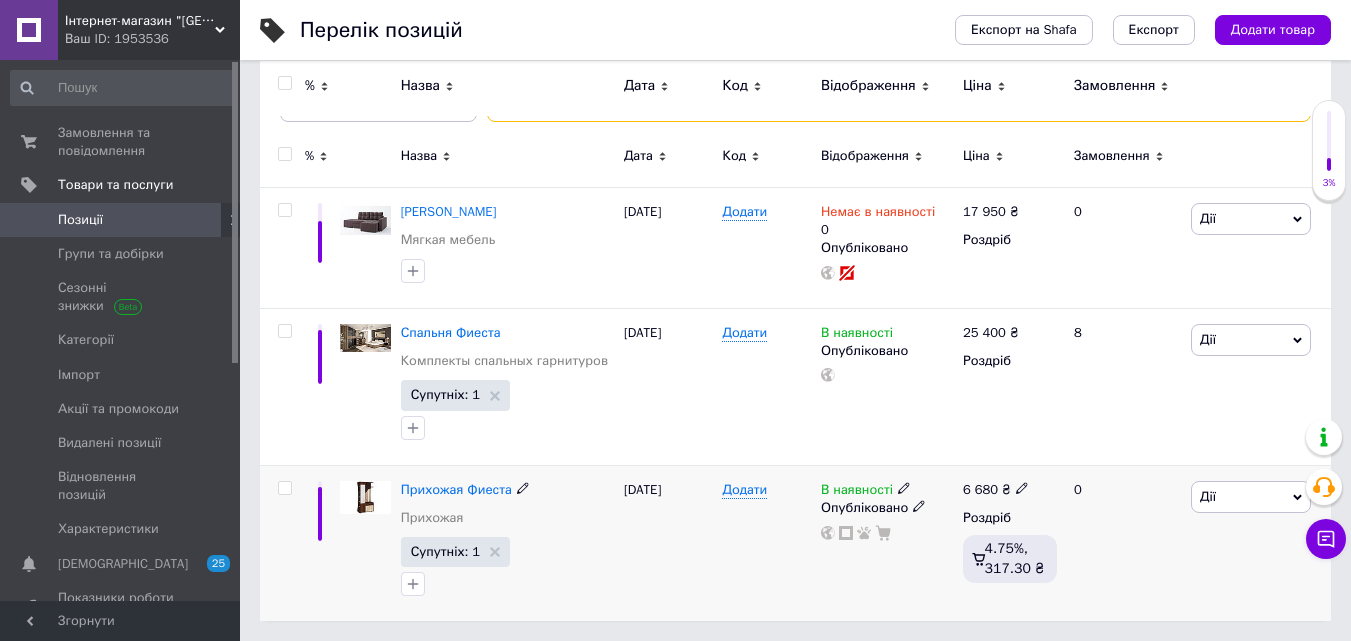 type on "фієста" 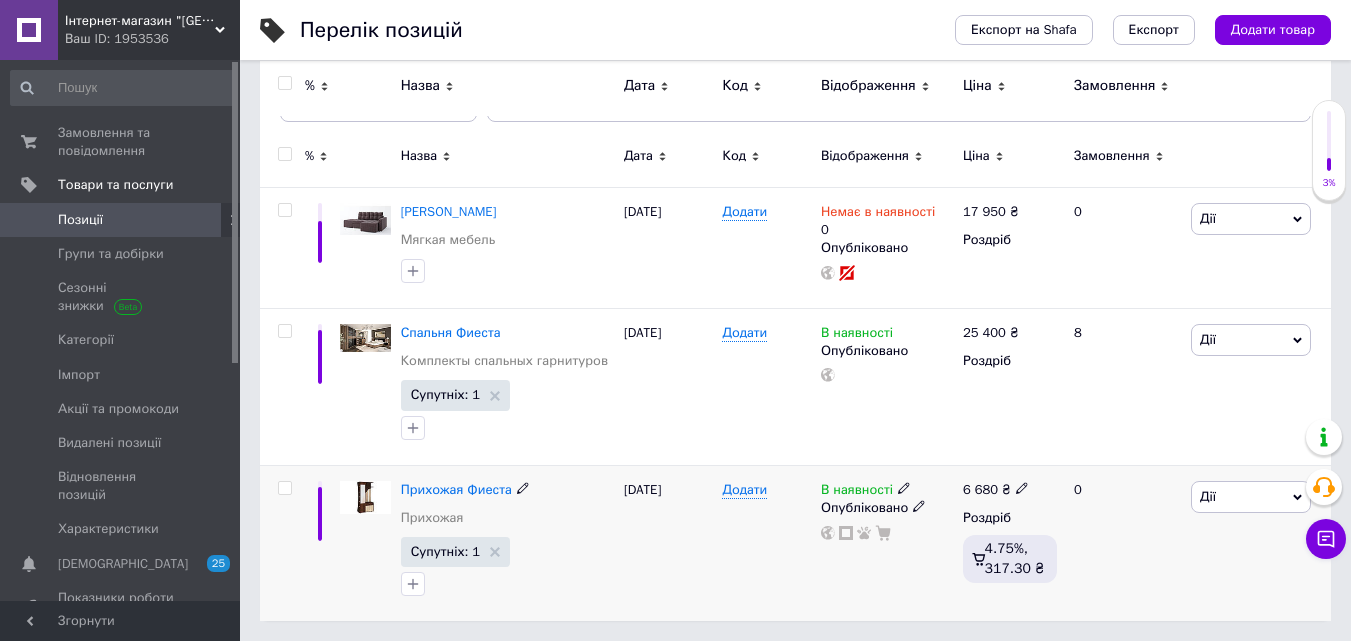 click on "В наявності" at bounding box center (857, 492) 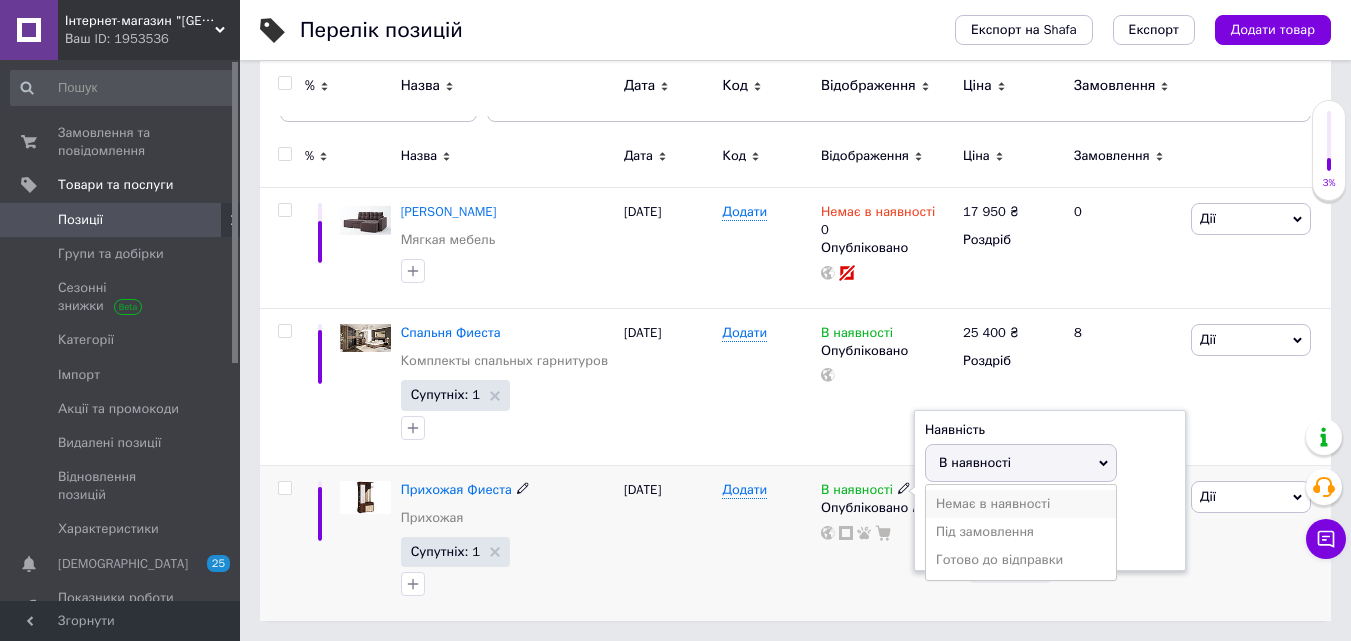 click on "Немає в наявності" at bounding box center (1021, 504) 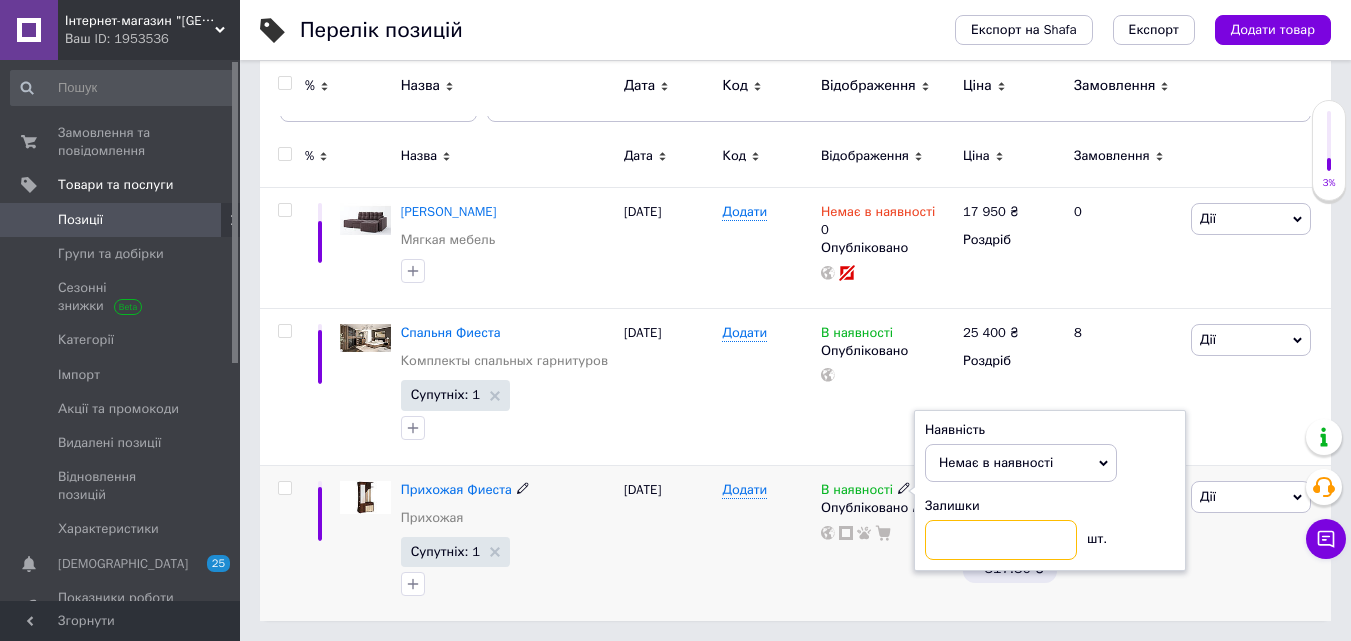 click at bounding box center [1001, 540] 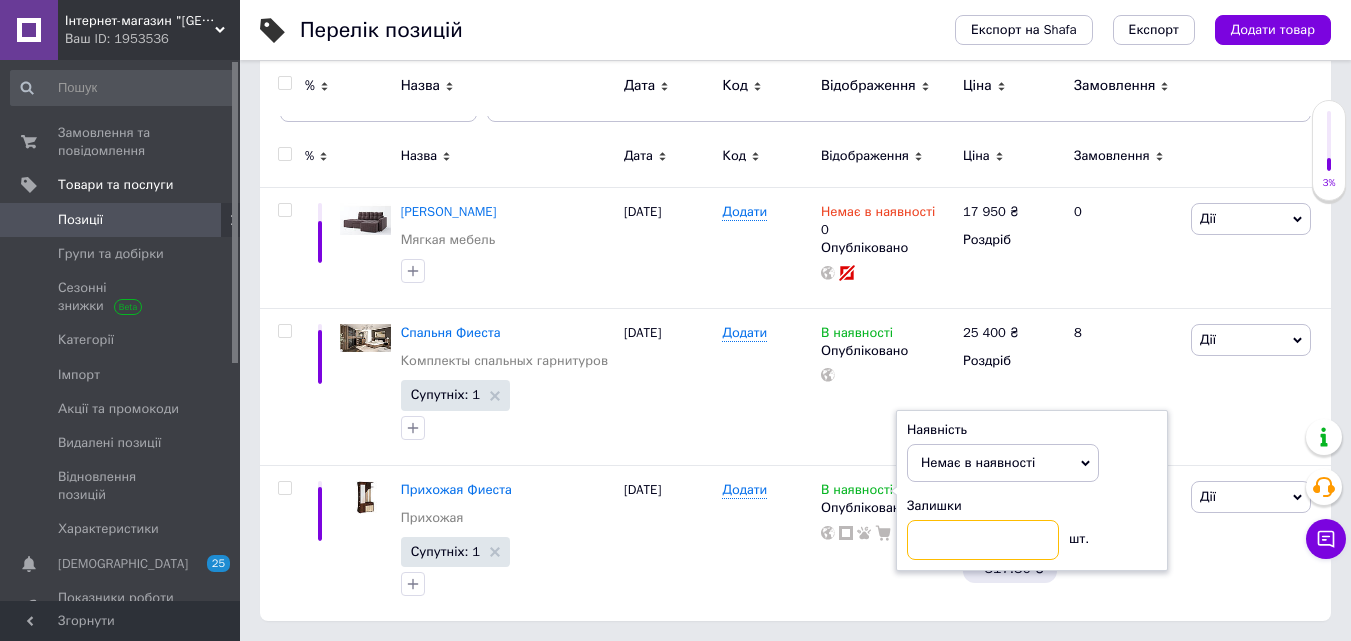 type on "0" 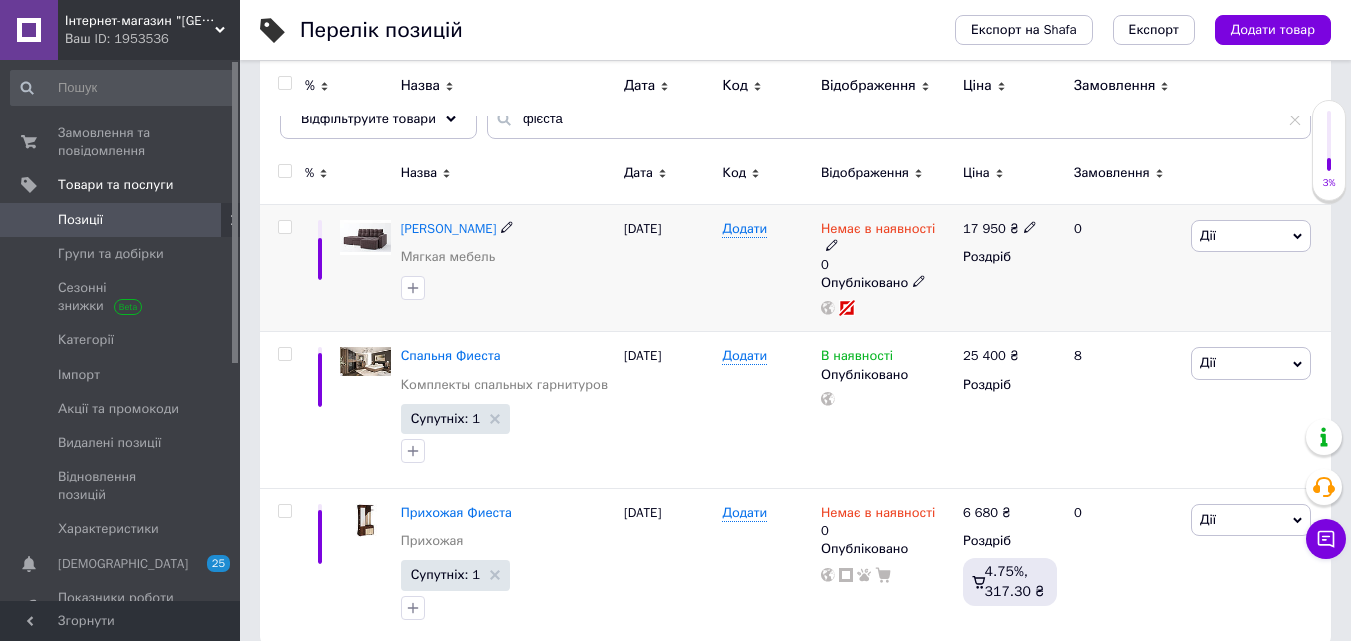 scroll, scrollTop: 0, scrollLeft: 0, axis: both 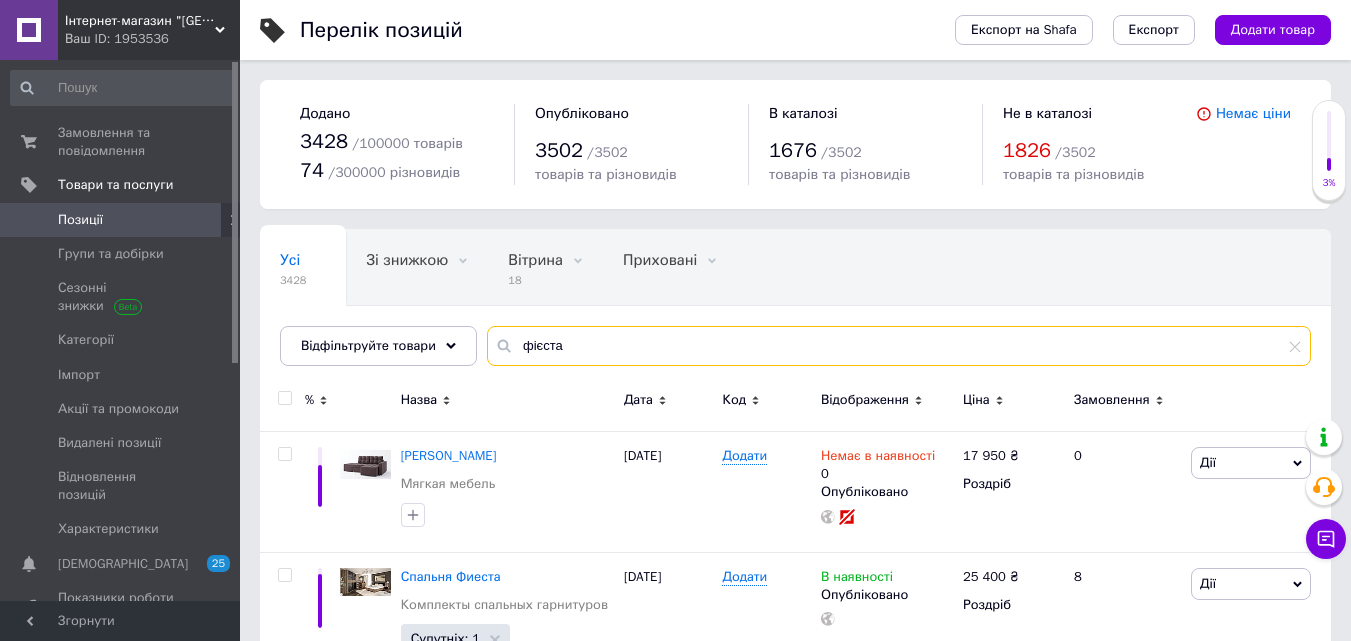 drag, startPoint x: 585, startPoint y: 343, endPoint x: 486, endPoint y: 337, distance: 99.18165 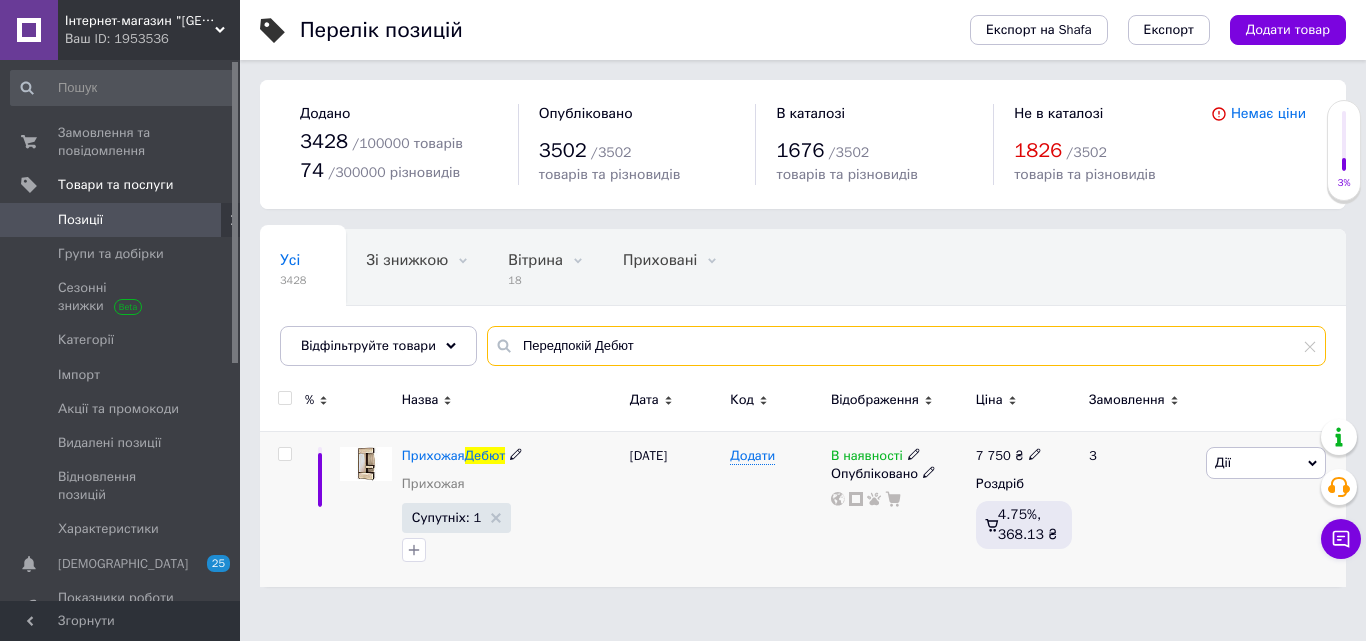 type on "Передпокій Дебют" 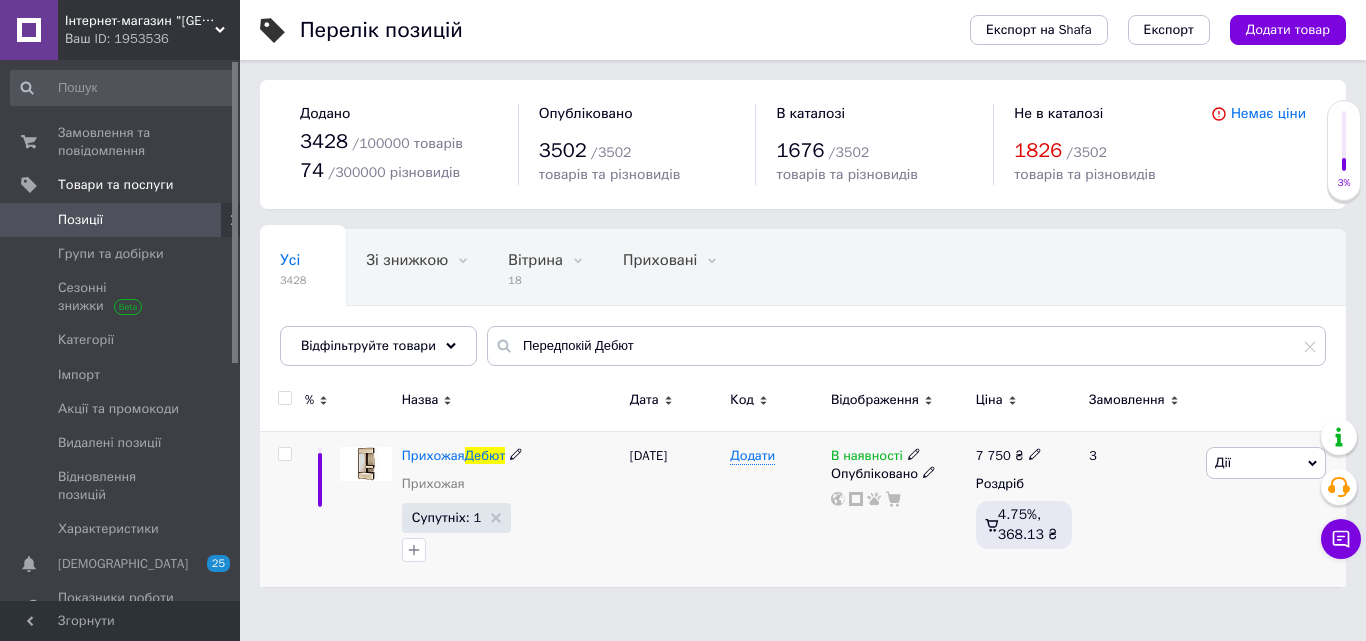click on "7 750" at bounding box center (993, 455) 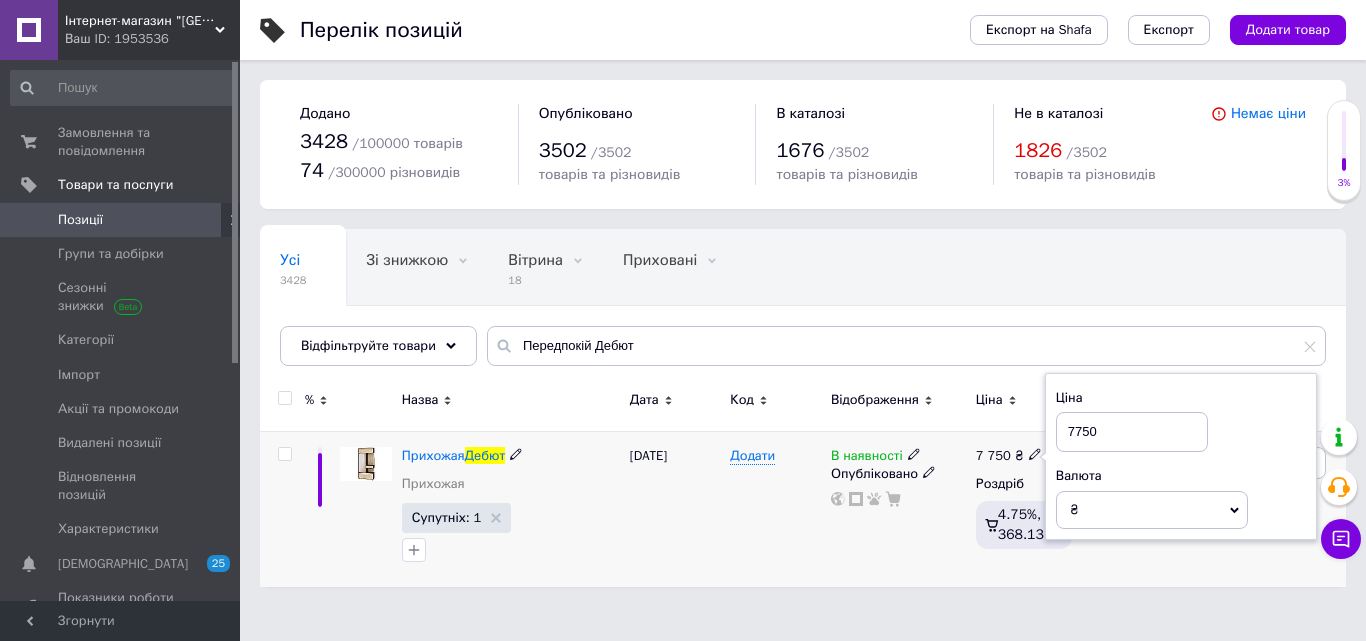 click on "7750" at bounding box center (1132, 432) 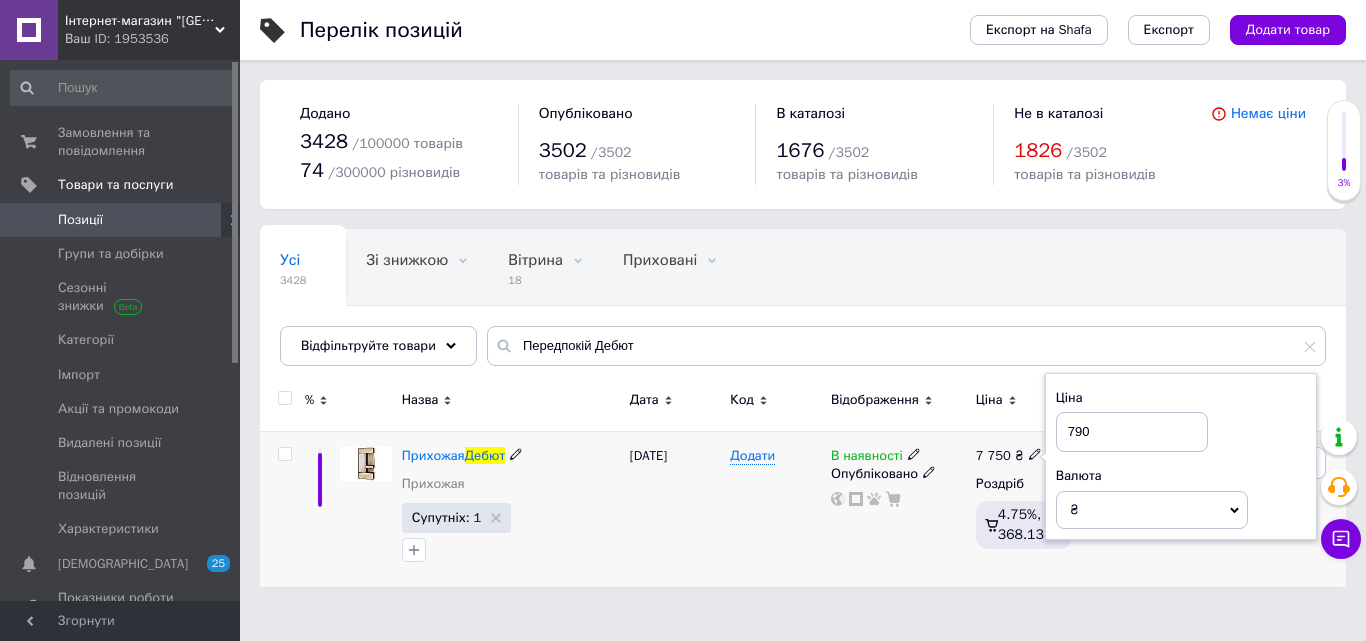 type on "7990" 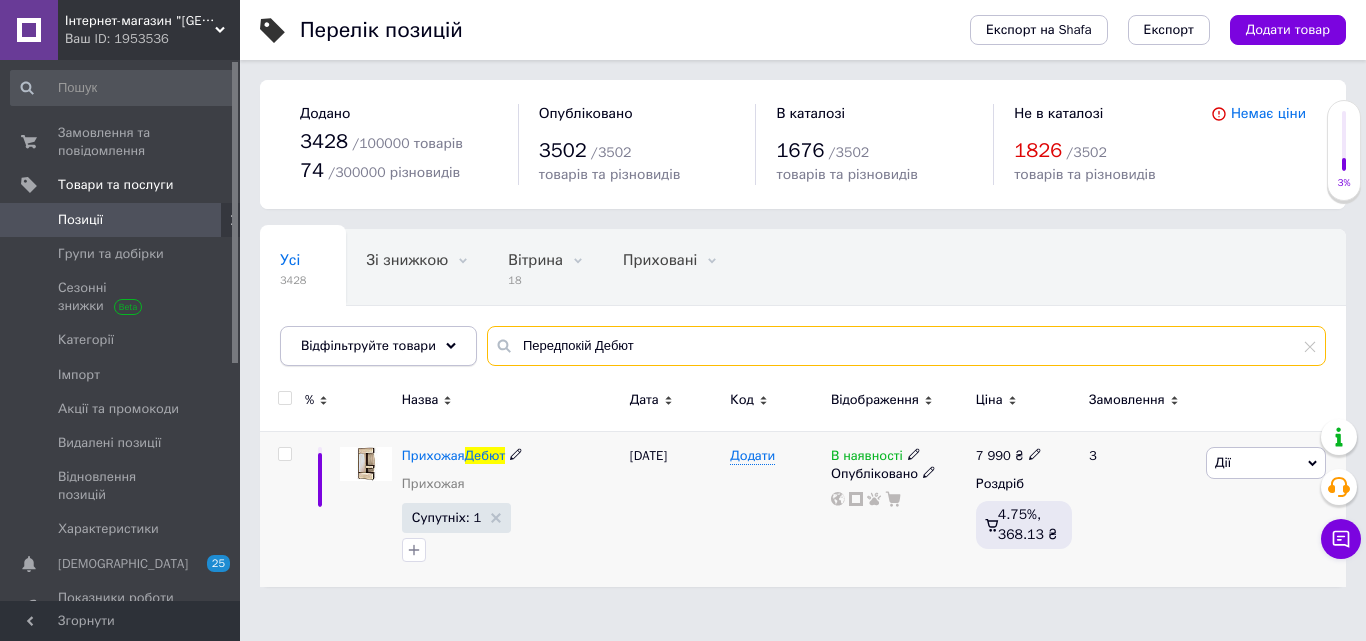 drag, startPoint x: 642, startPoint y: 338, endPoint x: 461, endPoint y: 348, distance: 181.27603 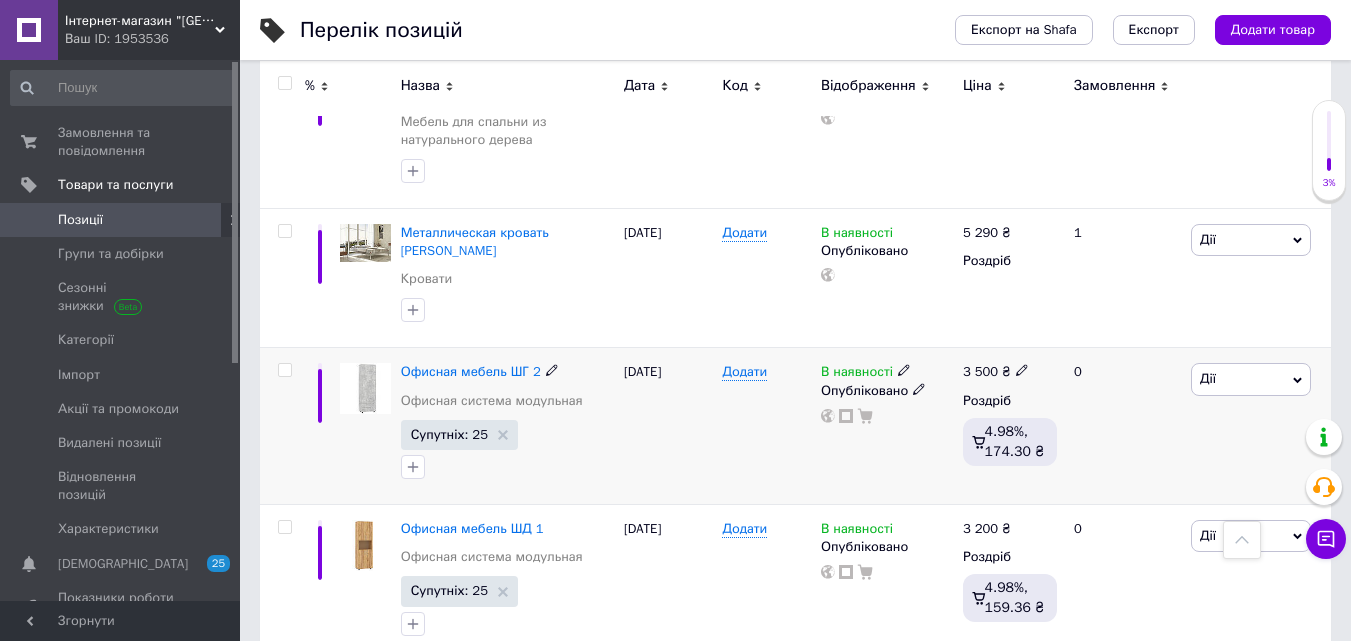 scroll, scrollTop: 2500, scrollLeft: 0, axis: vertical 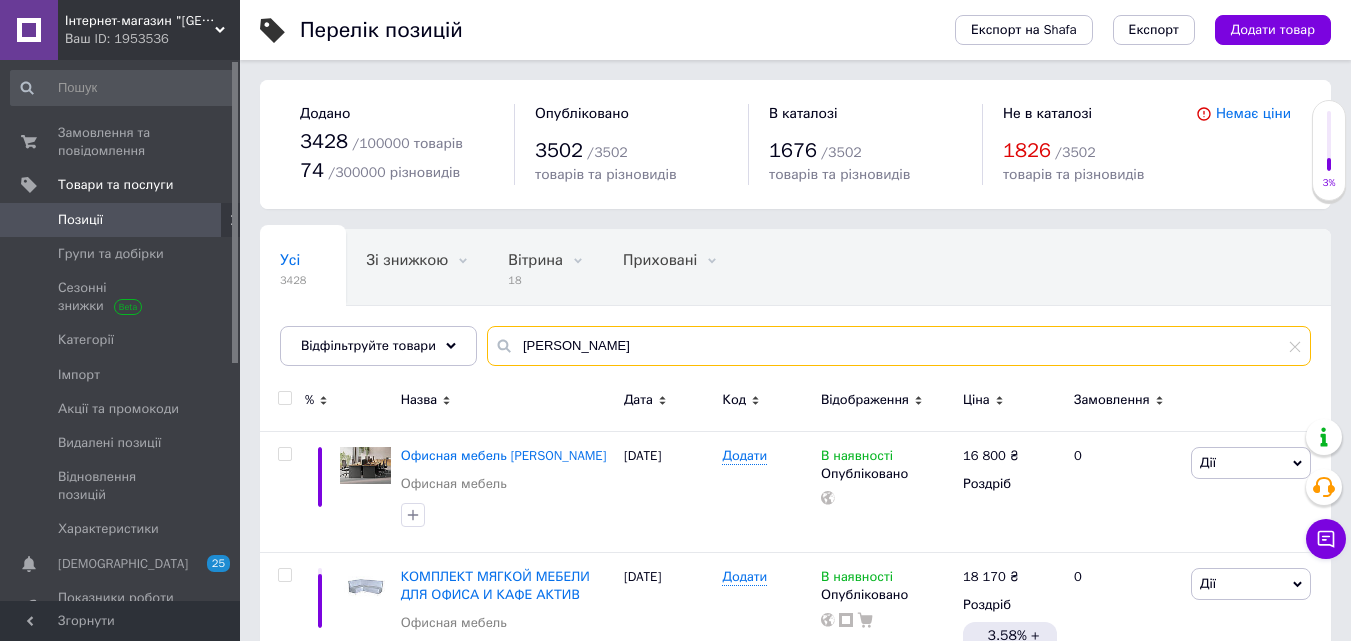 drag, startPoint x: 578, startPoint y: 360, endPoint x: 550, endPoint y: 354, distance: 28.635643 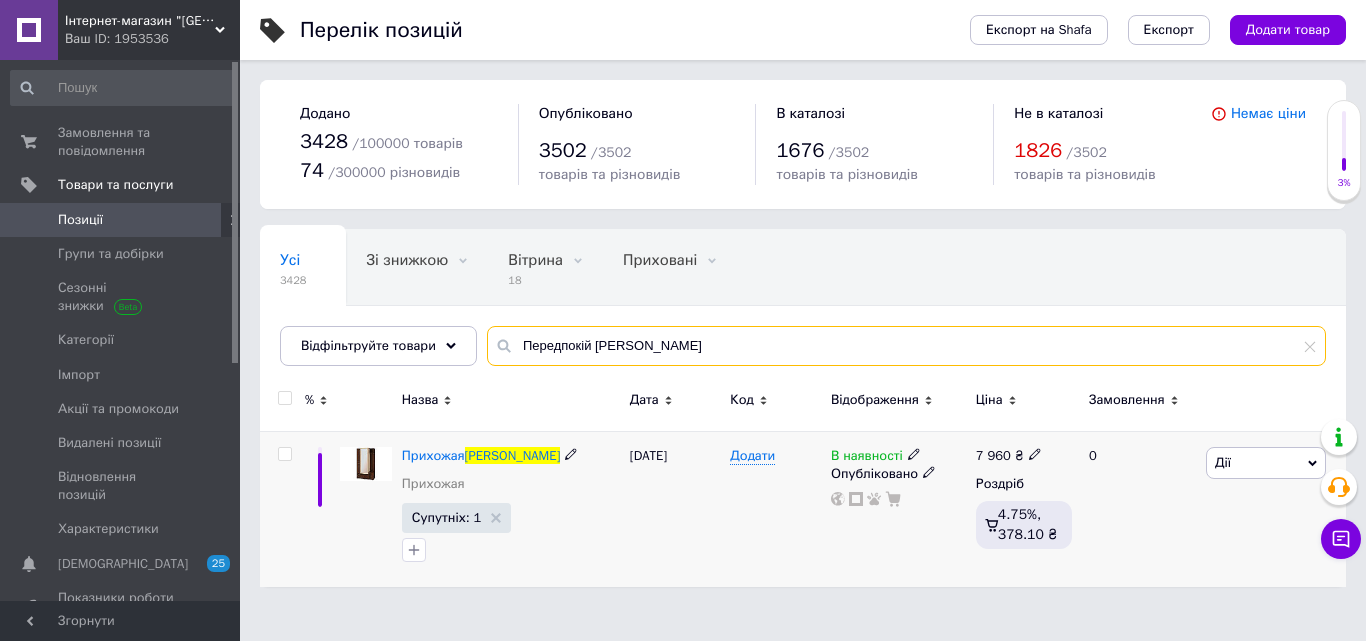 type on "Передпокій [PERSON_NAME]" 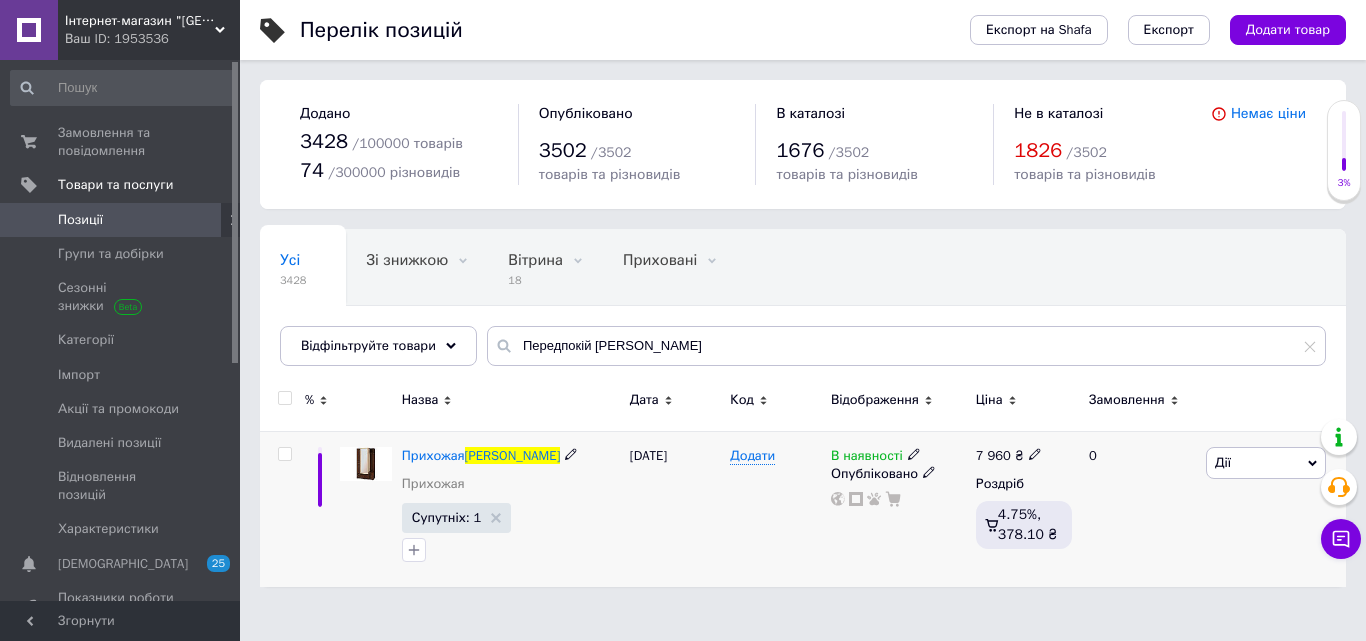 click on "7 960" at bounding box center [993, 455] 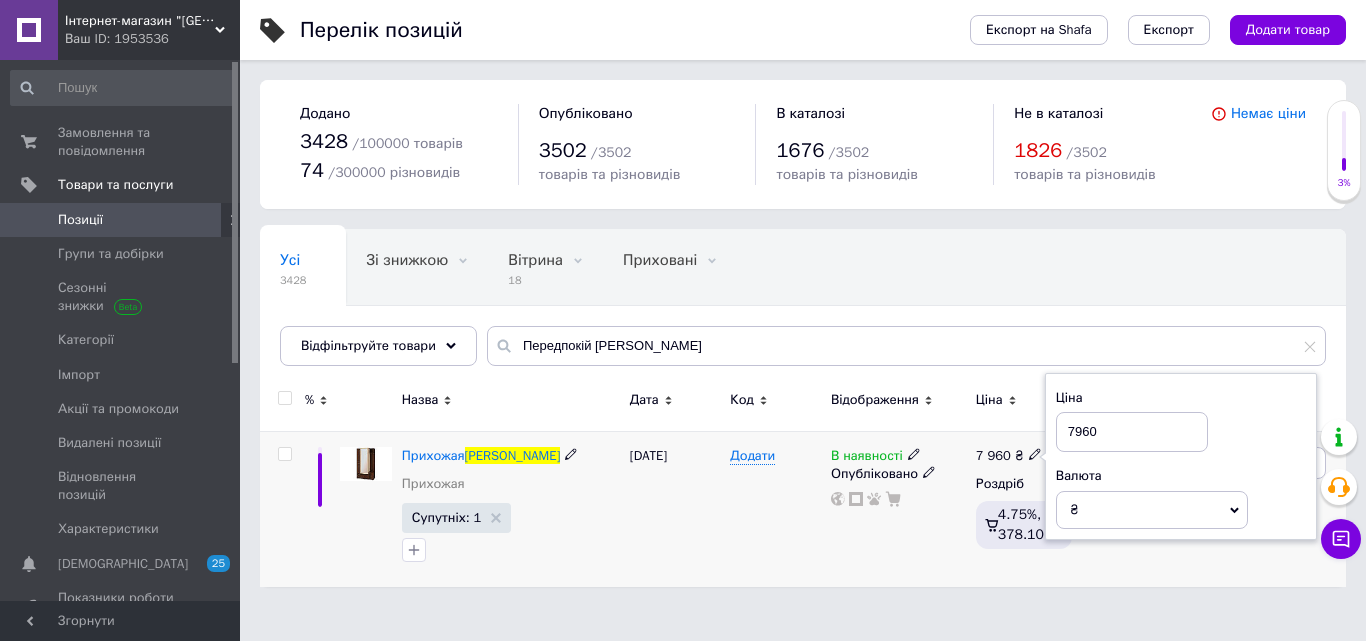 drag, startPoint x: 1132, startPoint y: 432, endPoint x: 821, endPoint y: 490, distance: 316.36212 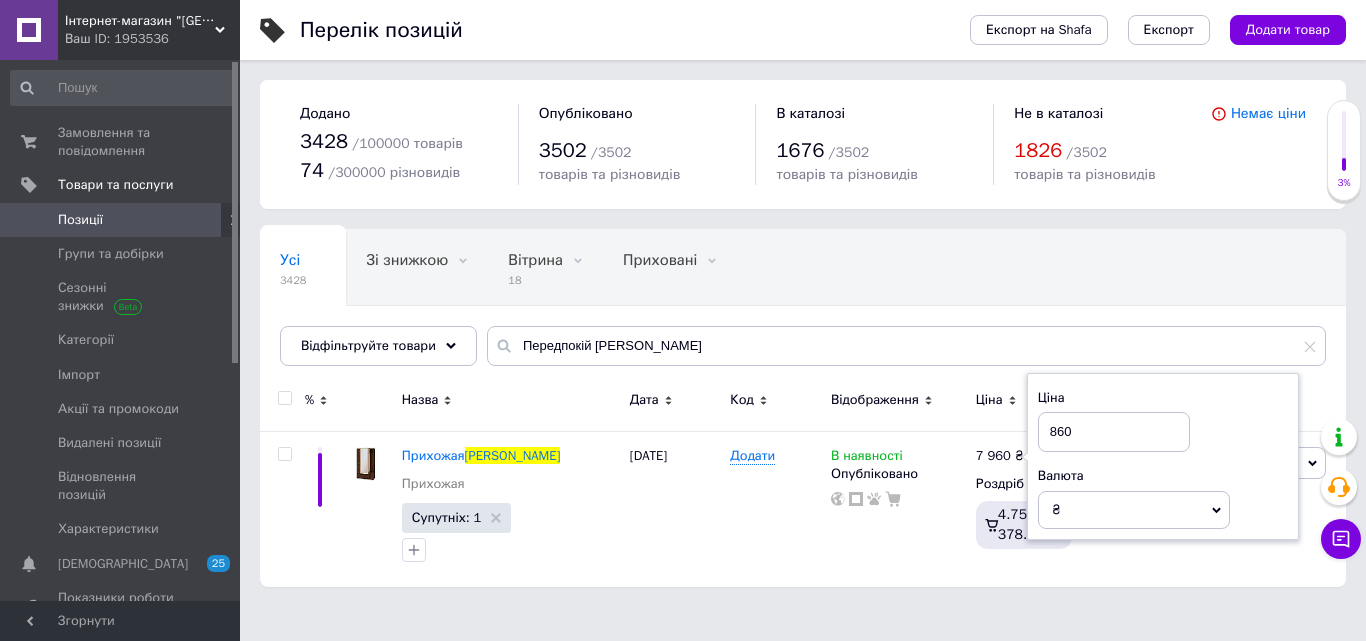 type on "8600" 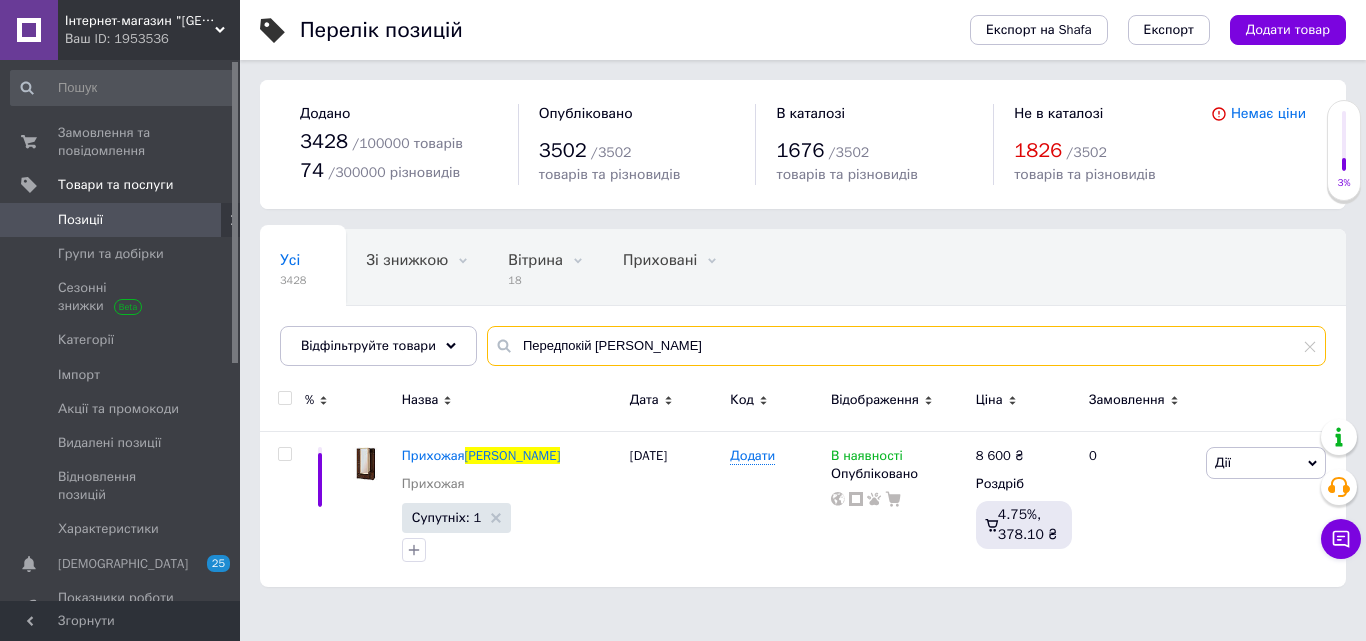 drag, startPoint x: 660, startPoint y: 356, endPoint x: 499, endPoint y: 351, distance: 161.07762 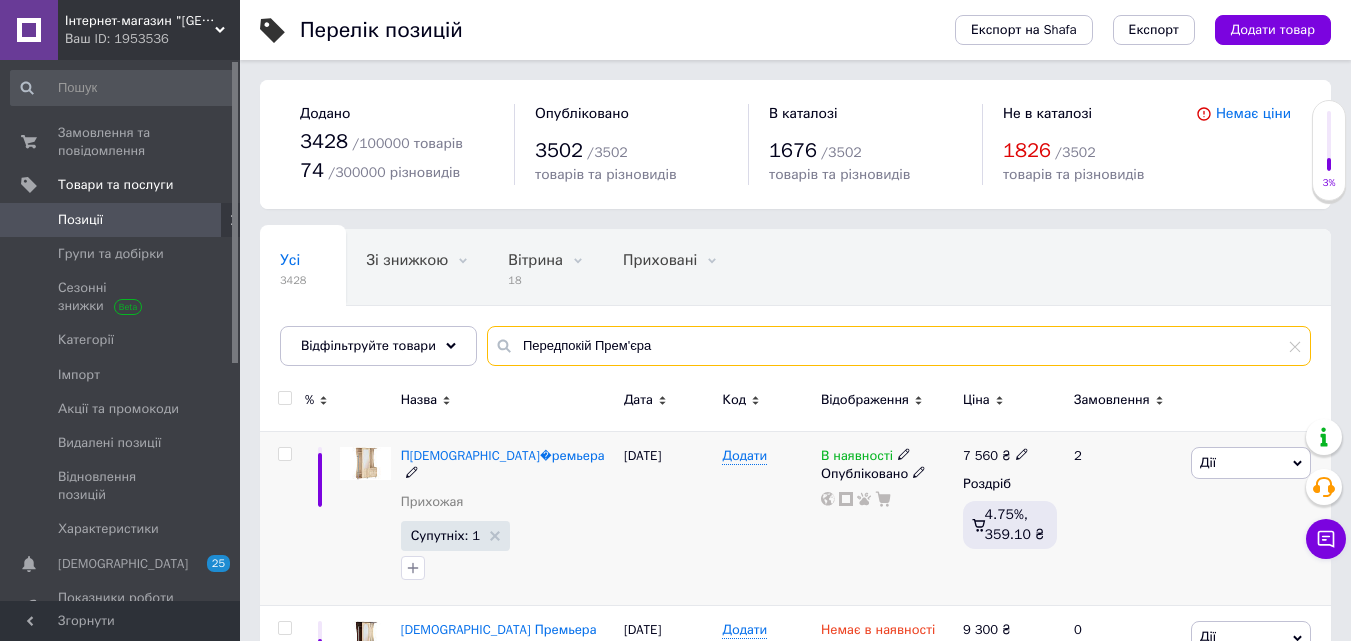 type on "Передпокій Прем'єра" 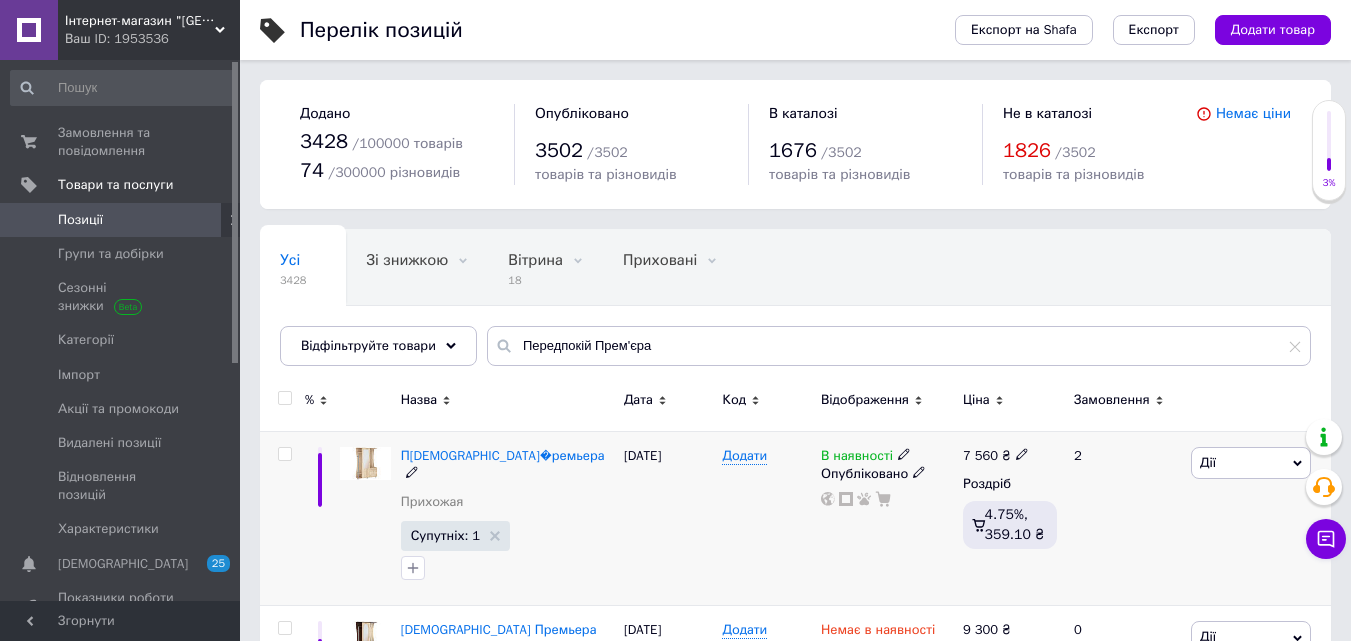 click on "В наявності" at bounding box center [857, 458] 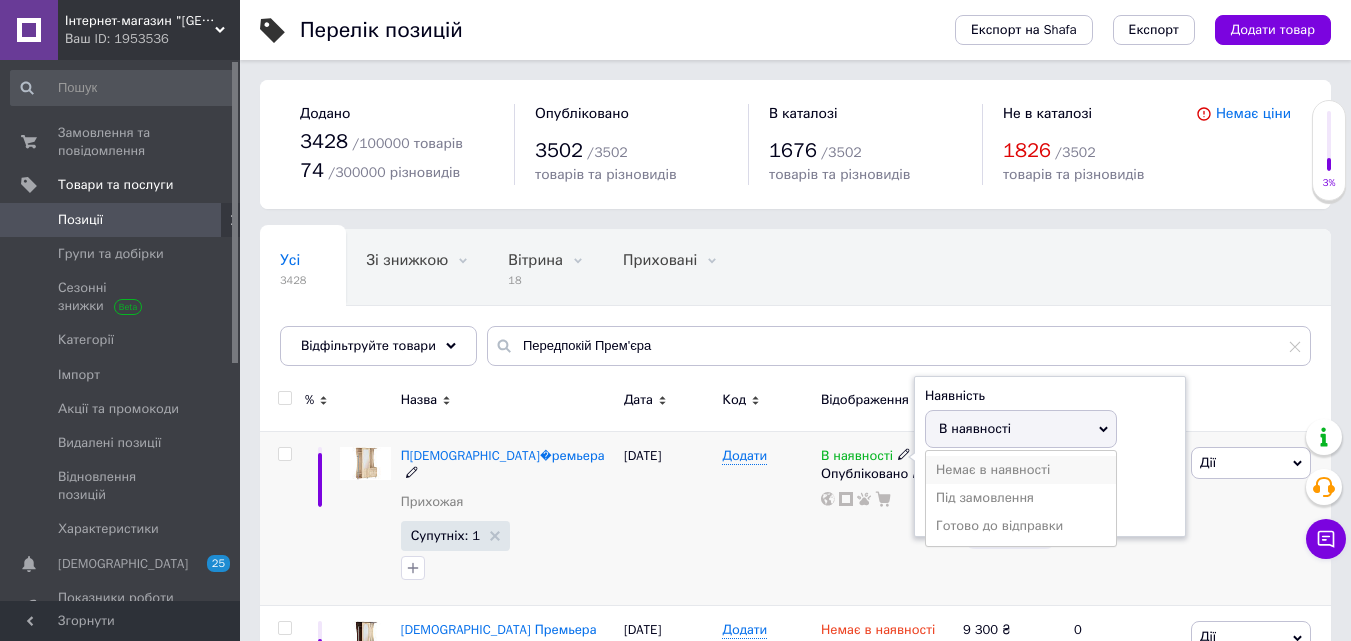 click on "Немає в наявності" at bounding box center (1021, 470) 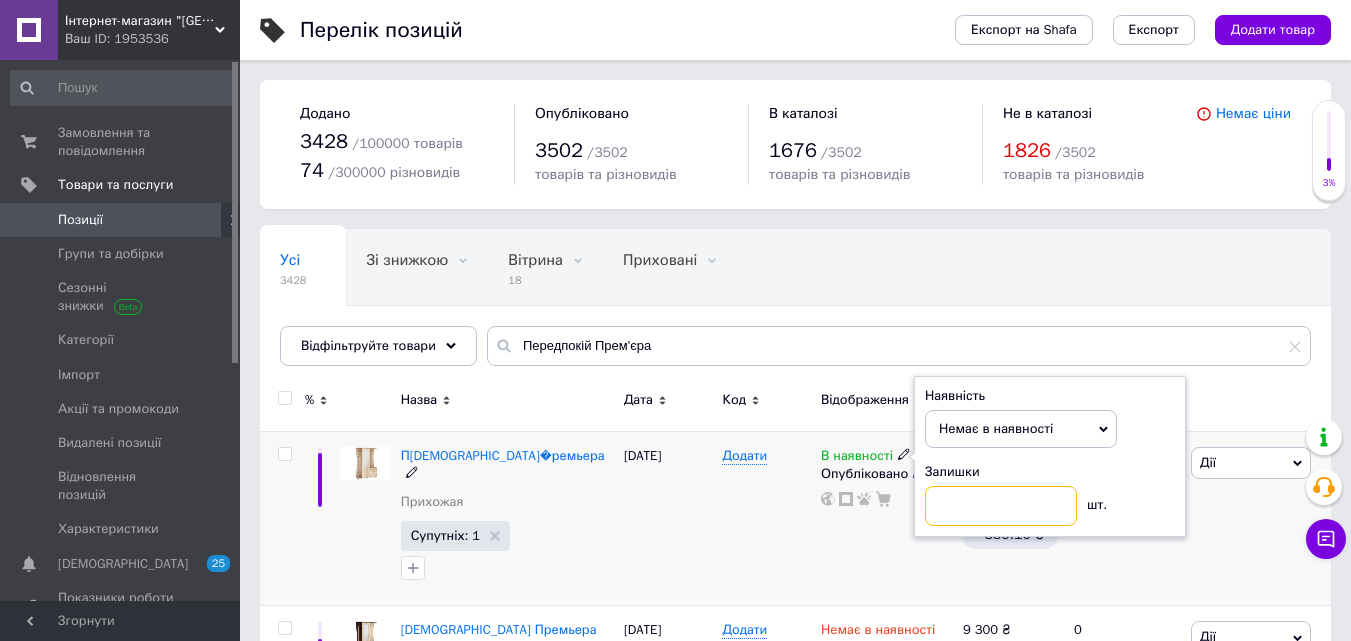 click at bounding box center [1001, 506] 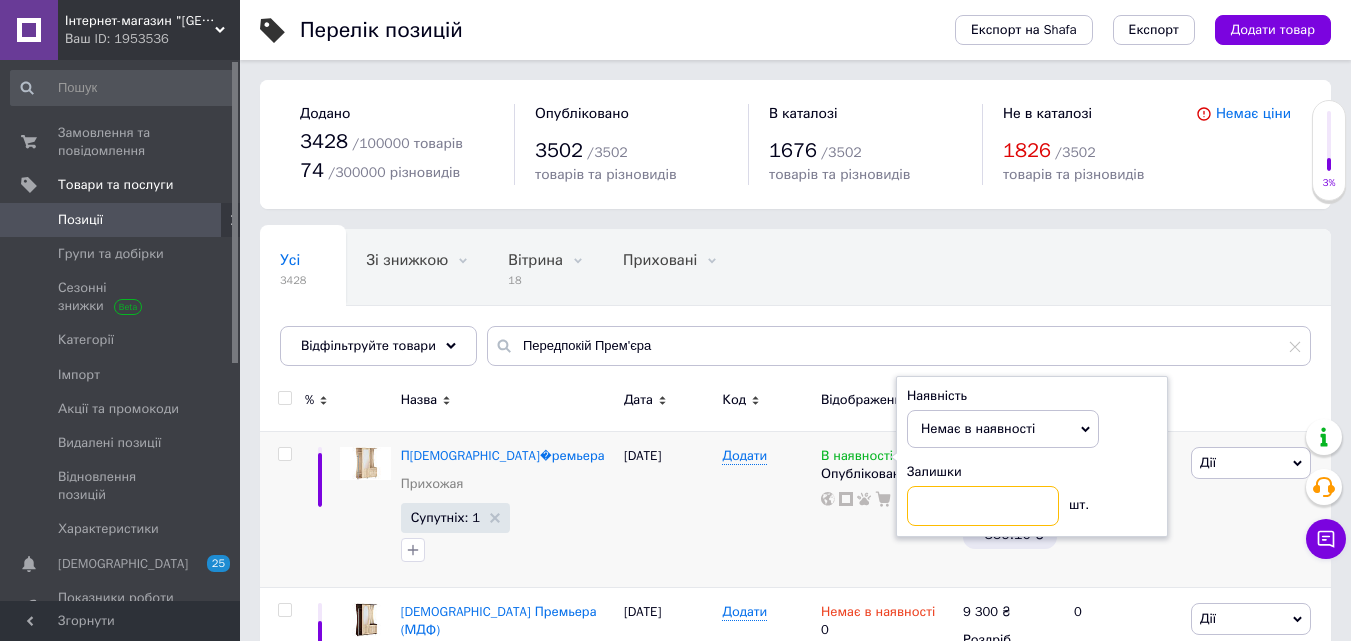 type on "0" 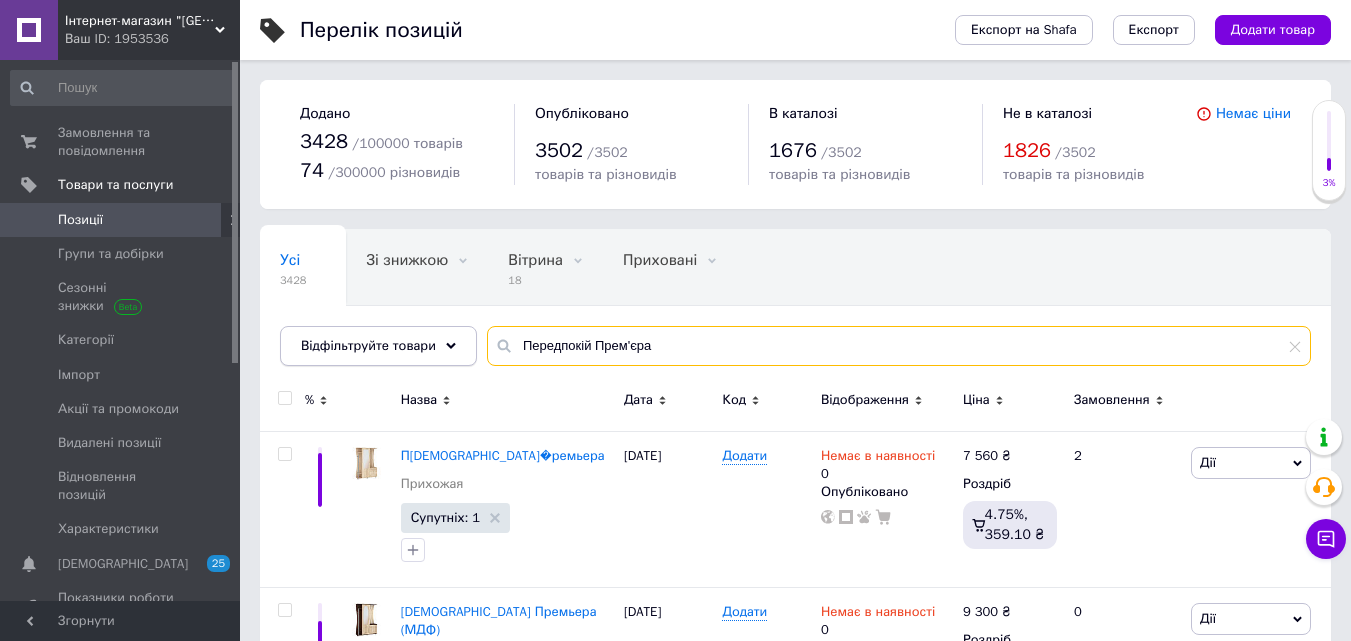drag, startPoint x: 547, startPoint y: 343, endPoint x: 442, endPoint y: 345, distance: 105.01904 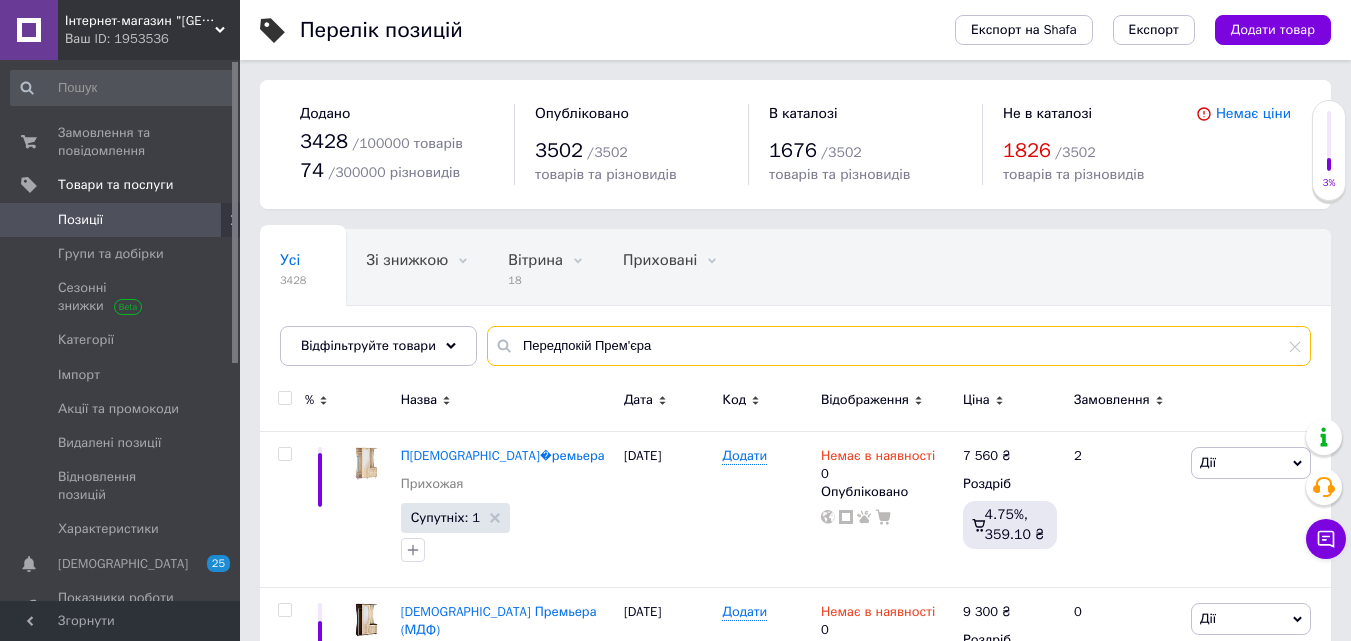 paste on "ояж" 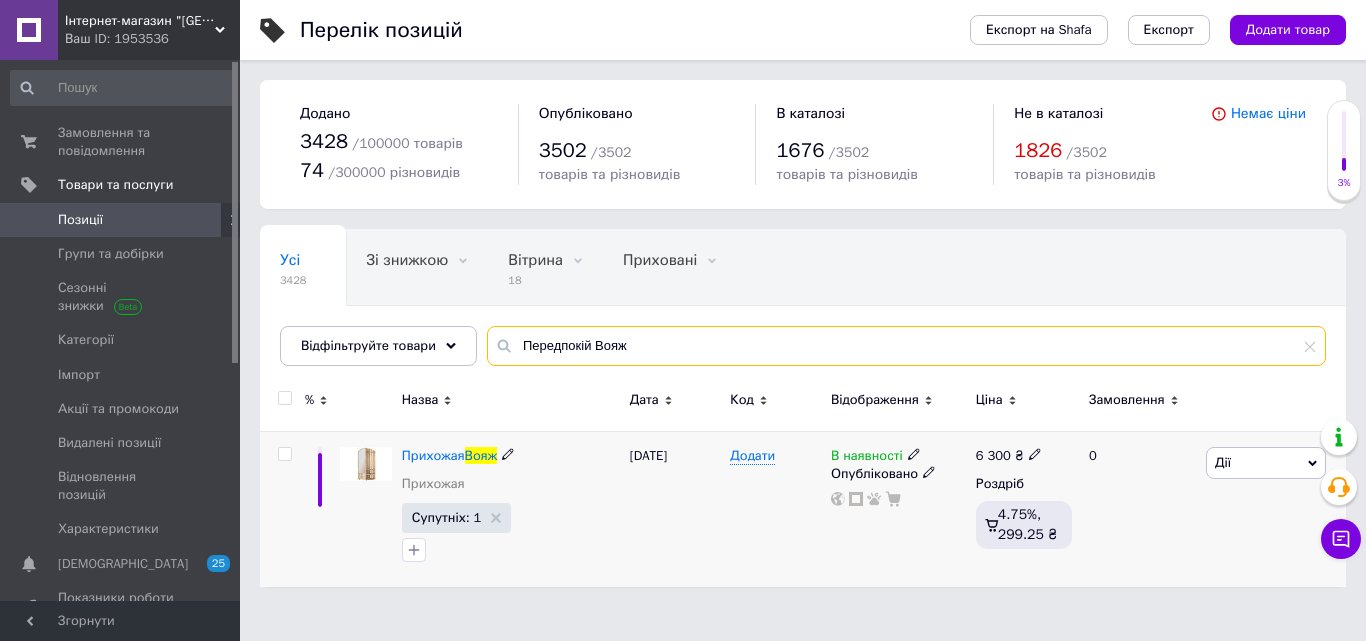 type on "Передпокій Вояж" 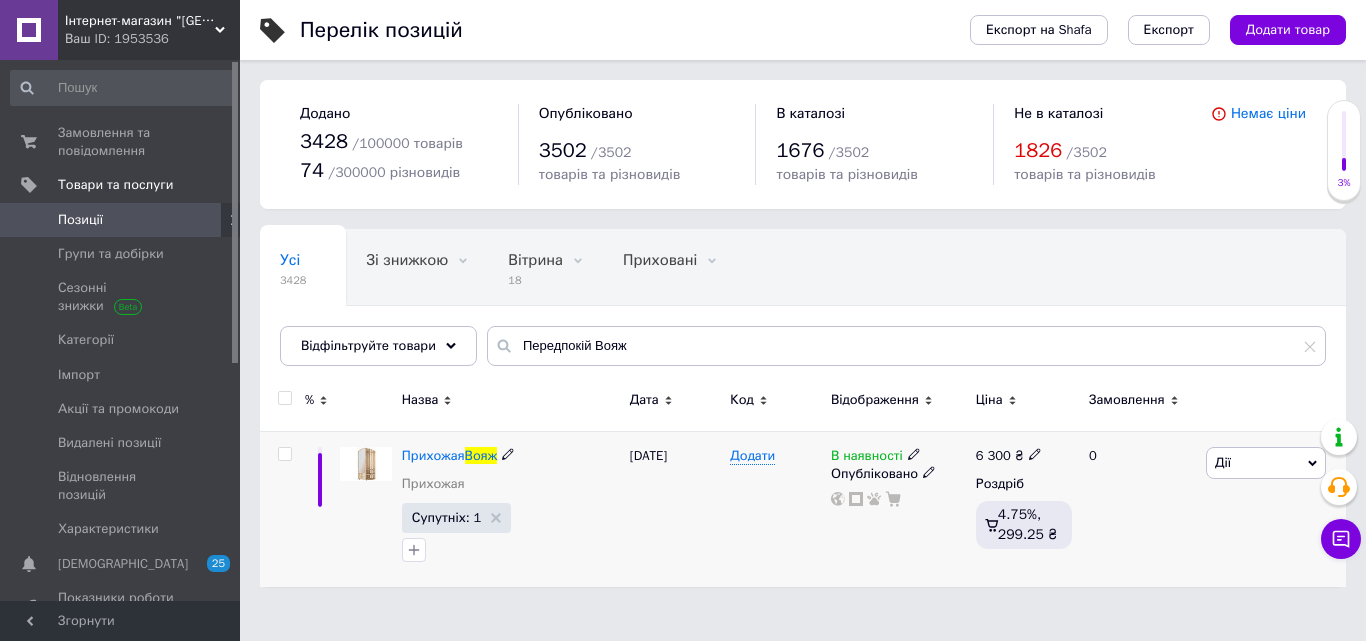 click on "6 300" at bounding box center [993, 455] 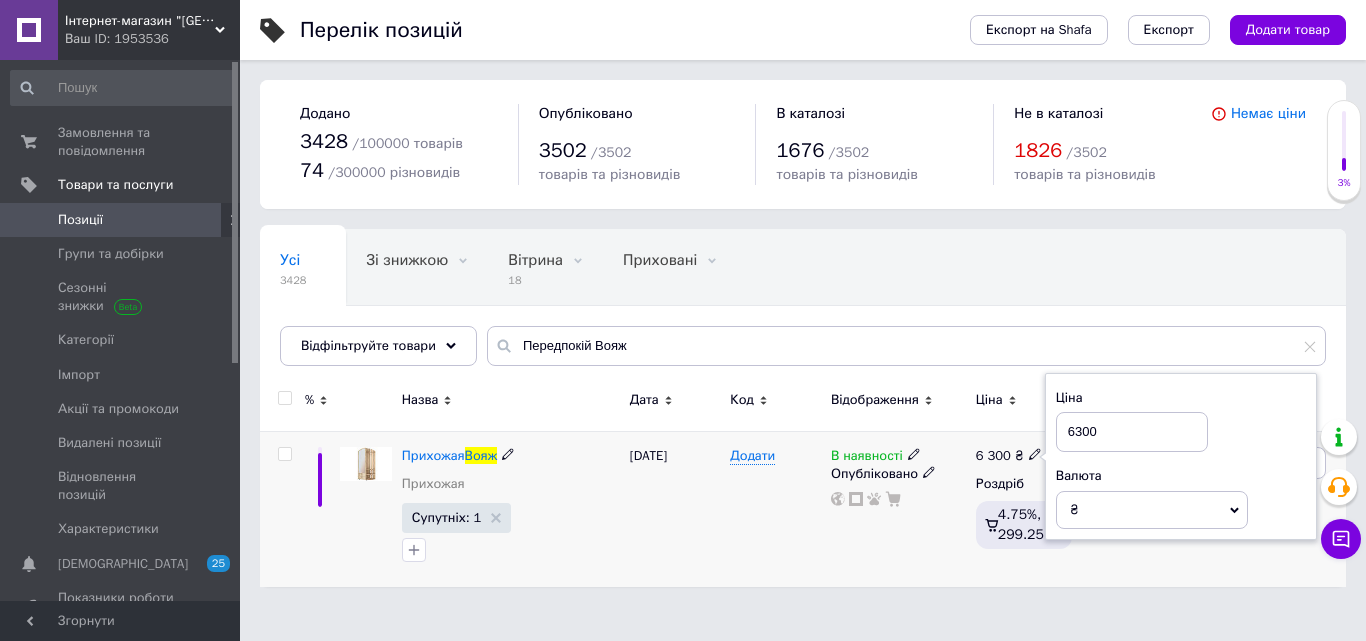 drag, startPoint x: 1145, startPoint y: 434, endPoint x: 998, endPoint y: 436, distance: 147.01361 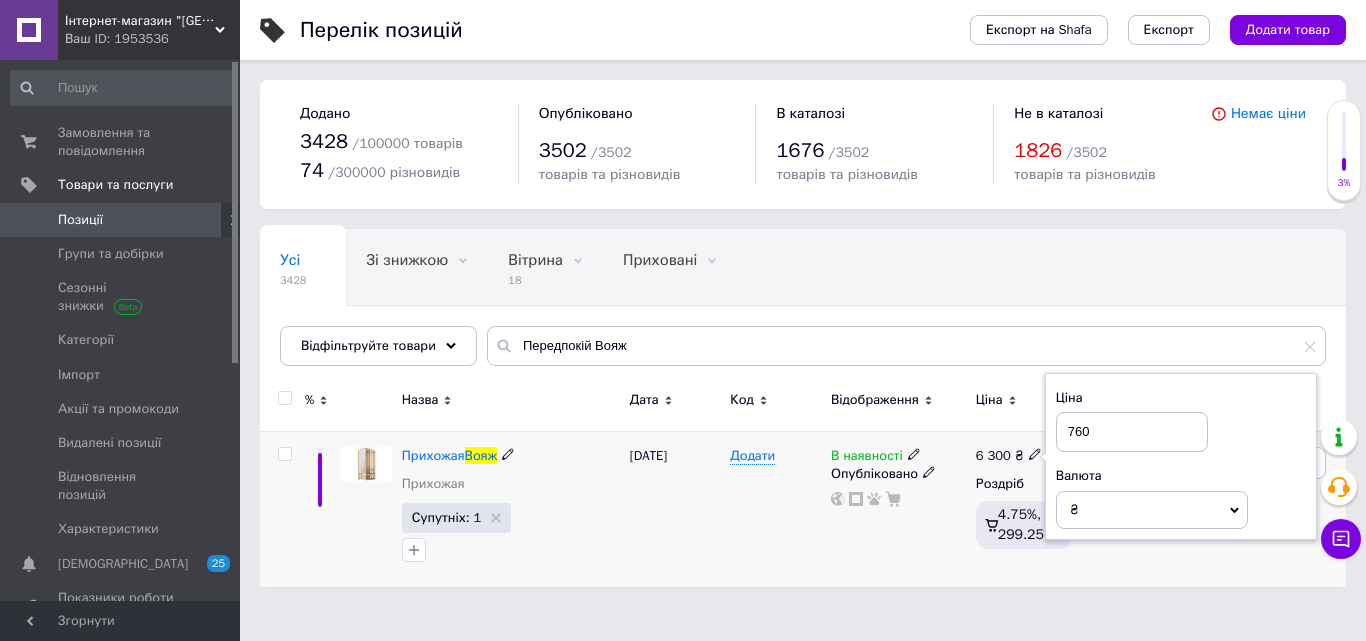 type on "7600" 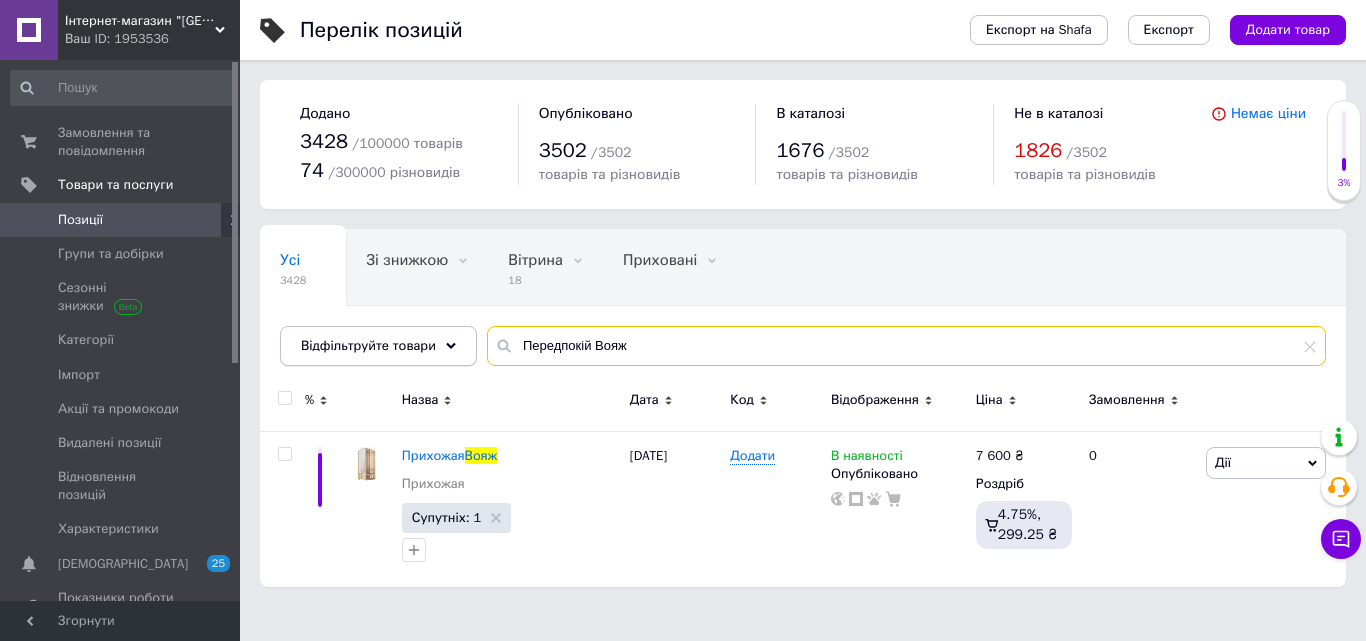 drag, startPoint x: 653, startPoint y: 345, endPoint x: 410, endPoint y: 347, distance: 243.00822 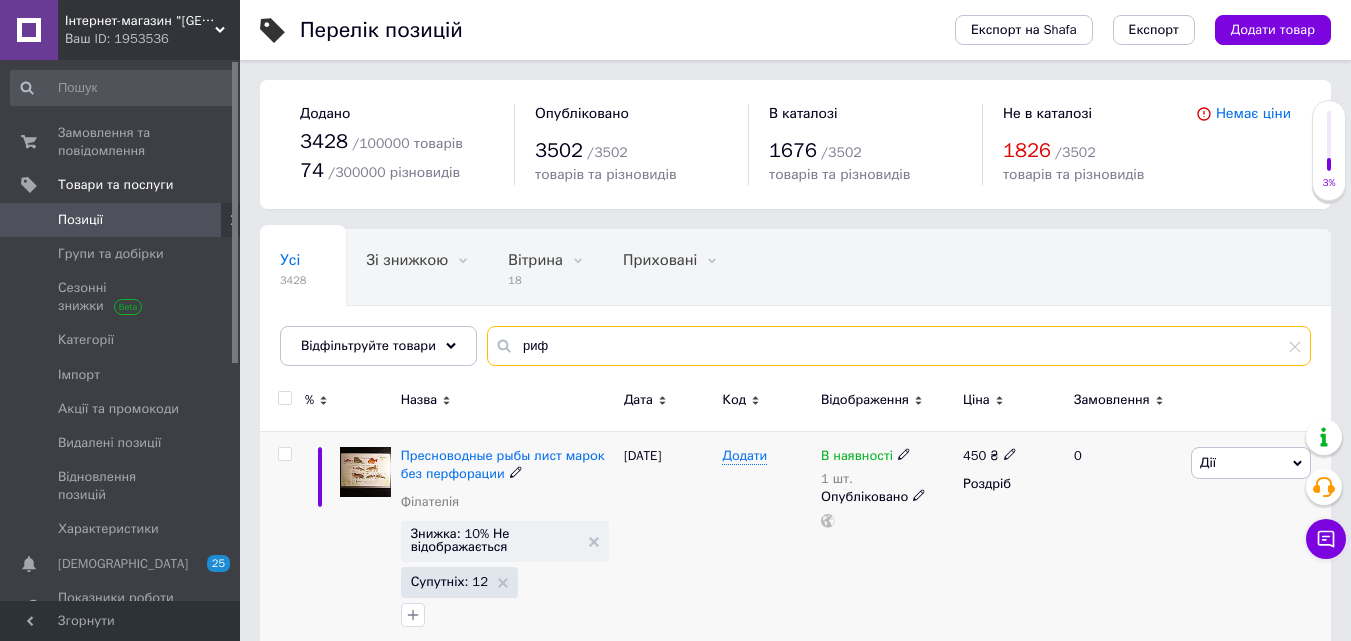 scroll, scrollTop: 400, scrollLeft: 0, axis: vertical 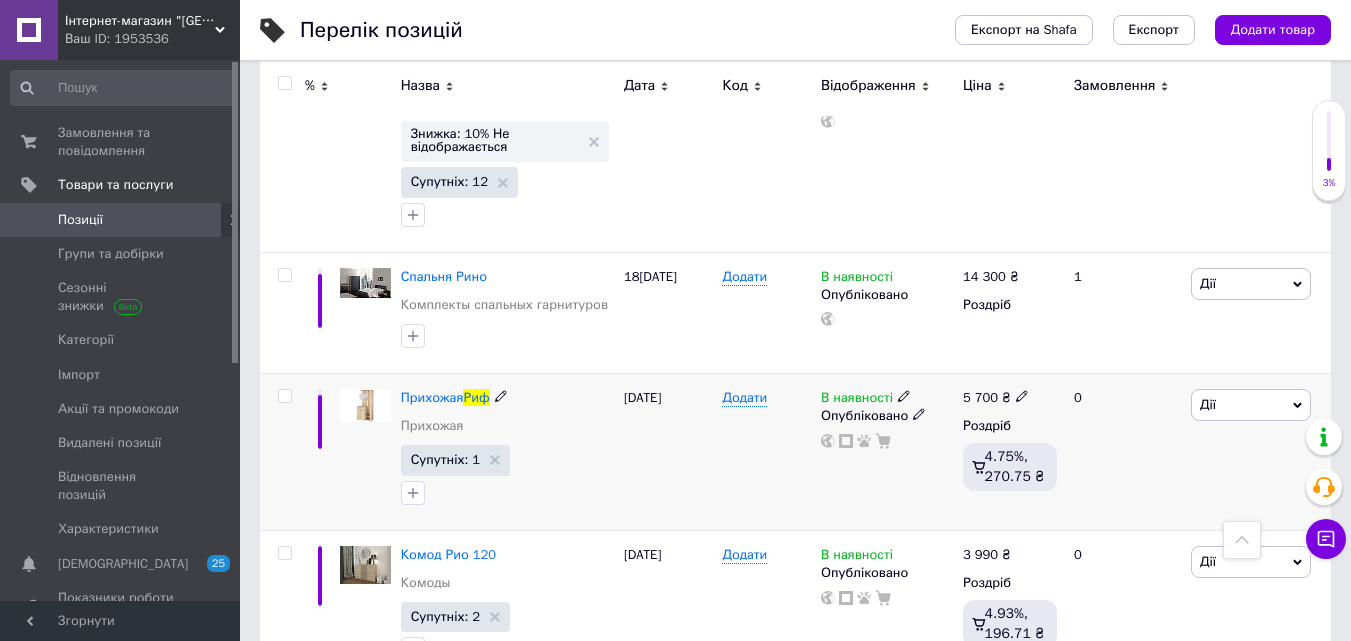 type on "риф" 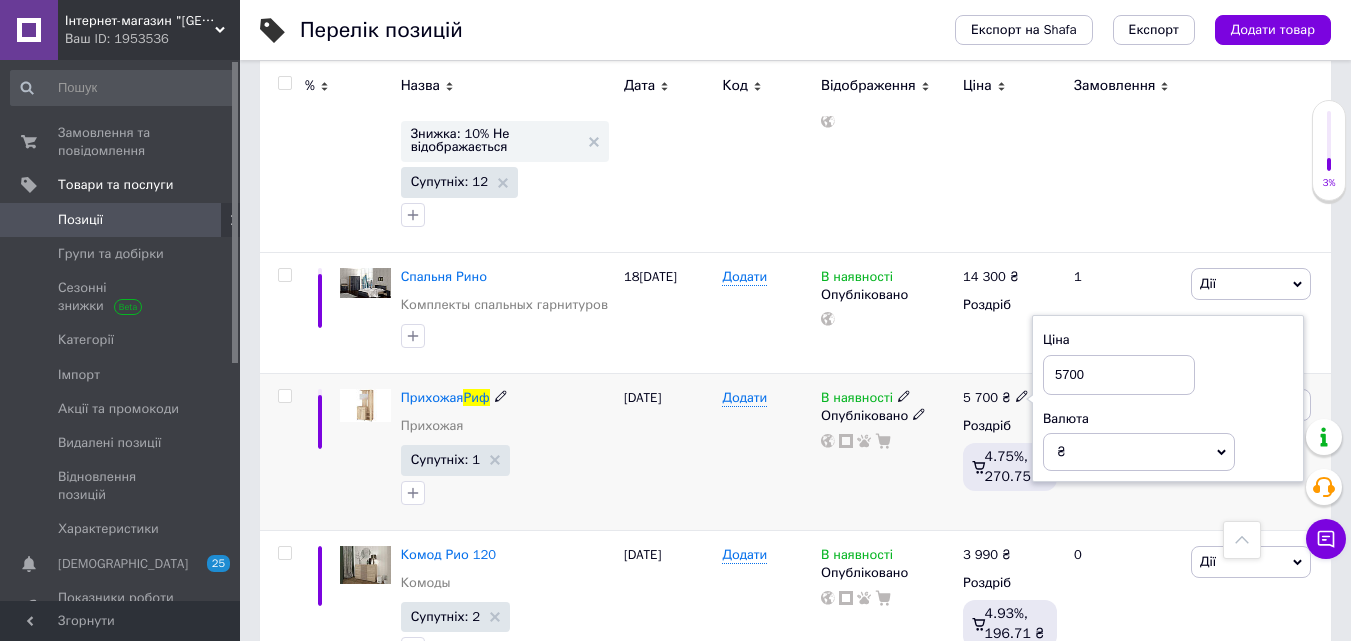 drag, startPoint x: 1090, startPoint y: 371, endPoint x: 1063, endPoint y: 373, distance: 27.073973 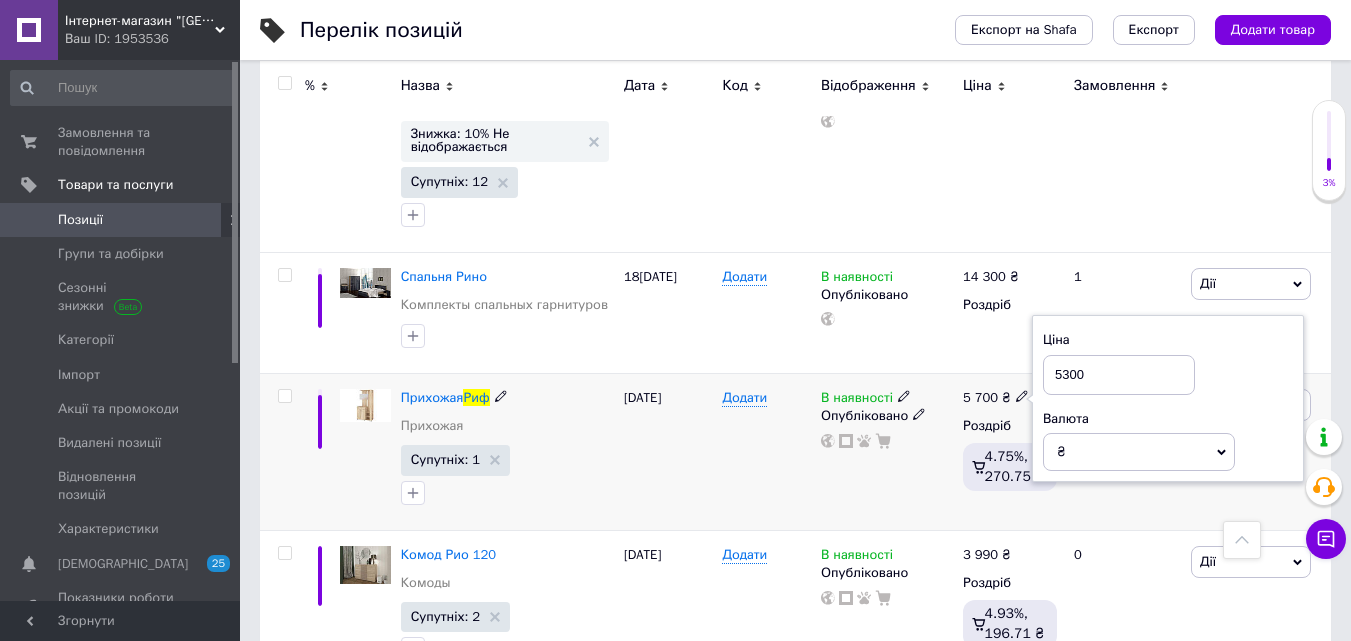 click on "5300" at bounding box center (1119, 375) 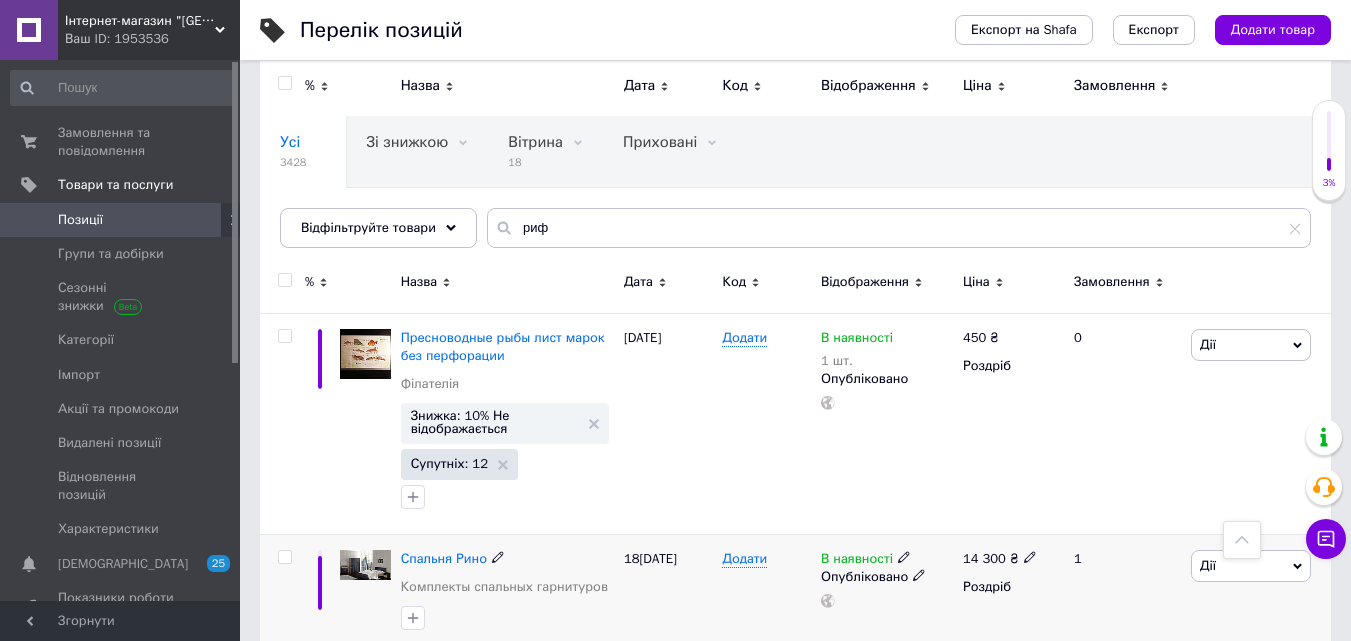 scroll, scrollTop: 0, scrollLeft: 0, axis: both 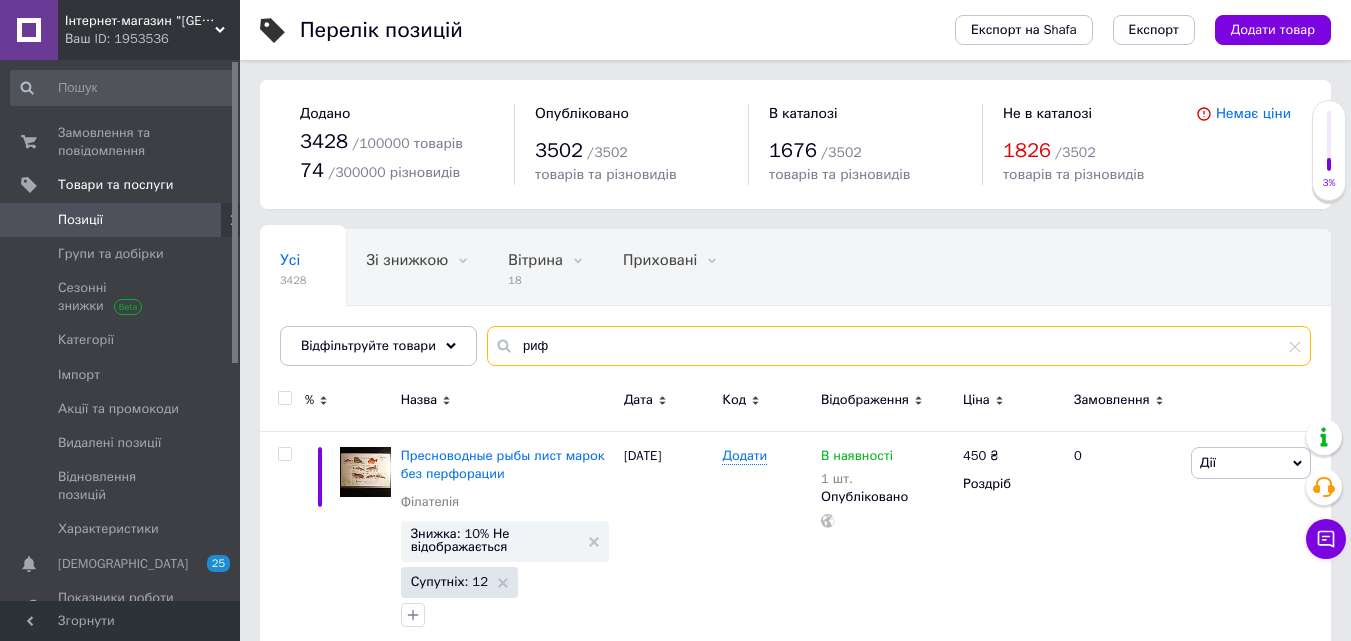 drag, startPoint x: 555, startPoint y: 350, endPoint x: 474, endPoint y: 353, distance: 81.055534 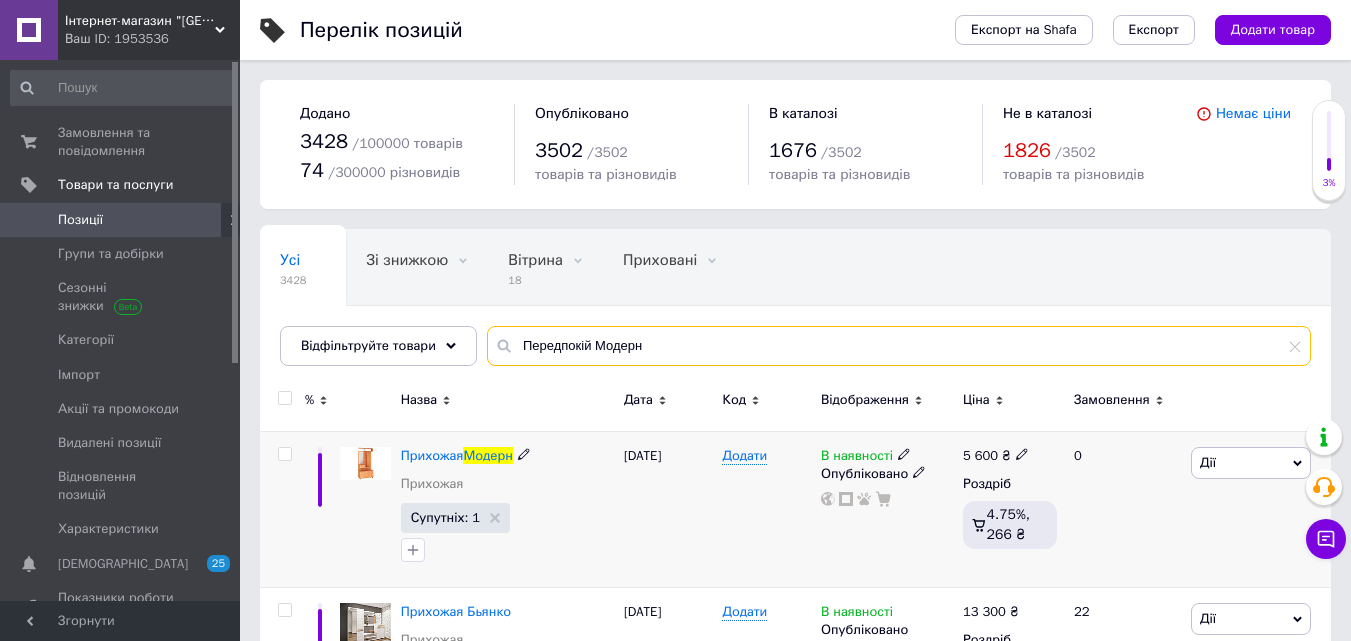 type on "Передпокій Модерн" 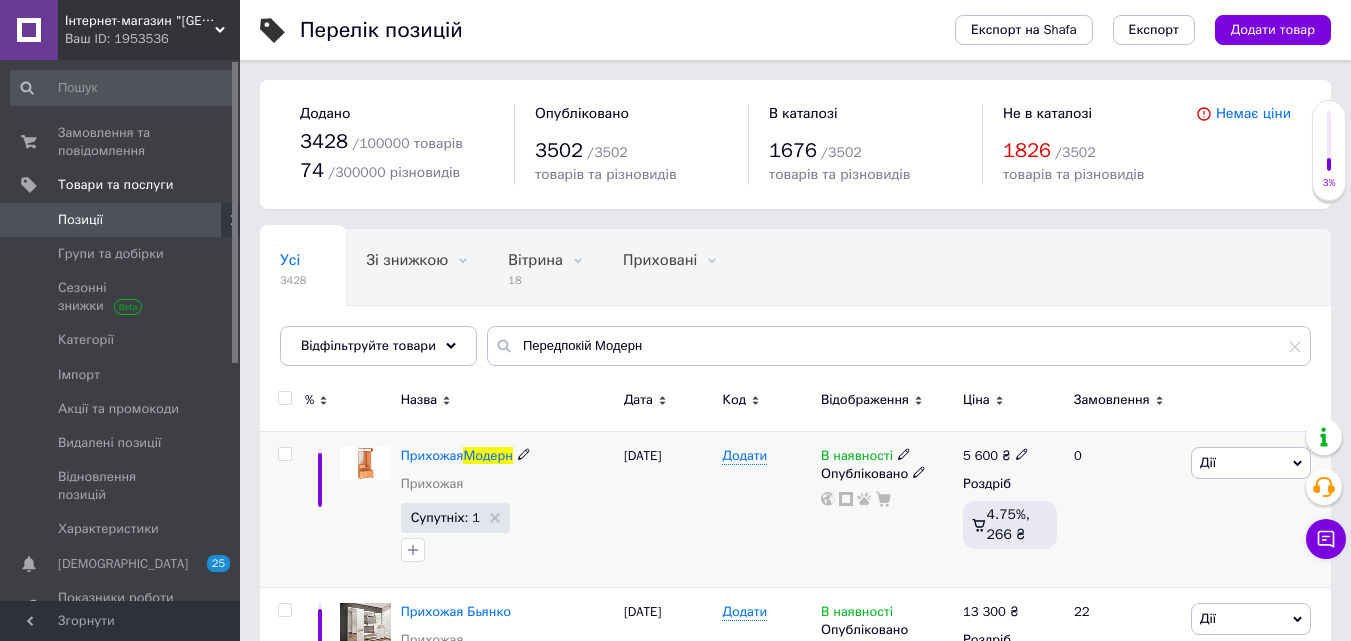 click on "5 600" at bounding box center (980, 455) 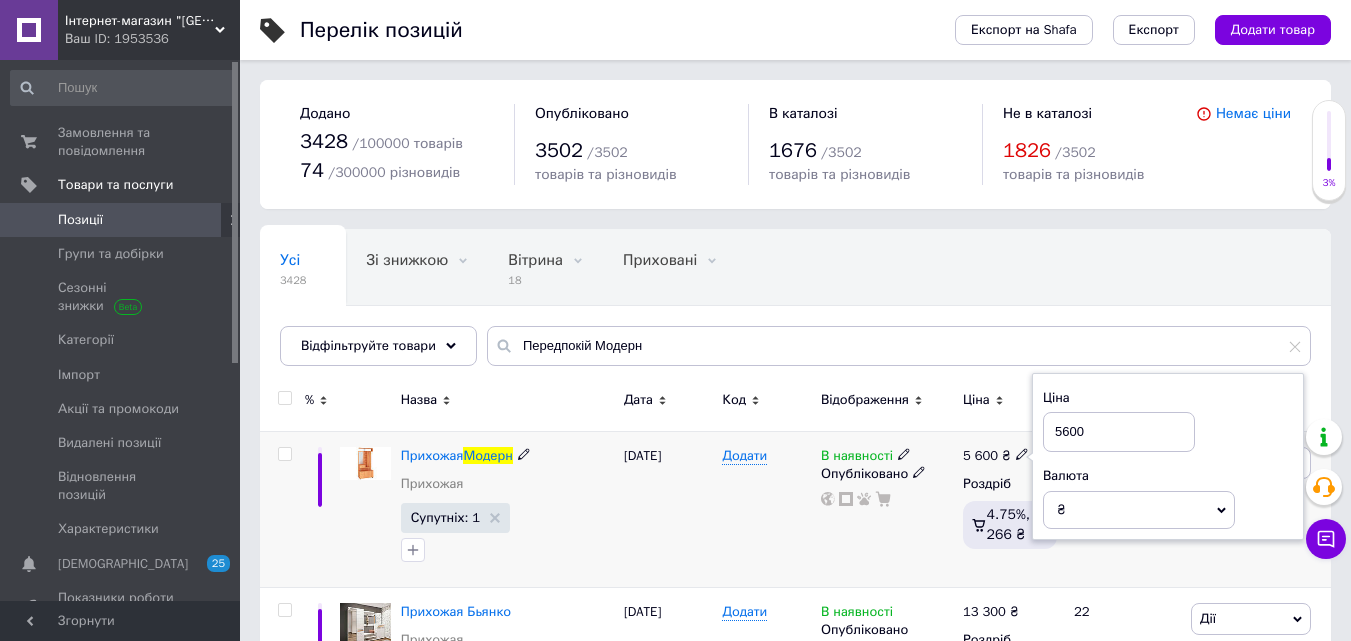 drag, startPoint x: 1068, startPoint y: 428, endPoint x: 1059, endPoint y: 439, distance: 14.21267 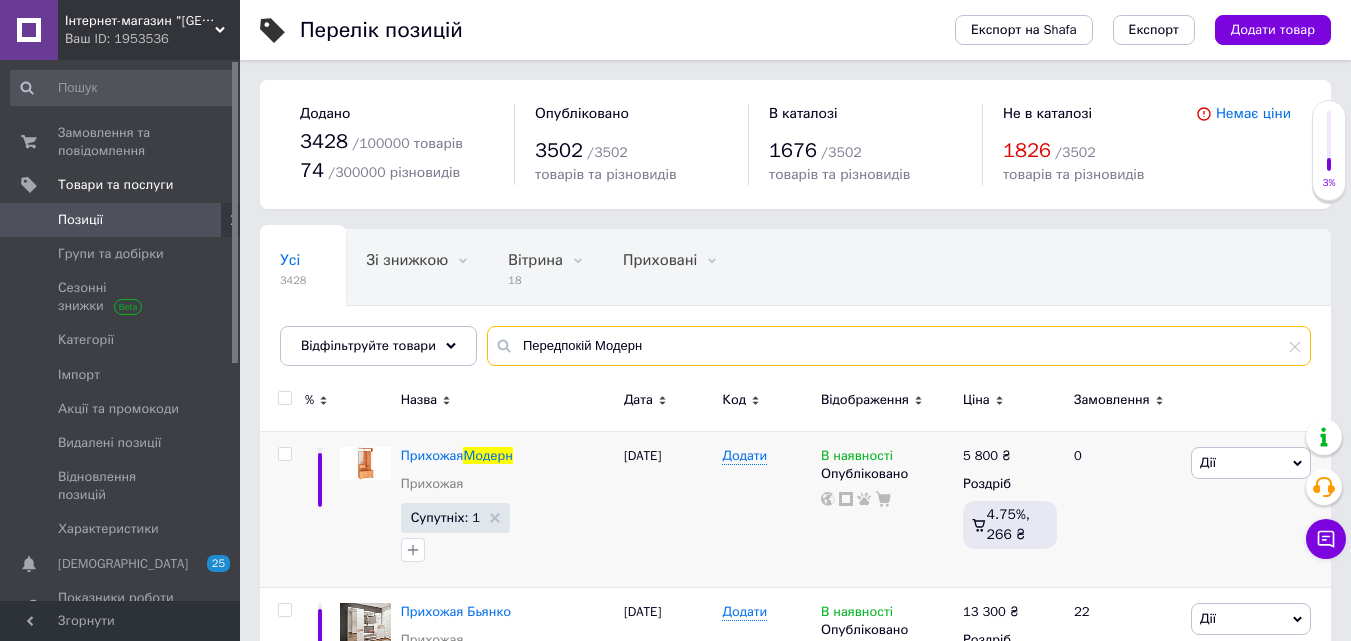 drag, startPoint x: 540, startPoint y: 354, endPoint x: 515, endPoint y: 357, distance: 25.179358 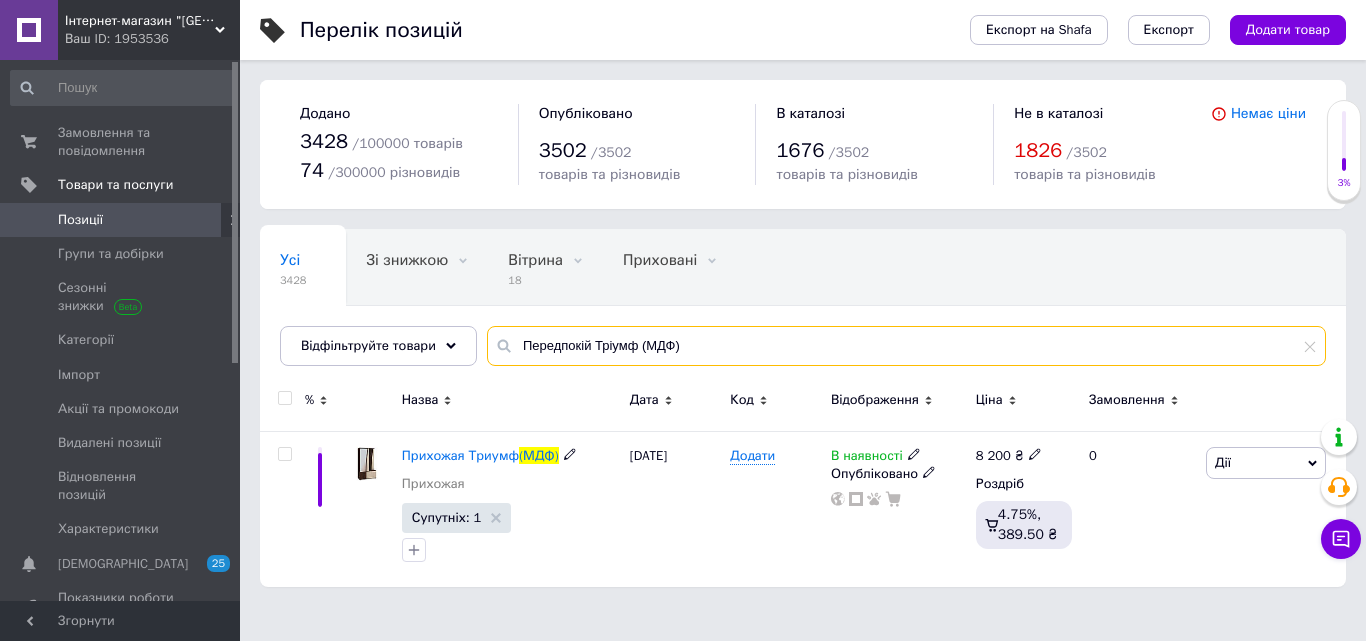 type on "Передпокій Тріумф (МДФ)" 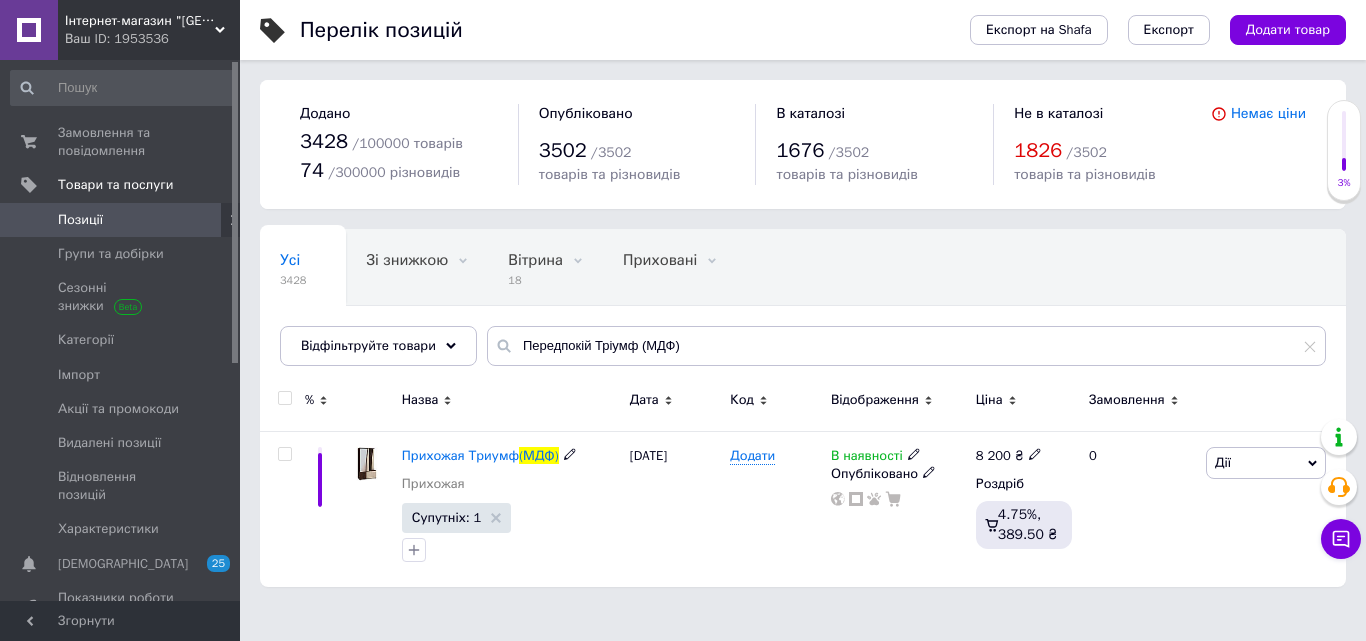 click on "8 200" at bounding box center (993, 455) 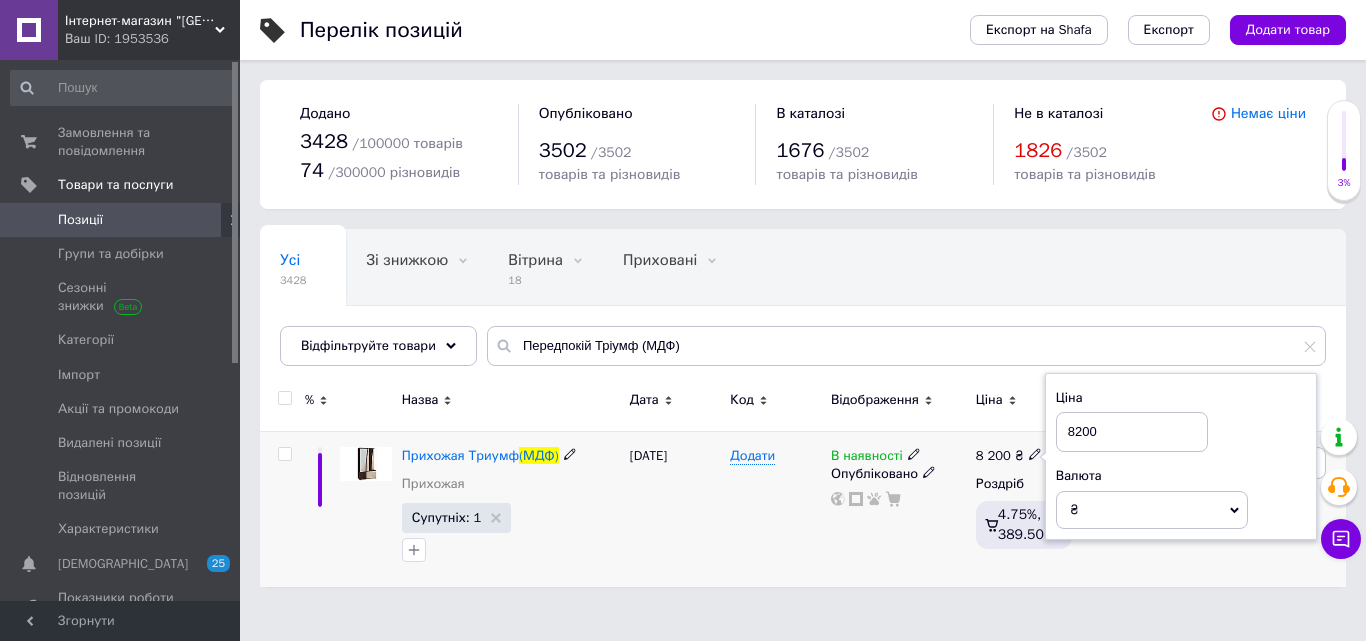 drag, startPoint x: 1078, startPoint y: 428, endPoint x: 1081, endPoint y: 441, distance: 13.341664 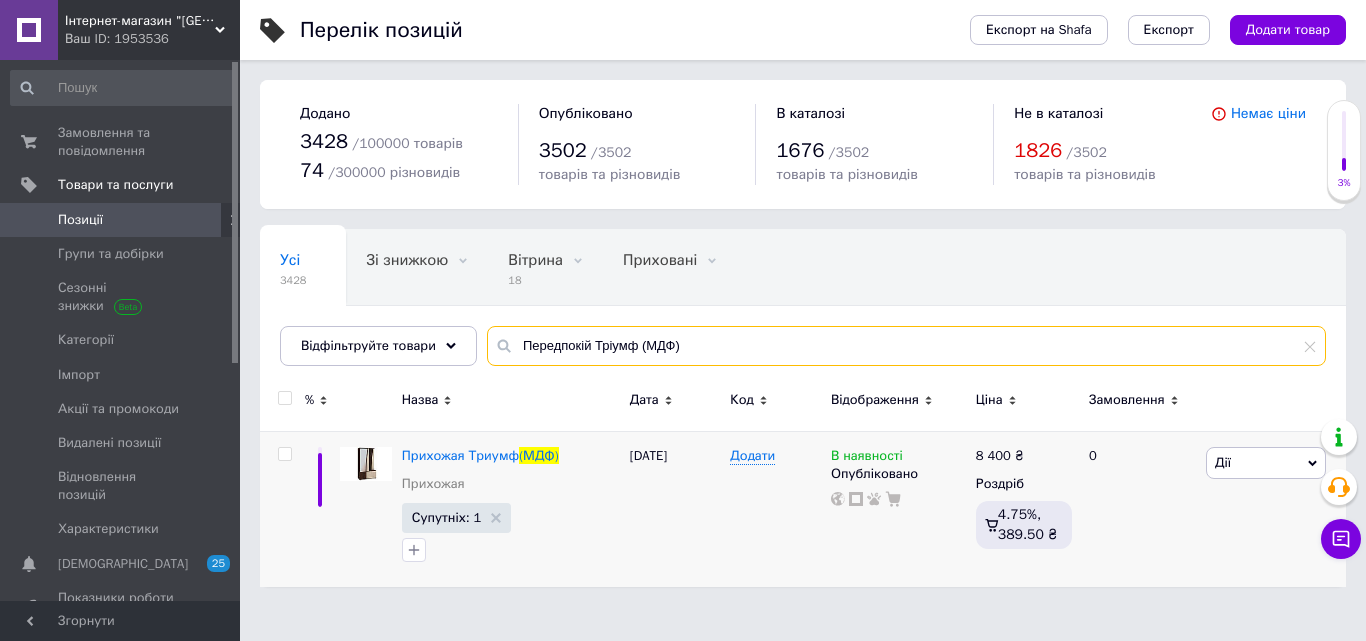 drag, startPoint x: 567, startPoint y: 340, endPoint x: 491, endPoint y: 337, distance: 76.05919 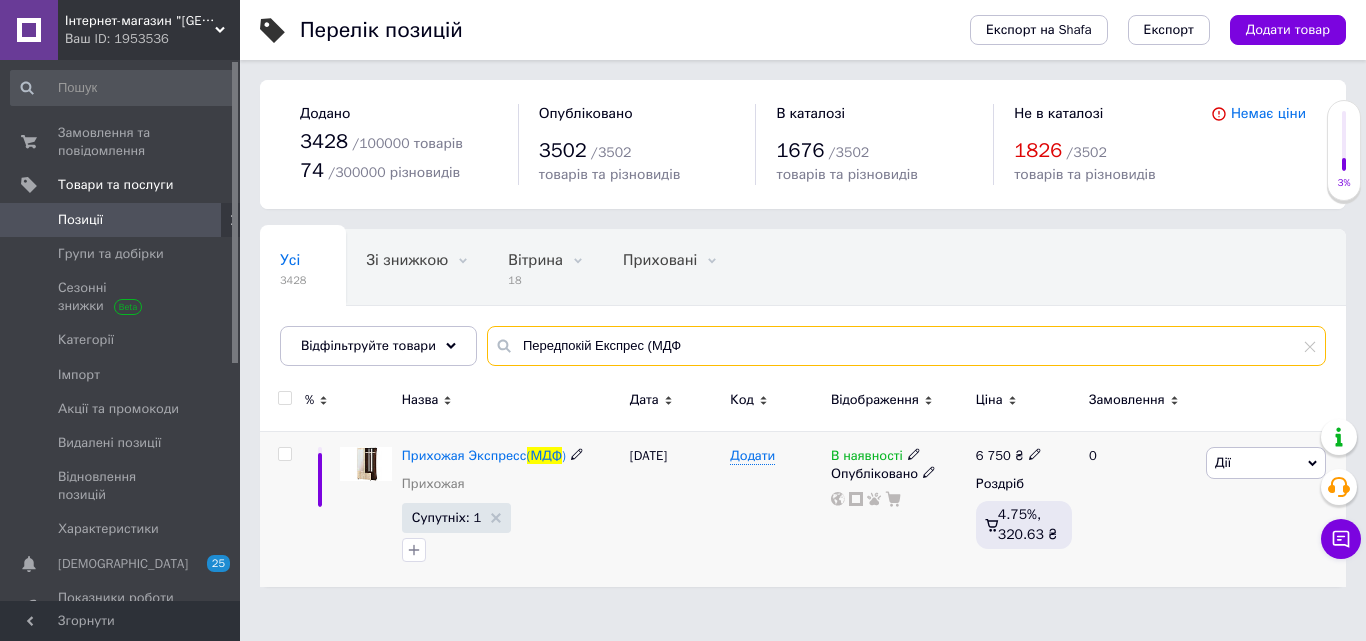 type on "Передпокій Експрес (МДФ" 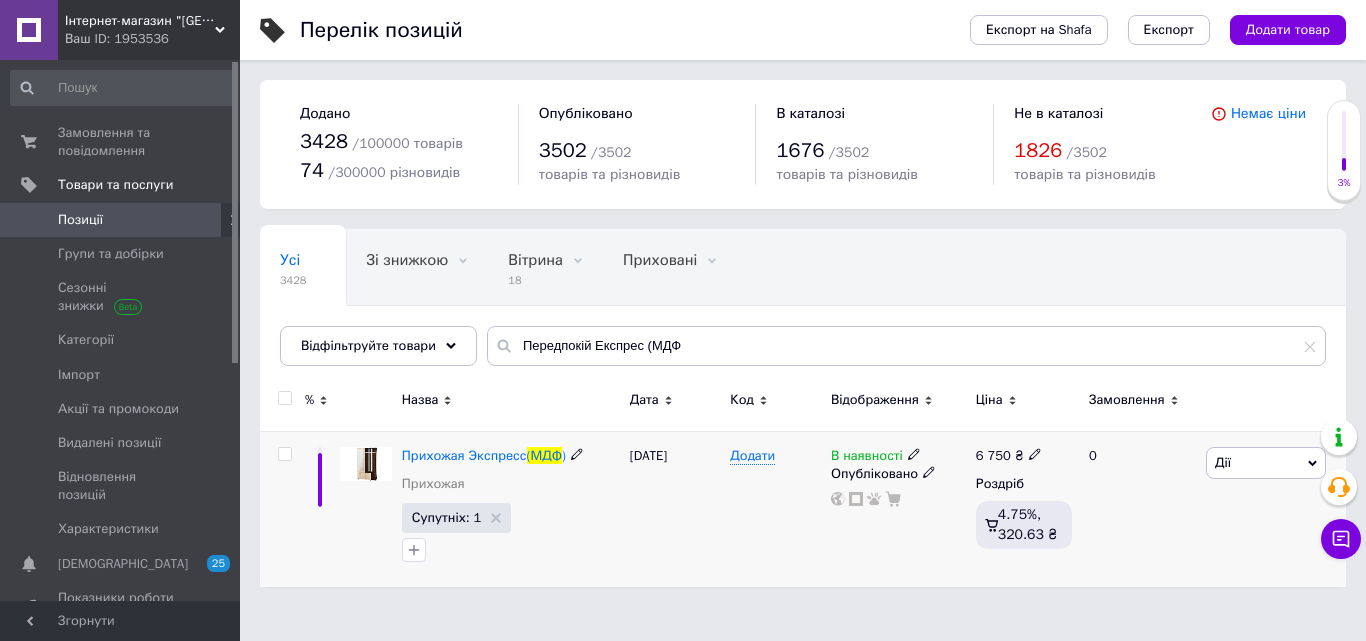 click on "В наявності" at bounding box center (867, 458) 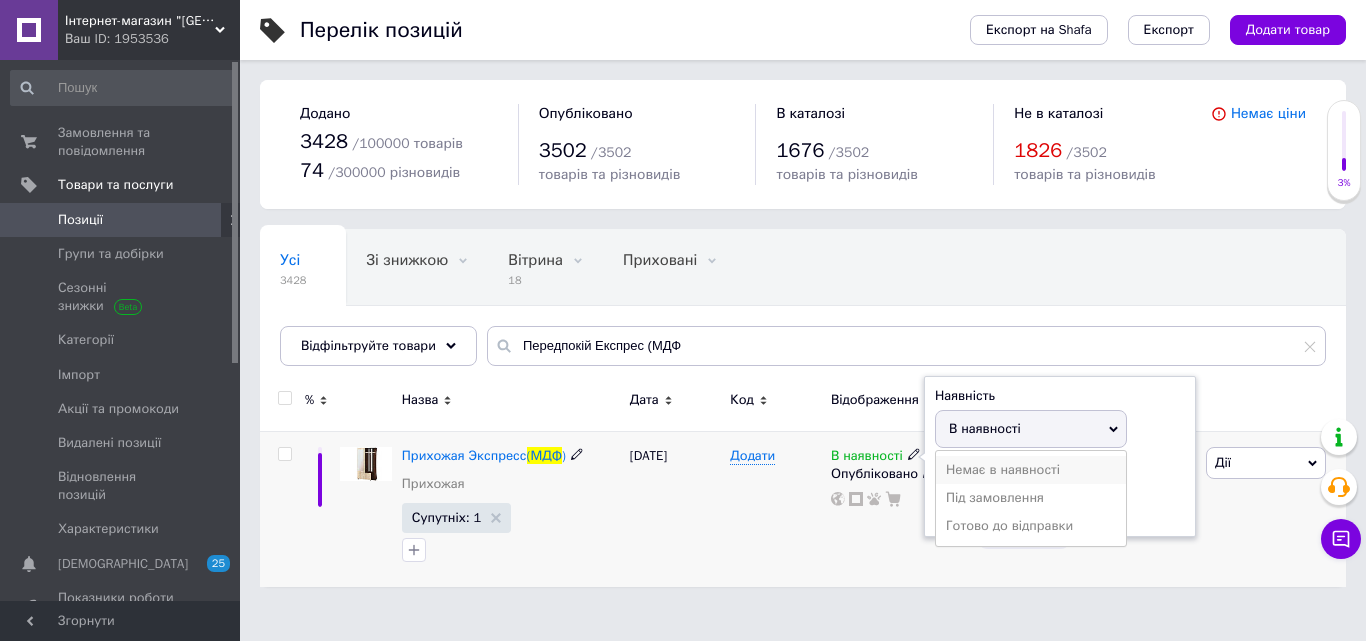 click on "Немає в наявності" at bounding box center (1031, 470) 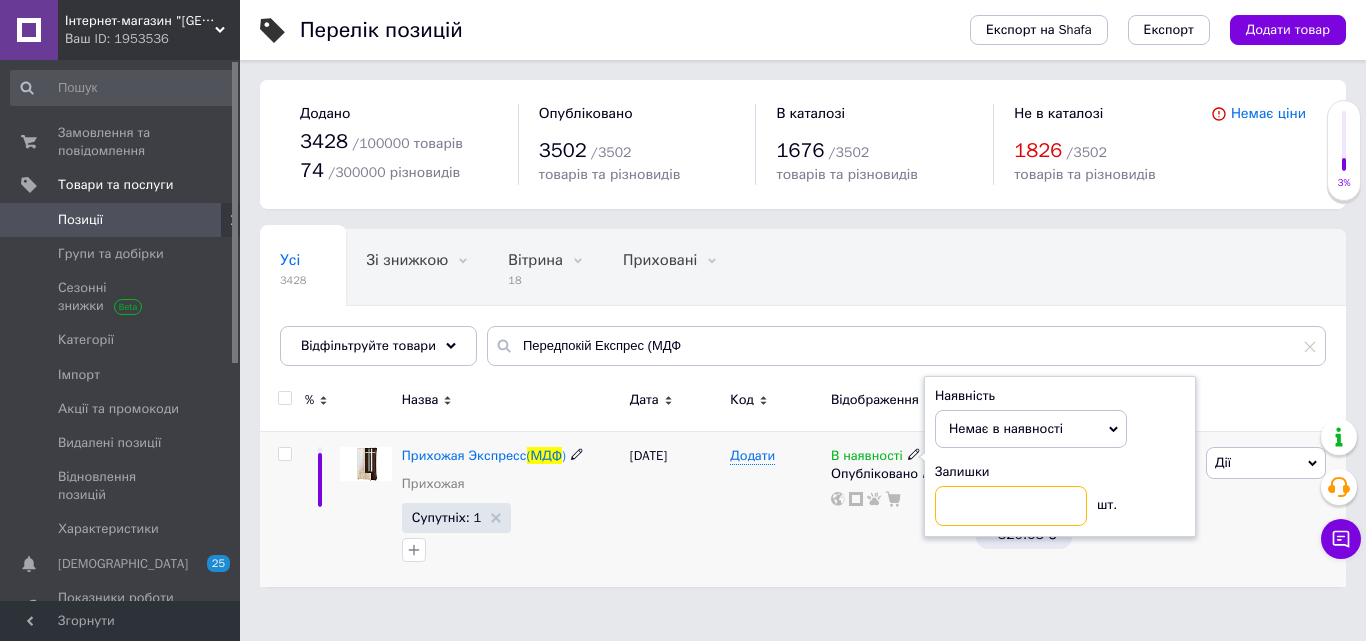 click at bounding box center (1011, 506) 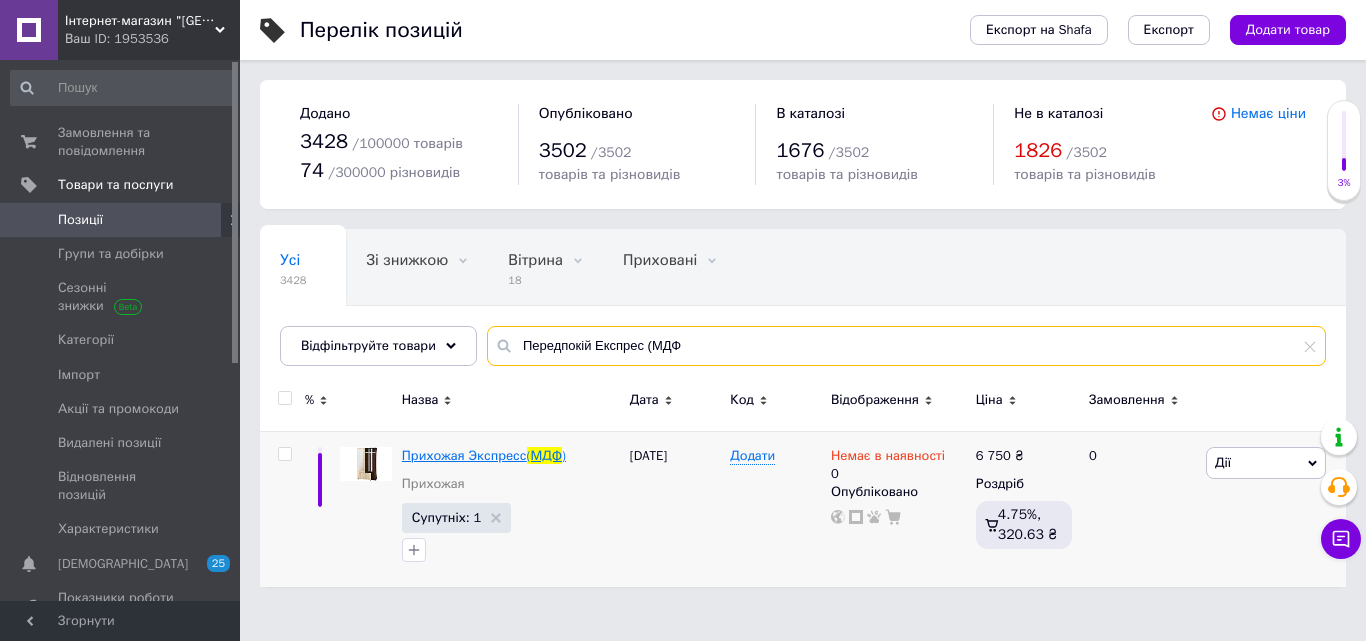 drag, startPoint x: 593, startPoint y: 367, endPoint x: 531, endPoint y: 463, distance: 114.28036 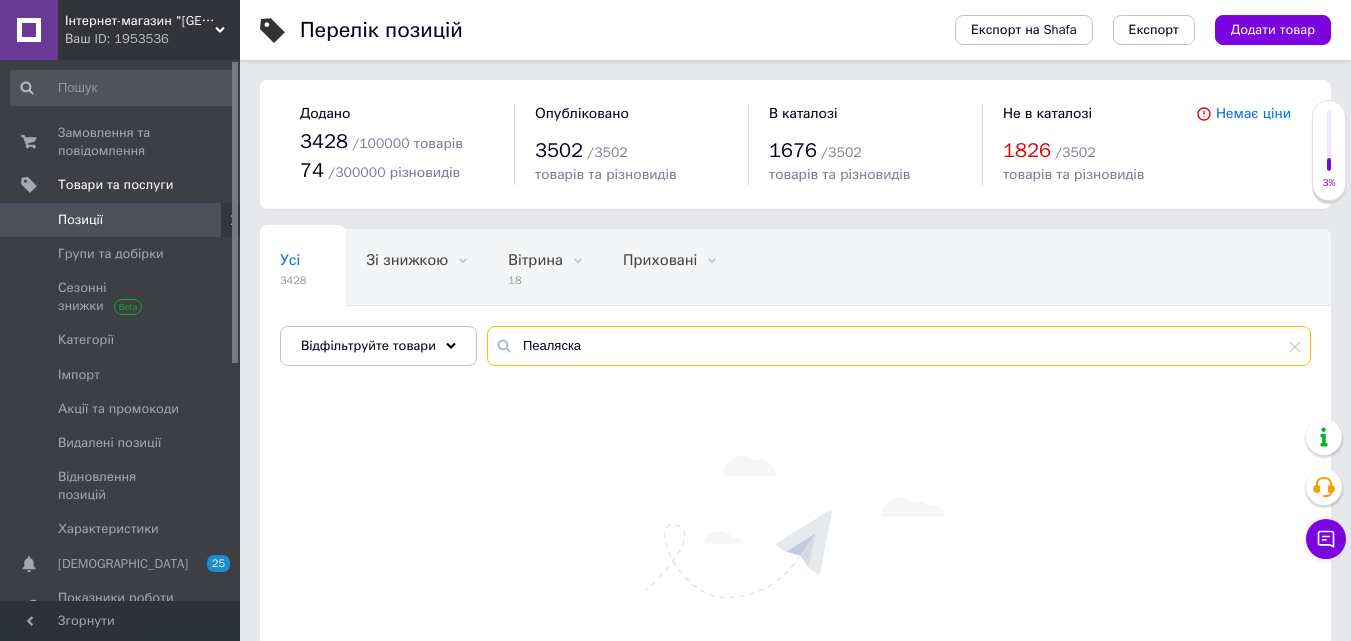 drag, startPoint x: 592, startPoint y: 348, endPoint x: 411, endPoint y: 375, distance: 183.00273 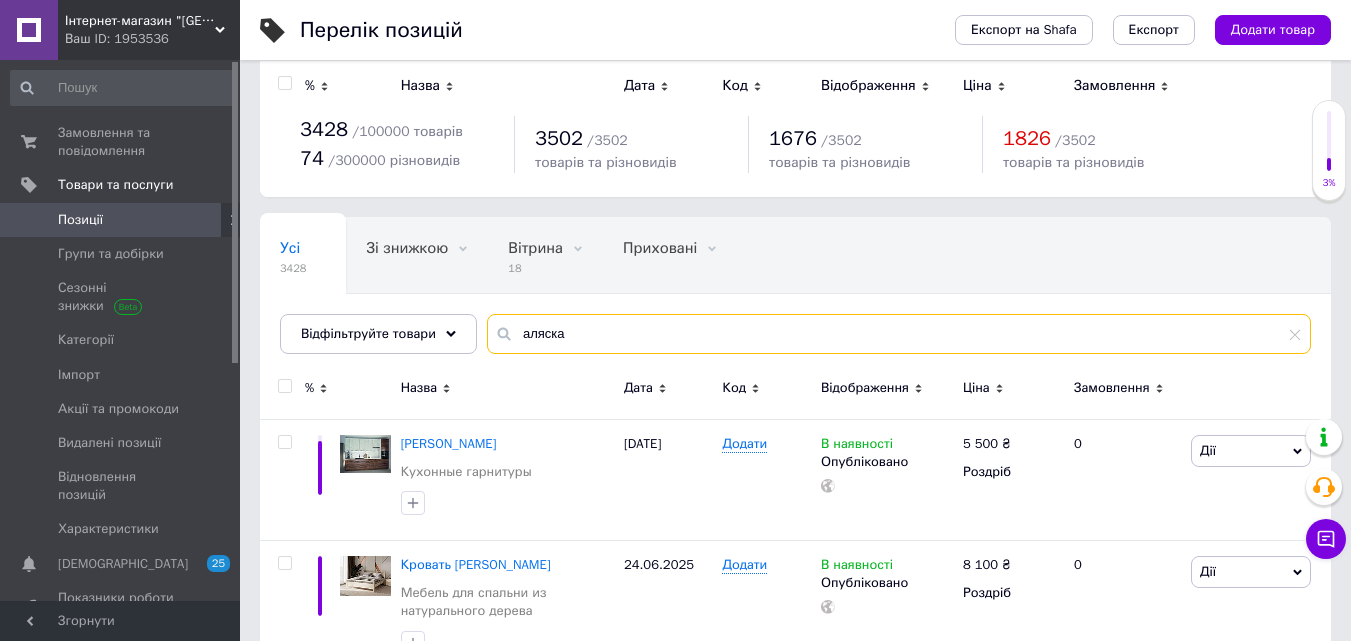 scroll, scrollTop: 0, scrollLeft: 0, axis: both 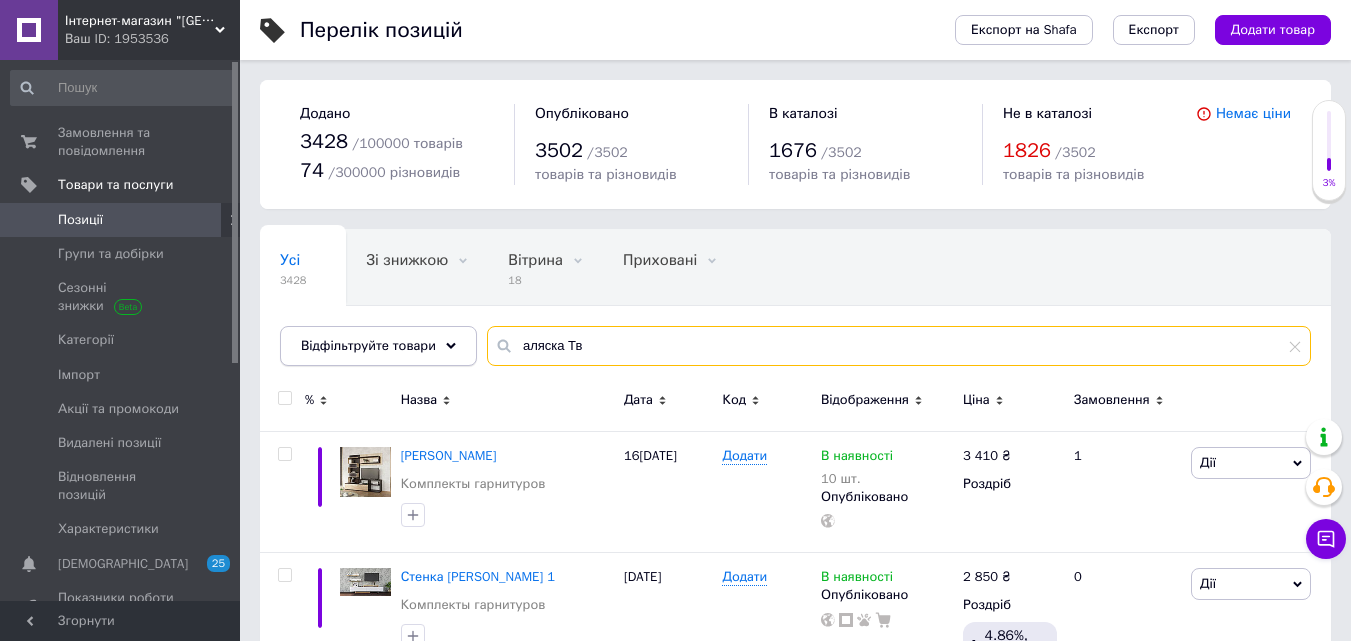 drag, startPoint x: 614, startPoint y: 346, endPoint x: 418, endPoint y: 346, distance: 196 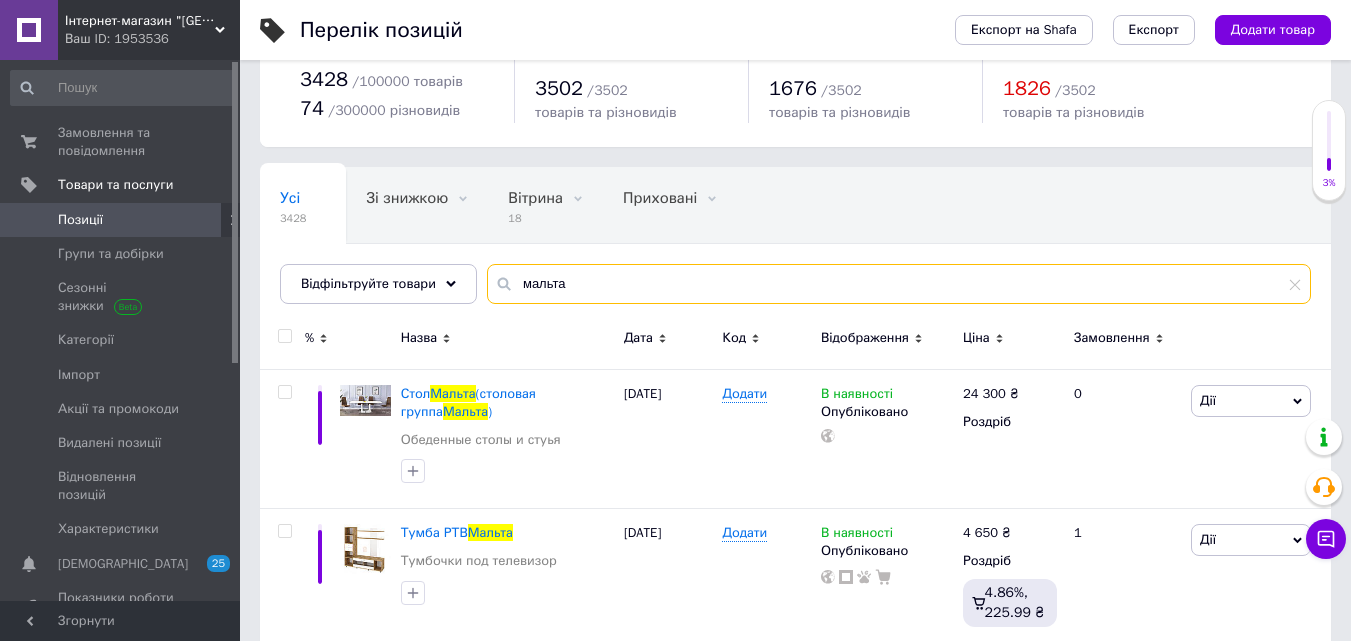 scroll, scrollTop: 91, scrollLeft: 0, axis: vertical 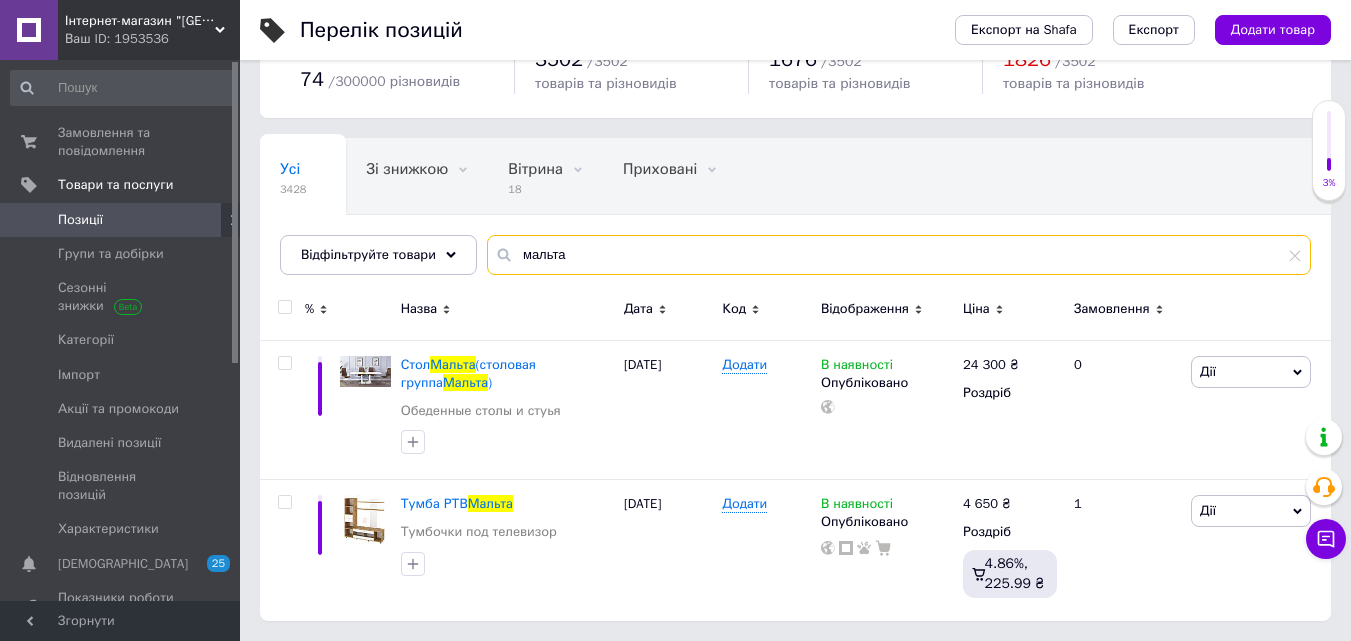 type on "мальта" 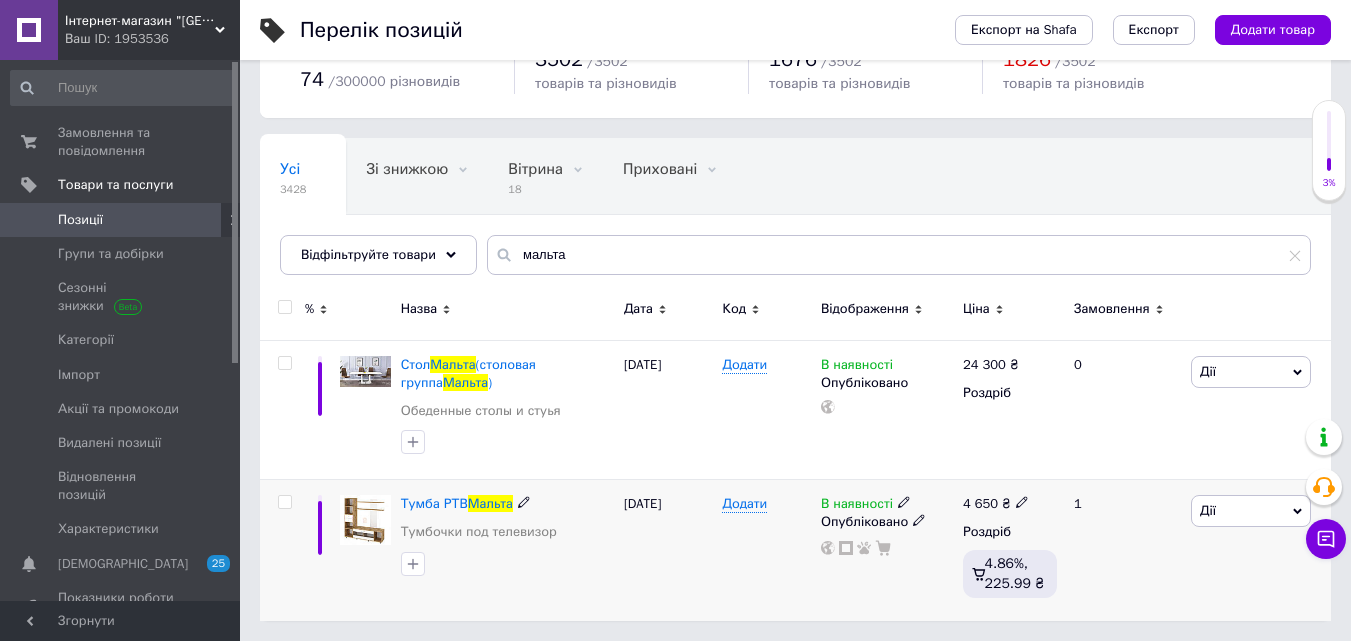 click on "4 650" at bounding box center (980, 503) 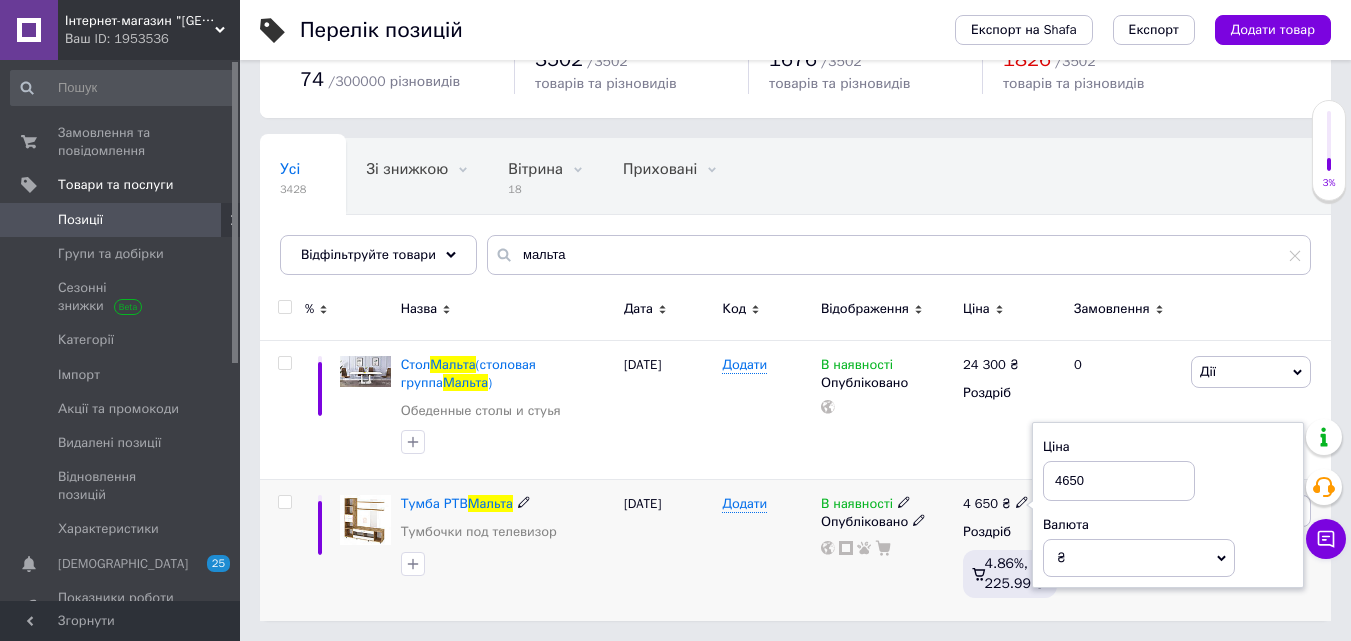 drag, startPoint x: 1101, startPoint y: 481, endPoint x: 978, endPoint y: 492, distance: 123.49089 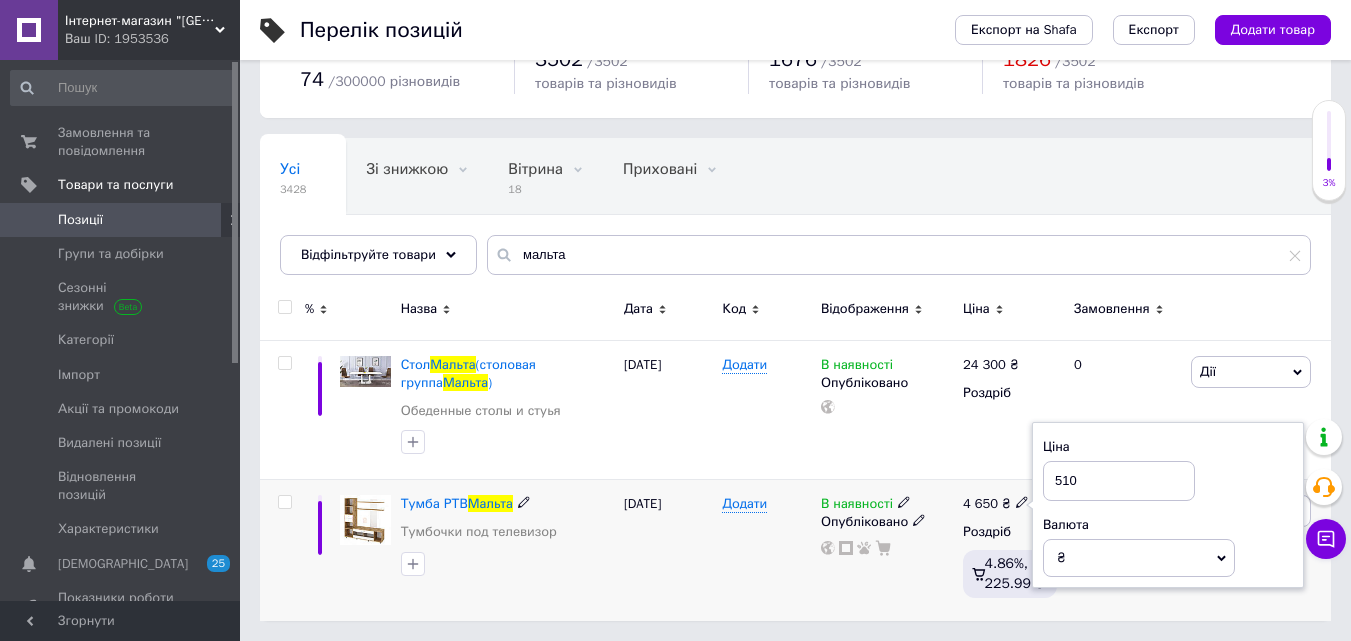 type on "5100" 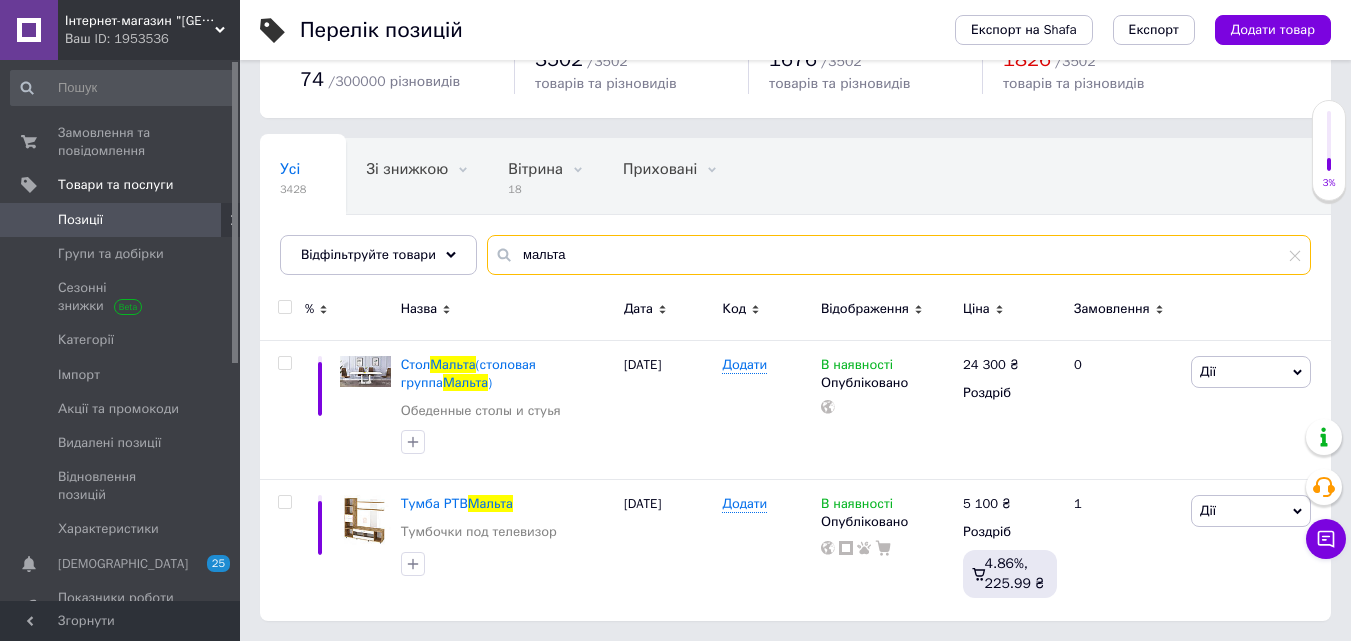 drag, startPoint x: 611, startPoint y: 262, endPoint x: 498, endPoint y: 268, distance: 113.15918 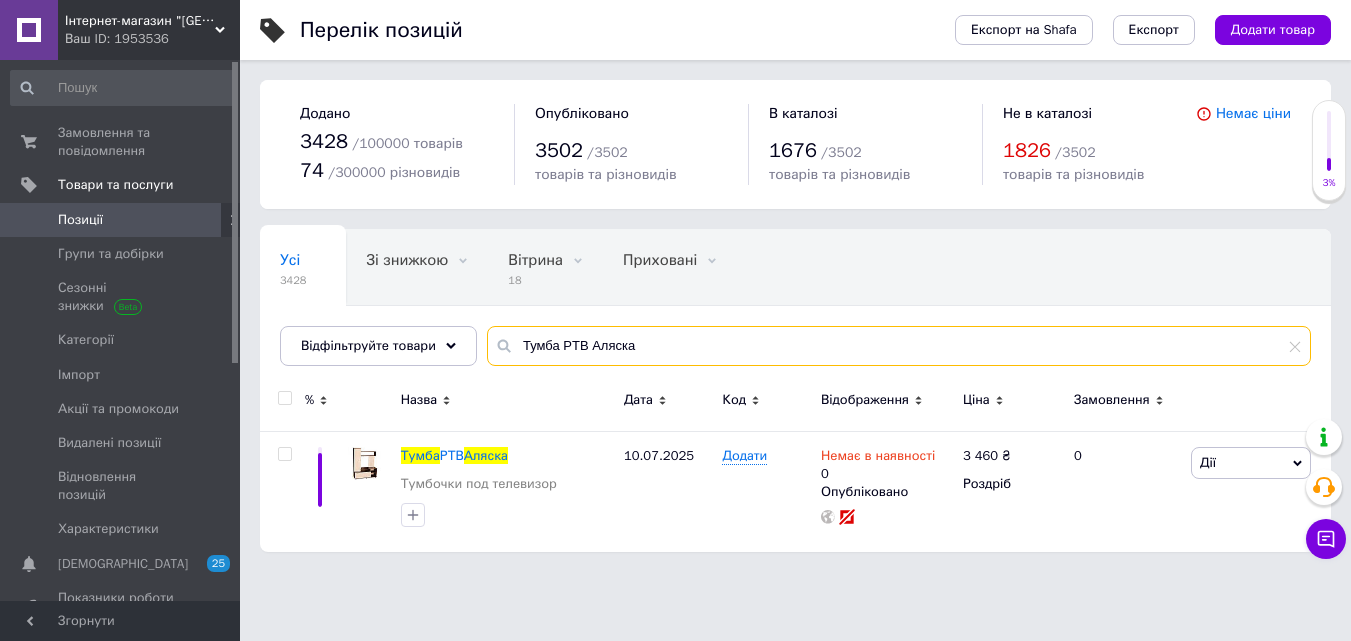 scroll, scrollTop: 0, scrollLeft: 0, axis: both 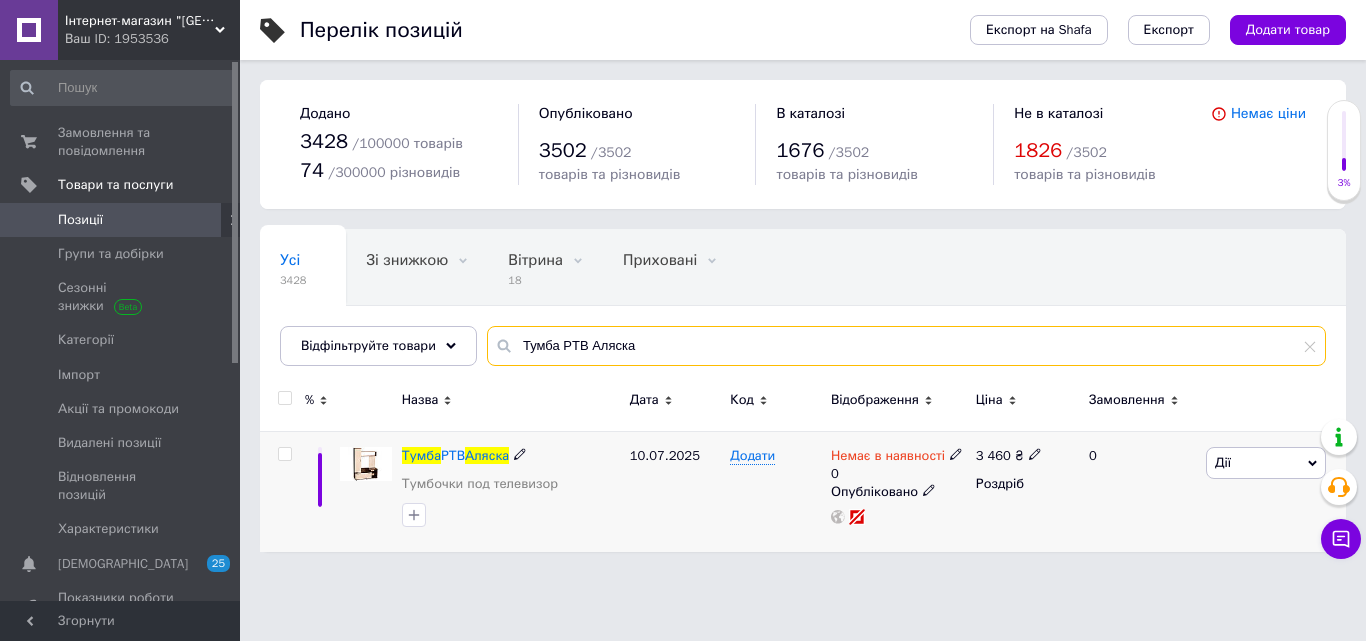 type on "Тумба PTB Аляска" 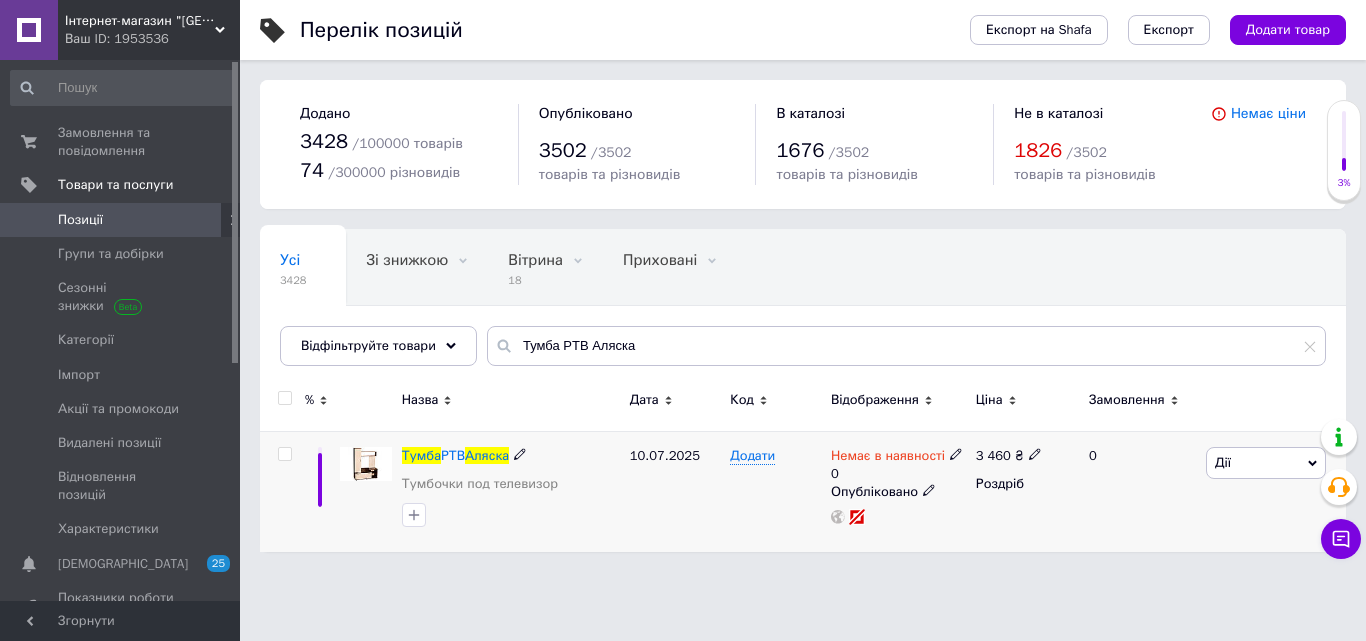 click on "Немає в наявності" at bounding box center [888, 458] 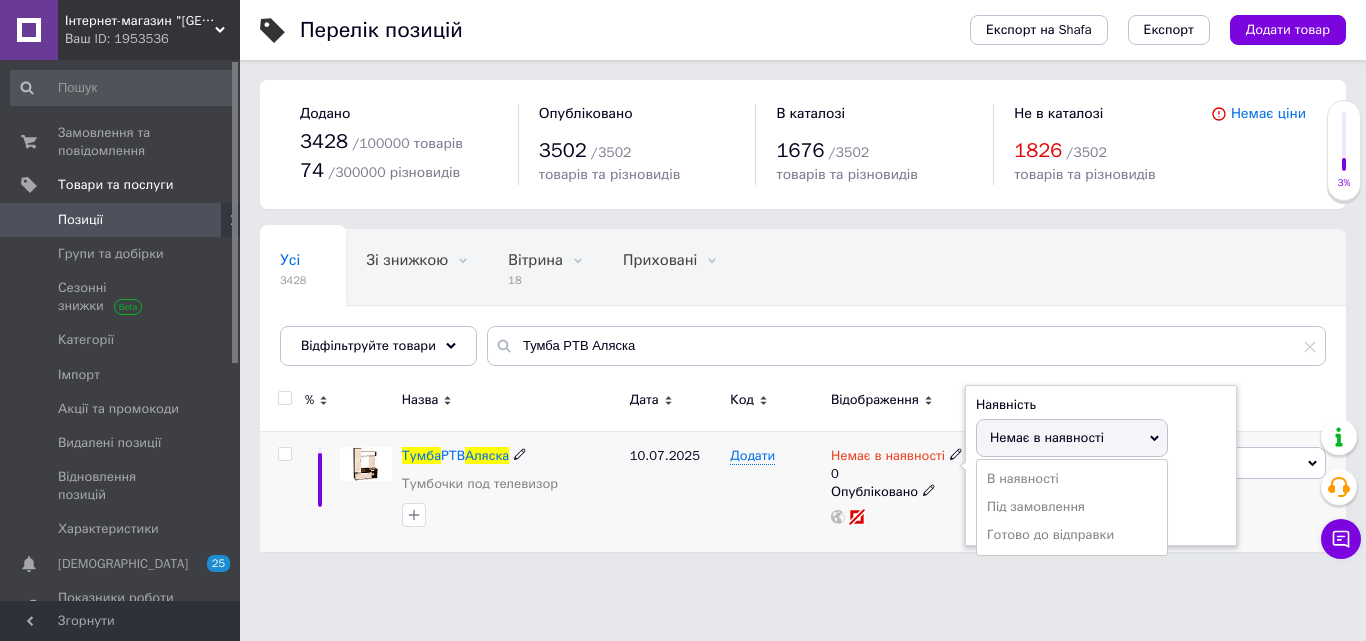 click on "В наявності" at bounding box center (1072, 479) 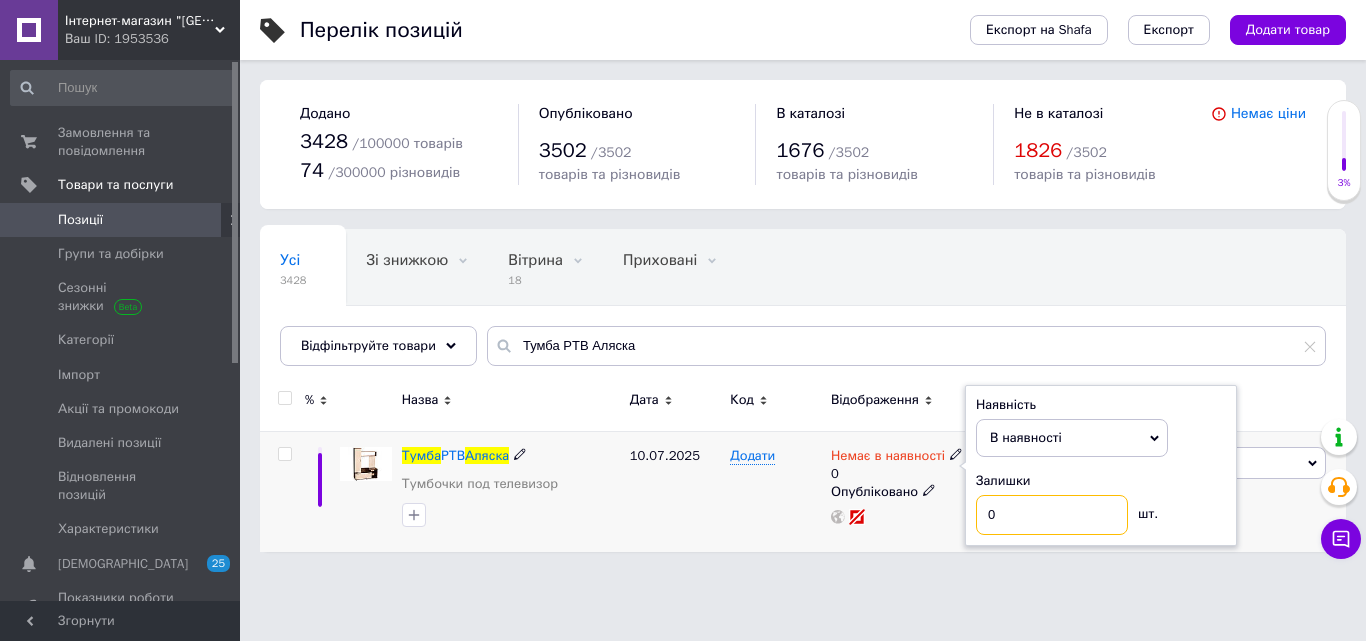 drag, startPoint x: 1014, startPoint y: 515, endPoint x: 975, endPoint y: 525, distance: 40.261642 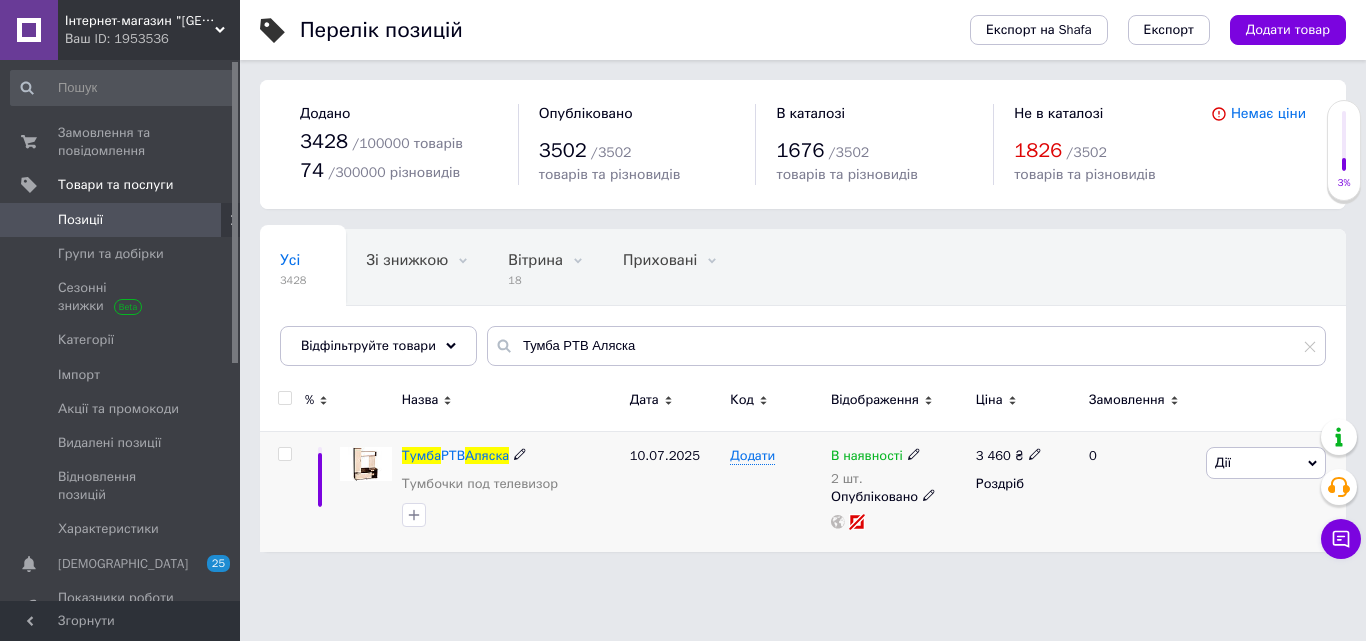 click on "3 460" at bounding box center (993, 455) 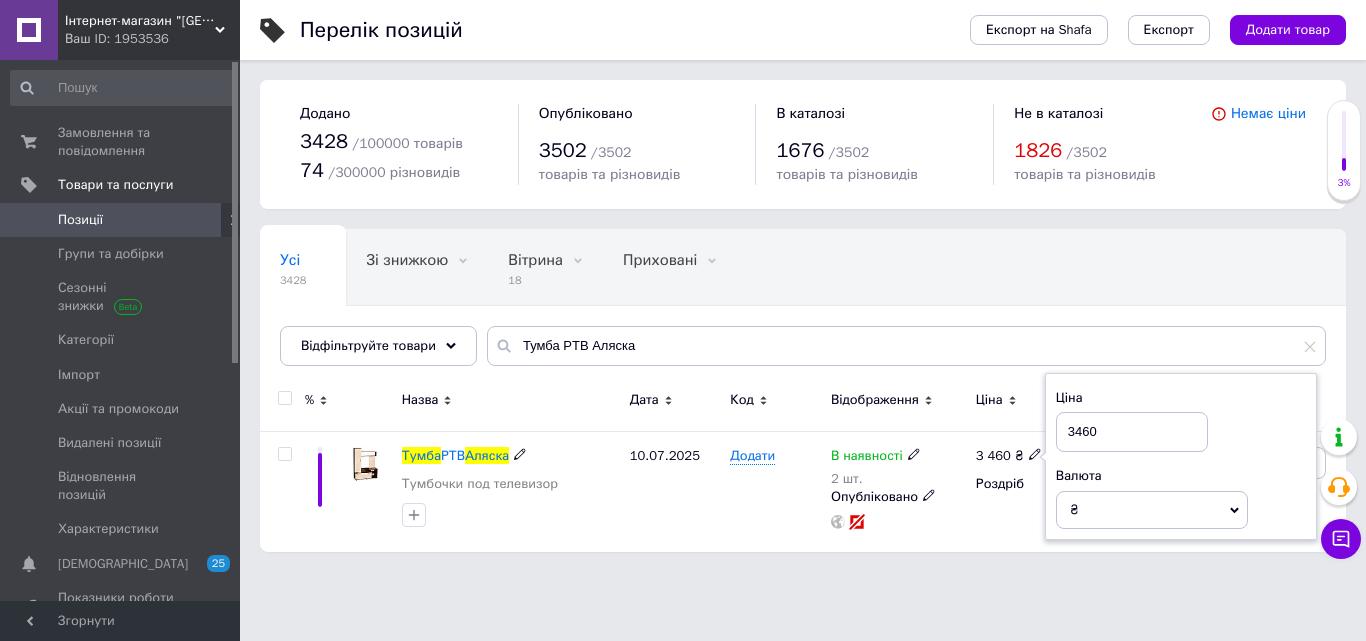 click on "Тумба  РТВ   Аляска Тумбочки под телевизор [DATE] Додати В наявності 2 шт. Опубліковано 3 460   ₴ Ціна 3460 Валюта ₴ $ EUR CHF GBP ¥ PLN ₸ MDL HUF KGS CNY TRY KRW lei Роздріб 0 Дії Редагувати Підняти на початок групи Копіювати Знижка Подарунок Супутні Приховати Ярлик Додати на вітрину Додати в кампанію Каталог ProSale Видалити" at bounding box center (803, 491) 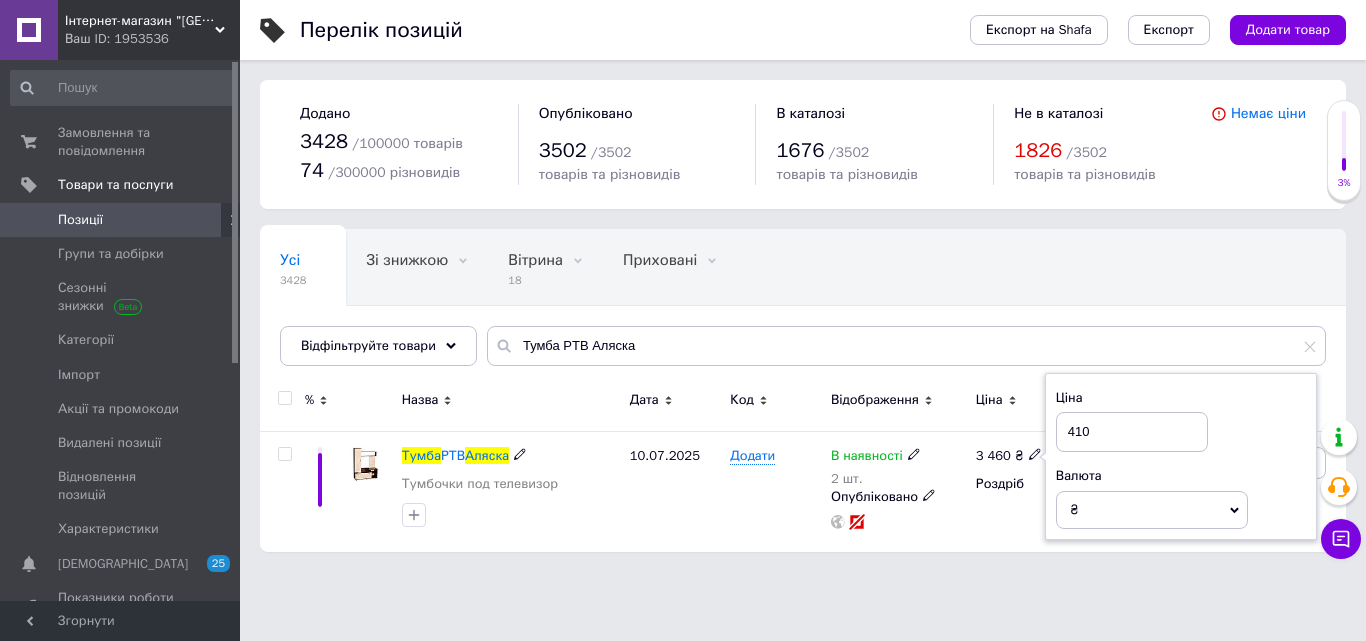 type on "4100" 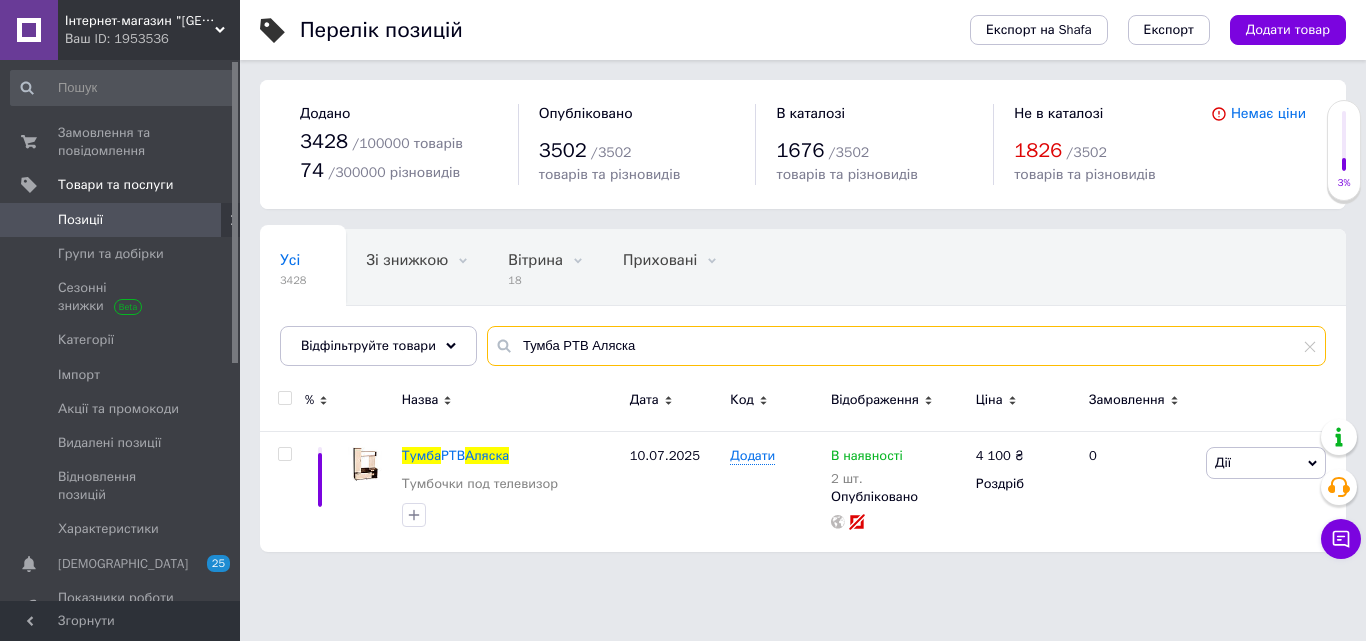 click on "Усі 3428 Зі знижкою 0 Видалити Редагувати Вітрина 18 Видалити Редагувати Приховані 0 Видалити Редагувати Опубліковані 3428 Видалити Редагувати Ok Відфільтровано...  Зберегти Нічого не знайдено Можливо, помилка у слові  або немає відповідностей за вашим запитом. Усі 3428 Зі знижкою 0 Вітрина 18 Приховані 0 Опубліковані 3428 Відфільтруйте товари Тумба PTB Аляска" at bounding box center (803, 297) 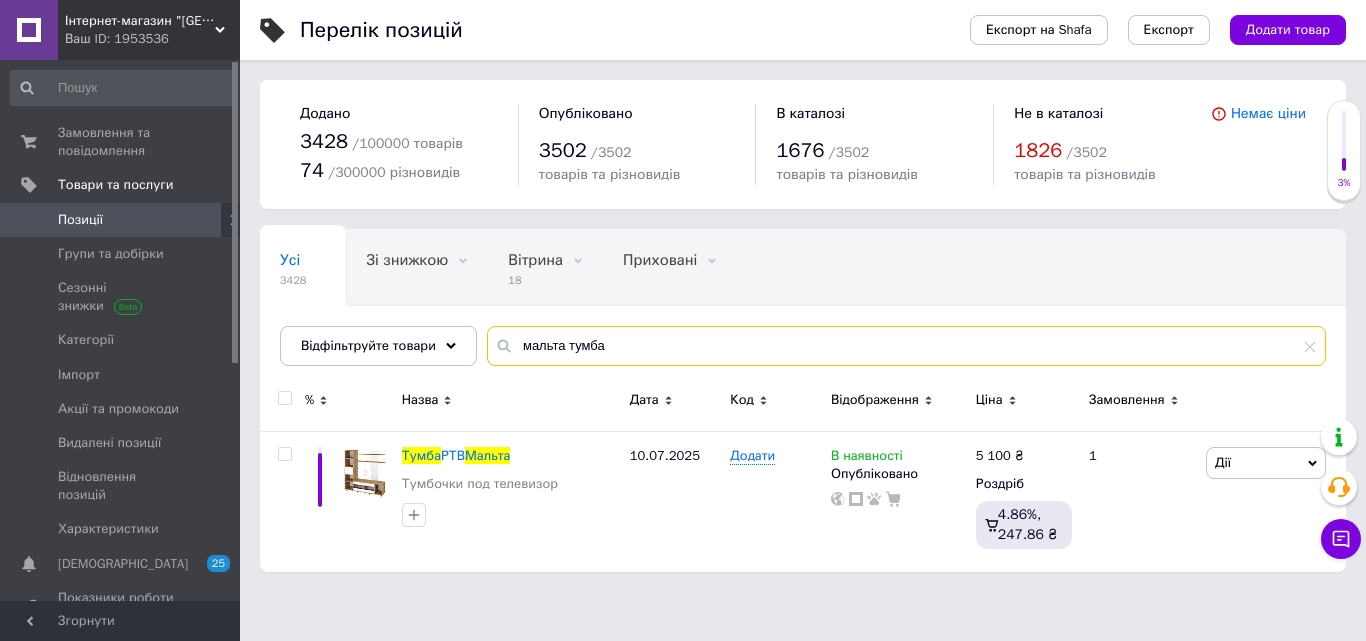 type on "мальта тумба" 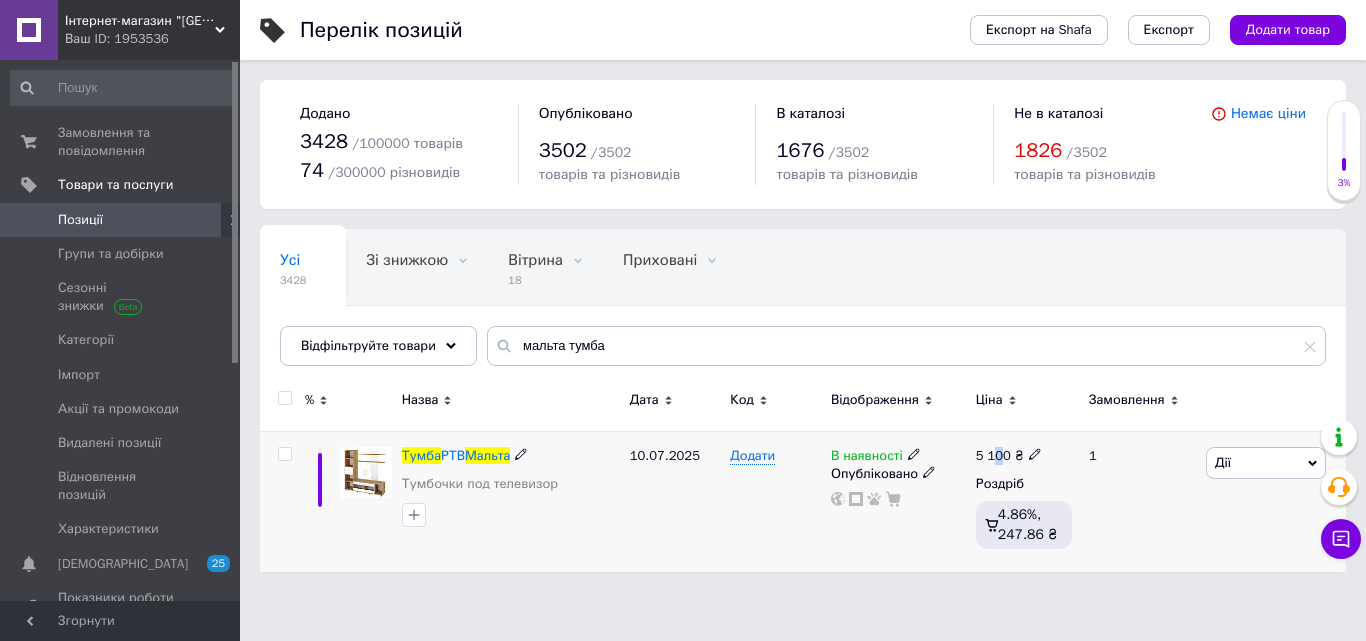 click on "5 100" at bounding box center [993, 455] 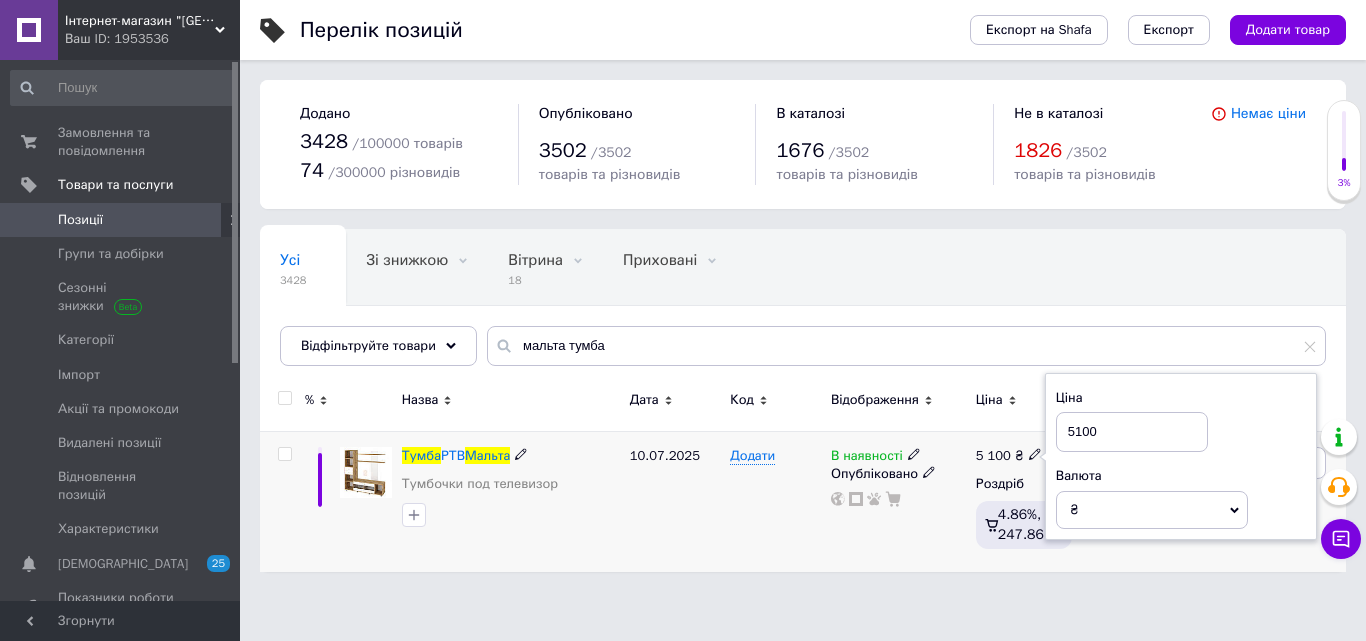 drag, startPoint x: 1081, startPoint y: 424, endPoint x: 1074, endPoint y: 433, distance: 11.401754 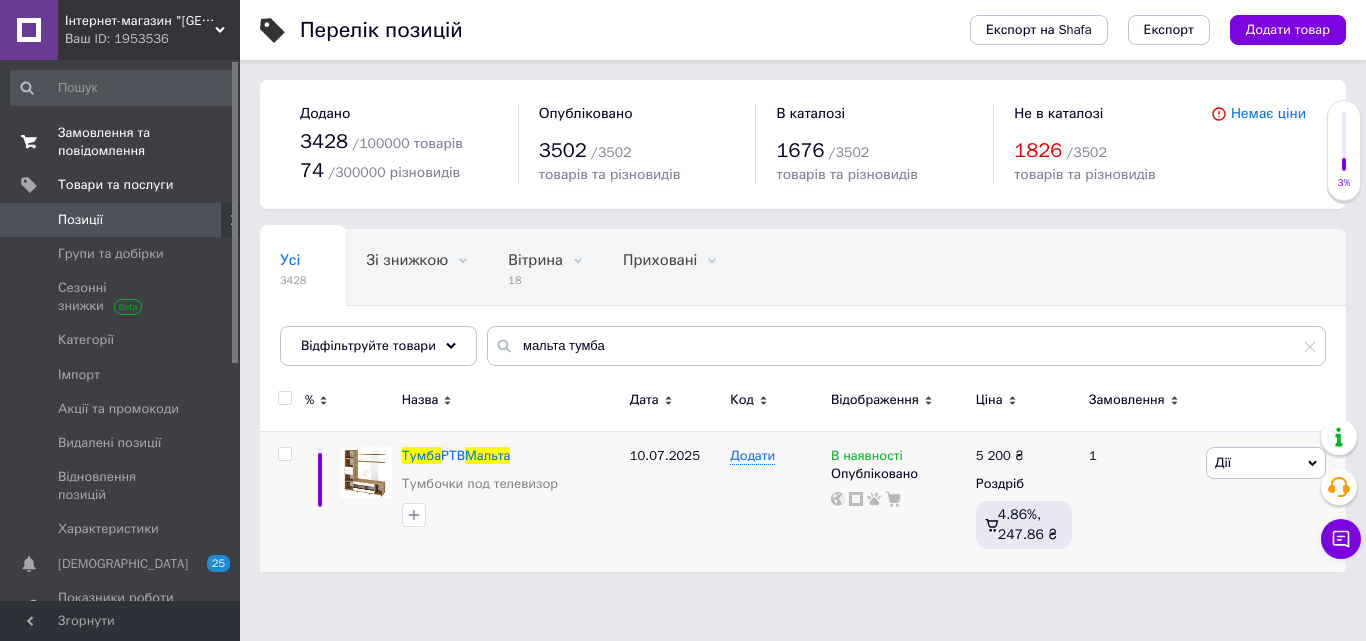 click on "Замовлення та повідомлення 0 0" at bounding box center (123, 142) 